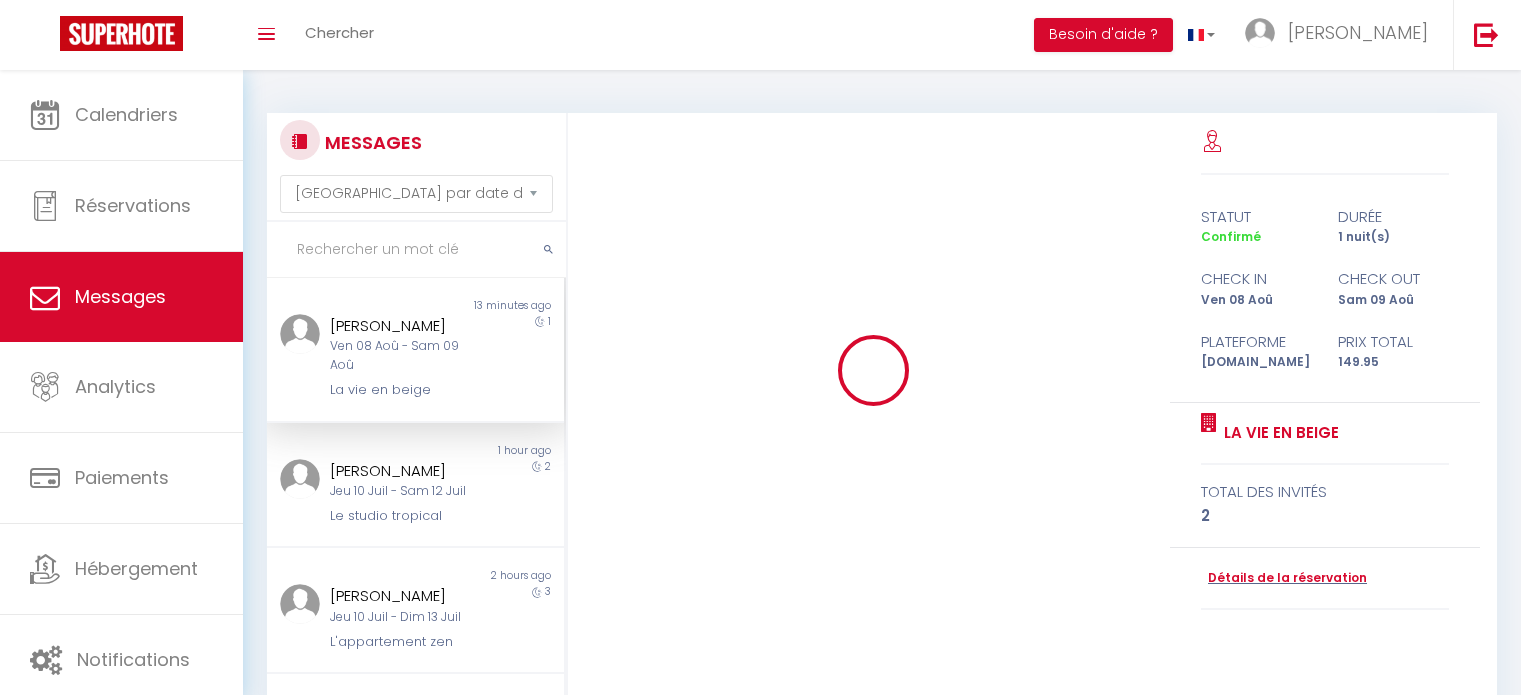 select on "message" 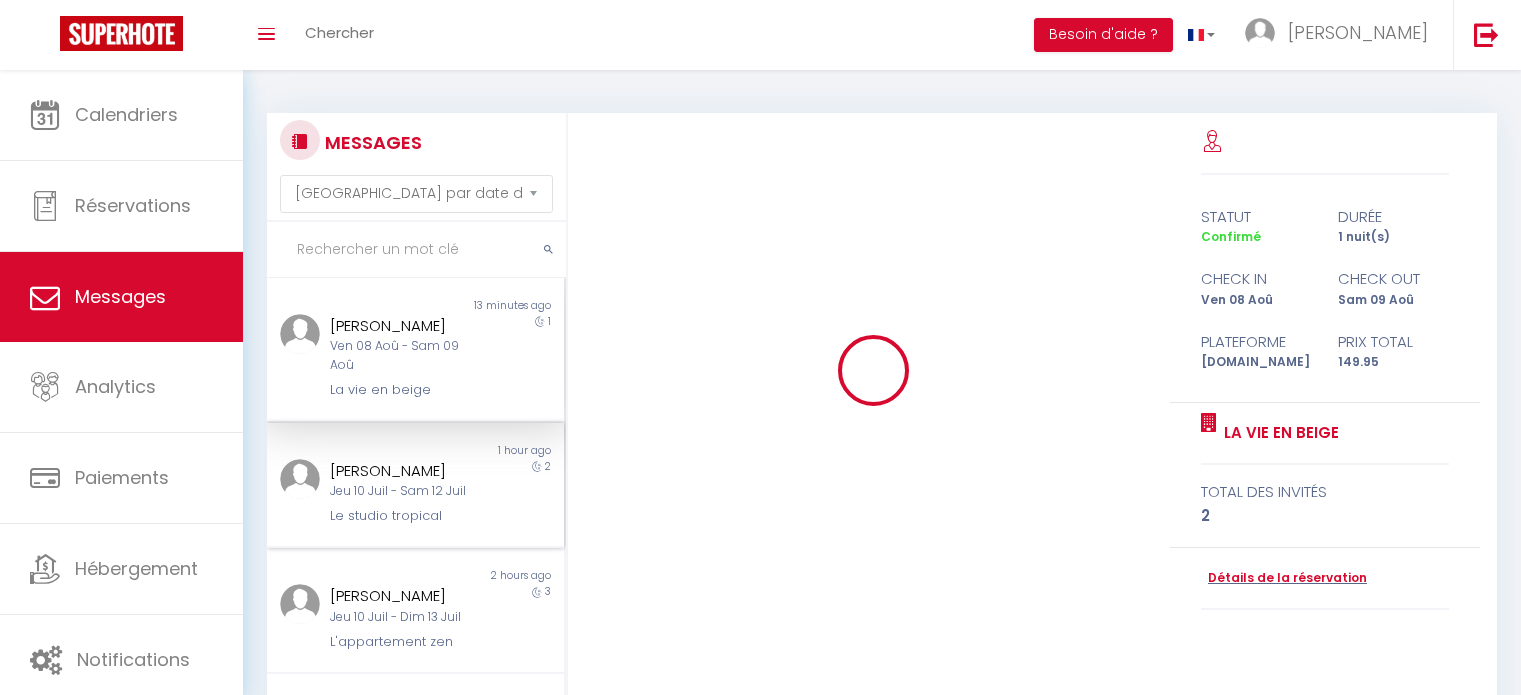 scroll, scrollTop: 100, scrollLeft: 0, axis: vertical 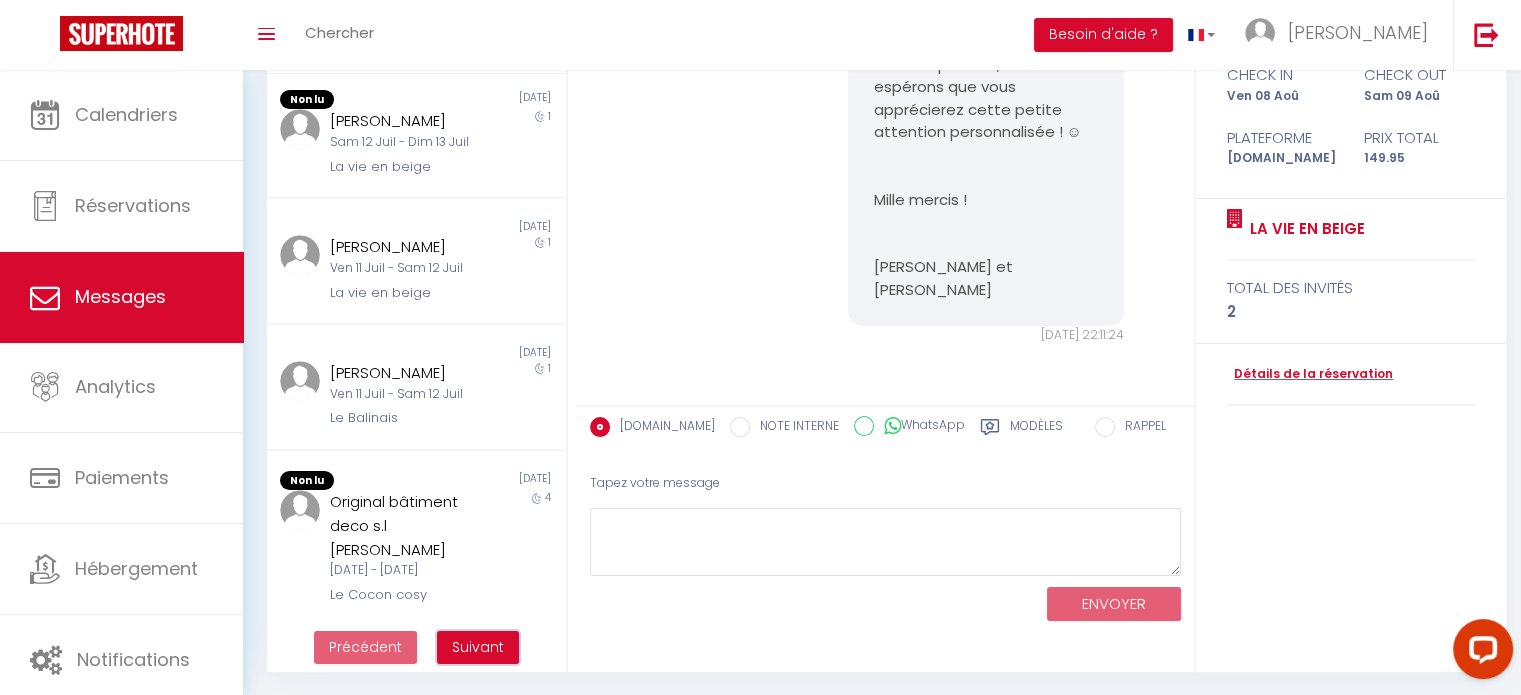 click on "Suivant" at bounding box center [478, 647] 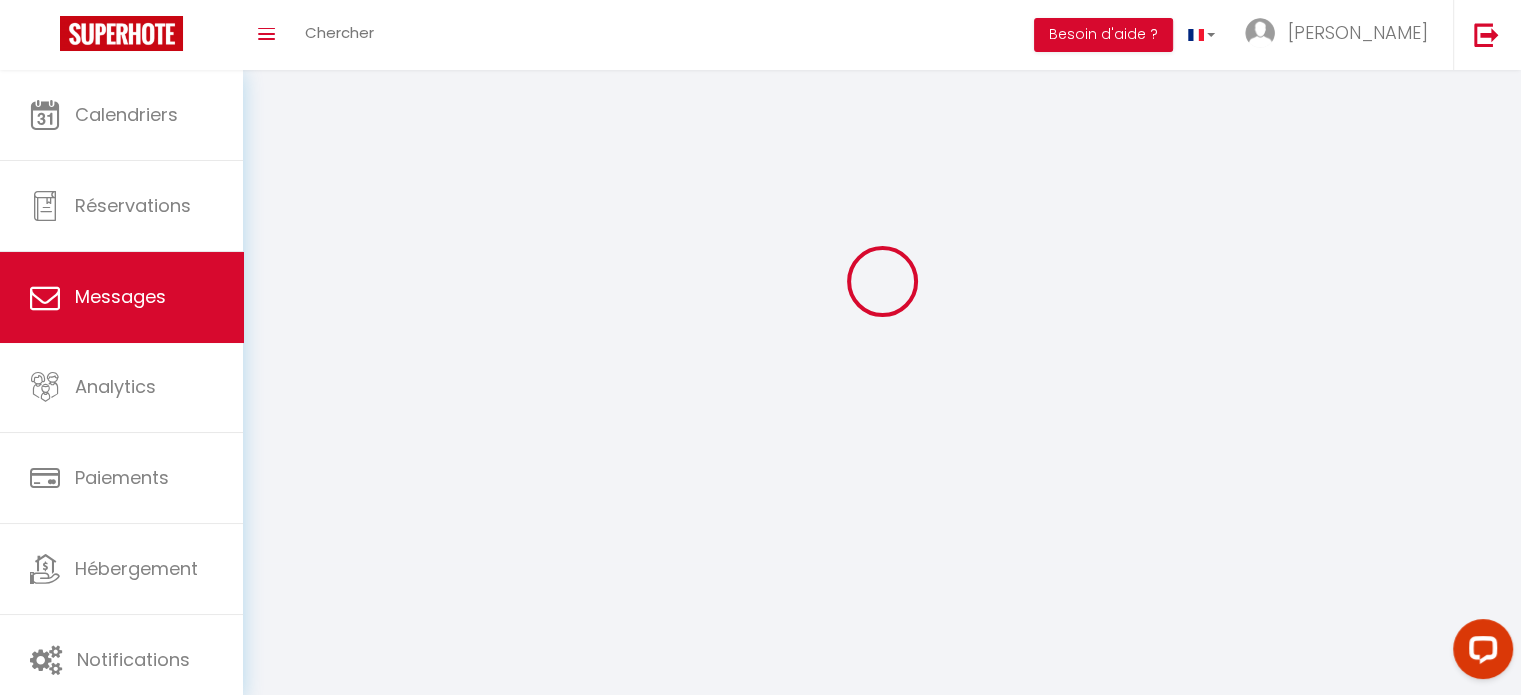 scroll, scrollTop: 70, scrollLeft: 0, axis: vertical 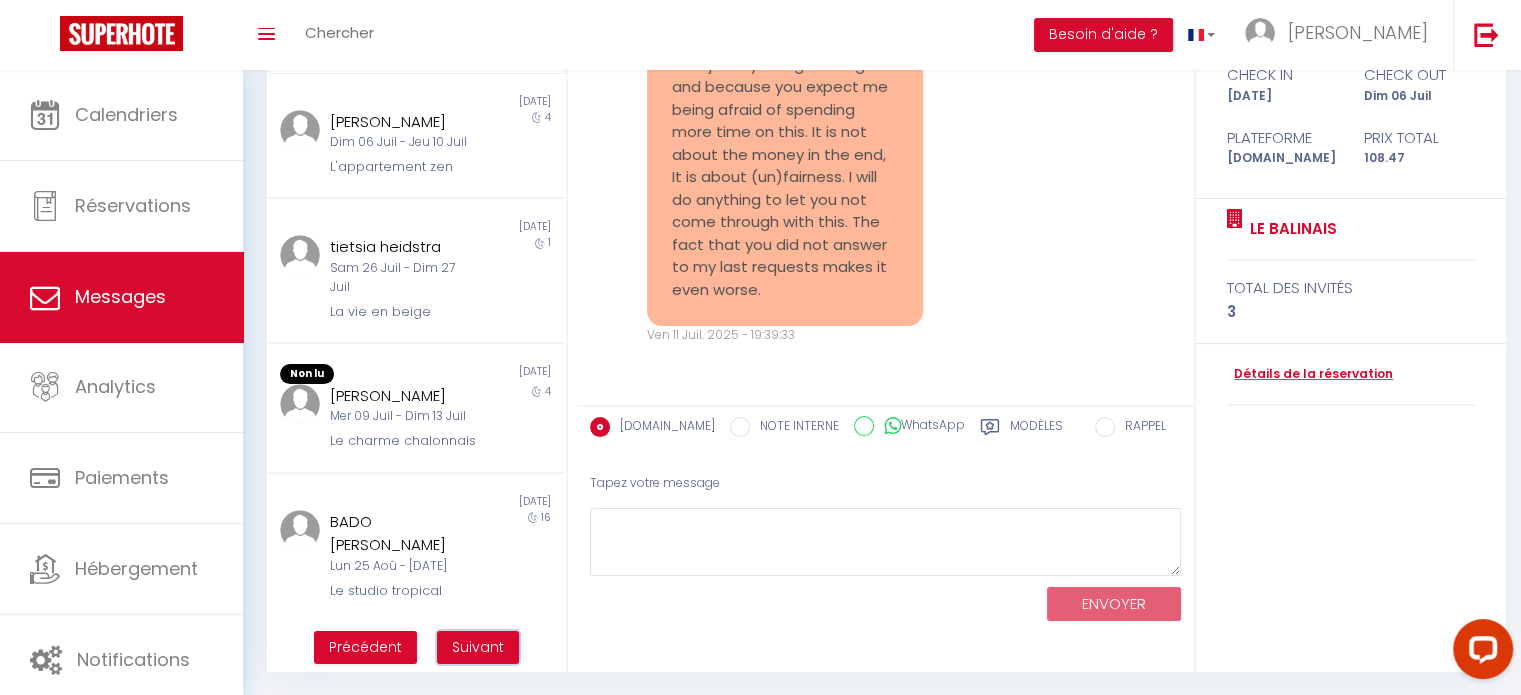 click on "Suivant" at bounding box center (478, 647) 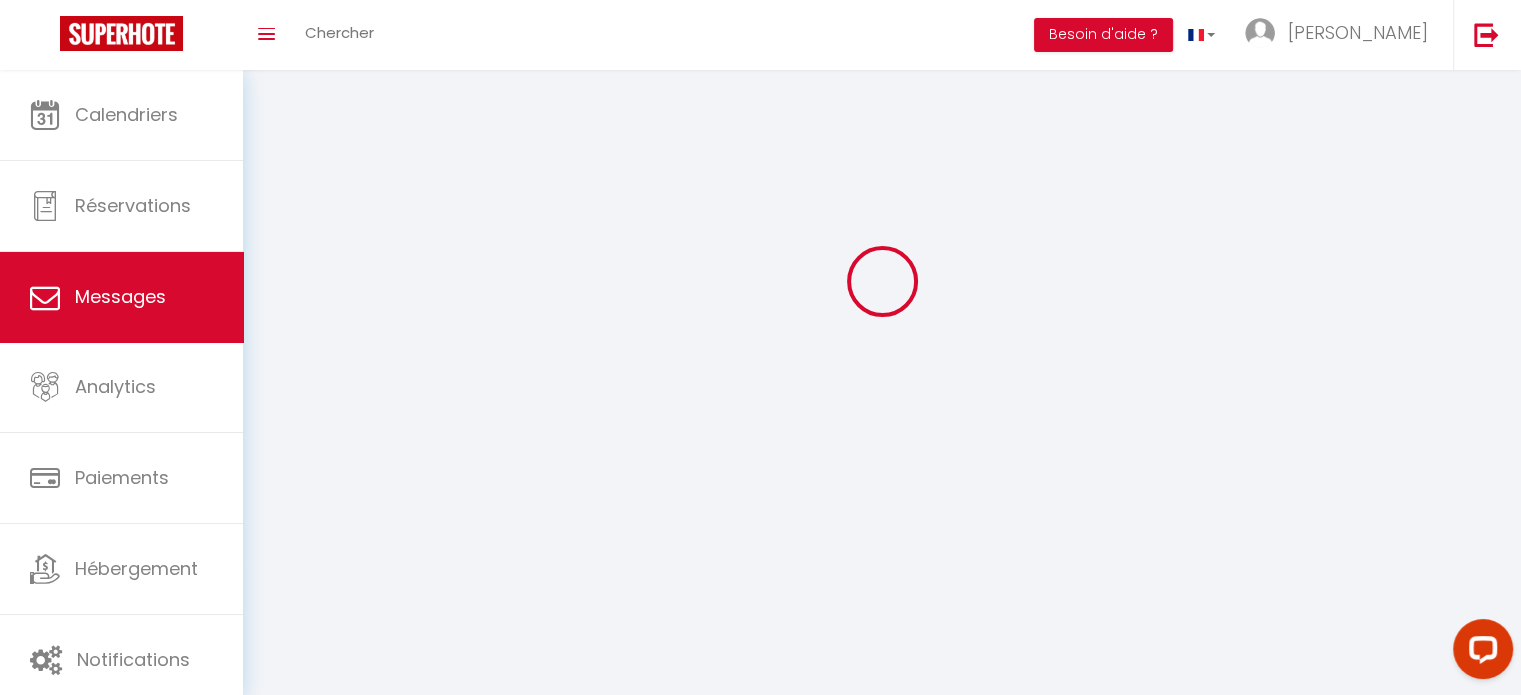 scroll, scrollTop: 70, scrollLeft: 0, axis: vertical 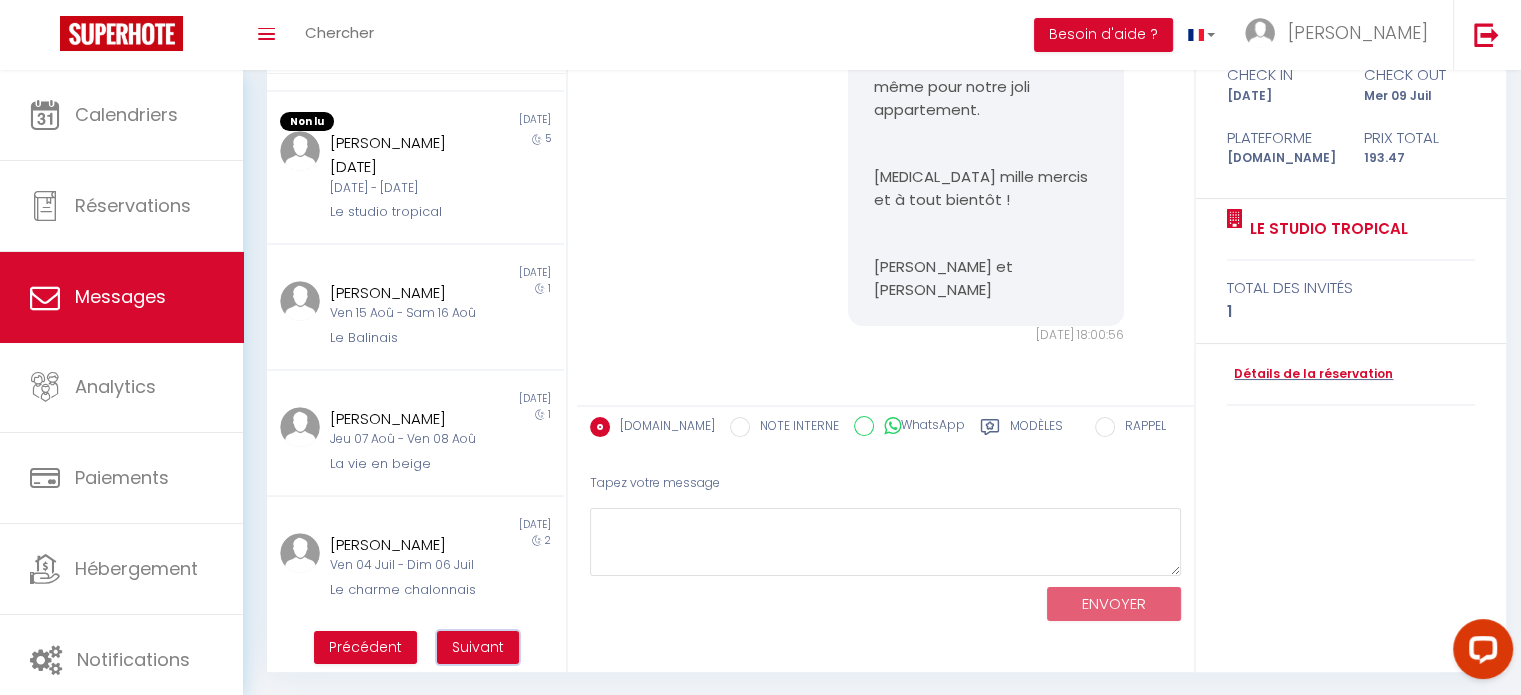 click on "Suivant" at bounding box center [478, 648] 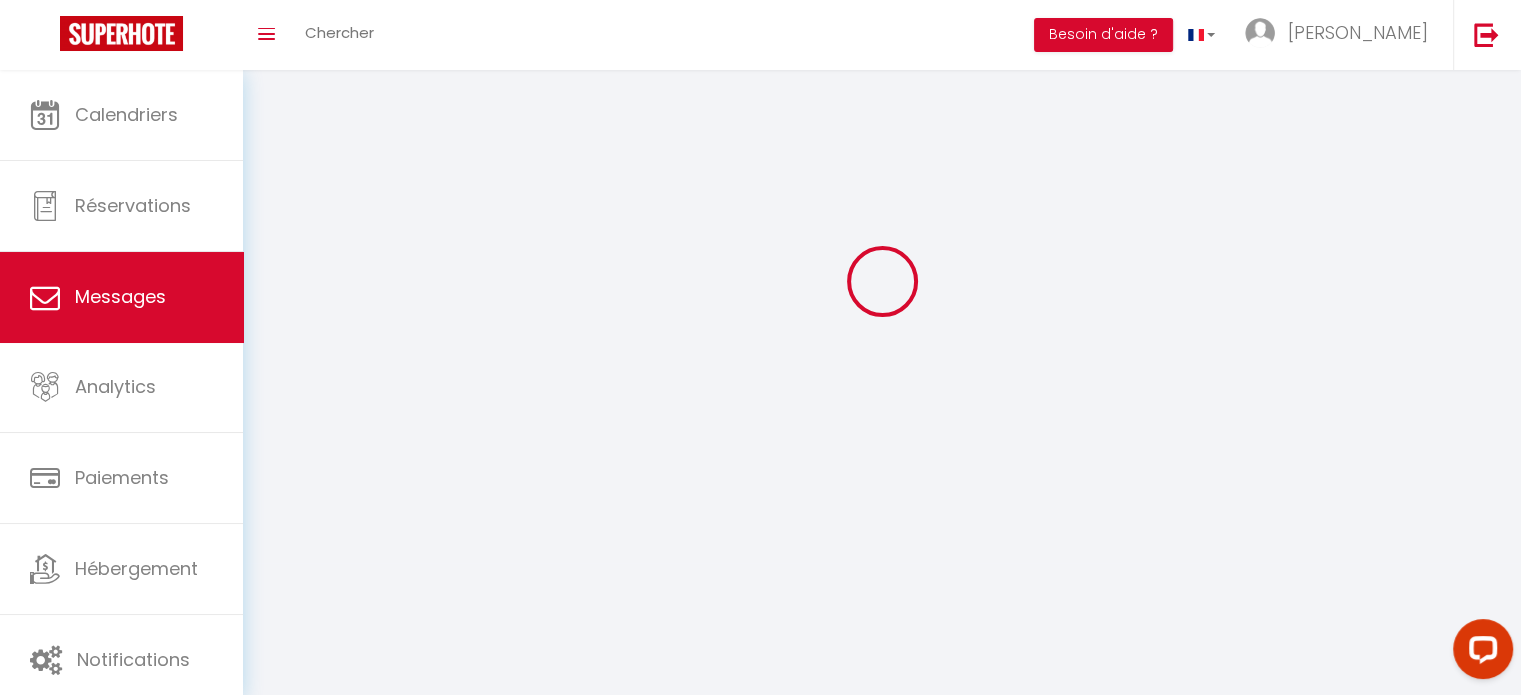 scroll, scrollTop: 70, scrollLeft: 0, axis: vertical 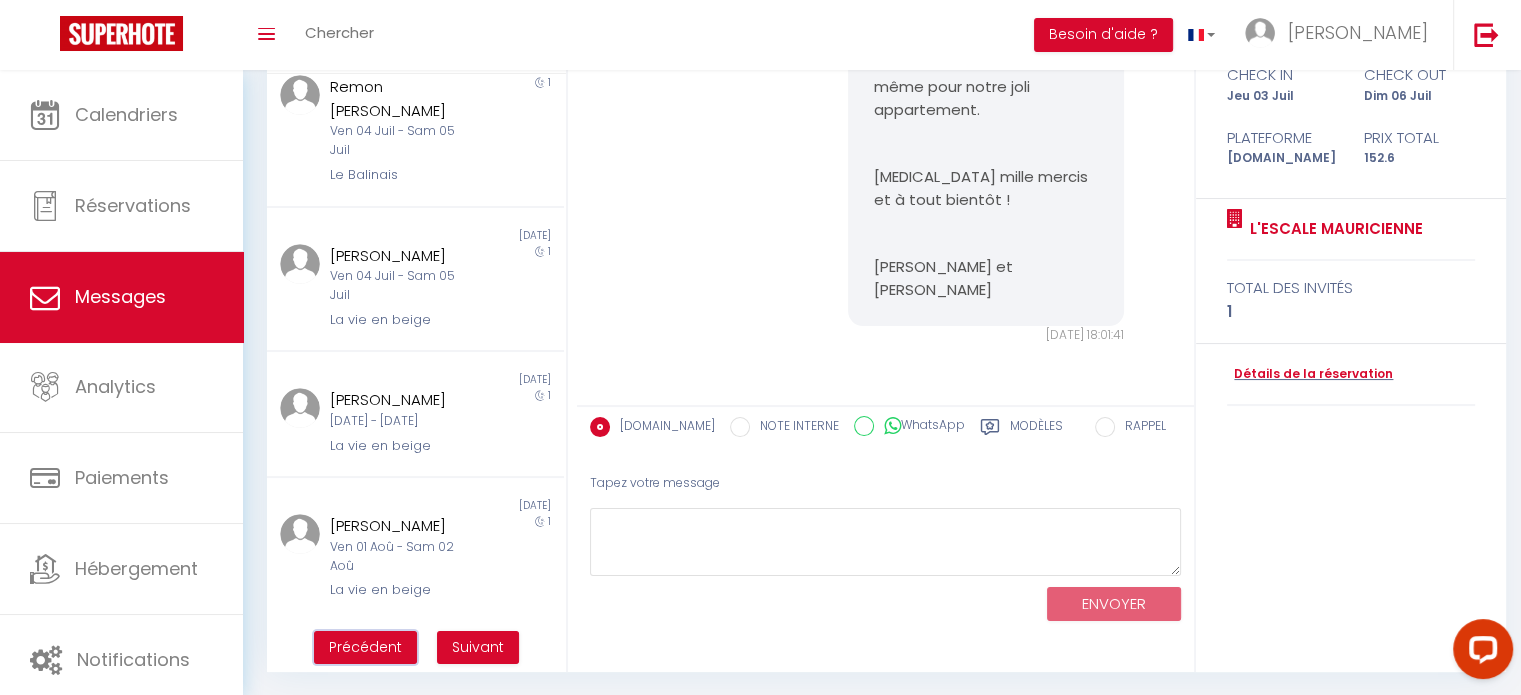 click on "Précédent" at bounding box center [365, 648] 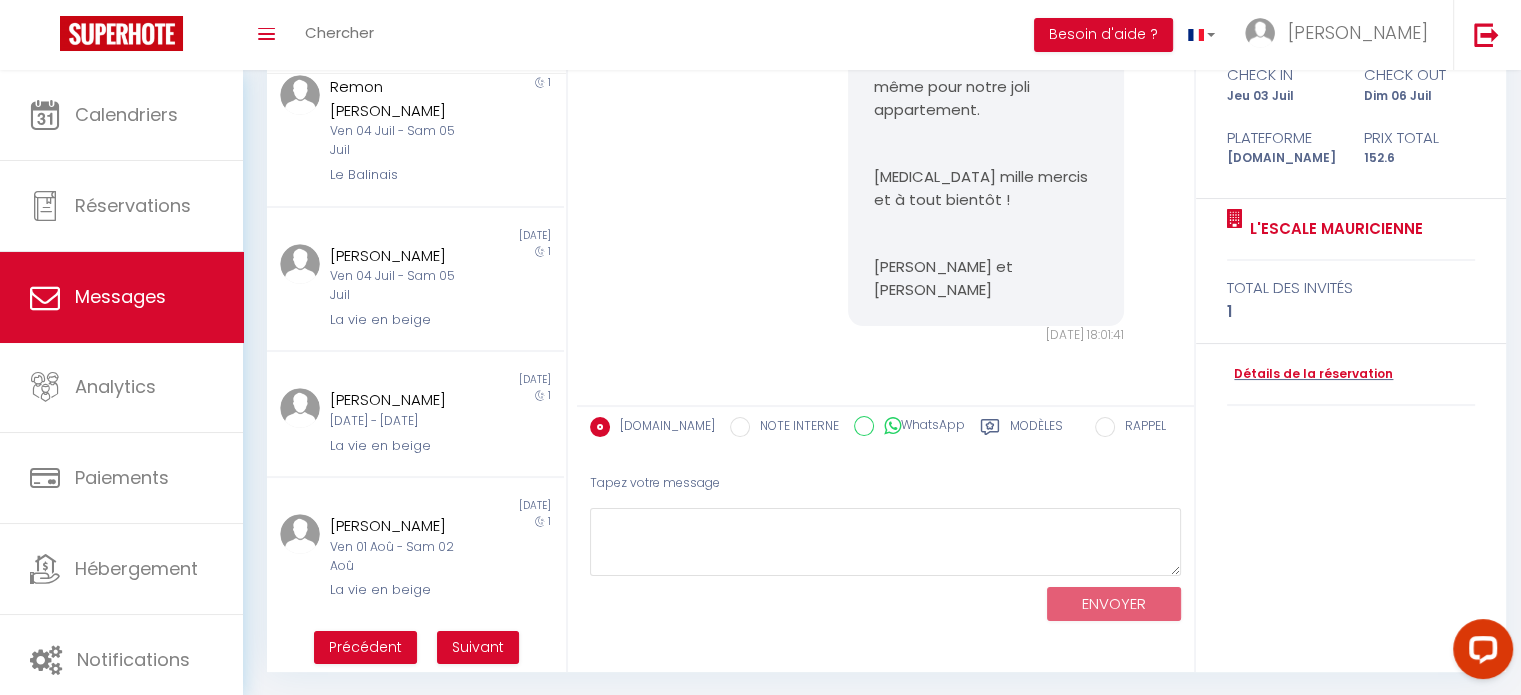 scroll, scrollTop: 70, scrollLeft: 0, axis: vertical 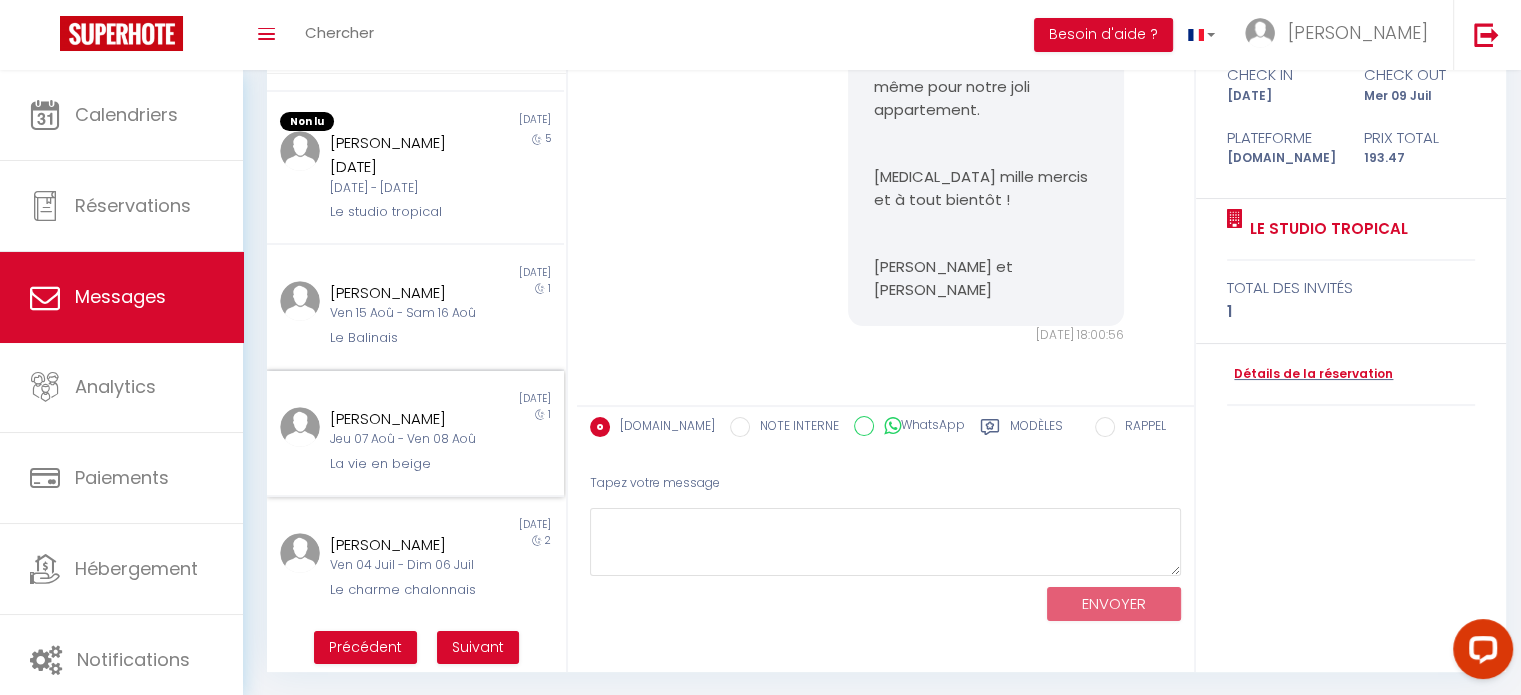 click on "Jeu 07 Aoû - Ven 08 Aoû" at bounding box center (403, 439) 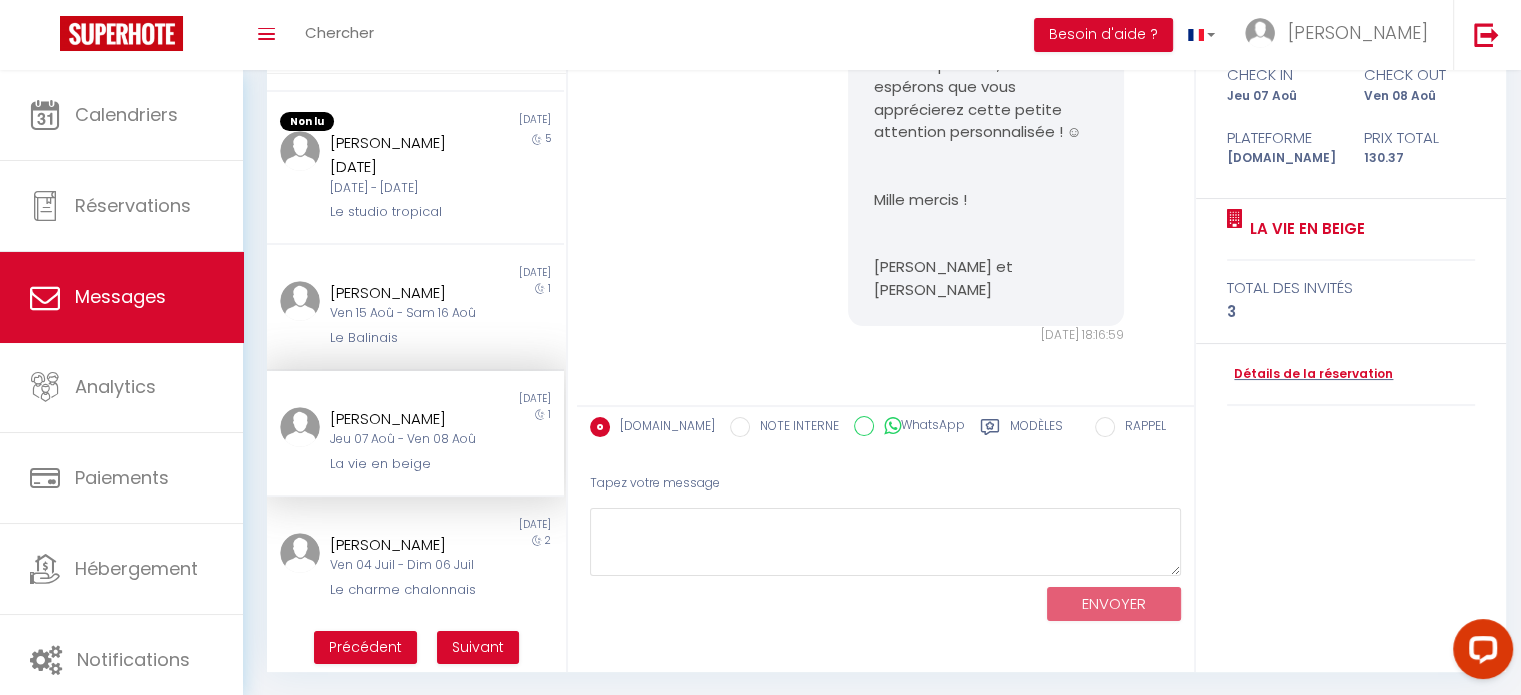 scroll, scrollTop: 1005, scrollLeft: 0, axis: vertical 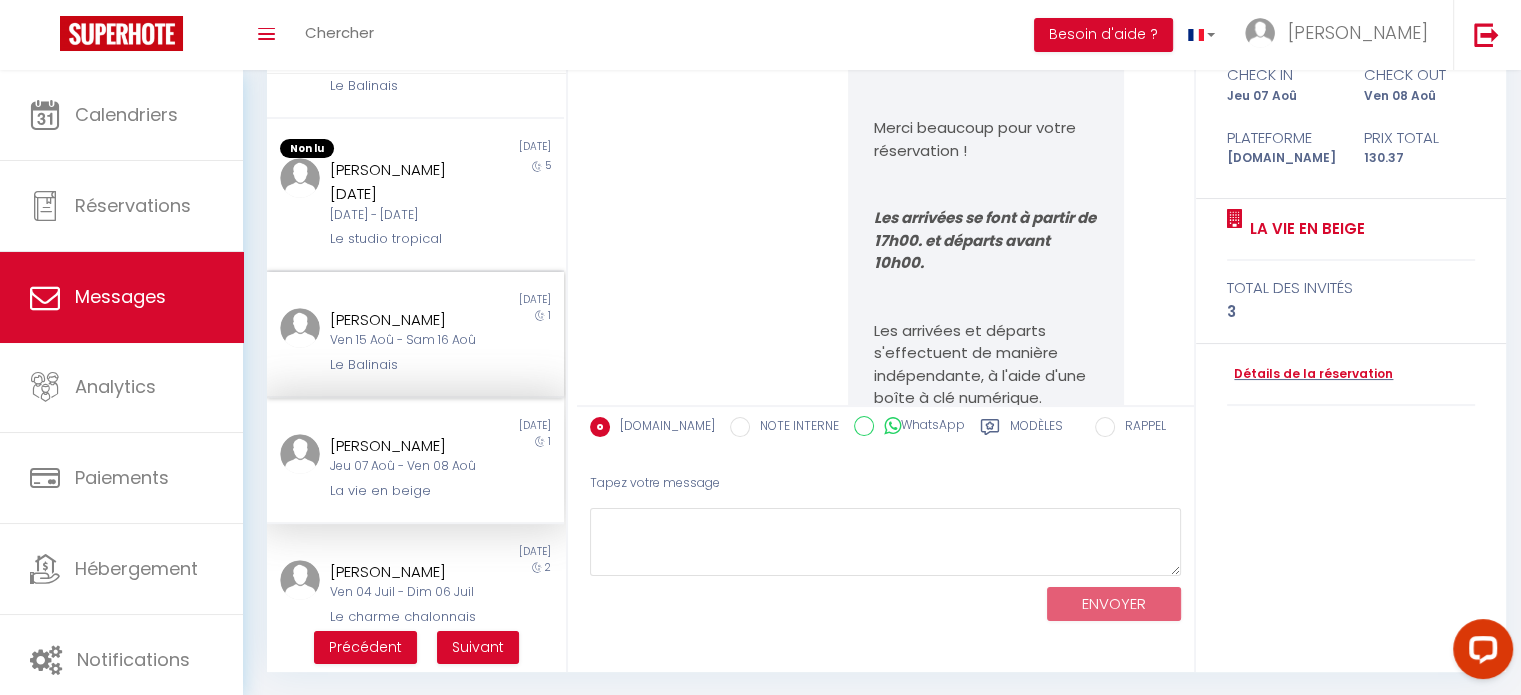 click on "Ven 15 Aoû - Sam 16 Aoû" at bounding box center (403, 340) 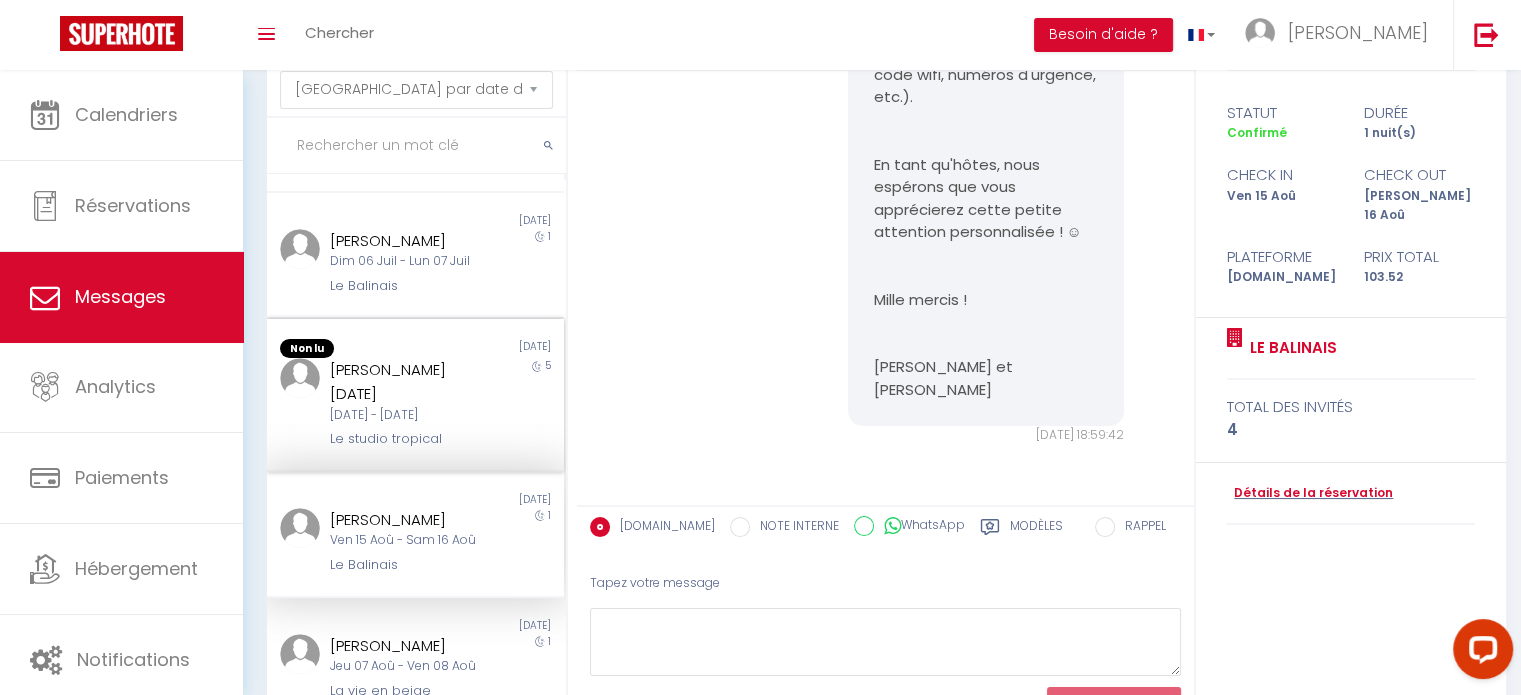 click on "[DATE] - [DATE]" at bounding box center (403, 415) 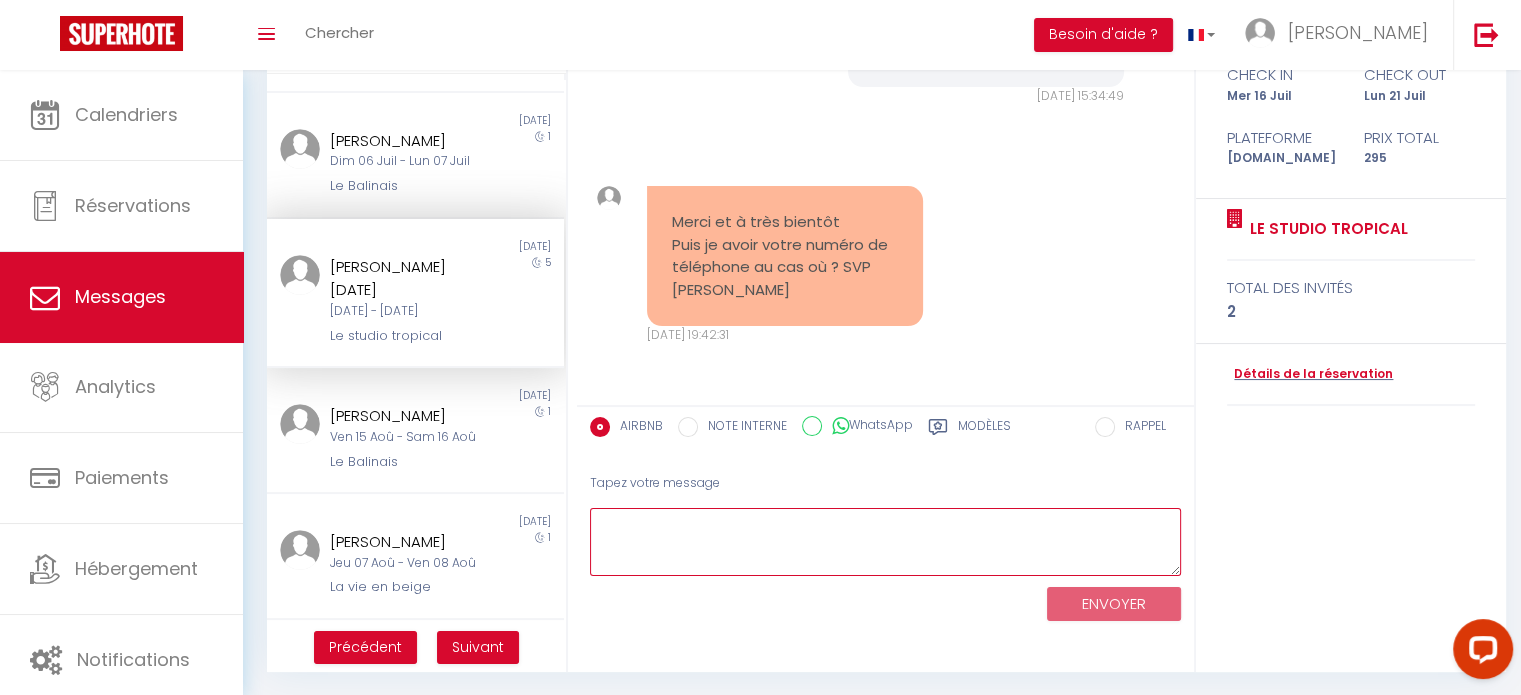 click at bounding box center (885, 542) 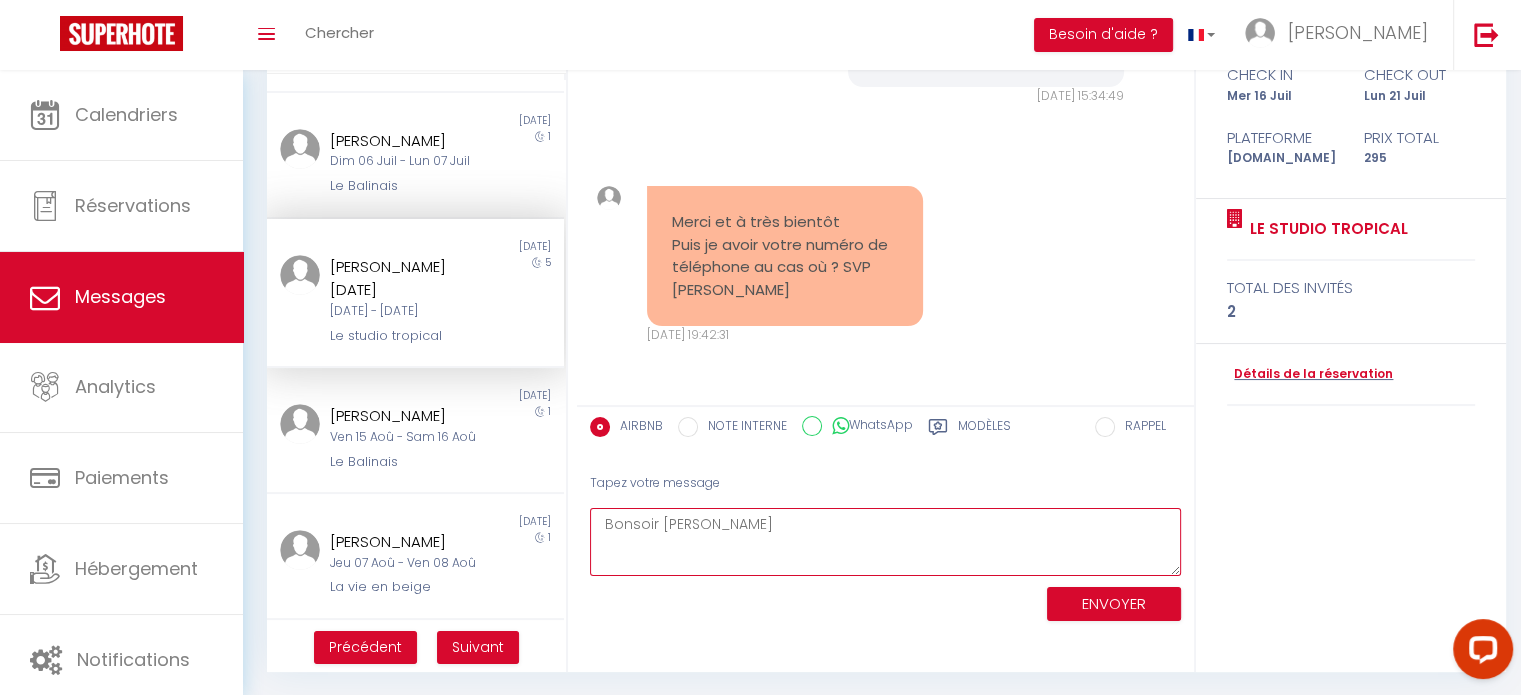 paste on "☺" 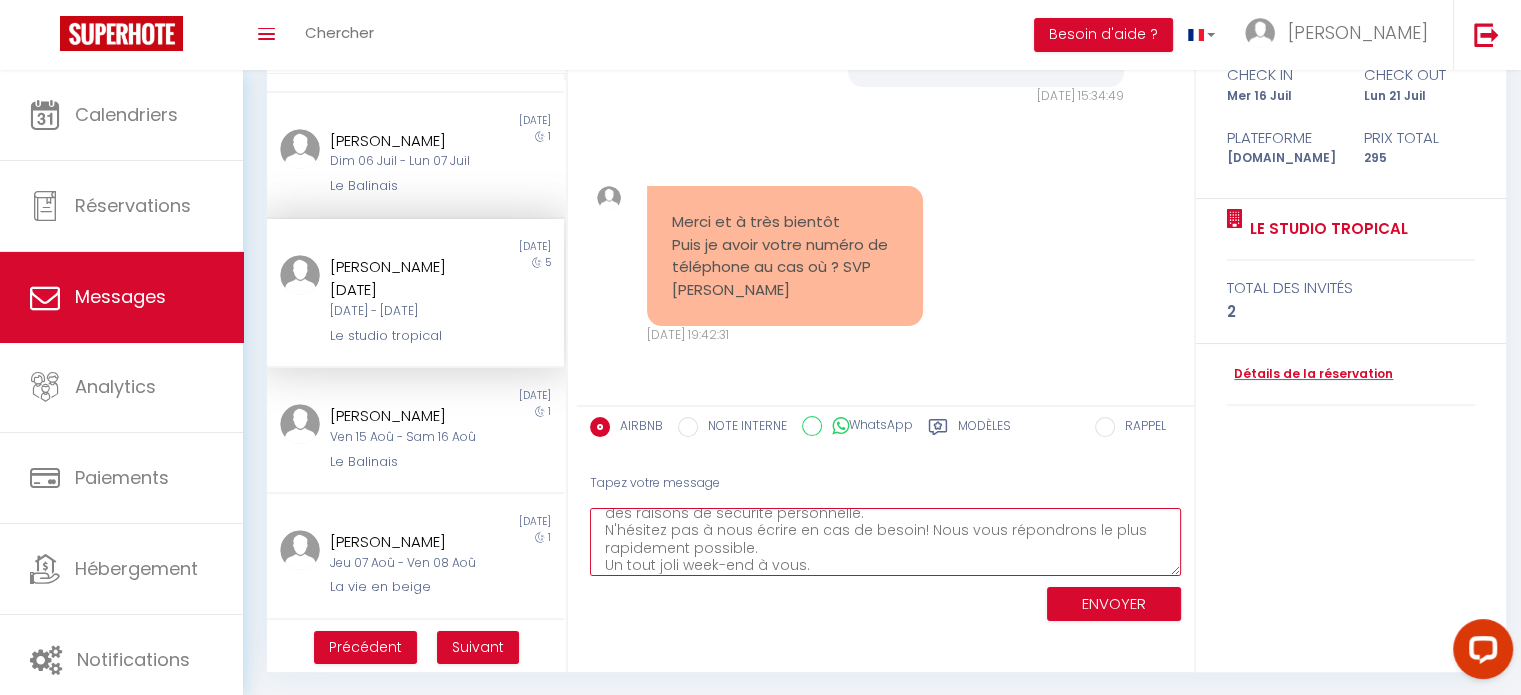 scroll, scrollTop: 64, scrollLeft: 0, axis: vertical 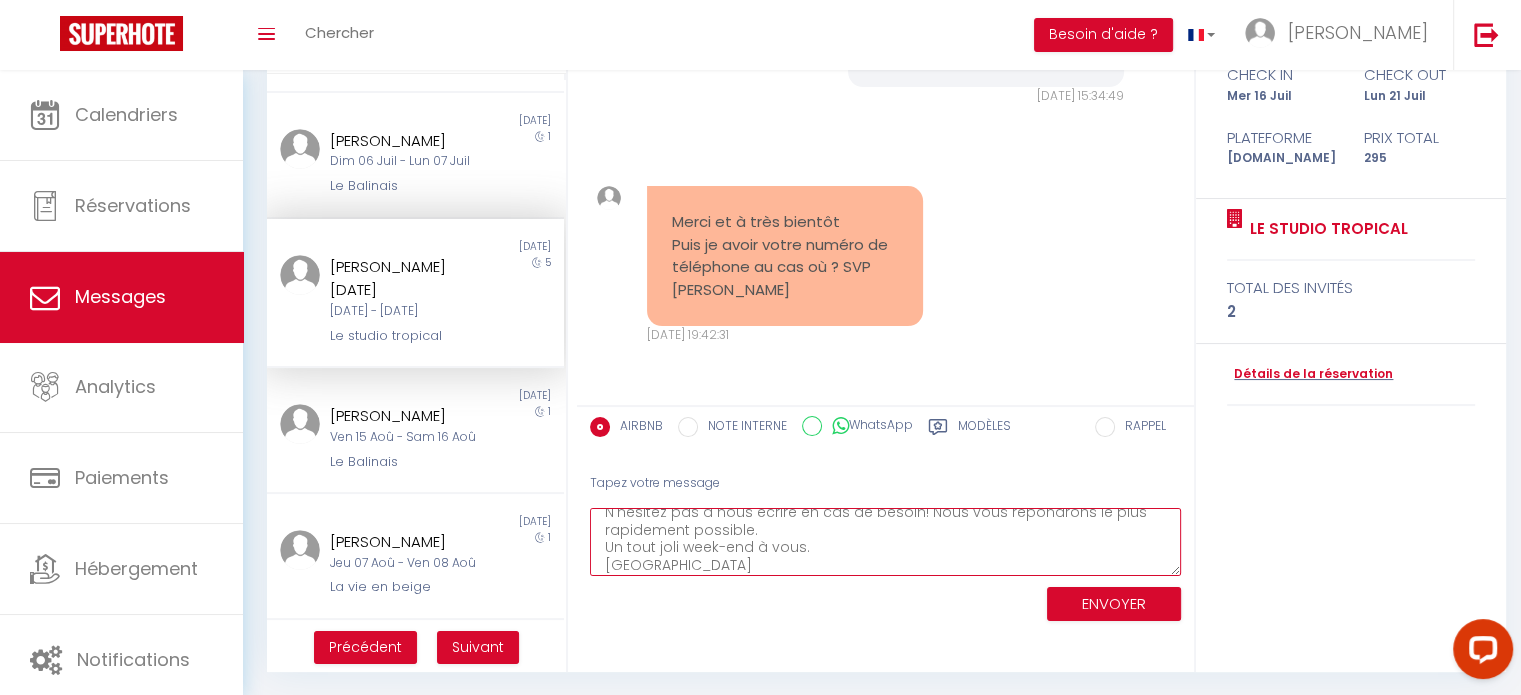 type on "Bonsoir [PERSON_NAME] ☺
Nous avons fait le choix d'être contactés uniquement via la plateforme pour des raisons de sécurité personnelle.
N'hésitez pas à nous écrire en cas de besoin! Nous vous répondrons le plus rapidement possible.
Un tout joli week-end à vous.
[GEOGRAPHIC_DATA]" 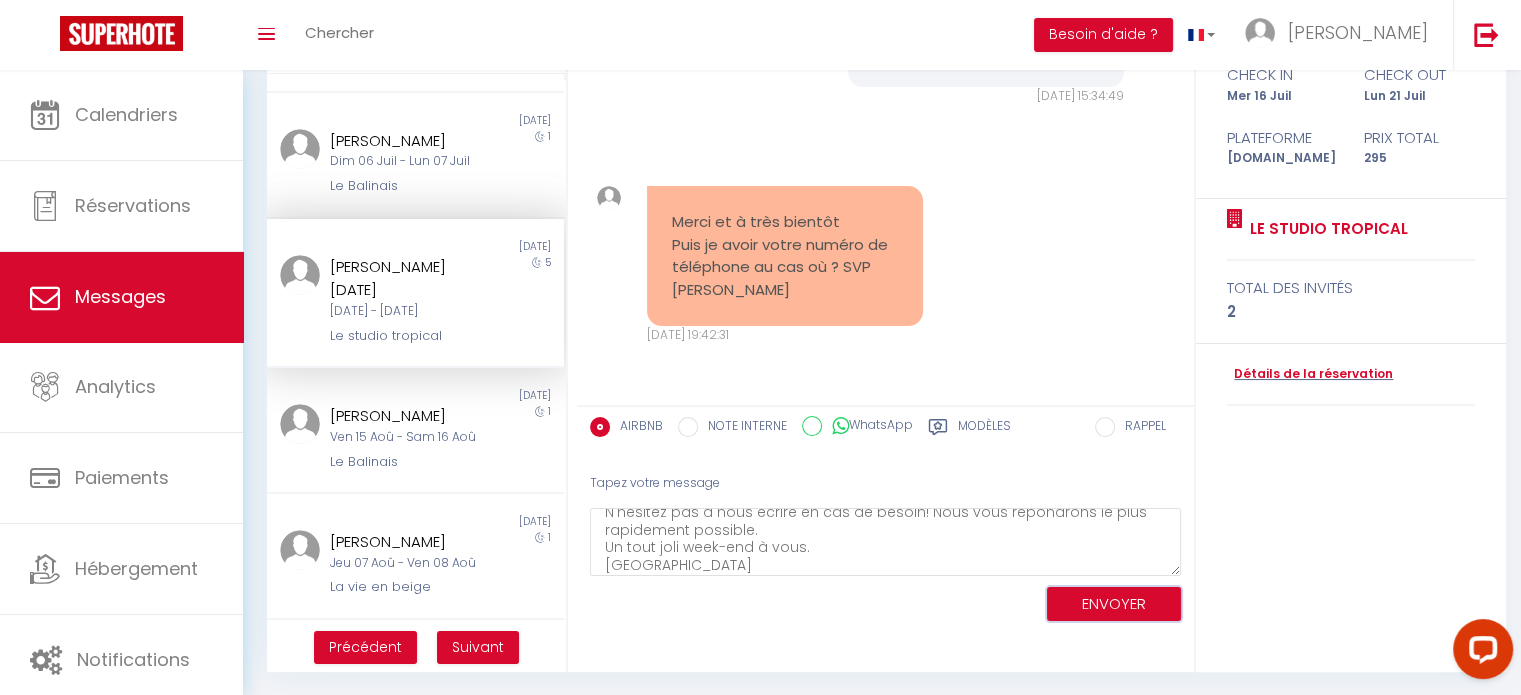 click on "ENVOYER" at bounding box center (1114, 604) 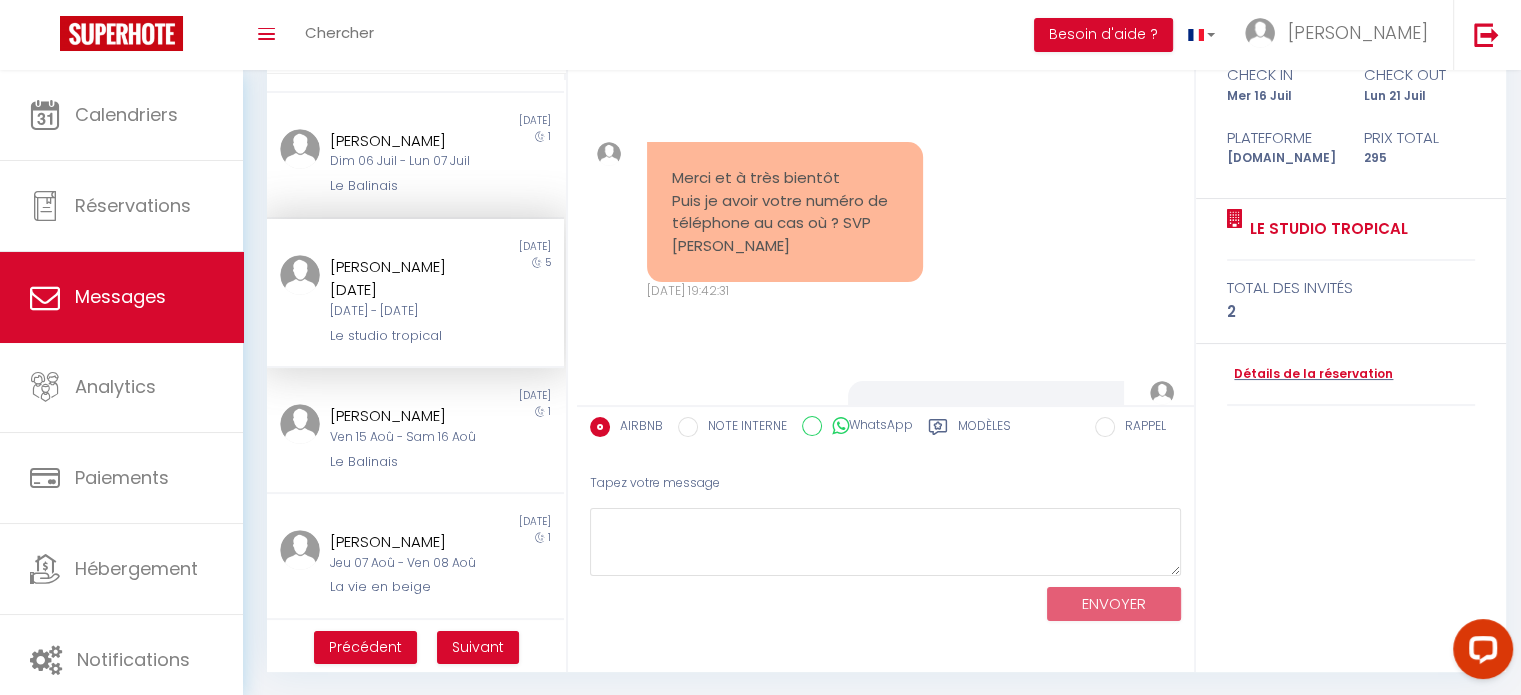 scroll, scrollTop: 0, scrollLeft: 0, axis: both 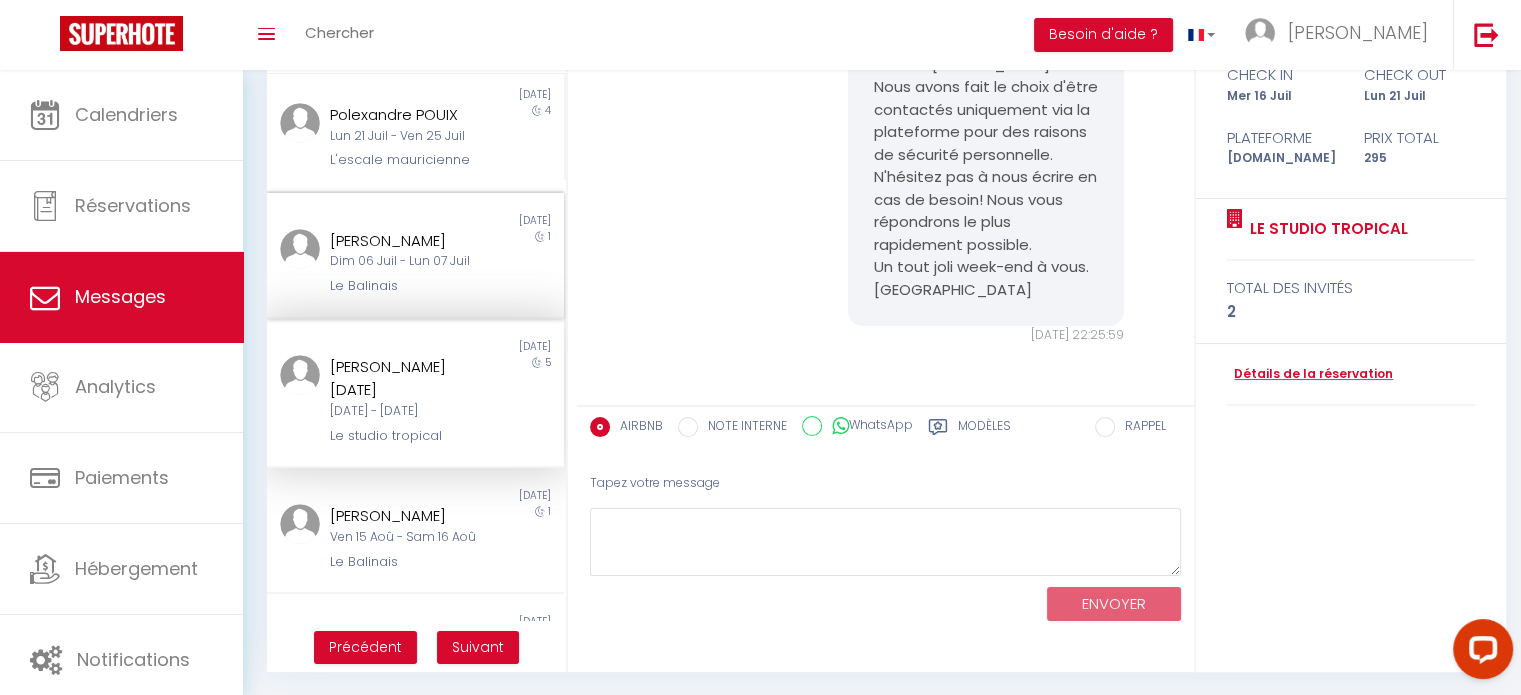 drag, startPoint x: 384, startPoint y: 363, endPoint x: 390, endPoint y: 382, distance: 19.924858 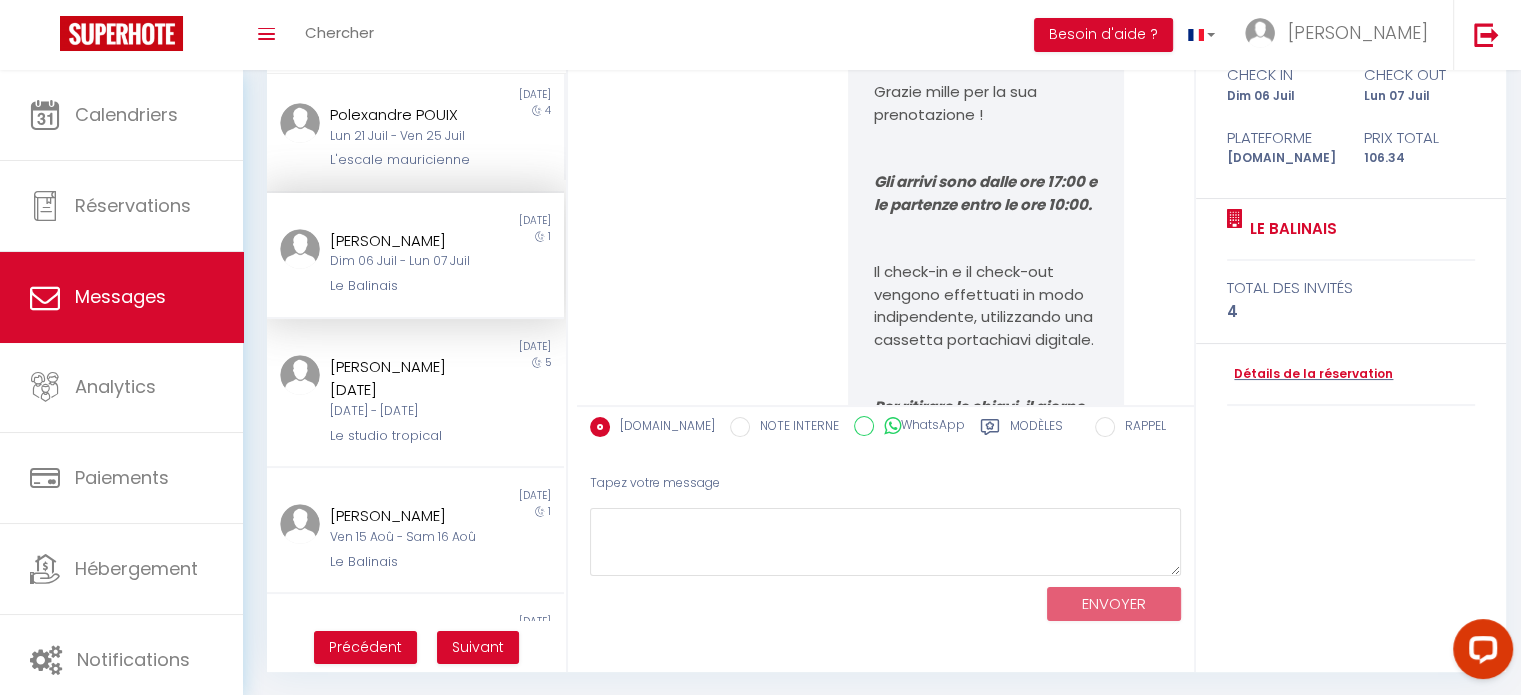 scroll, scrollTop: 0, scrollLeft: 0, axis: both 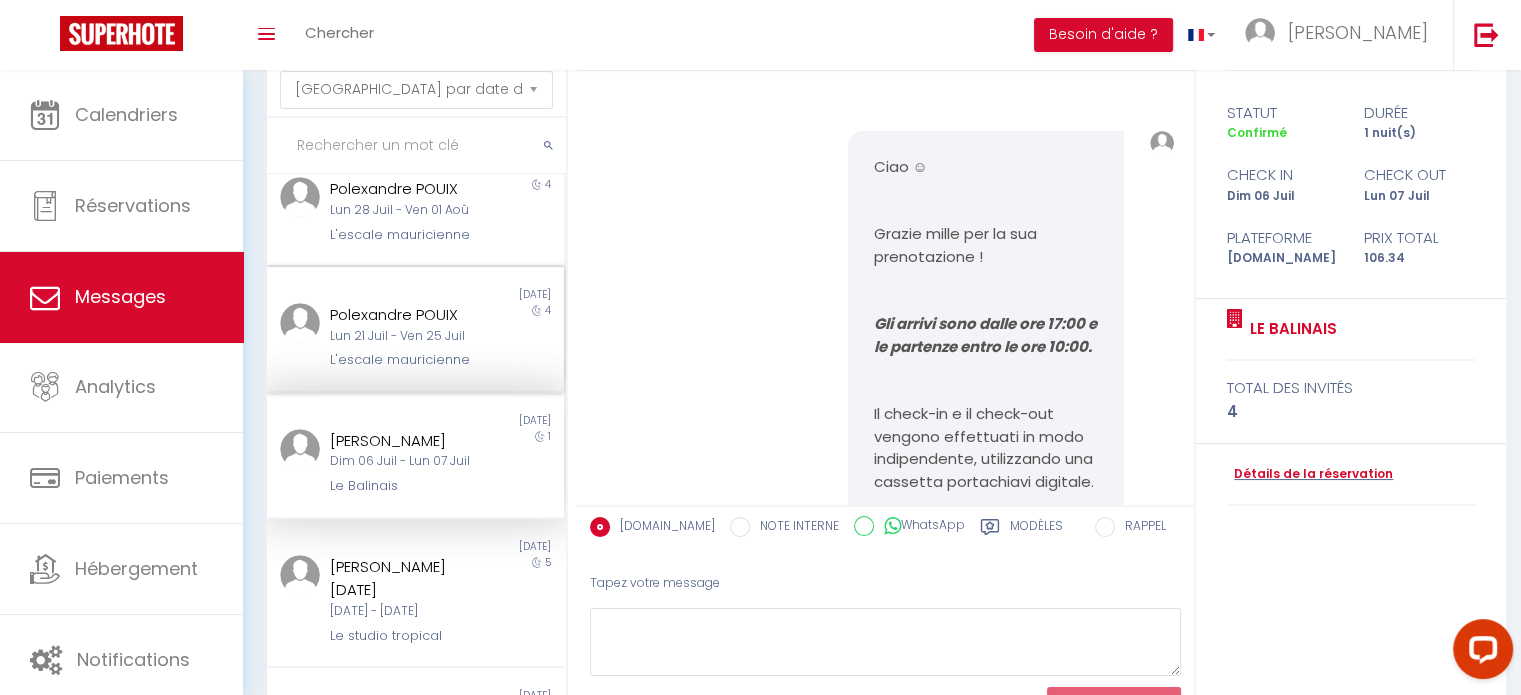 click on "Polexandre POUIX" at bounding box center [403, 315] 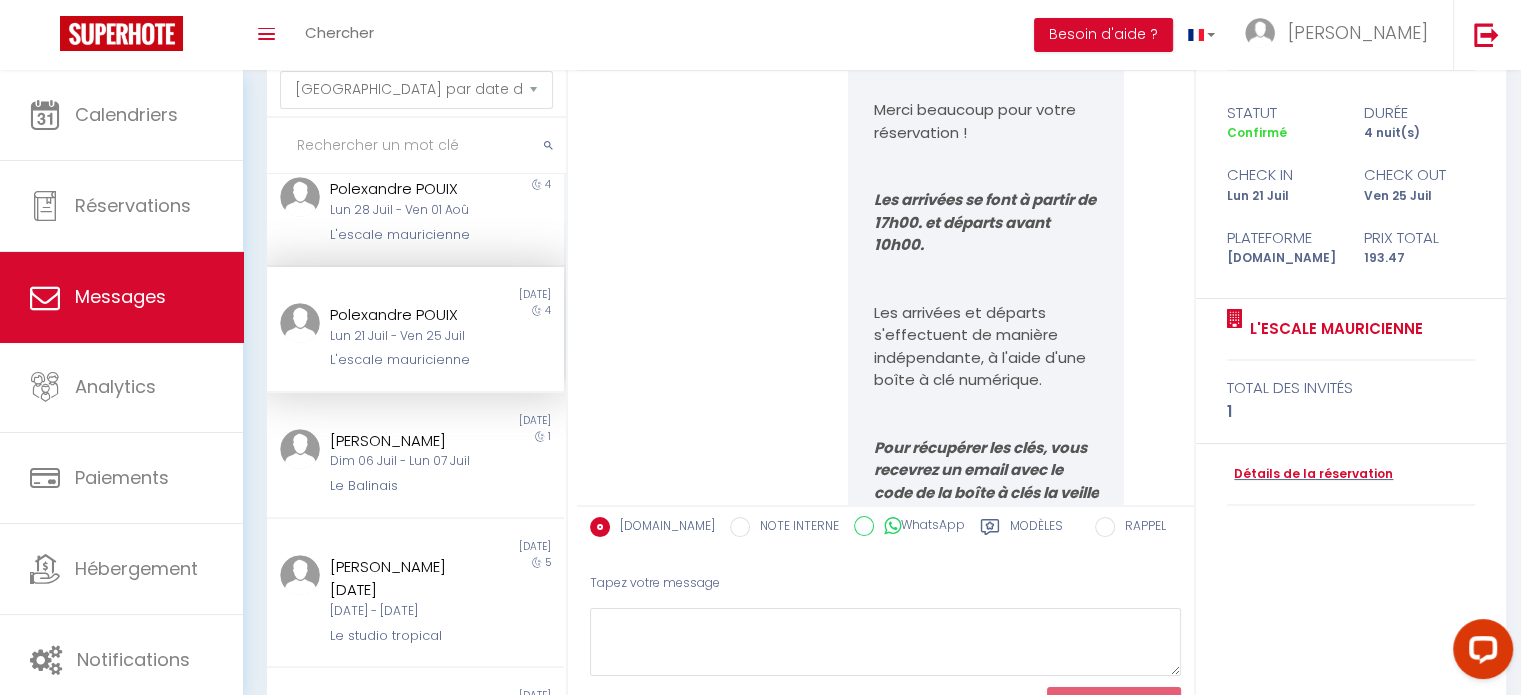scroll, scrollTop: 0, scrollLeft: 0, axis: both 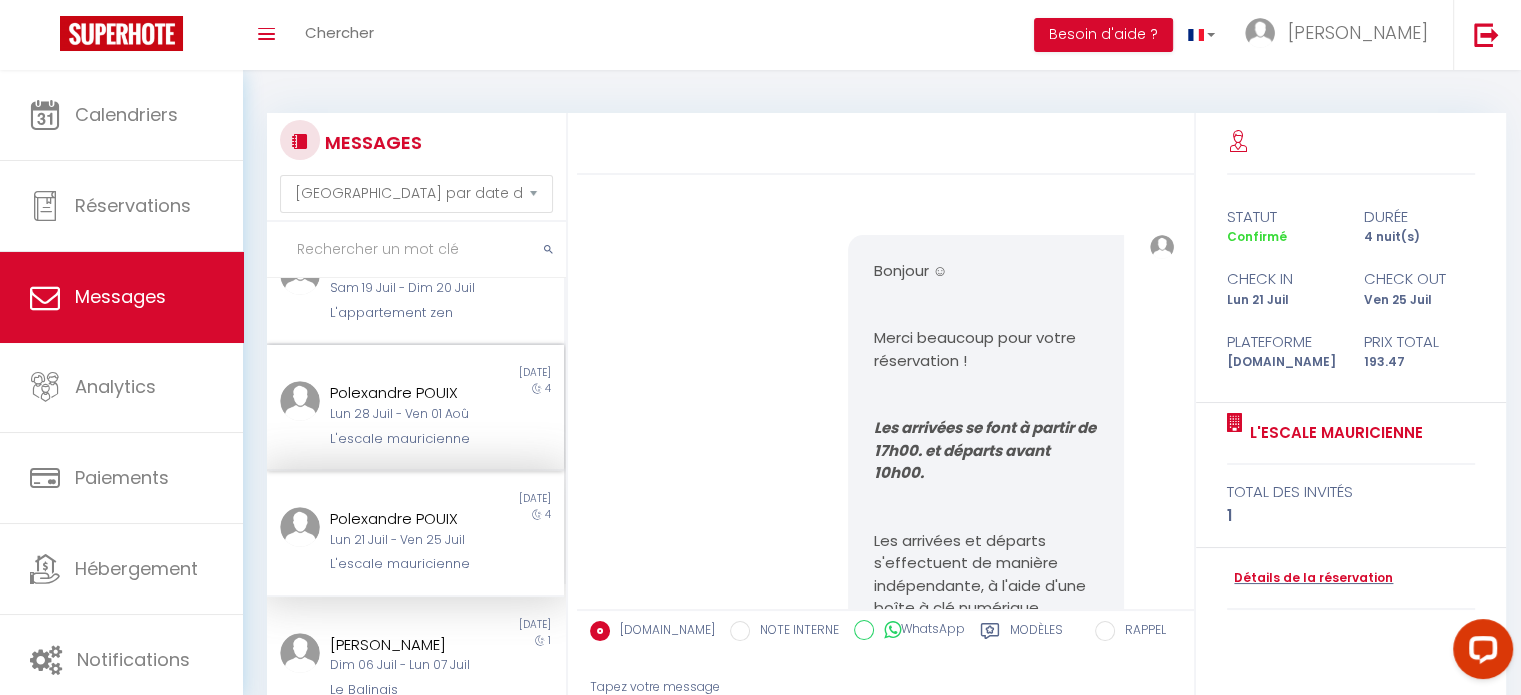 click on "L'escale mauricienne" at bounding box center [403, 439] 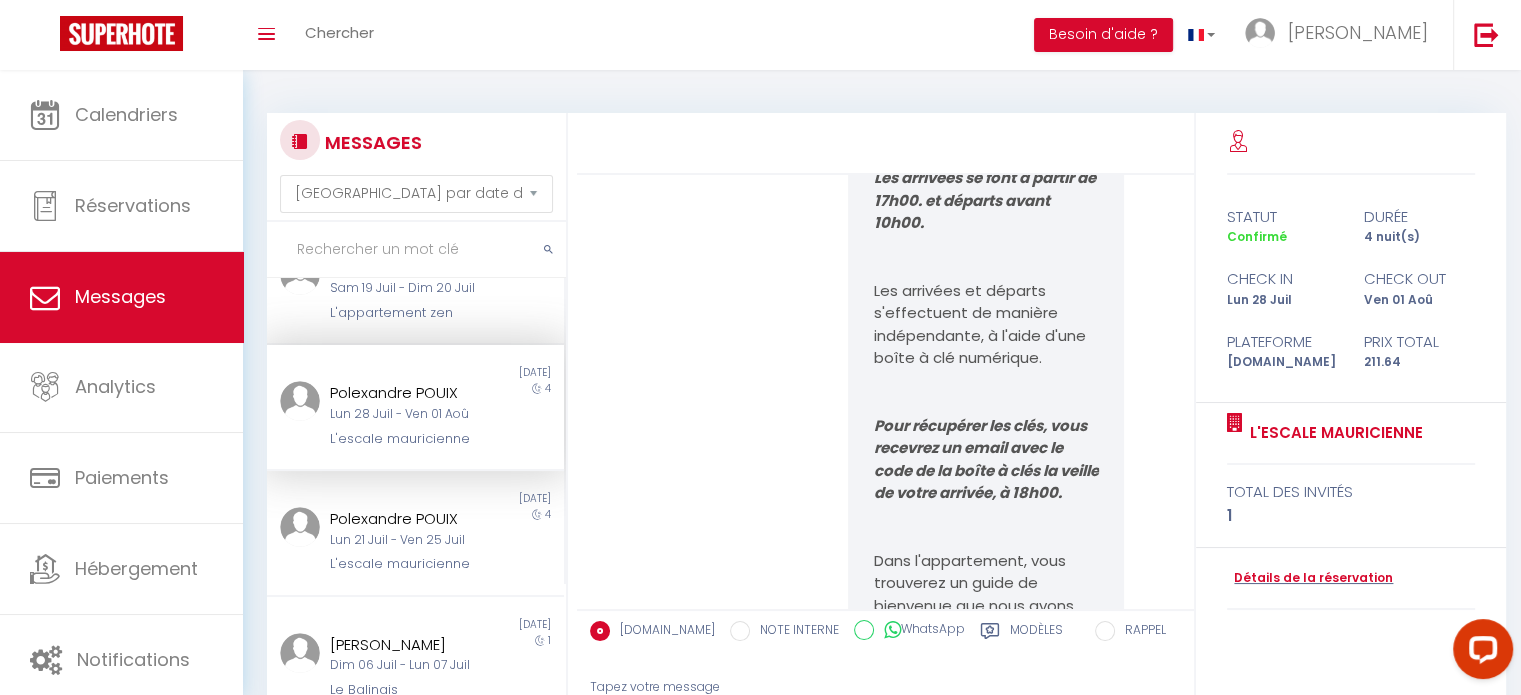 scroll, scrollTop: 0, scrollLeft: 0, axis: both 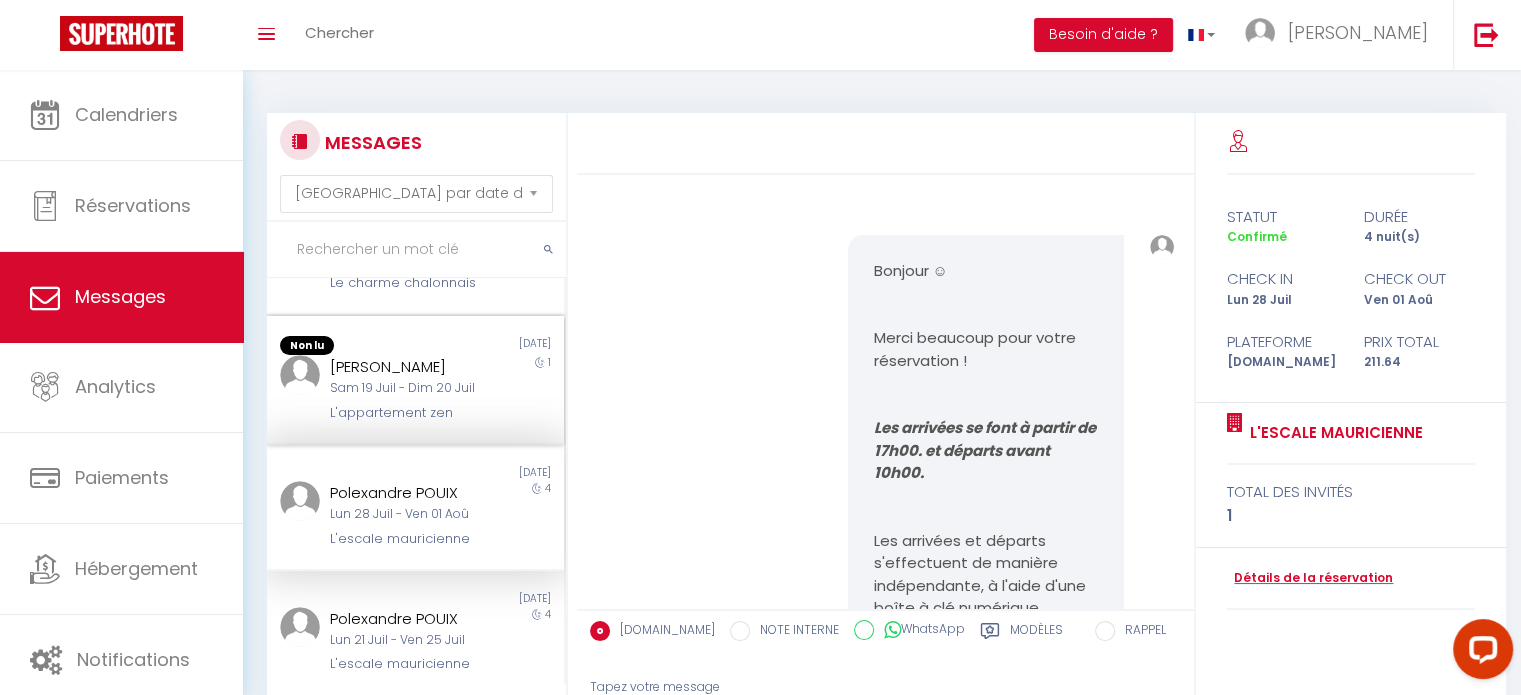 click on "Sam 19 Juil - Dim 20 Juil" at bounding box center [403, 388] 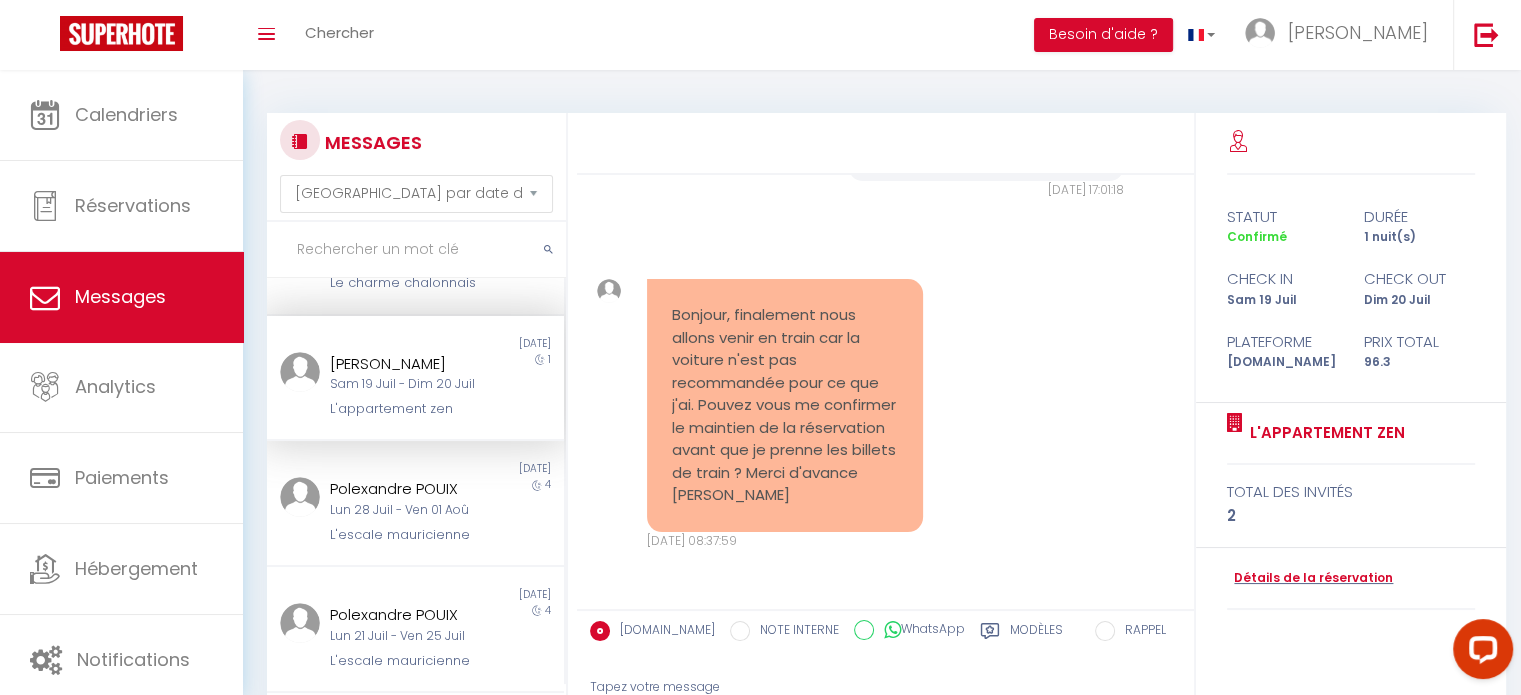 scroll, scrollTop: 4176, scrollLeft: 0, axis: vertical 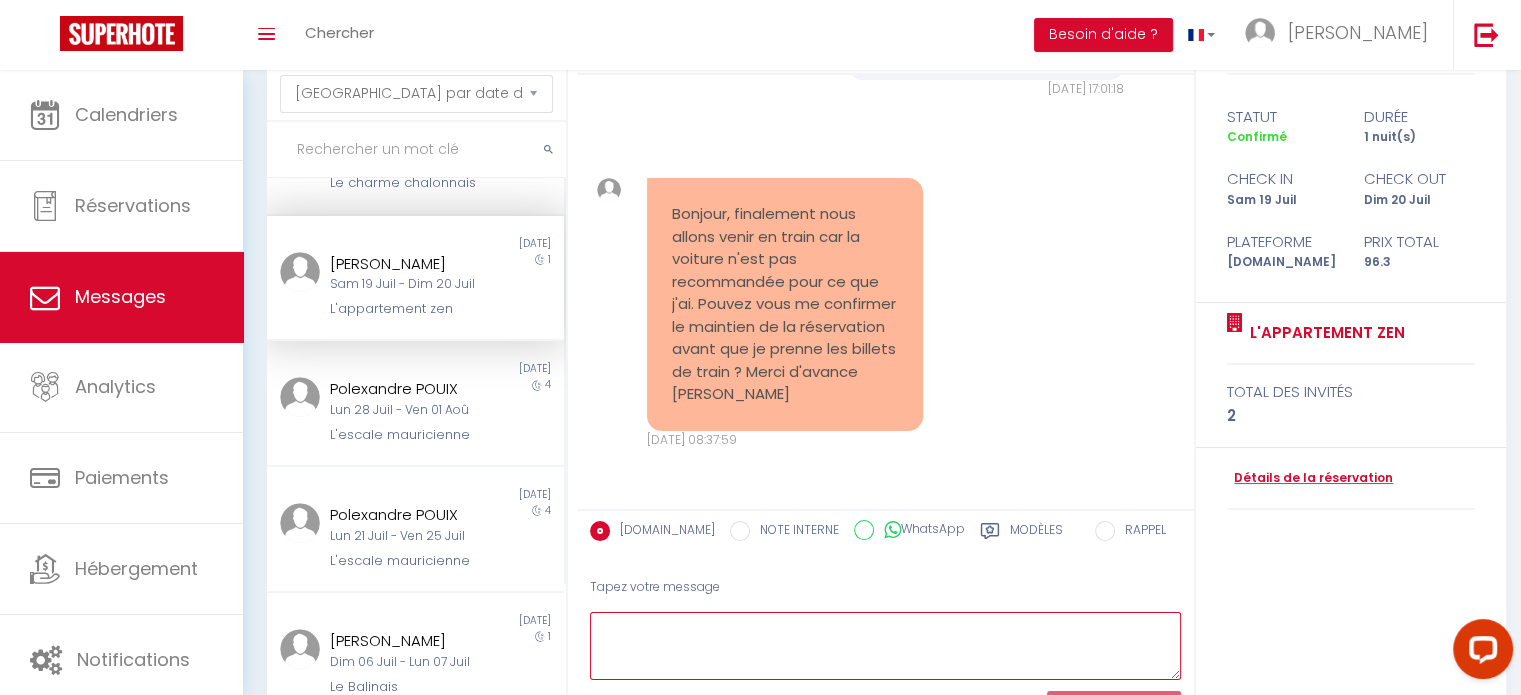 click at bounding box center [885, 646] 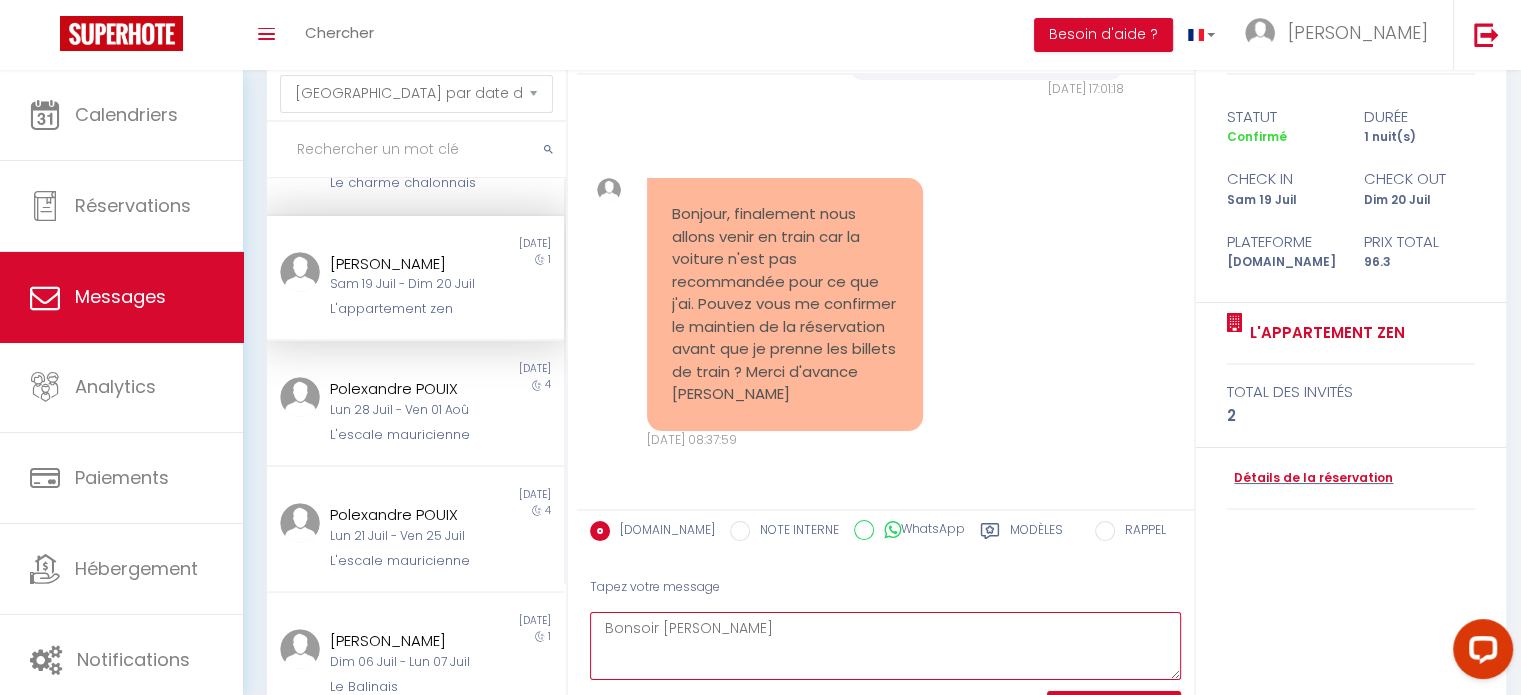 paste on "☺" 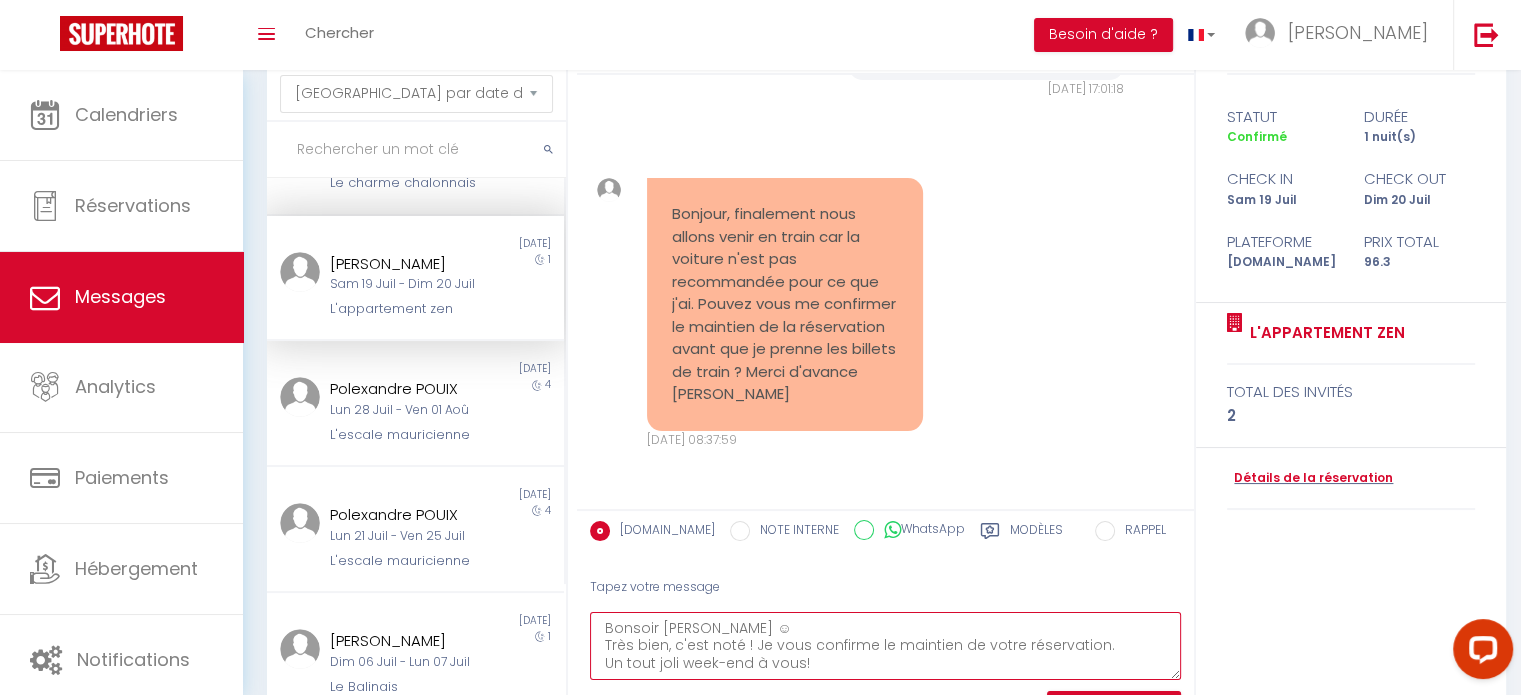 scroll, scrollTop: 11, scrollLeft: 0, axis: vertical 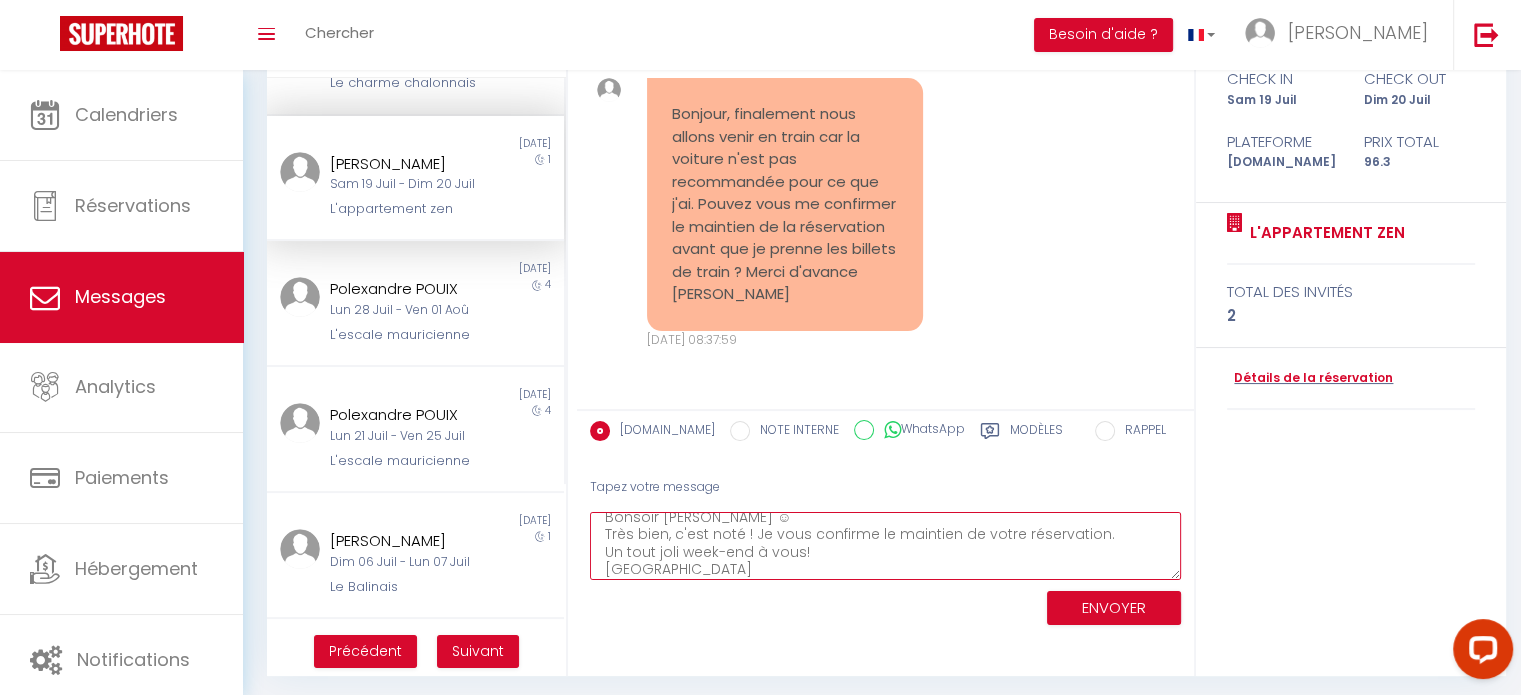 type on "Bonsoir [PERSON_NAME] ☺
Très bien, c'est noté ! Je vous confirme le maintien de votre réservation.
Un tout joli week-end à vous!
[GEOGRAPHIC_DATA]" 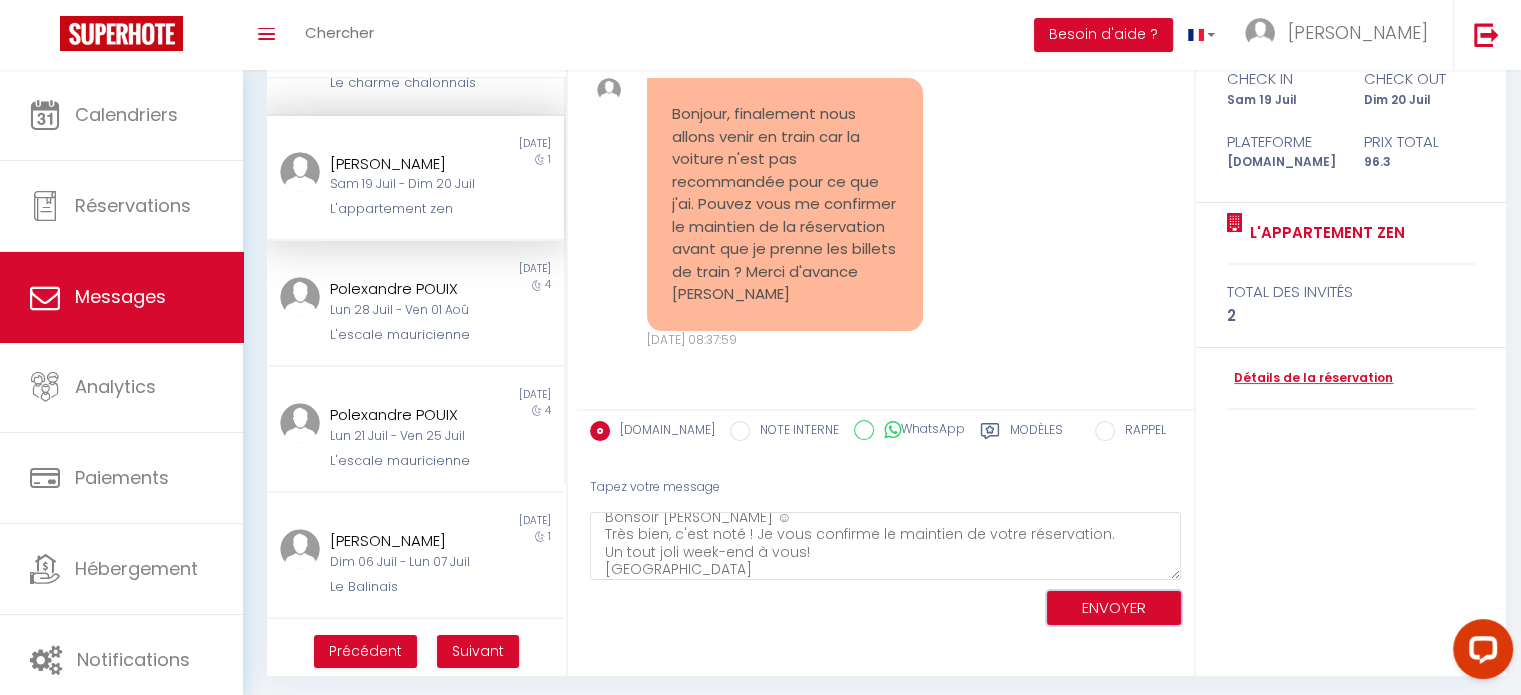 click on "ENVOYER" at bounding box center (1114, 608) 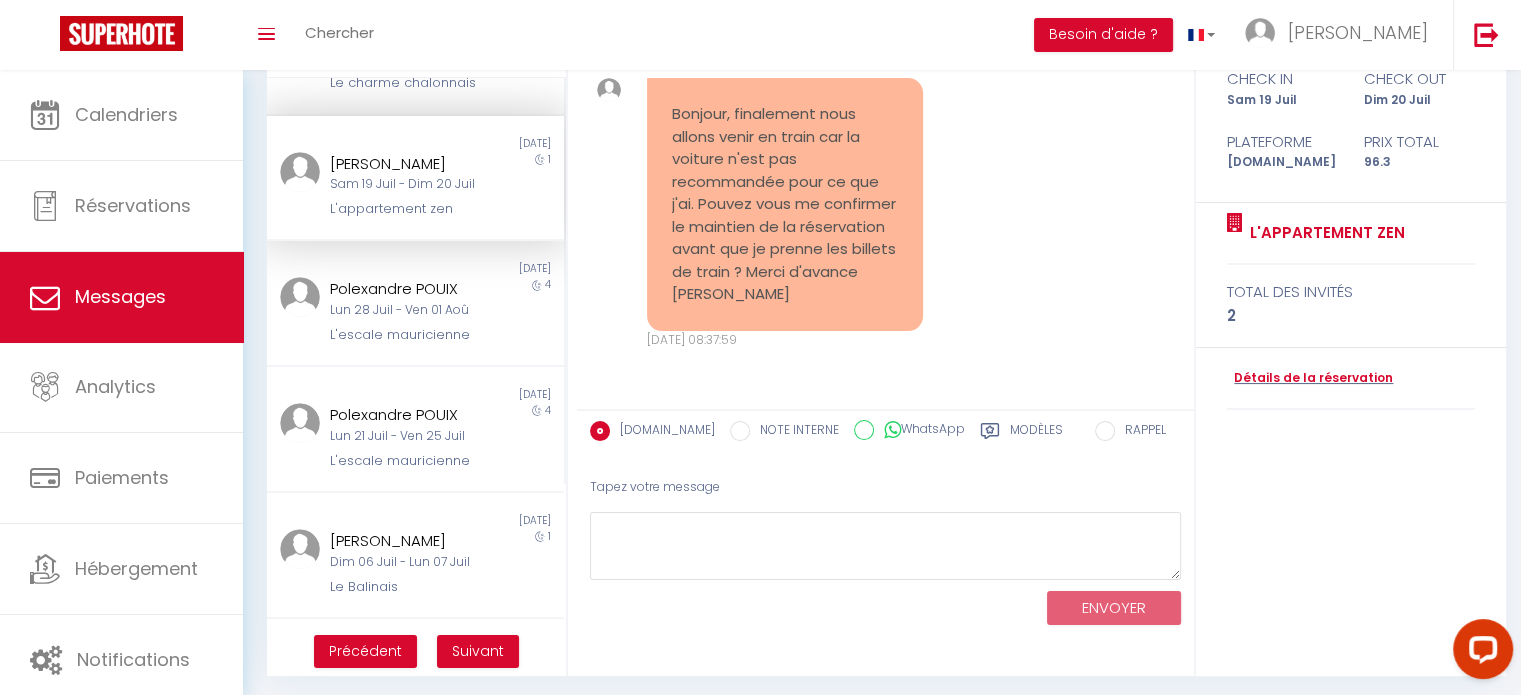 scroll, scrollTop: 0, scrollLeft: 0, axis: both 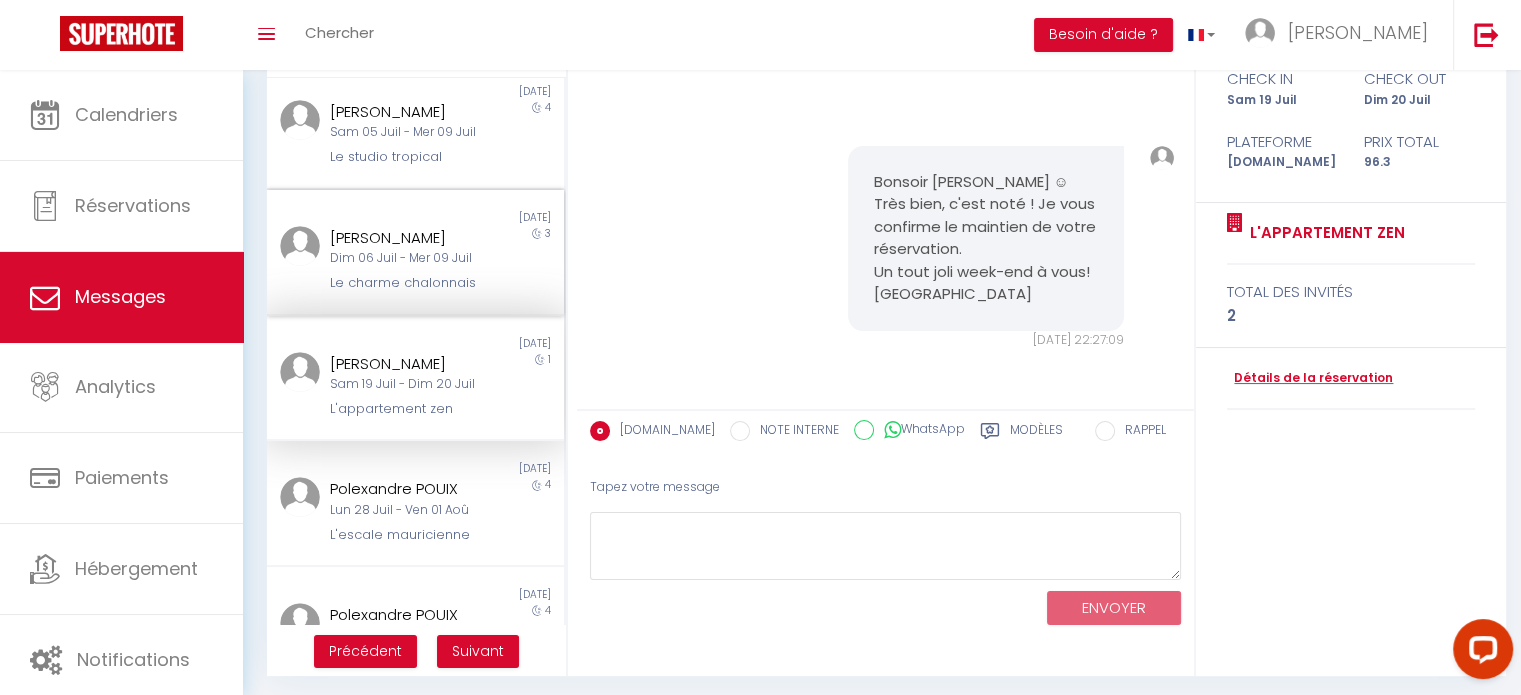 click on "Dim 06 Juil - Mer 09 Juil" at bounding box center (403, 258) 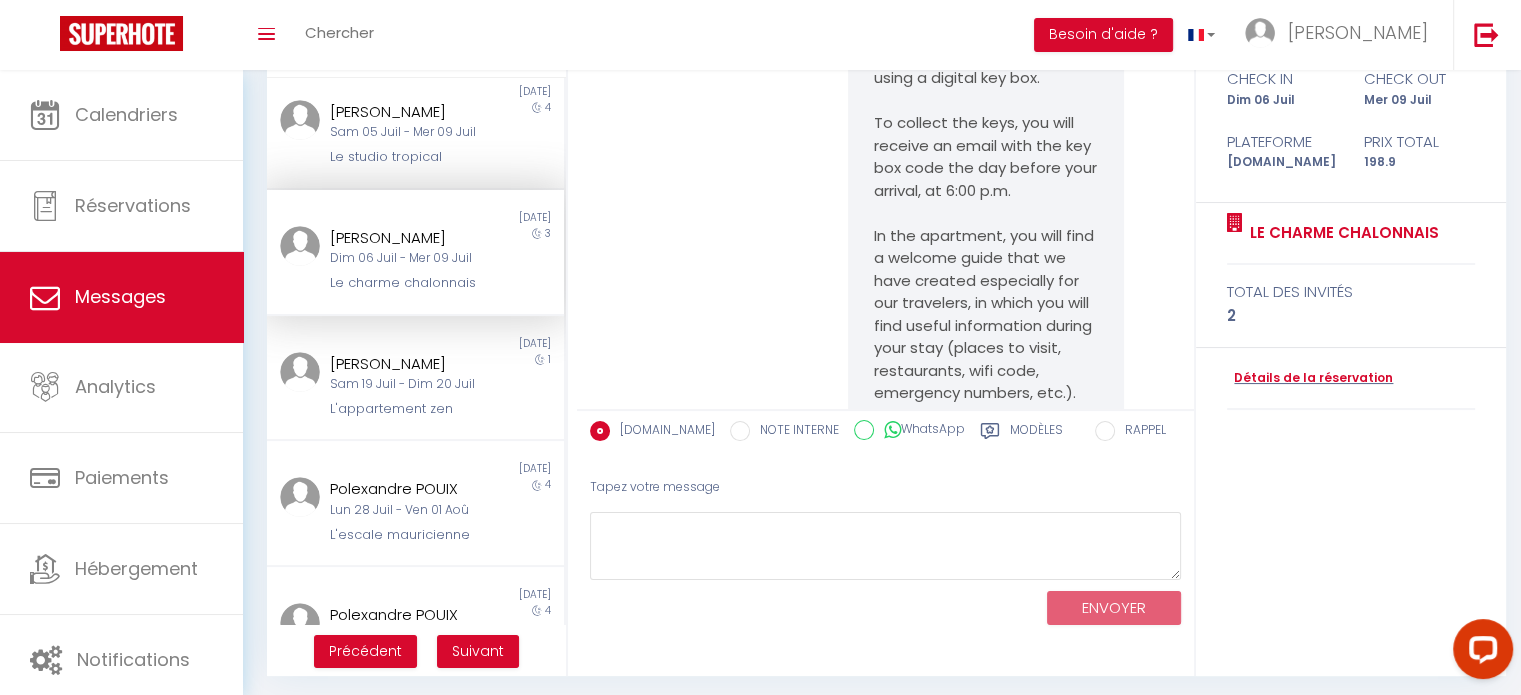 scroll, scrollTop: 1108, scrollLeft: 0, axis: vertical 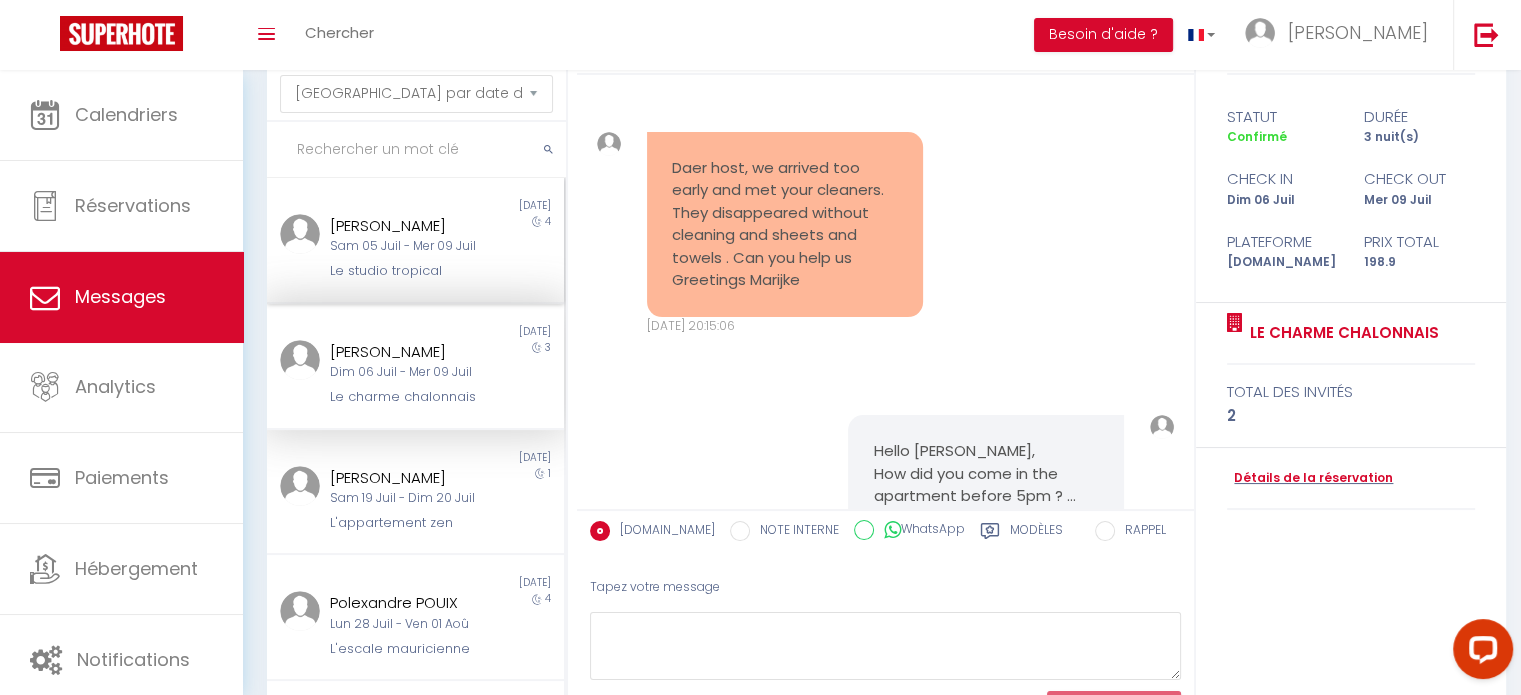 click on "Sam 05 Juil - Mer 09 Juil" at bounding box center [403, 246] 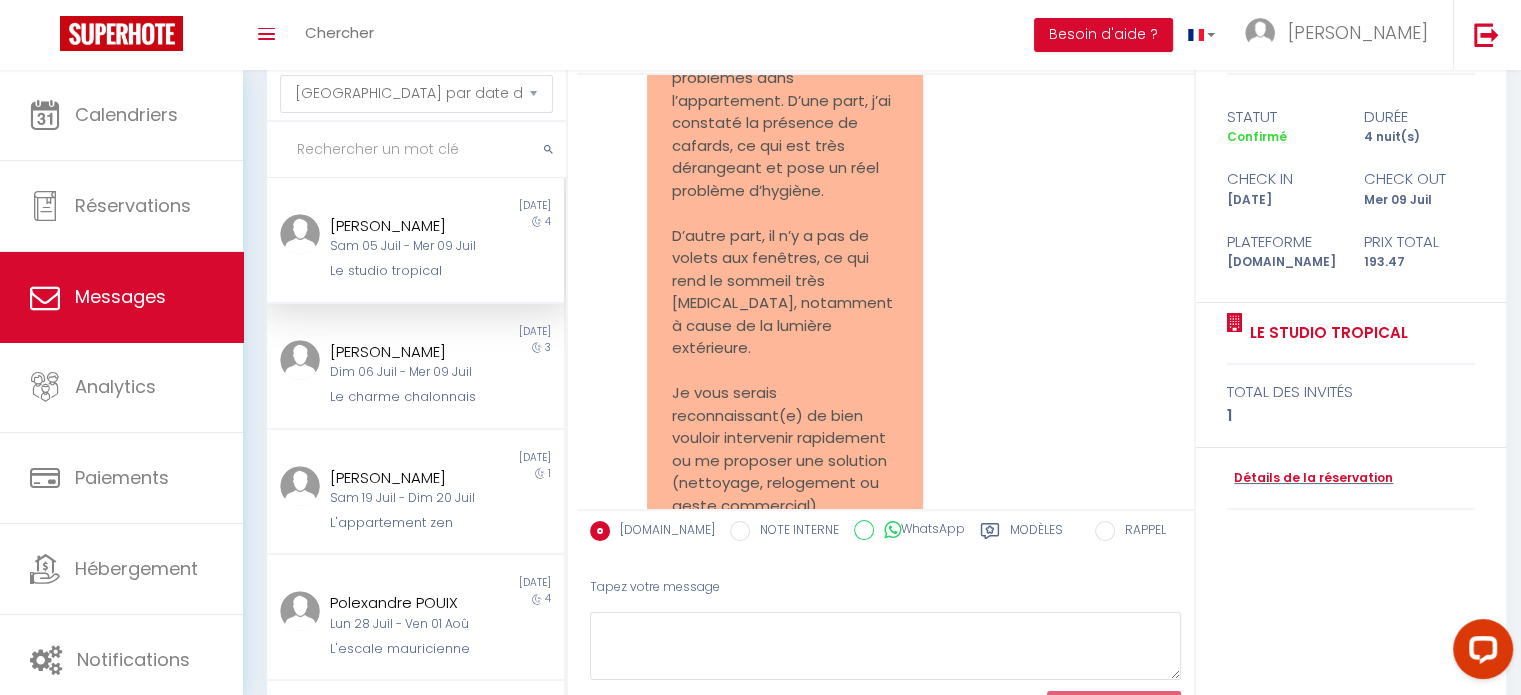 scroll, scrollTop: 3300, scrollLeft: 0, axis: vertical 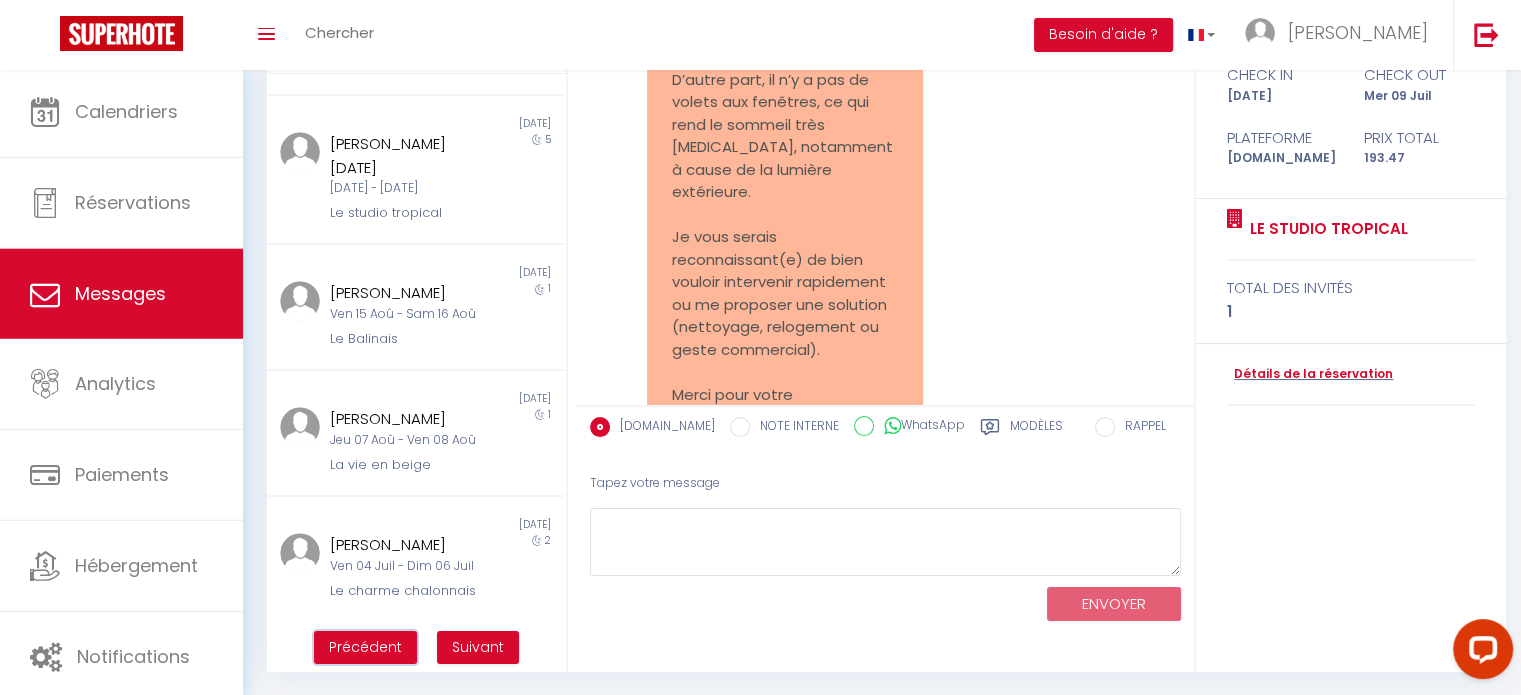 click on "Précédent" at bounding box center [365, 647] 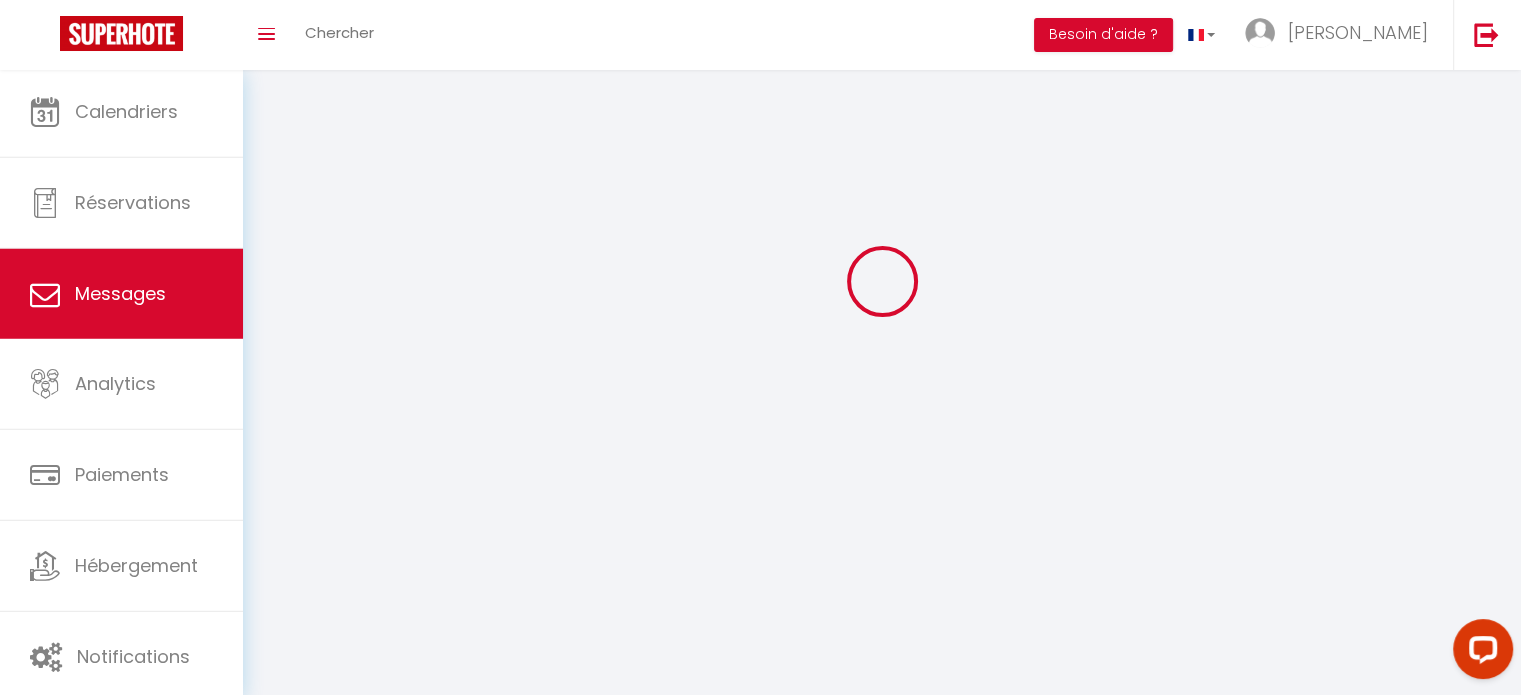 scroll, scrollTop: 70, scrollLeft: 0, axis: vertical 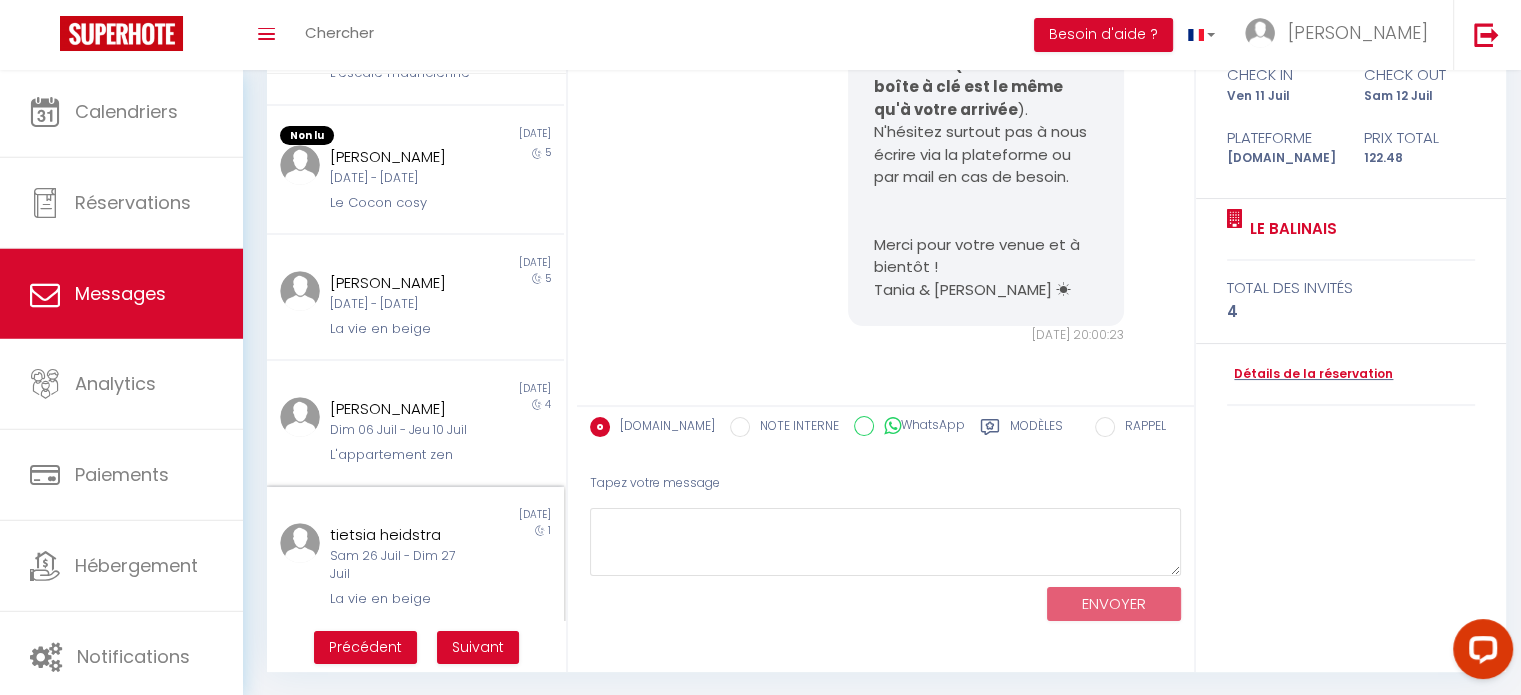 click on "Sam 26 Juil - Dim 27 Juil" at bounding box center (403, 566) 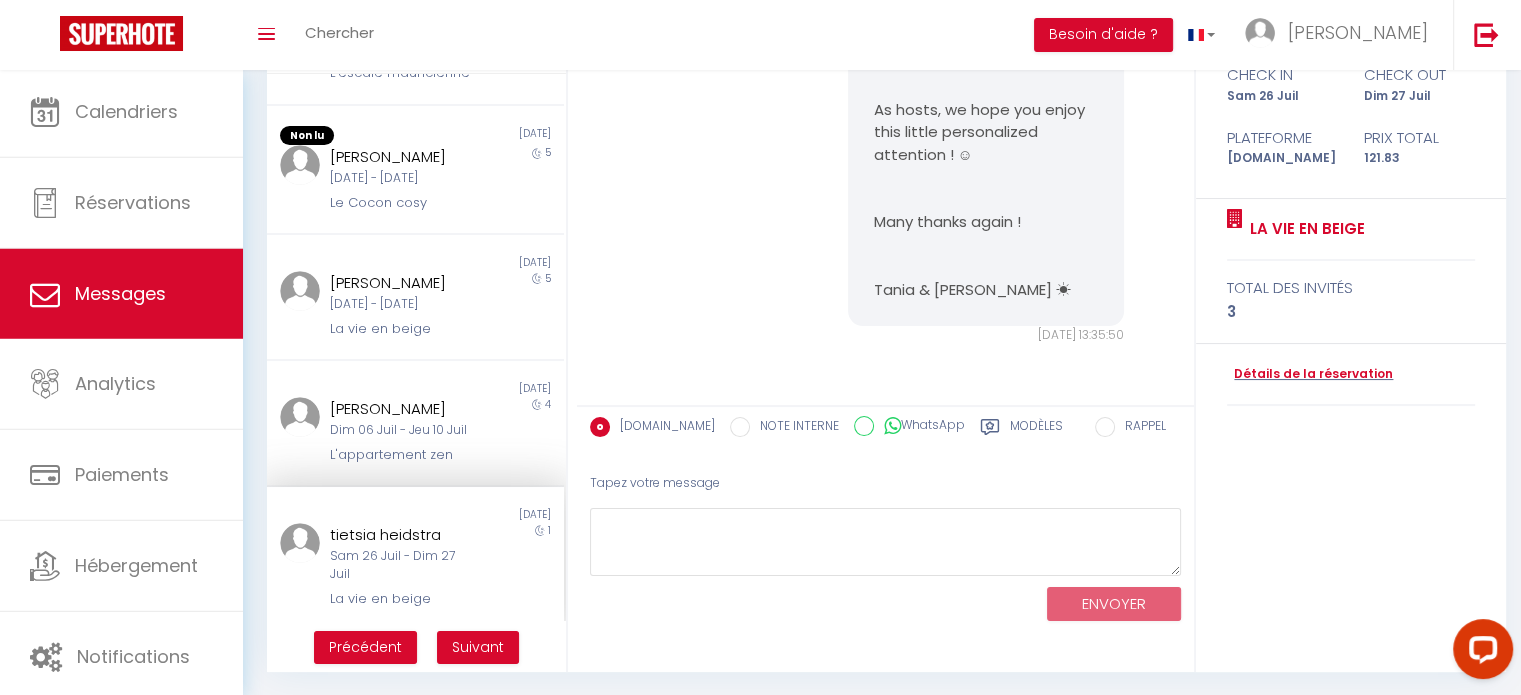 scroll, scrollTop: 721, scrollLeft: 0, axis: vertical 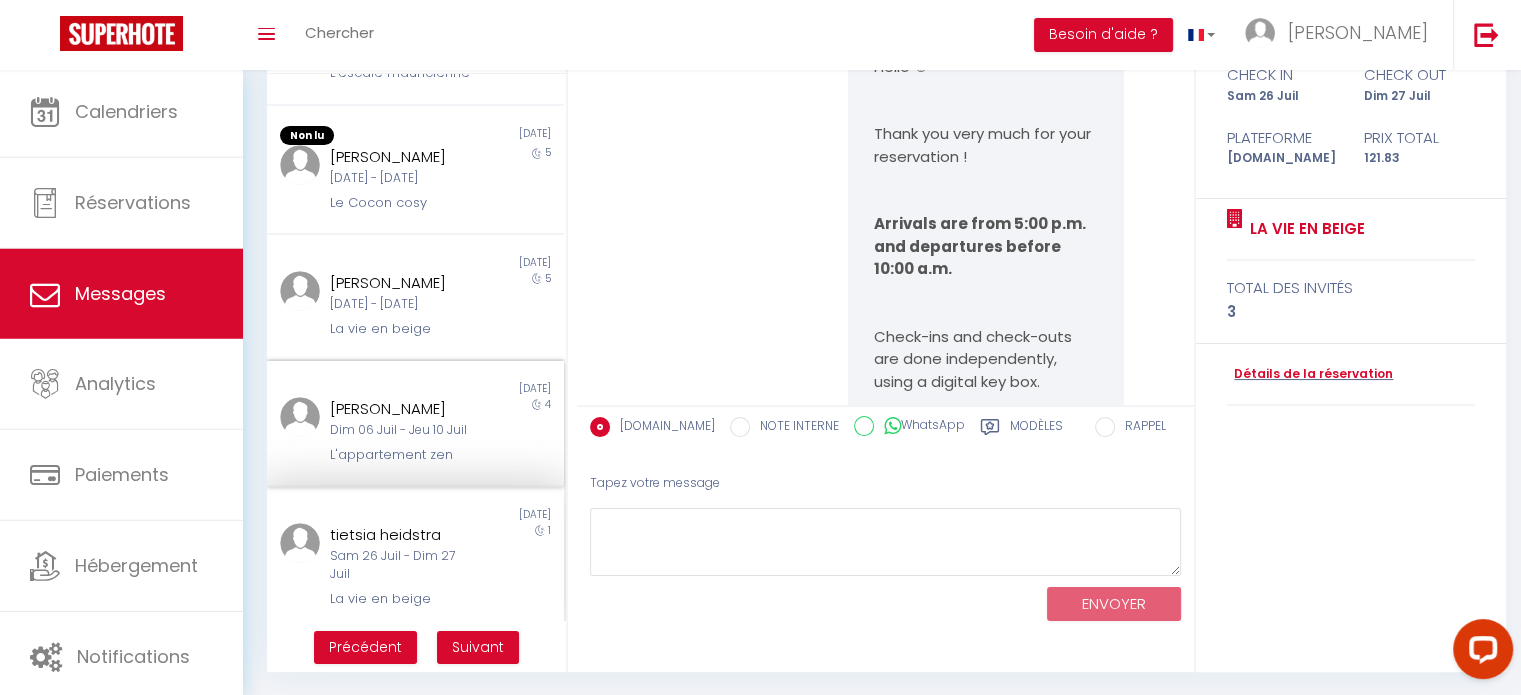 click on "Dim 06 Juil - Jeu 10 Juil" at bounding box center (403, 430) 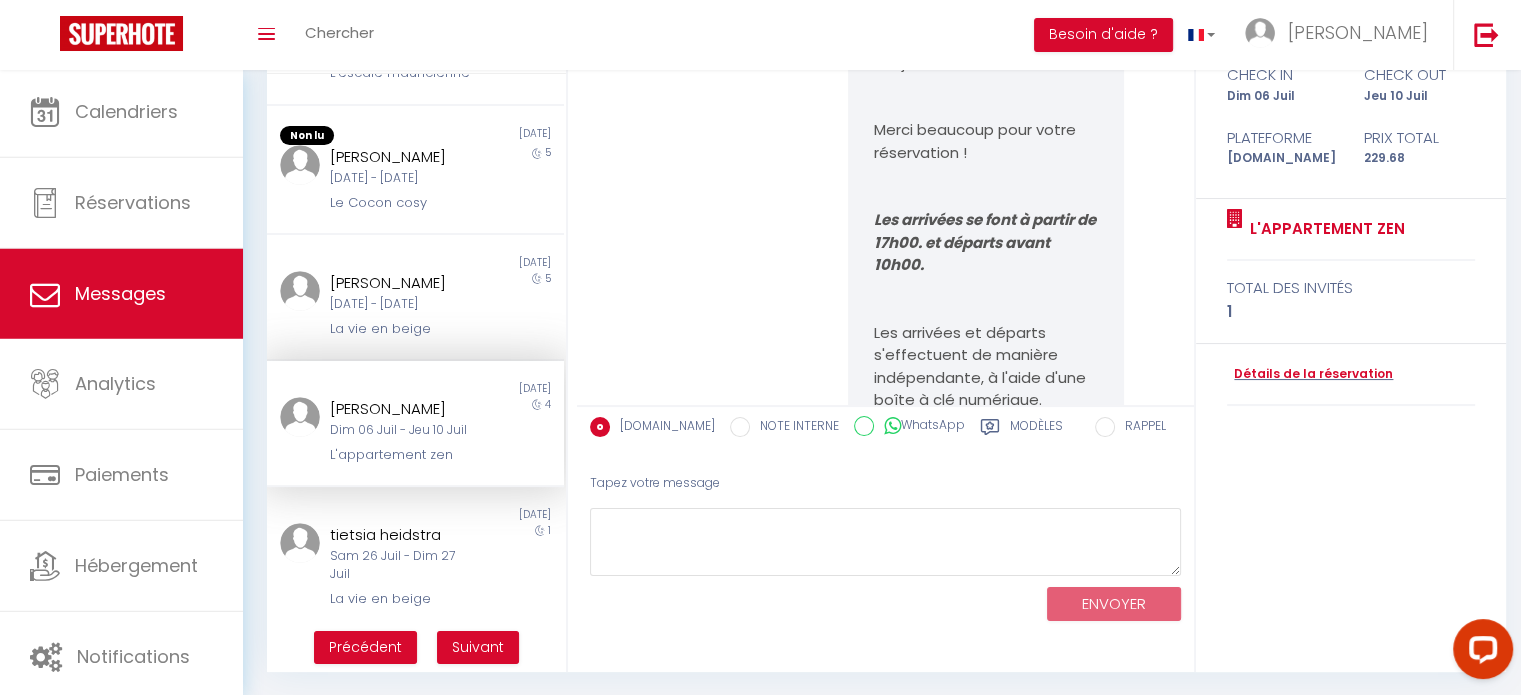 scroll, scrollTop: 0, scrollLeft: 0, axis: both 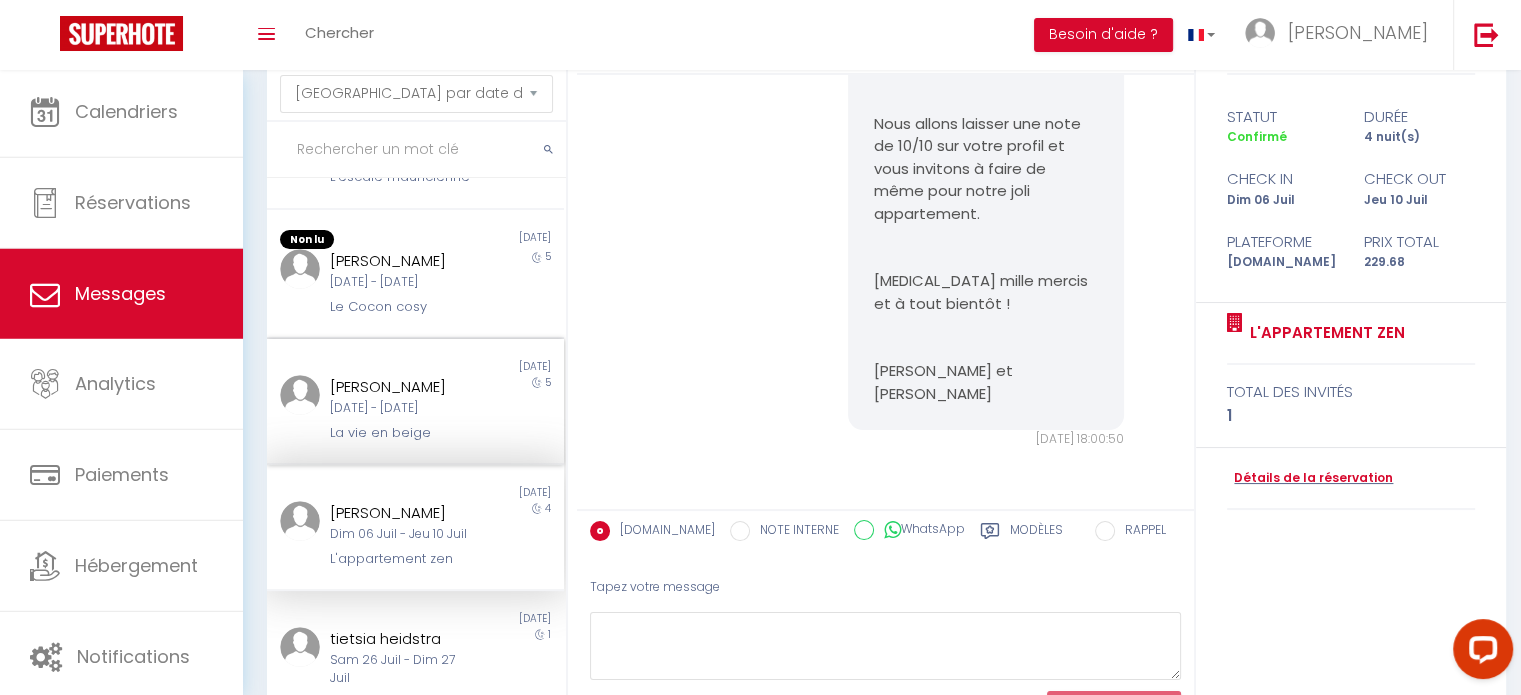 click on "[DATE] - [DATE]" at bounding box center [403, 408] 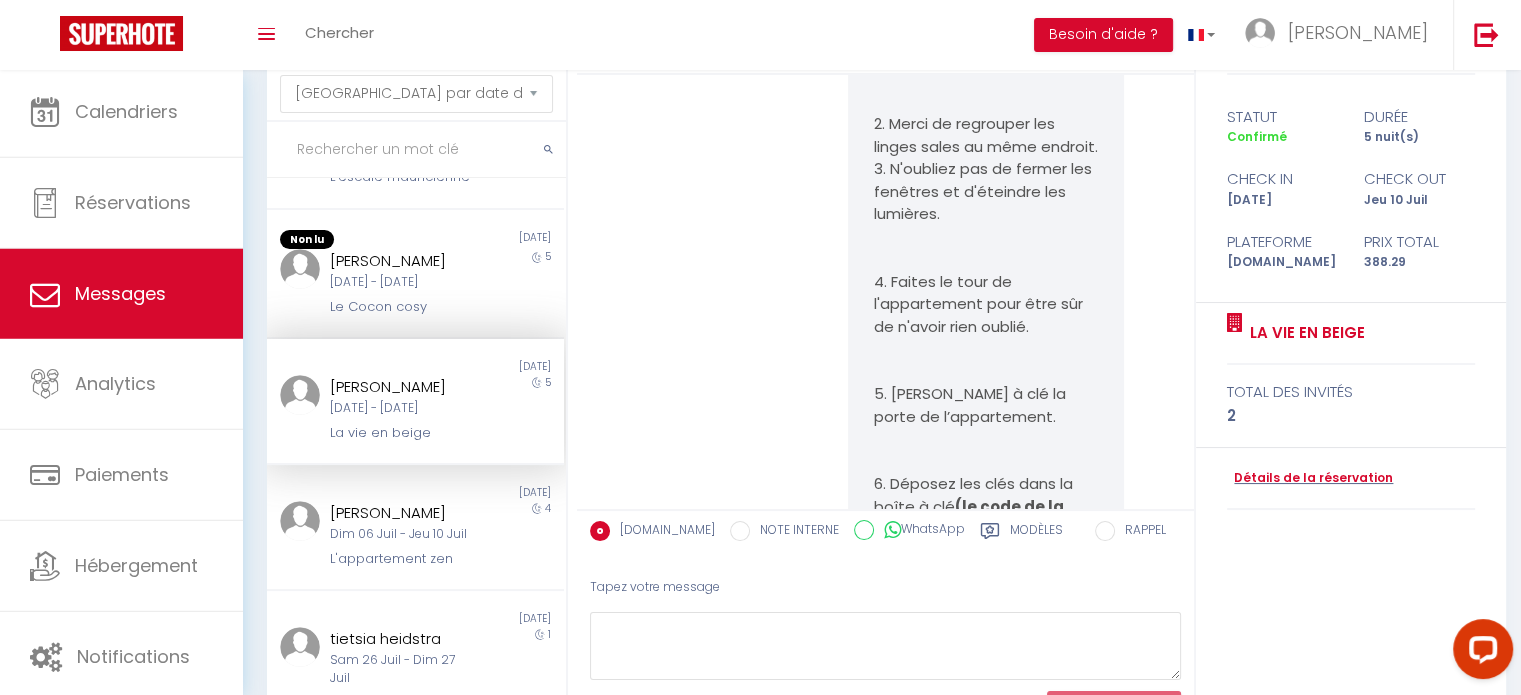 scroll, scrollTop: 5552, scrollLeft: 0, axis: vertical 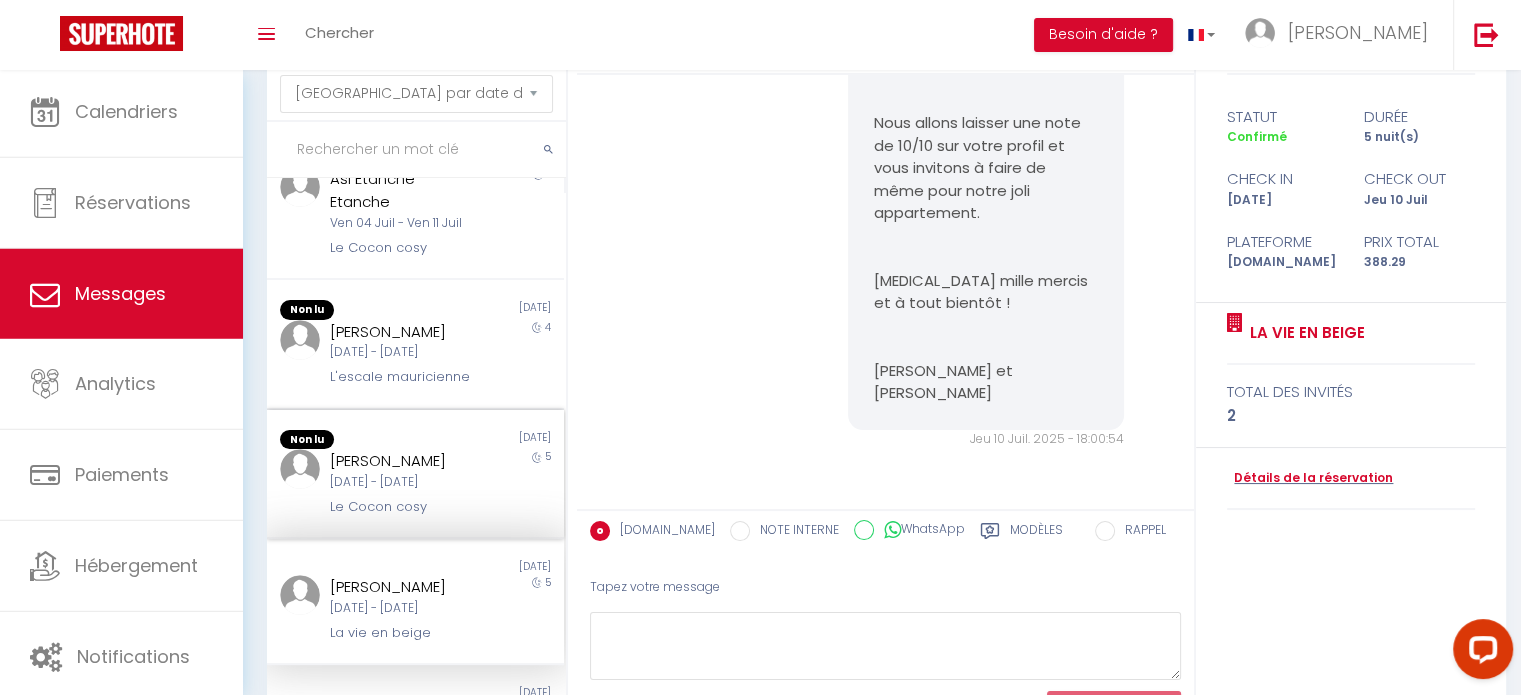 click on "[DATE] - [DATE]" at bounding box center (403, 482) 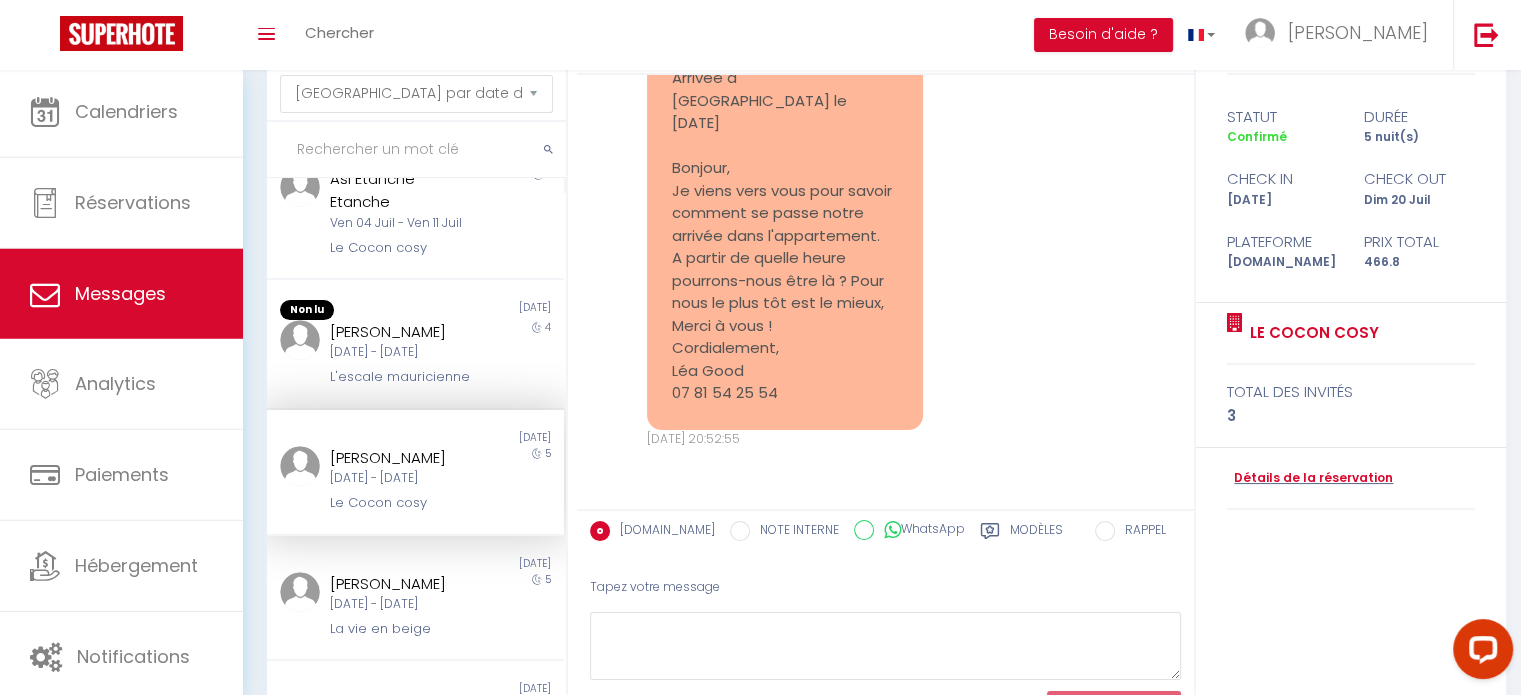 scroll, scrollTop: 960, scrollLeft: 0, axis: vertical 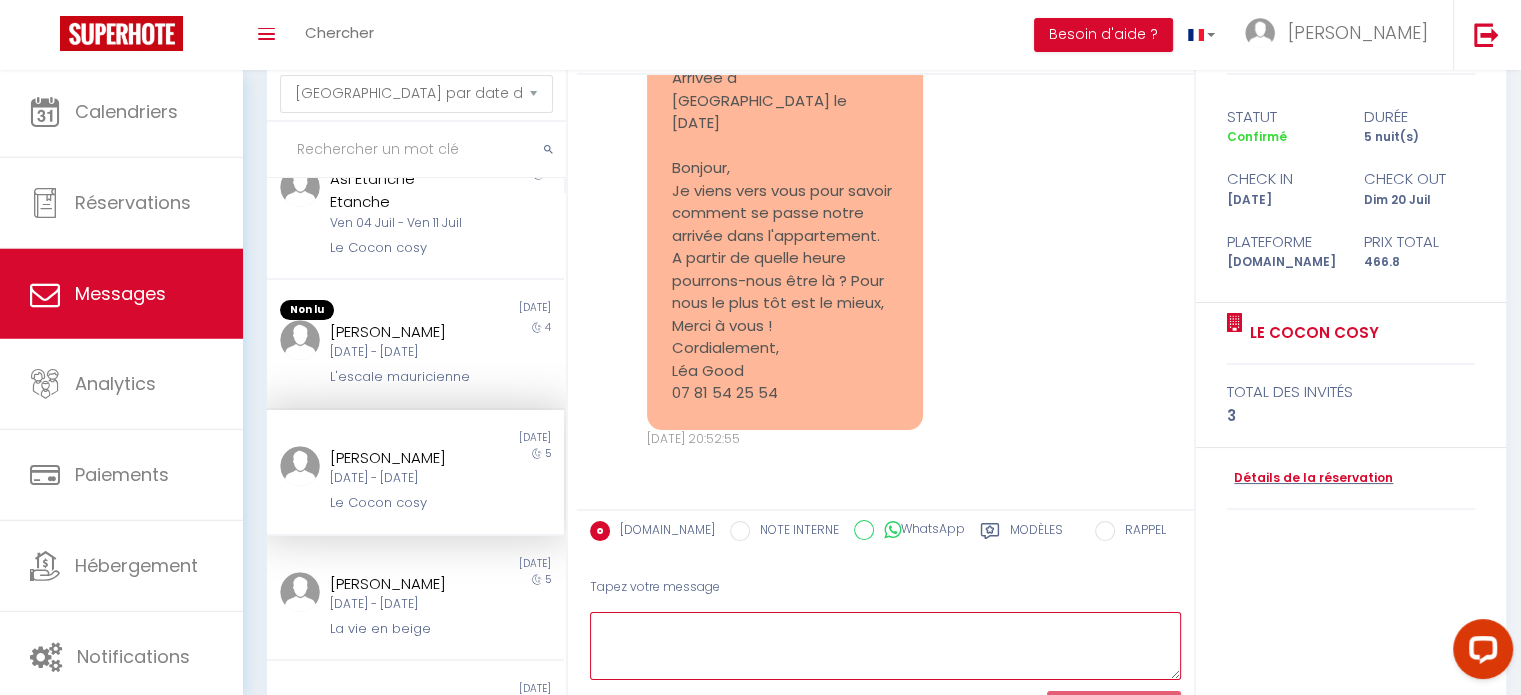 click at bounding box center (885, 646) 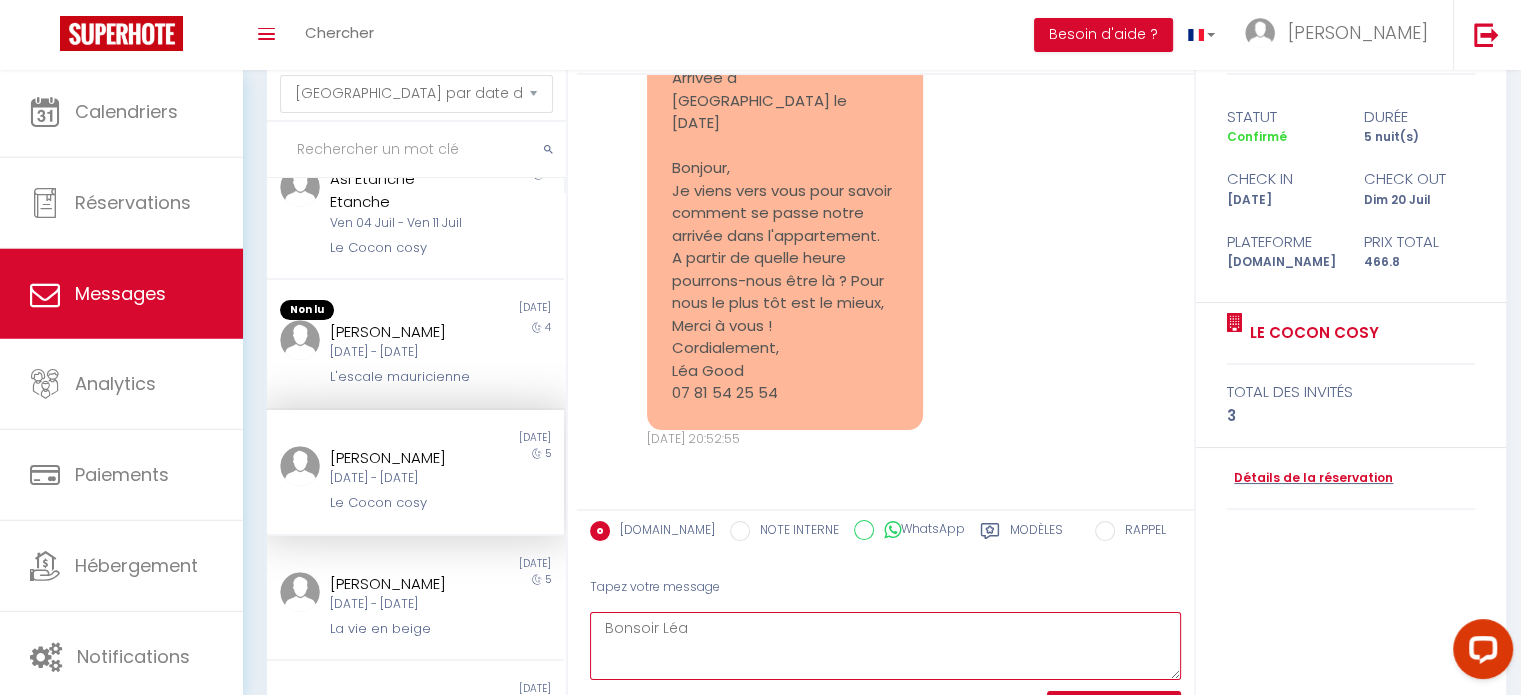 paste on "☺" 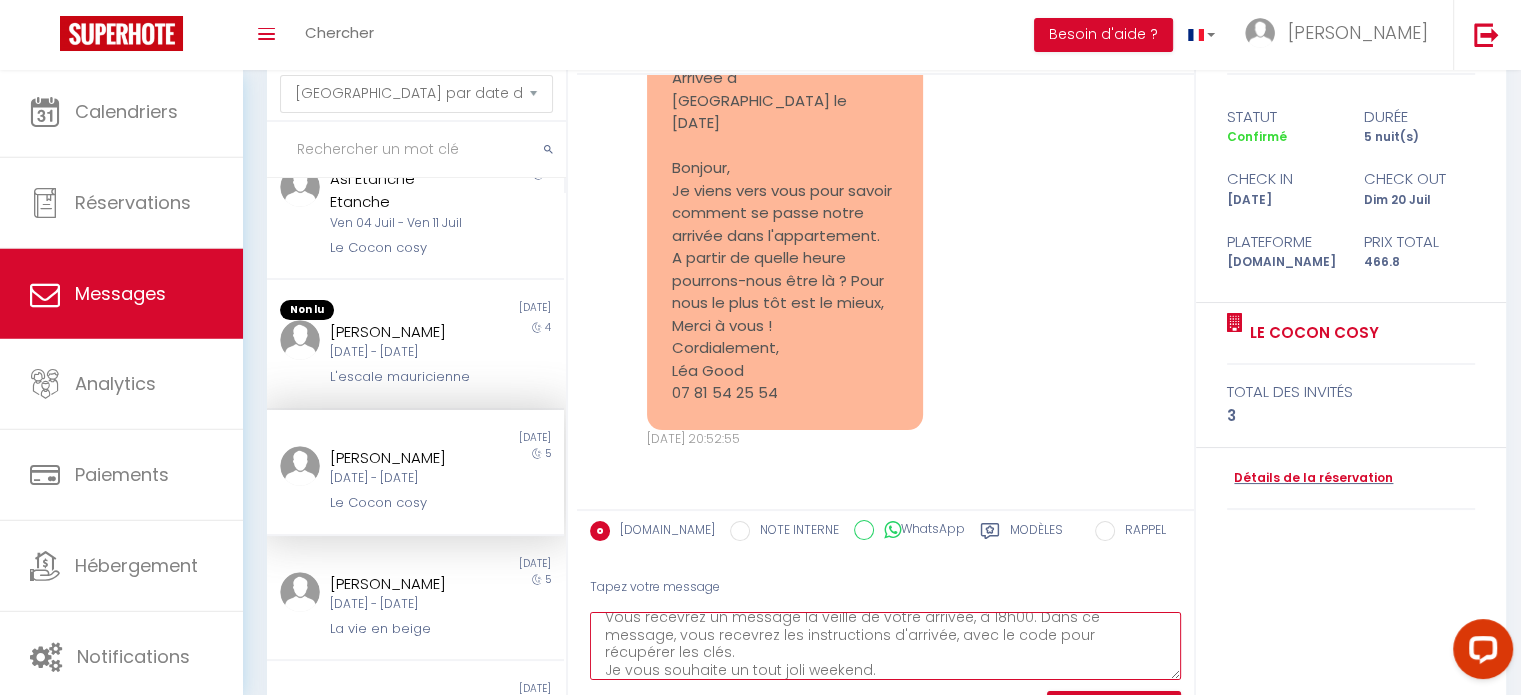 scroll, scrollTop: 46, scrollLeft: 0, axis: vertical 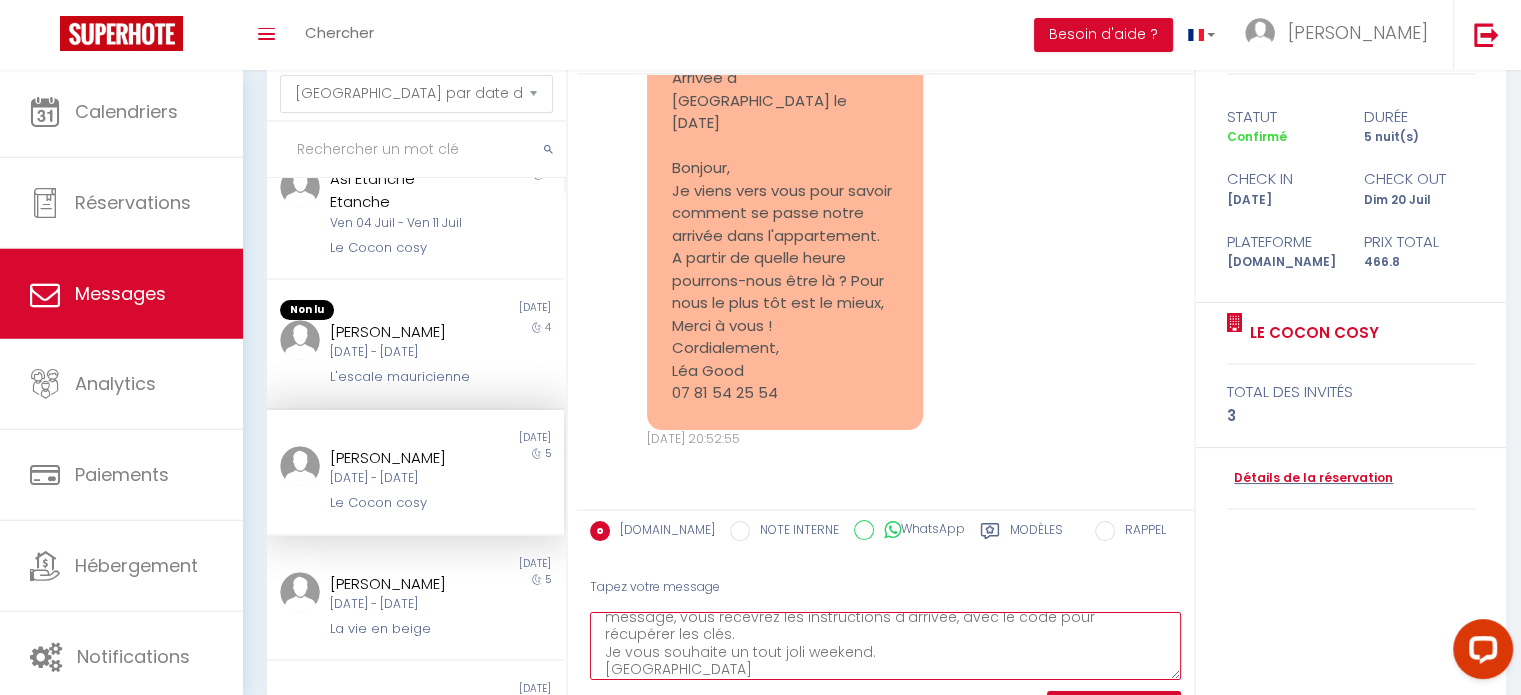 paste on "☺" 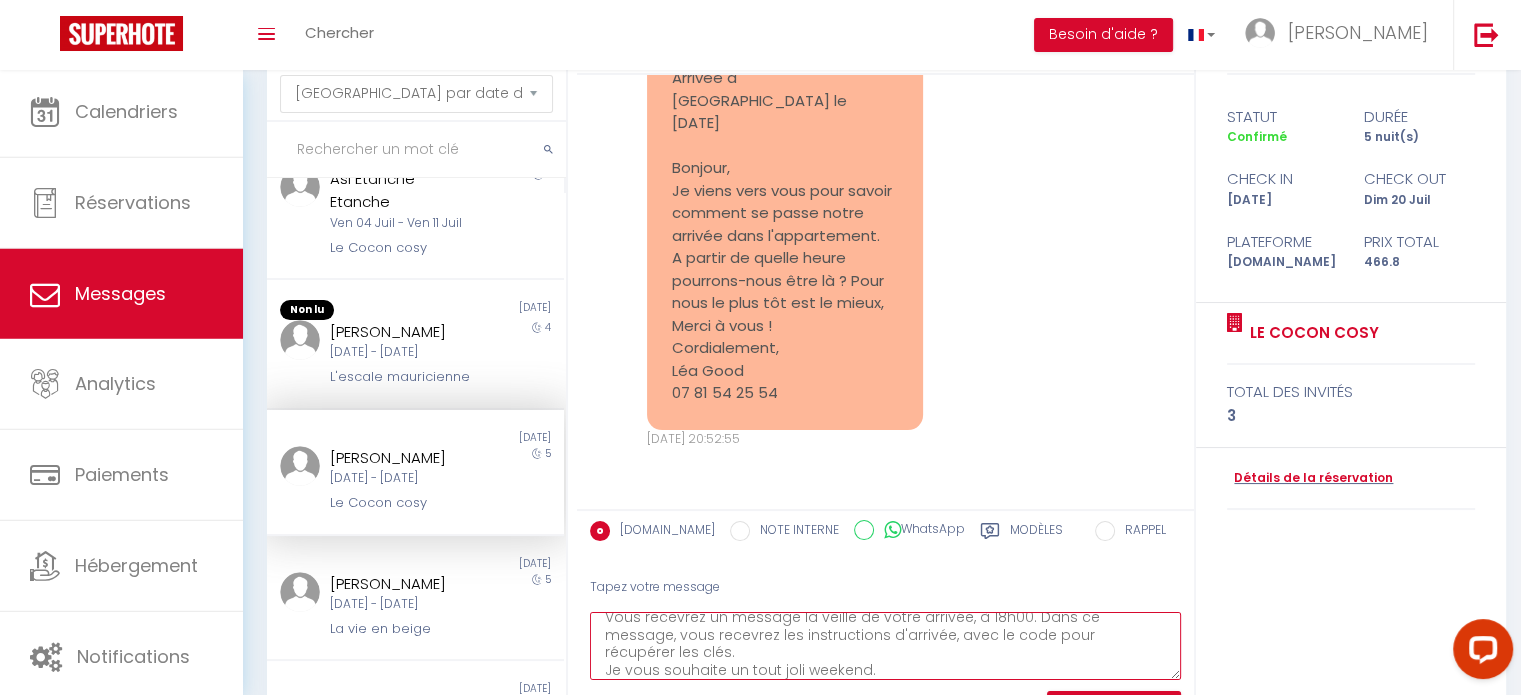 scroll, scrollTop: 52, scrollLeft: 0, axis: vertical 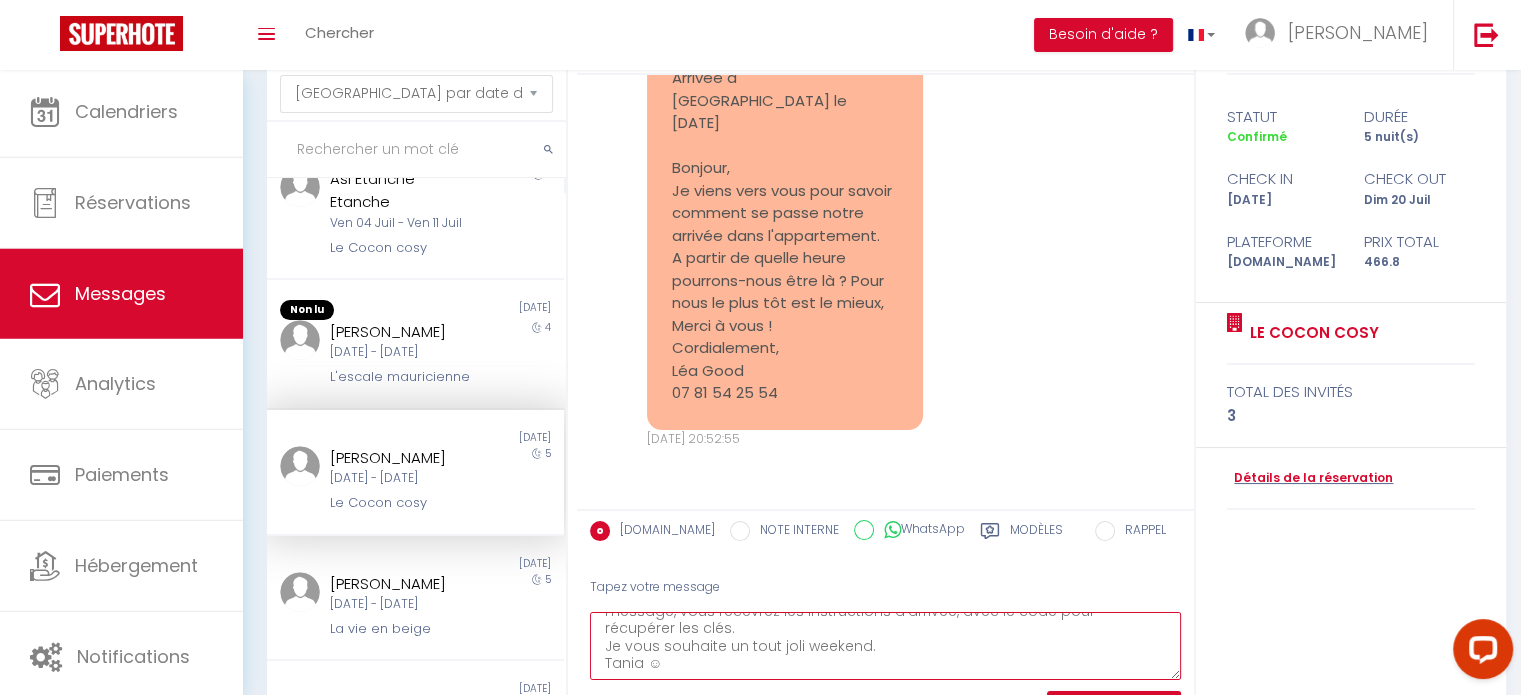 click on "Bonsoir Léa ☺
Vous recevrez un message la veille de votre arrivée, à 18h00. Dans ce message, vous recevrez les instructions d'arrivée, avec le code pour récupérer les clés.
Je vous souhaite un tout joli weekend.
Tania ☺" at bounding box center [885, 646] 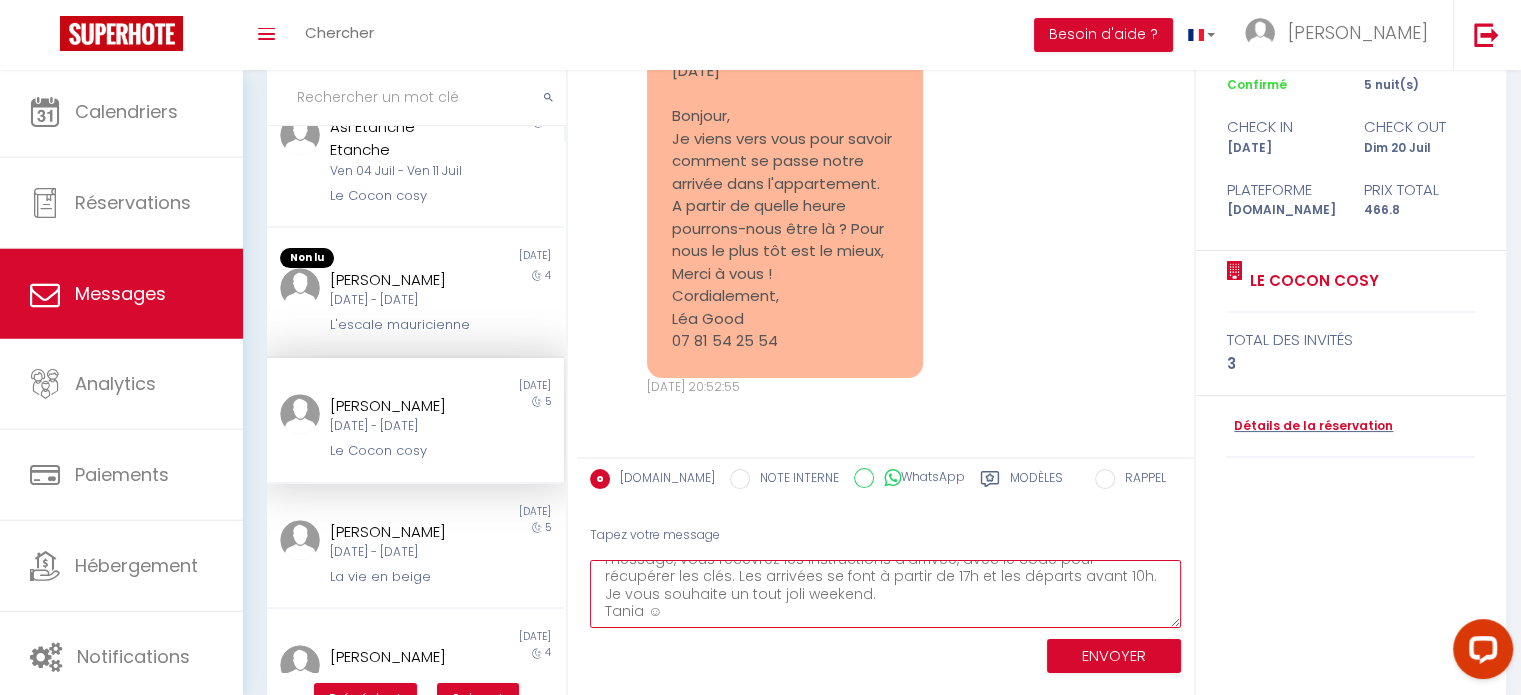 scroll, scrollTop: 200, scrollLeft: 0, axis: vertical 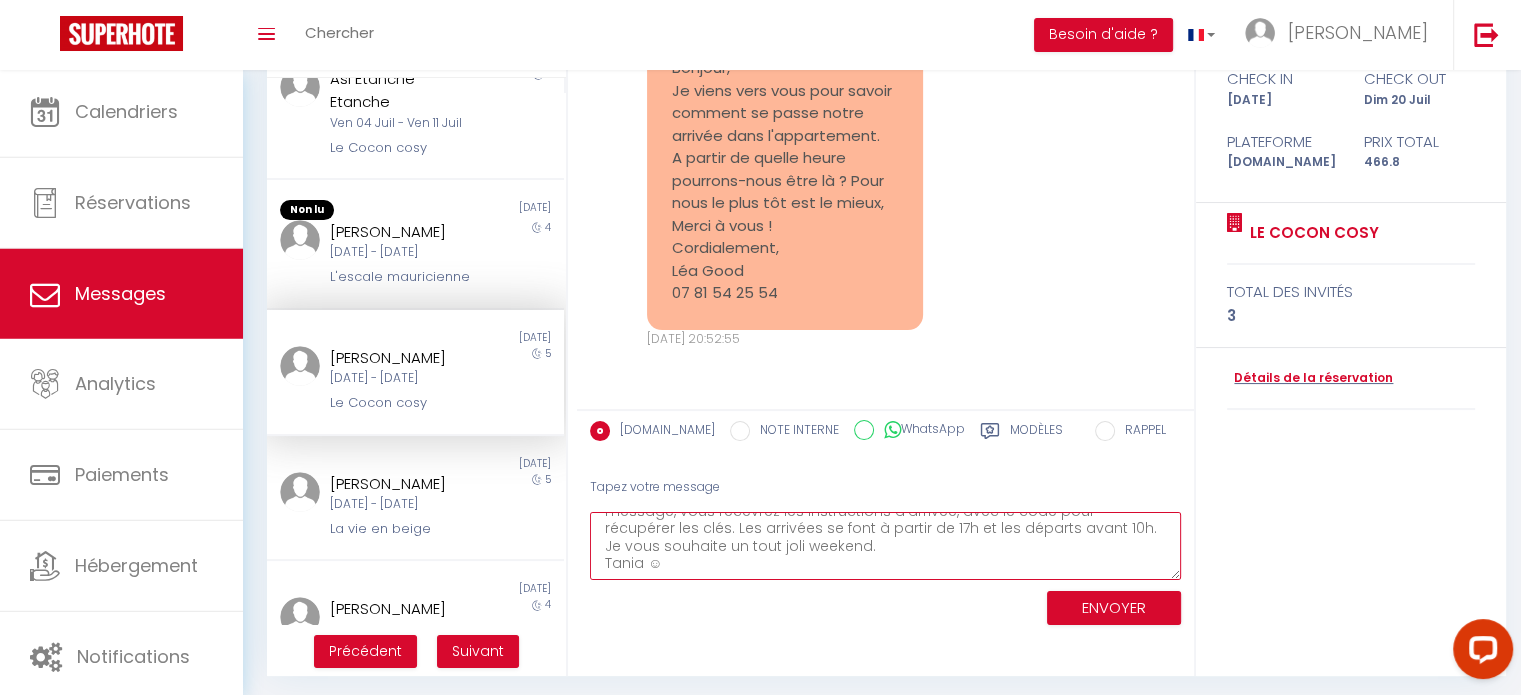 type on "Bonsoir Léa ☺
Vous recevrez un message la veille de votre arrivée, à 18h00. Dans ce message, vous recevrez les instructions d'arrivée, avec le code pour récupérer les clés. Les arrivées se font à partir de 17h et les départs avant 10h.
Je vous souhaite un tout joli weekend.
Tania ☺" 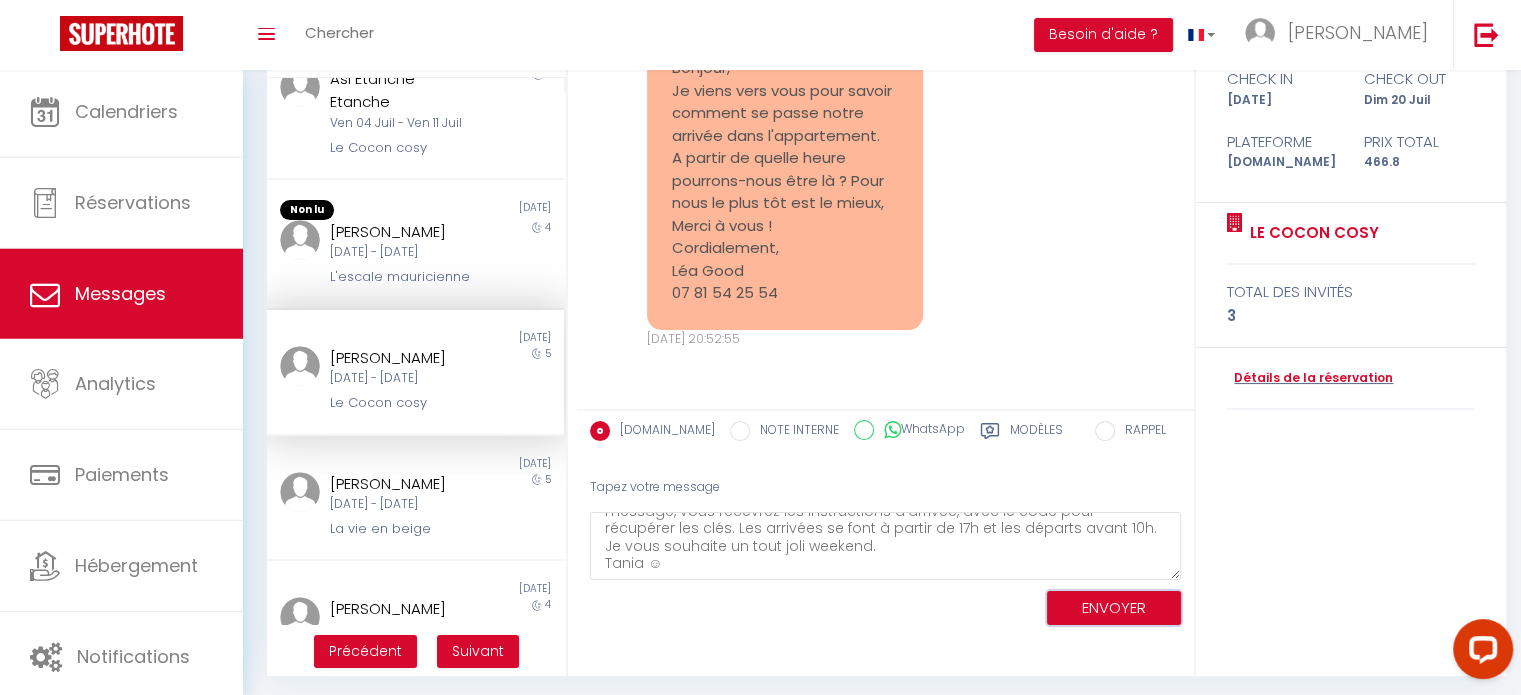 click on "ENVOYER" at bounding box center [1114, 608] 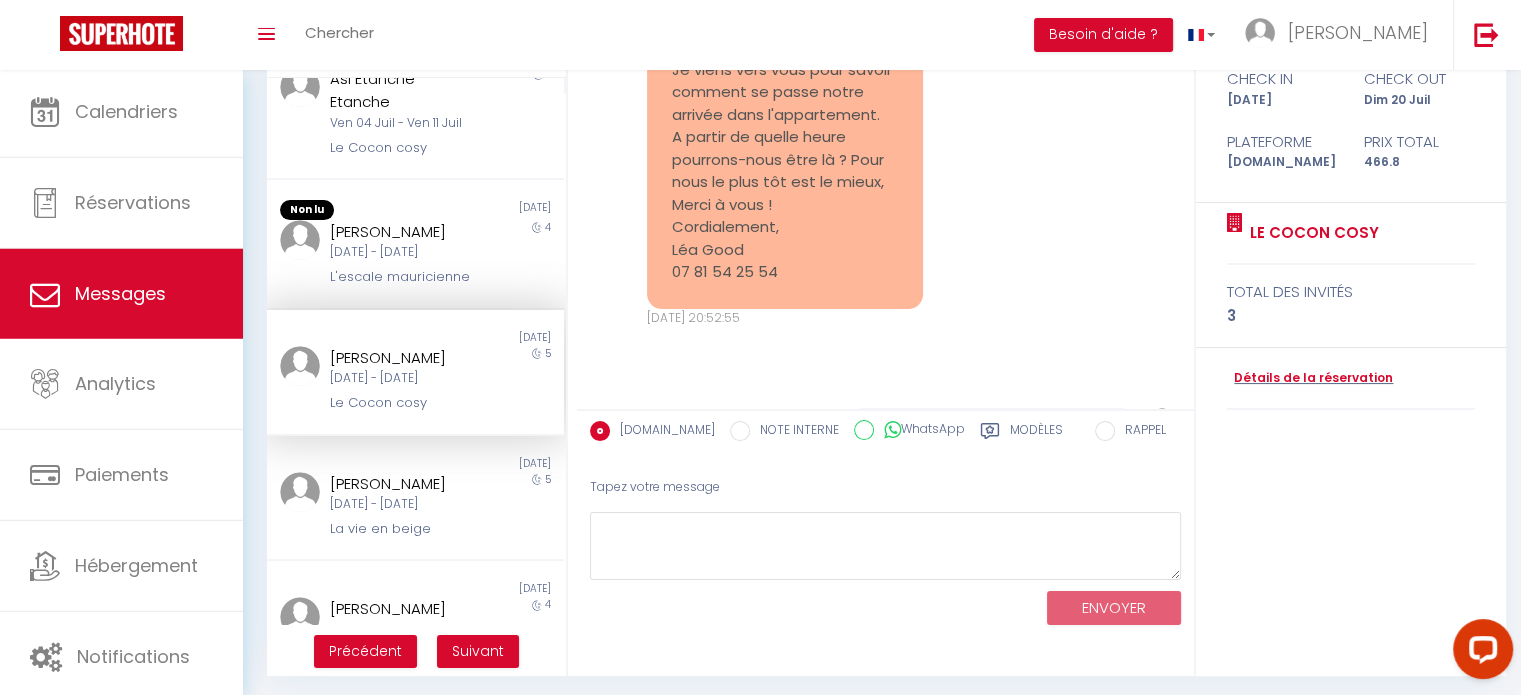 scroll, scrollTop: 0, scrollLeft: 0, axis: both 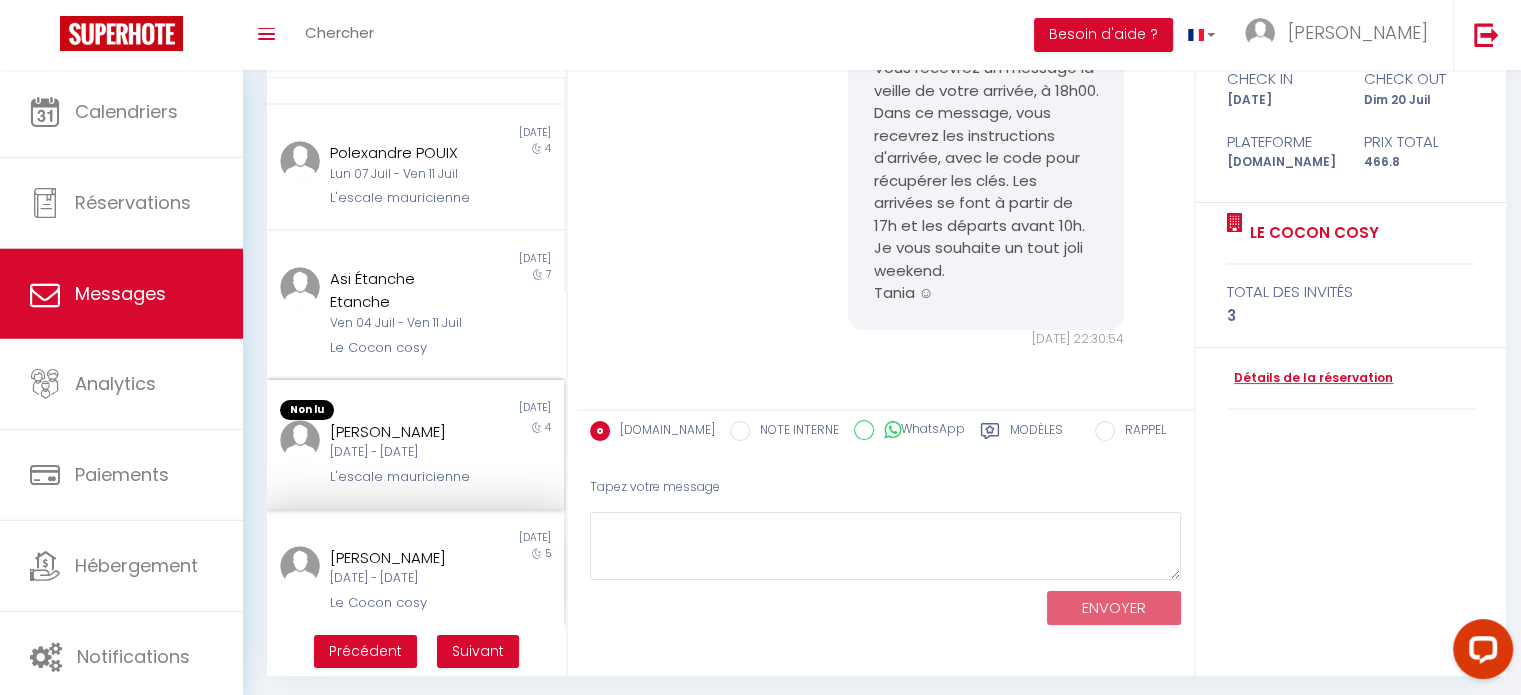 click on "[PERSON_NAME][DATE] - [DATE]   L'escale mauricienne" at bounding box center [402, 454] 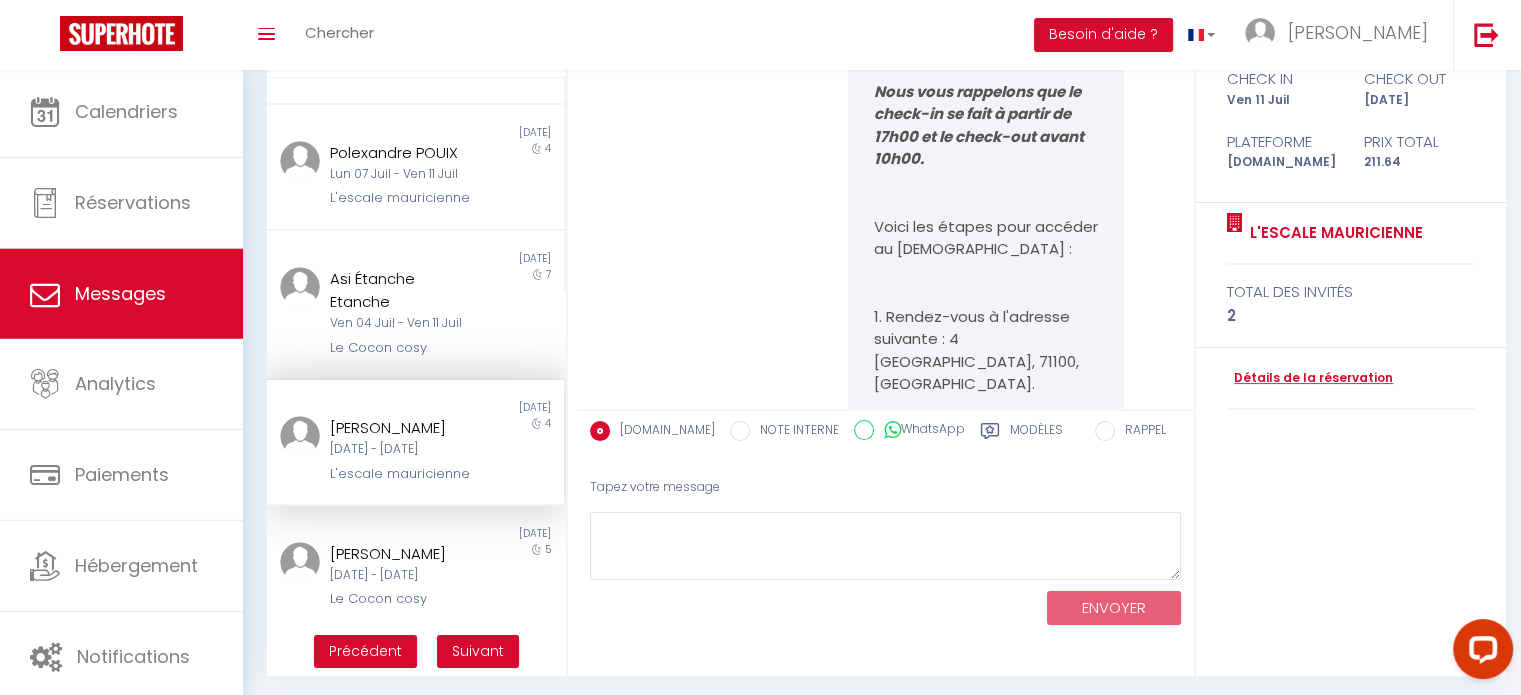 scroll, scrollTop: 3067, scrollLeft: 0, axis: vertical 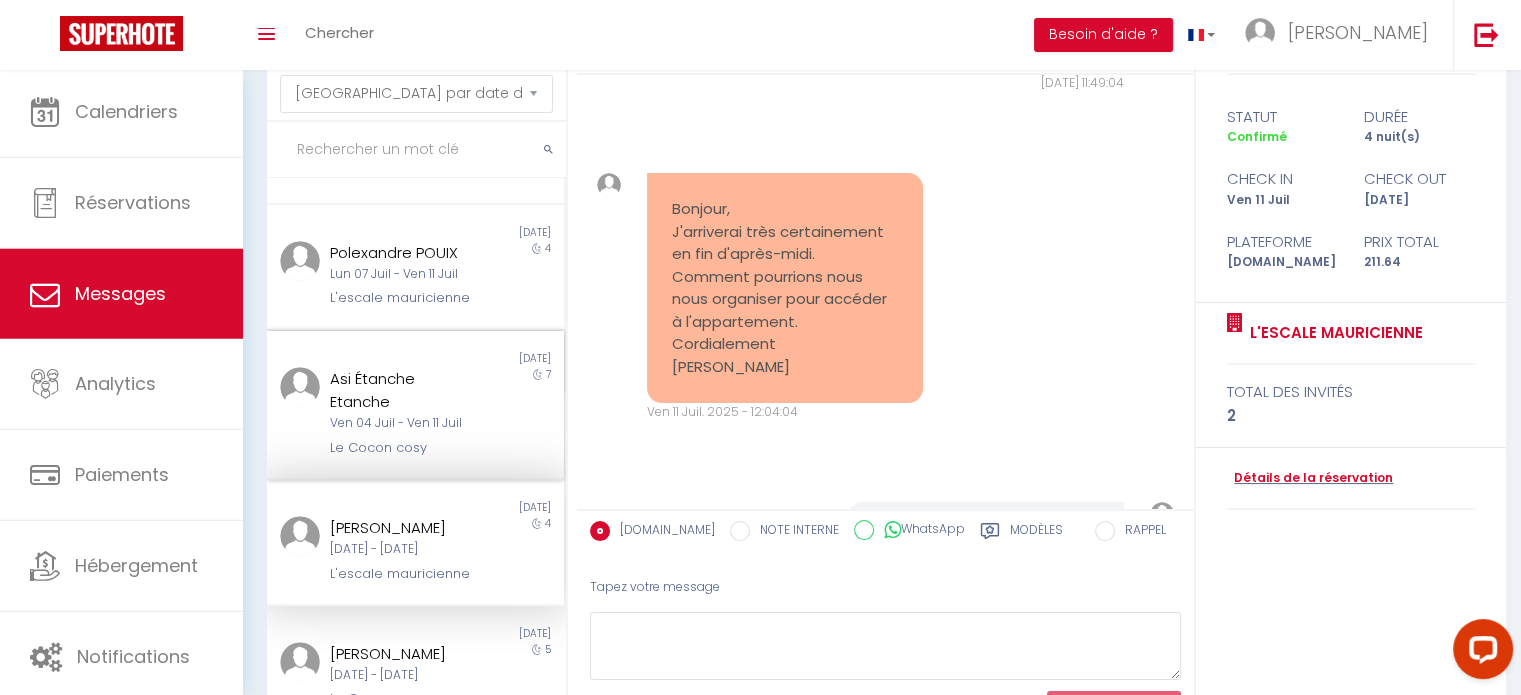 click on "Ven 04 Juil - Ven 11 Juil" at bounding box center [403, 423] 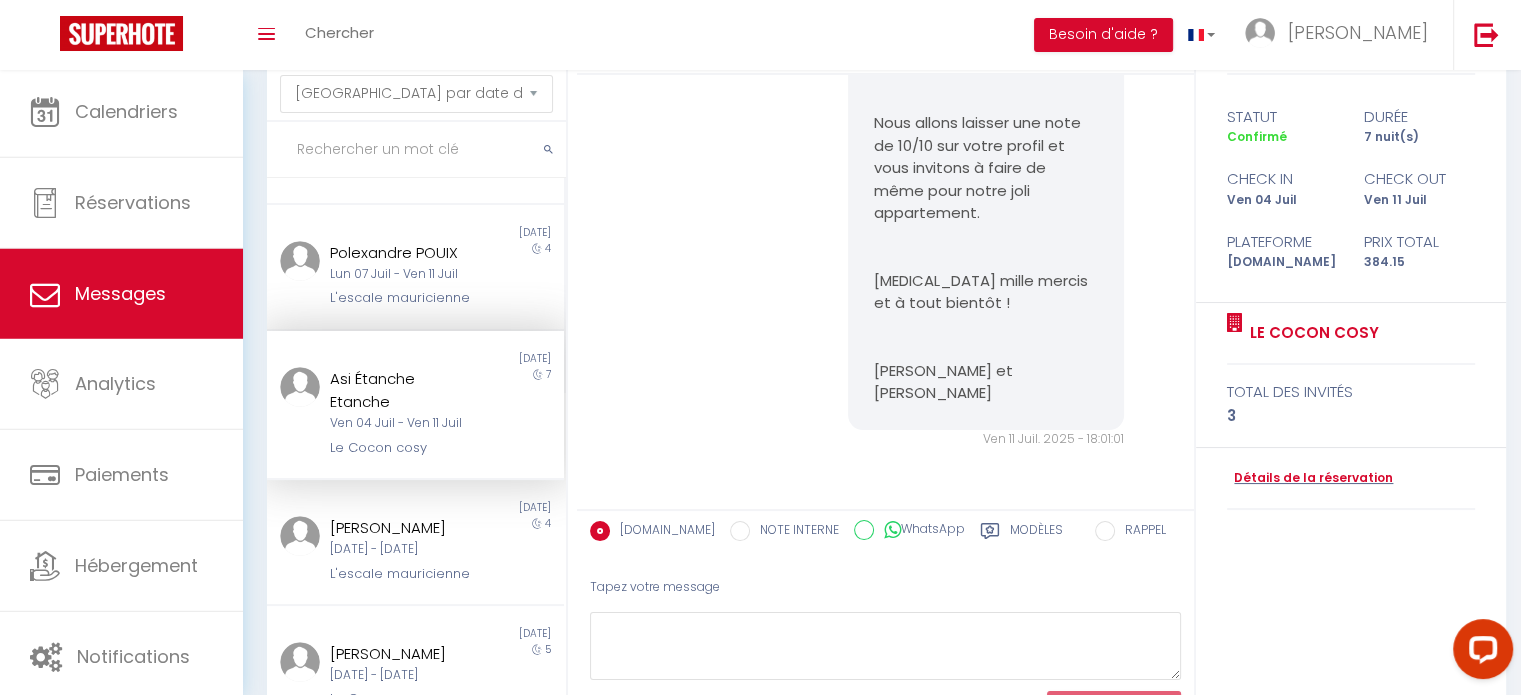 scroll, scrollTop: 6573, scrollLeft: 0, axis: vertical 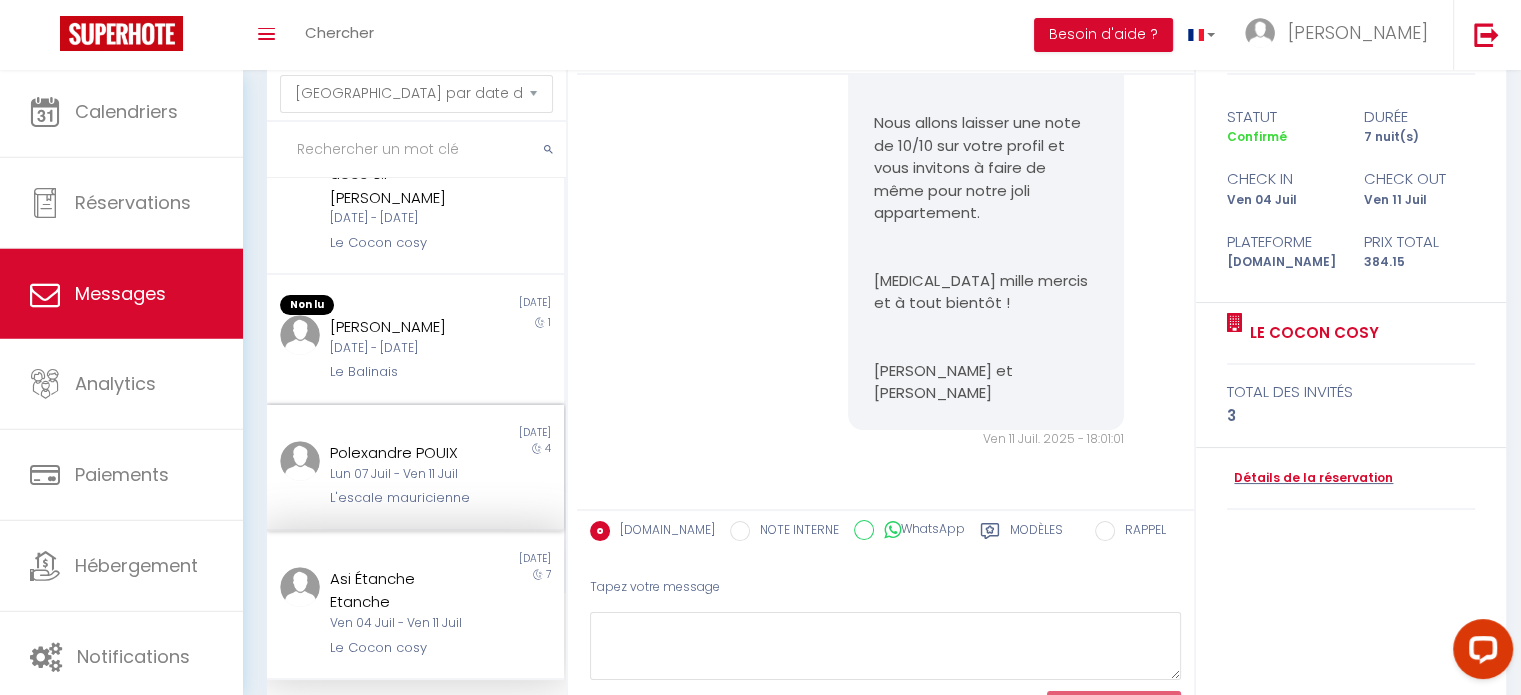 click on "Polexandre POUIX" at bounding box center (403, 453) 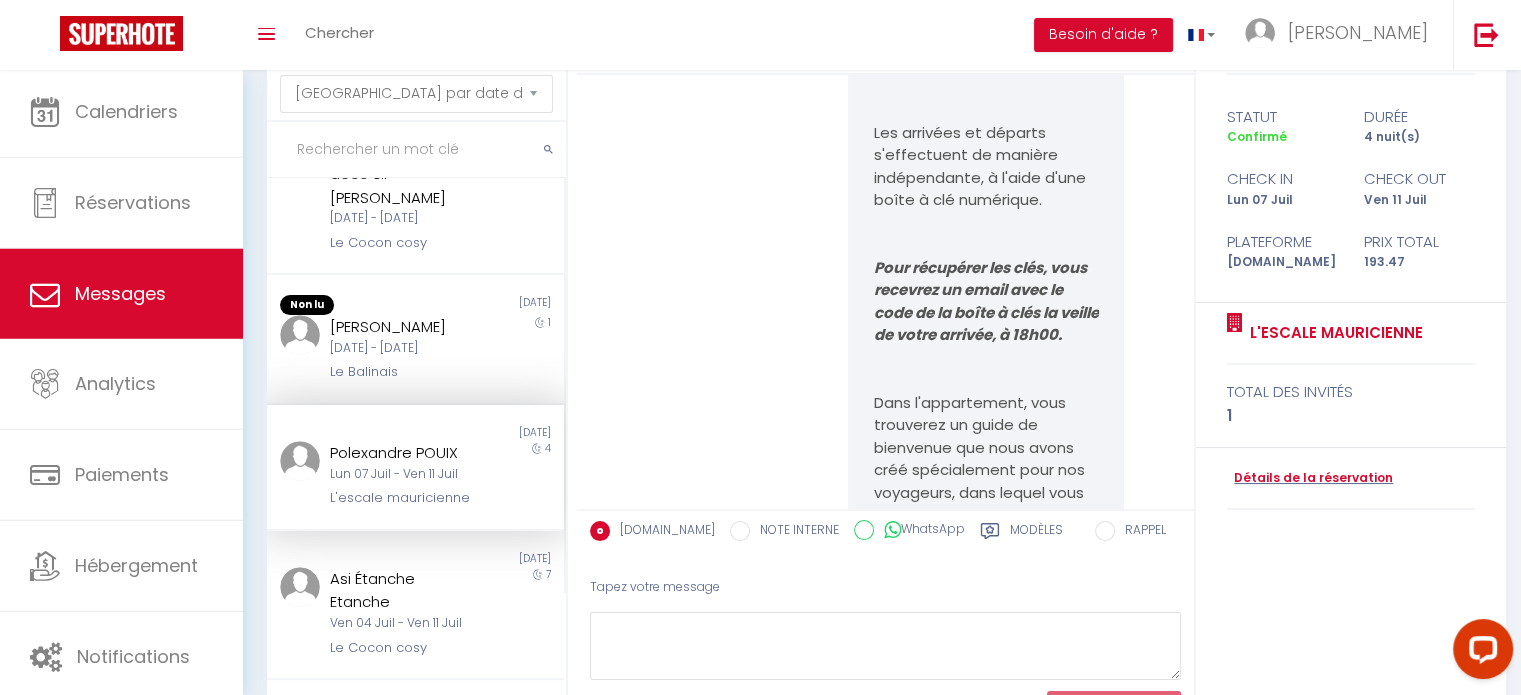 scroll, scrollTop: 0, scrollLeft: 0, axis: both 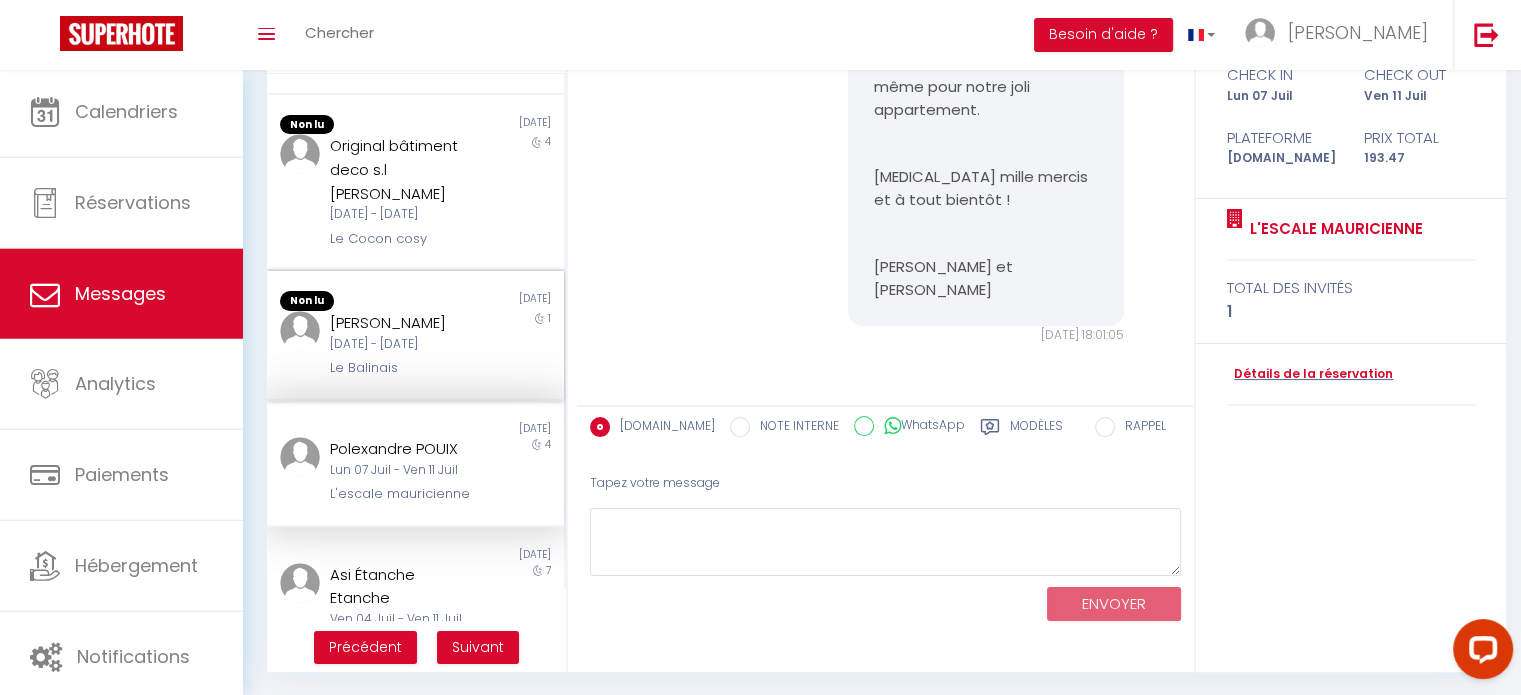click on "[DATE] - [DATE]" at bounding box center [403, 344] 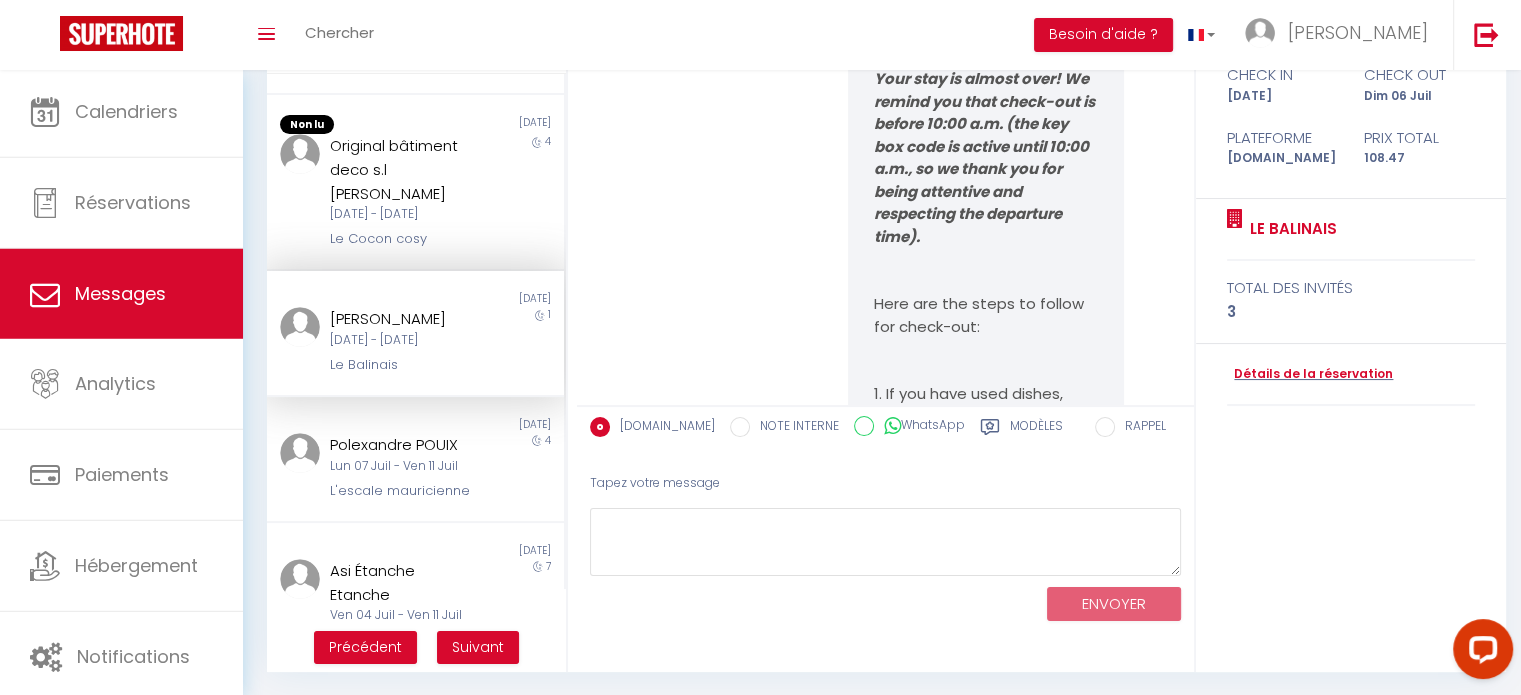 scroll, scrollTop: 11213, scrollLeft: 0, axis: vertical 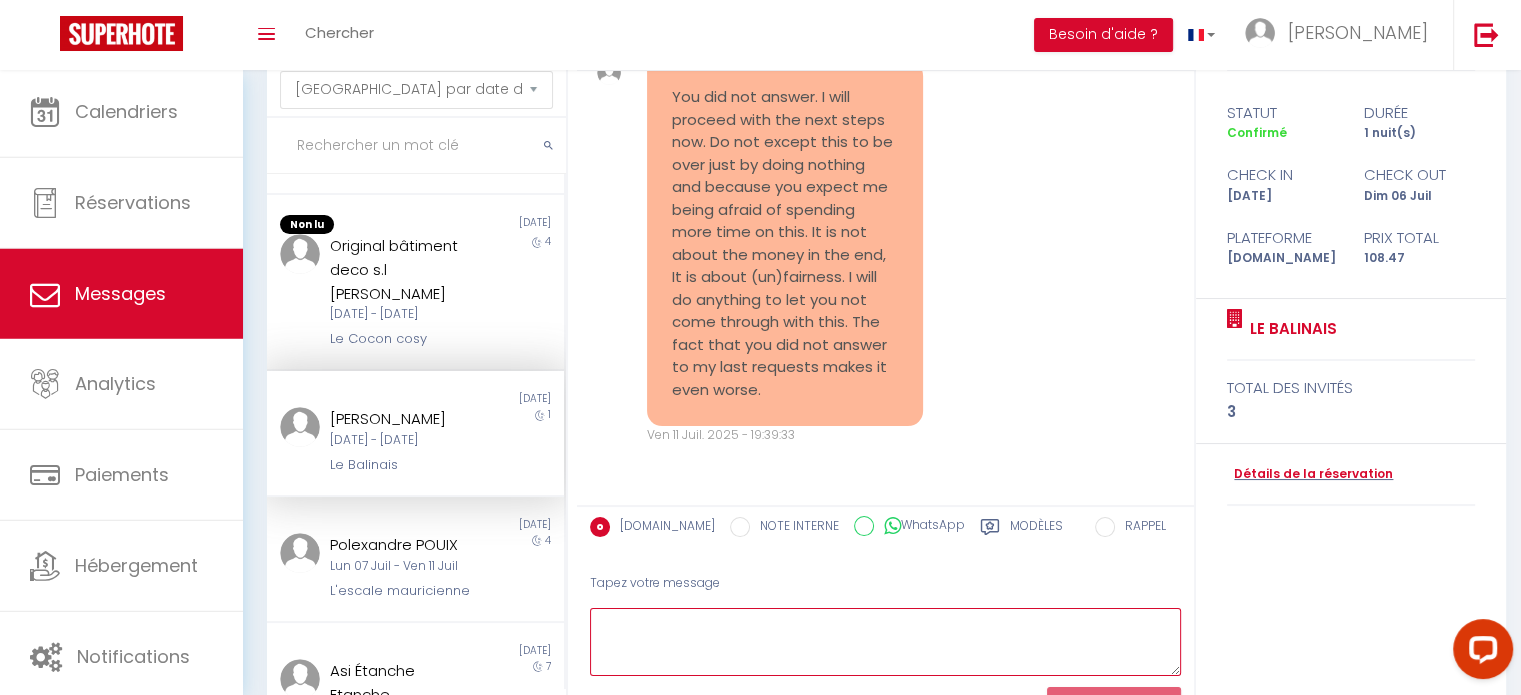 click at bounding box center [885, 642] 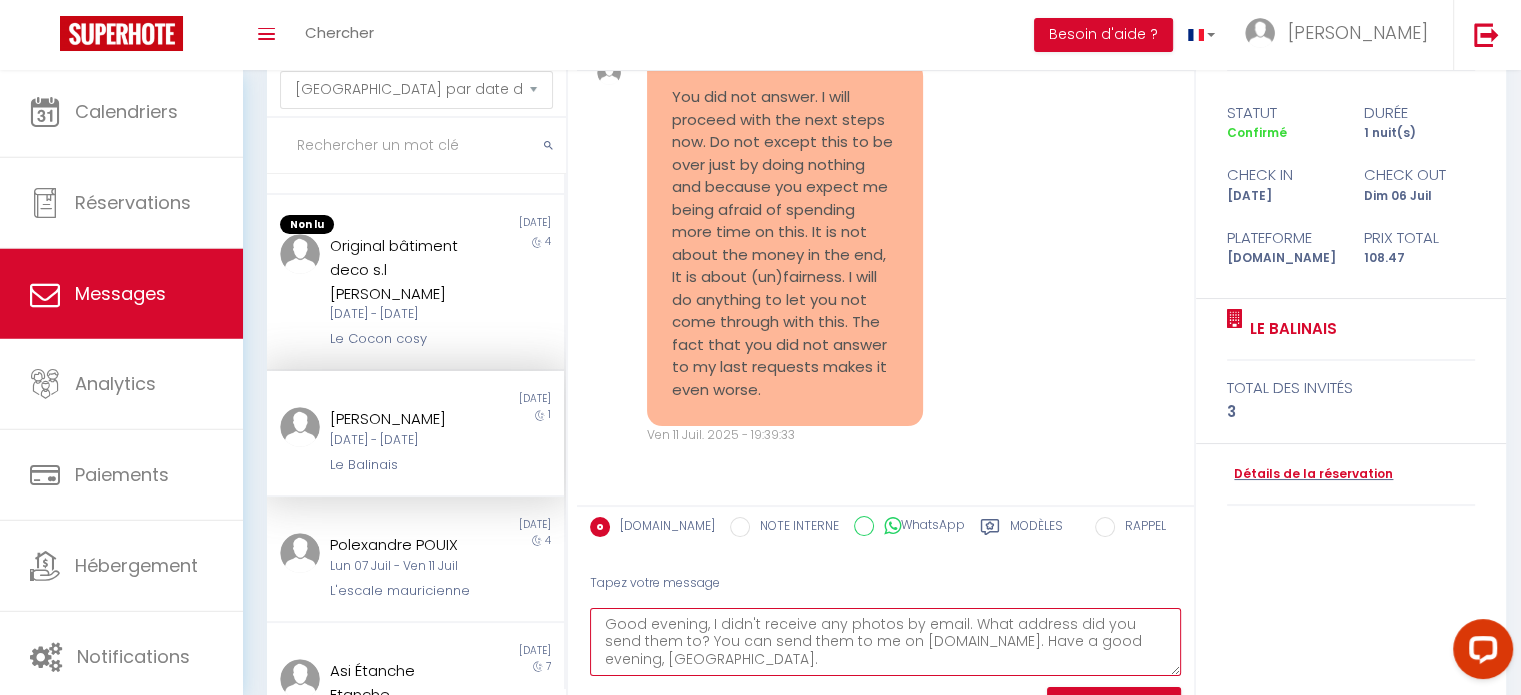 click on "Good evening, I didn't receive any photos by email. What address did you send them to? You can send them to me on [DOMAIN_NAME]. Have a good evening, [GEOGRAPHIC_DATA]." at bounding box center (885, 642) 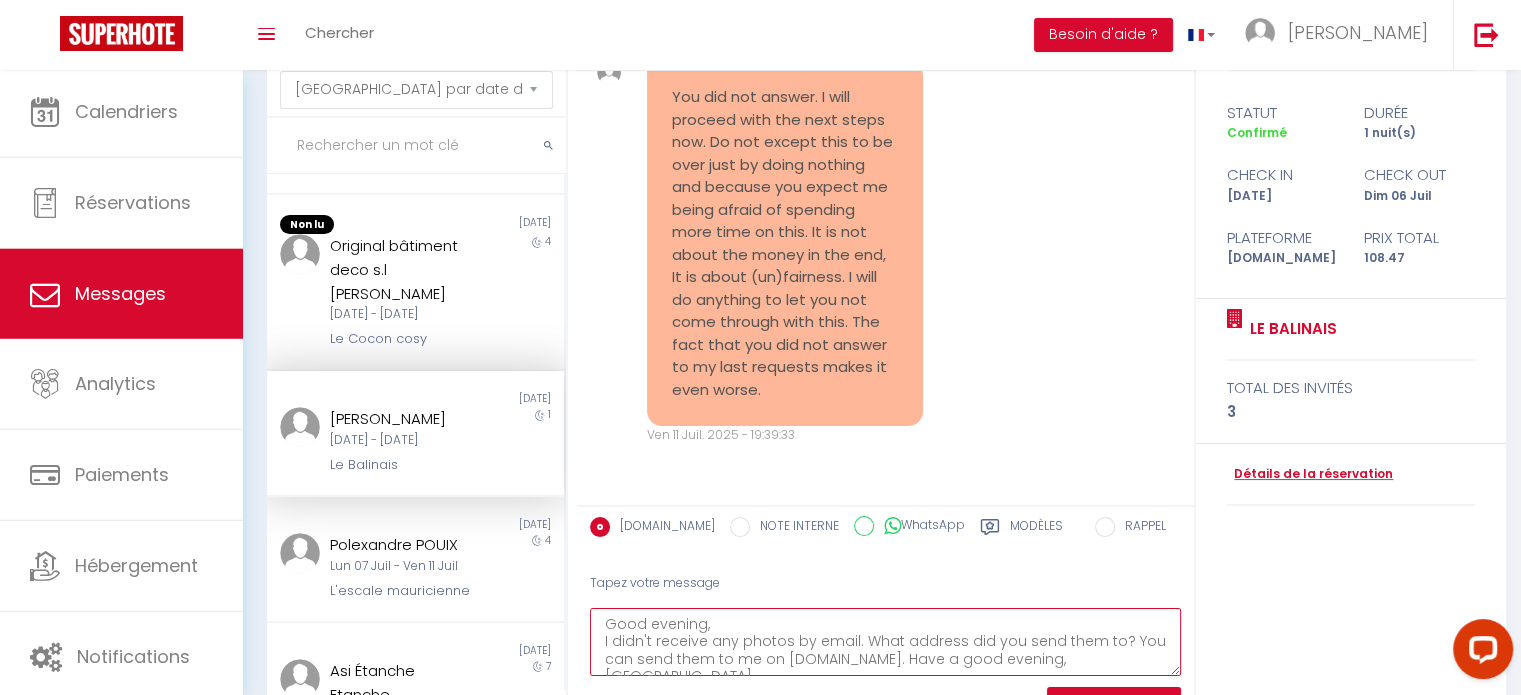 click on "Good evening,
I didn't receive any photos by email. What address did you send them to? You can send them to me on [DOMAIN_NAME]. Have a good evening, [GEOGRAPHIC_DATA]." at bounding box center [885, 642] 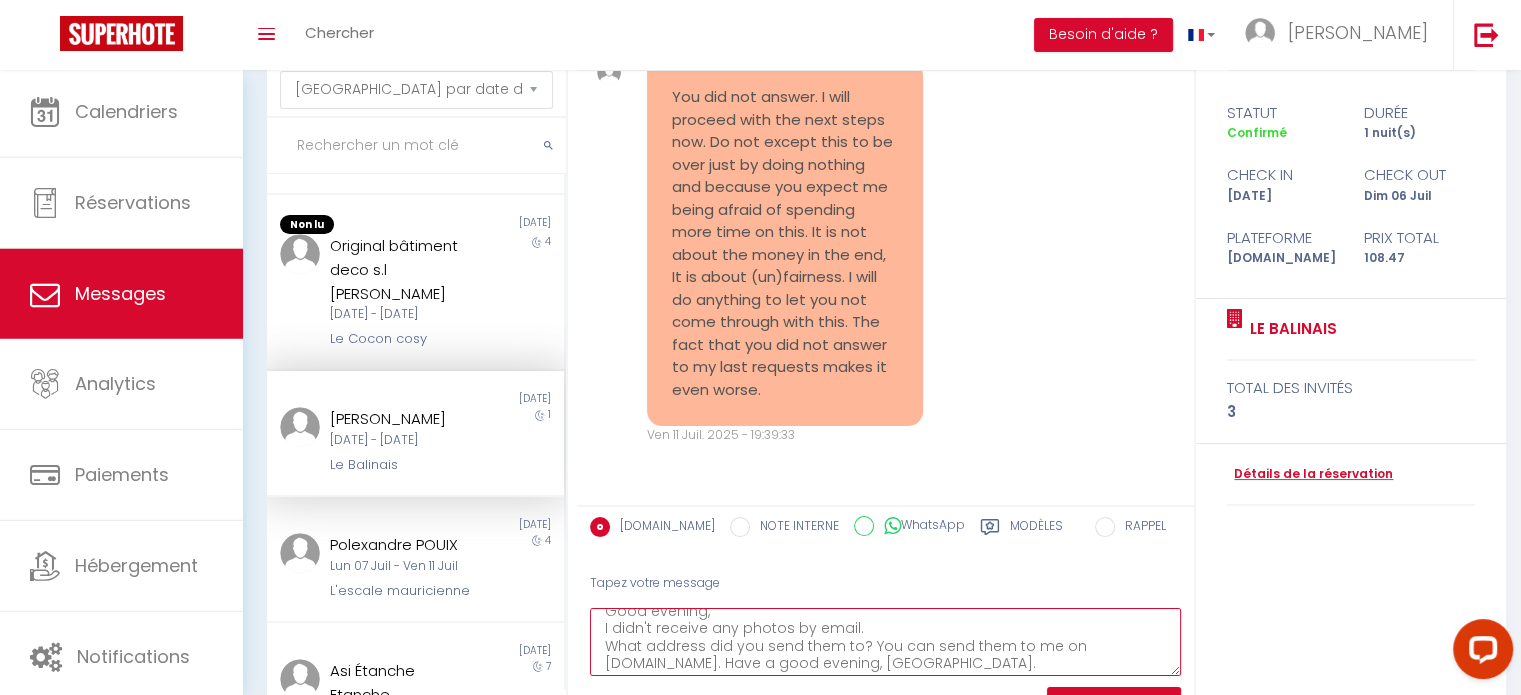 scroll, scrollTop: 17, scrollLeft: 0, axis: vertical 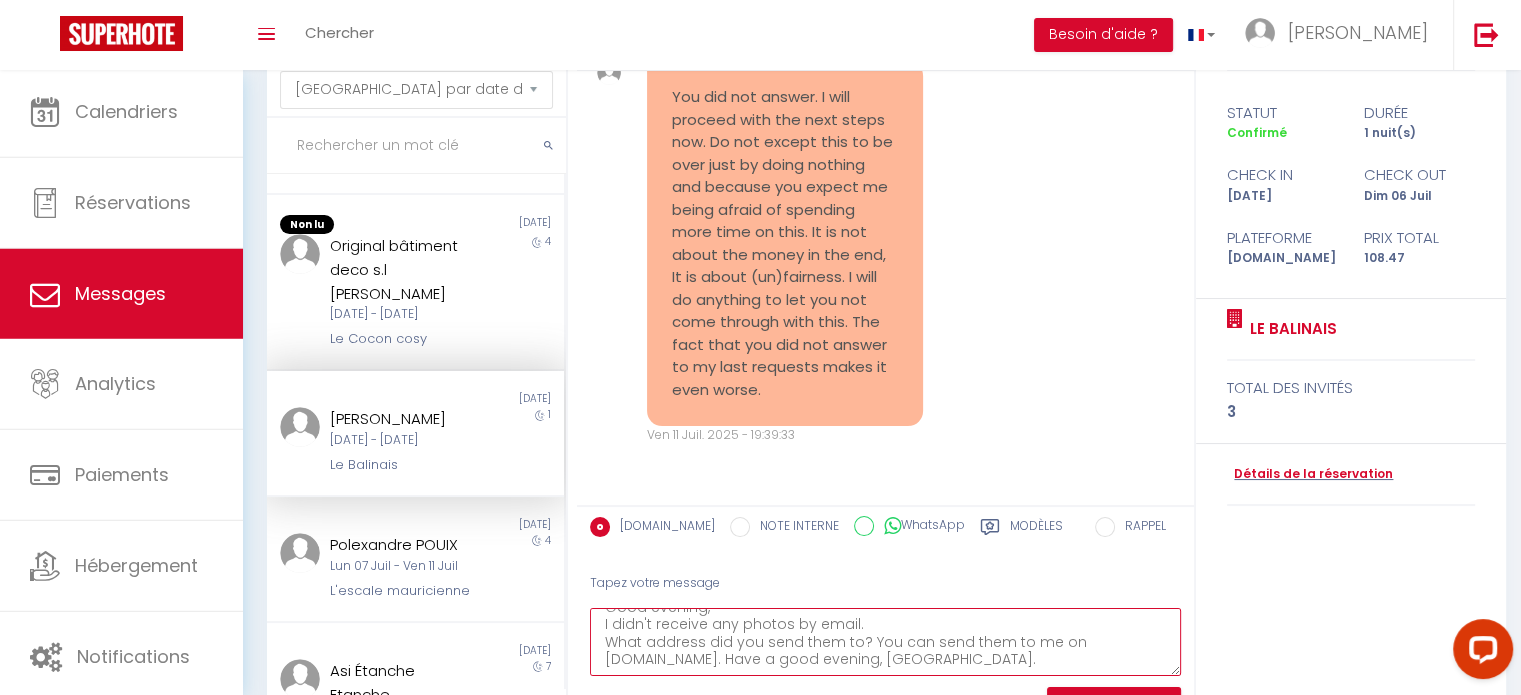 click on "Good evening,
I didn't receive any photos by email.
What address did you send them to? You can send them to me on [DOMAIN_NAME]. Have a good evening, [GEOGRAPHIC_DATA]." at bounding box center (885, 642) 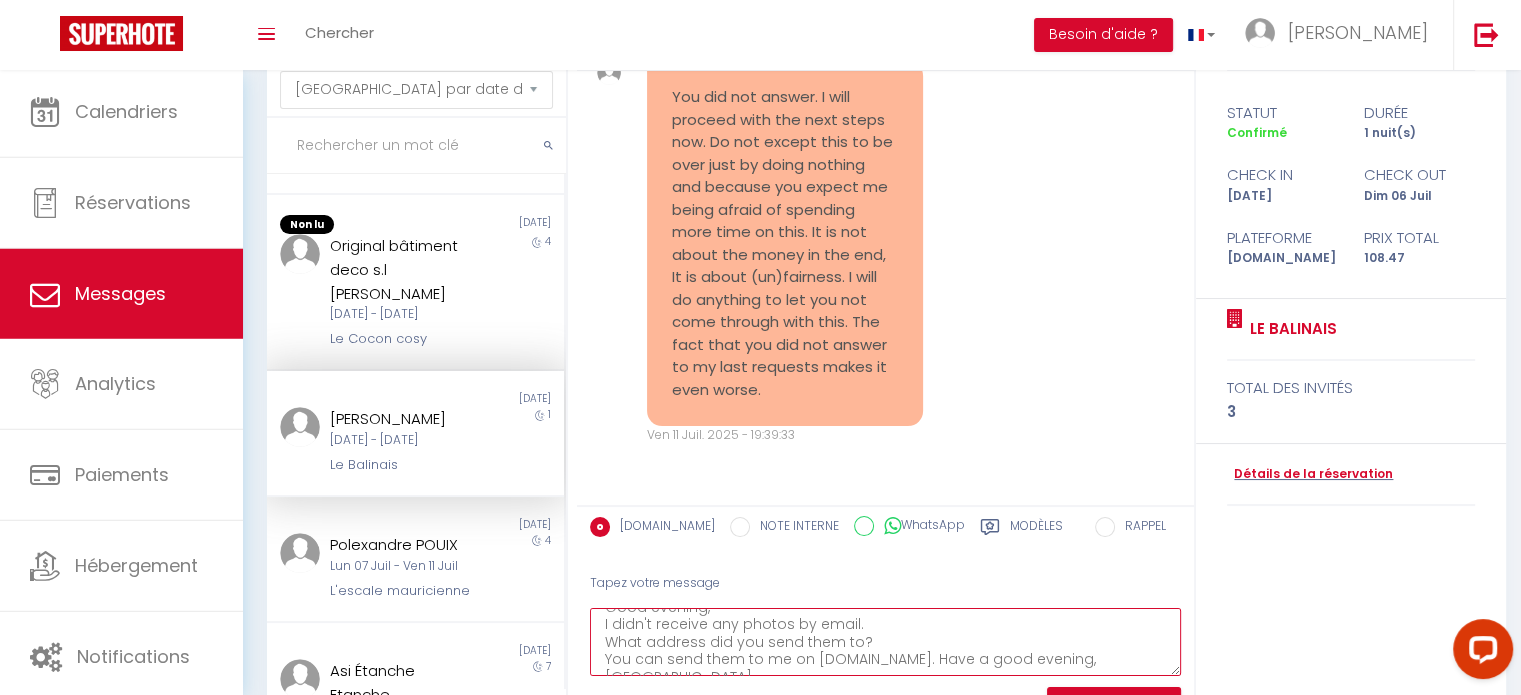 click on "Good evening,
I didn't receive any photos by email.
What address did you send them to?
You can send them to me on [DOMAIN_NAME]. Have a good evening, [GEOGRAPHIC_DATA]." at bounding box center (885, 642) 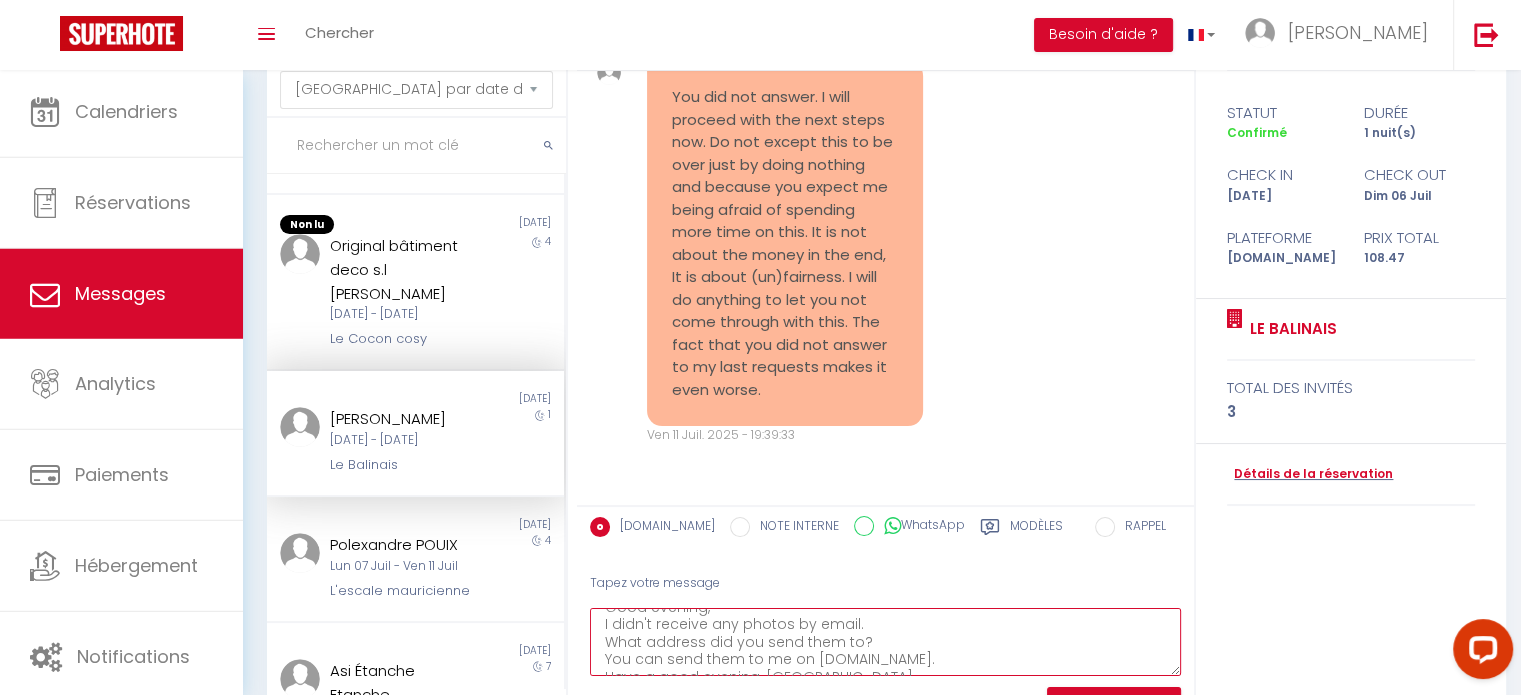 scroll, scrollTop: 28, scrollLeft: 0, axis: vertical 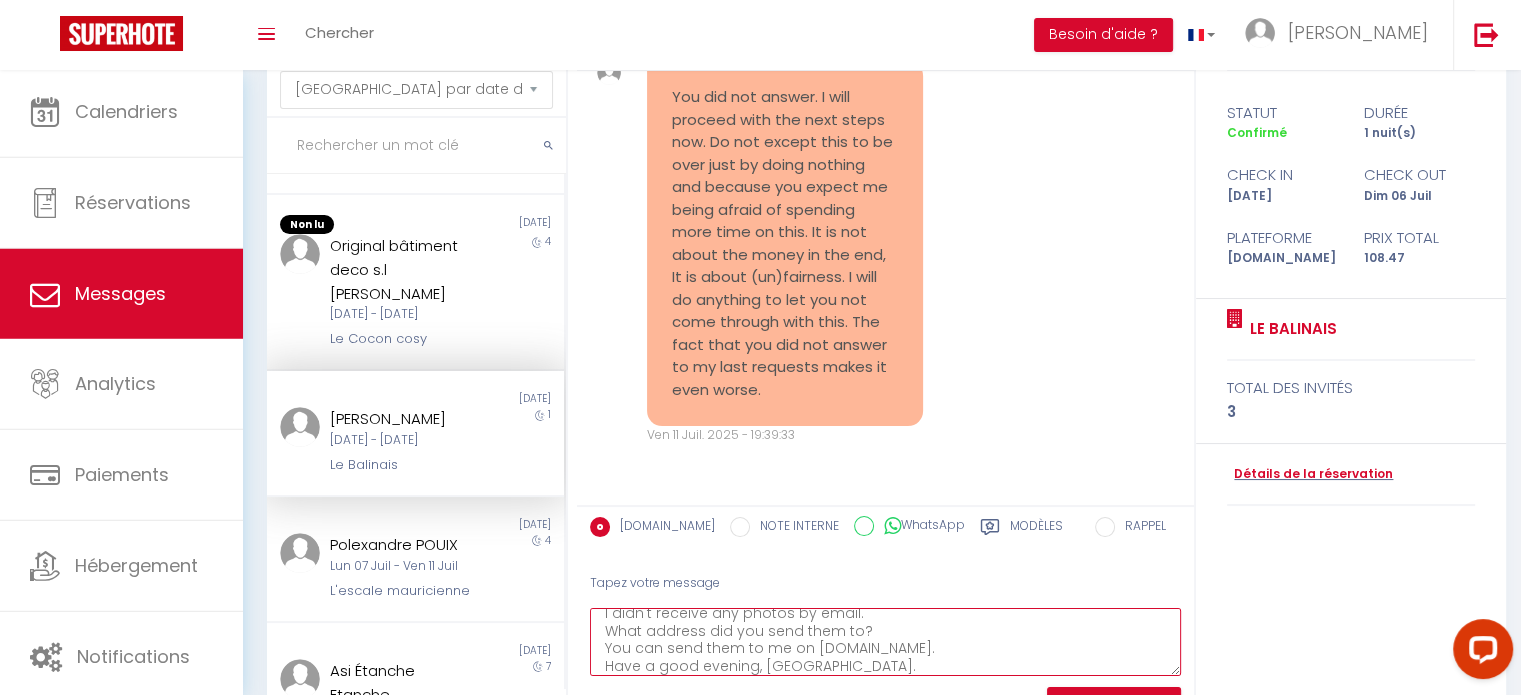 click on "Good evening,
I didn't receive any photos by email.
What address did you send them to?
You can send them to me on [DOMAIN_NAME].
Have a good evening, [GEOGRAPHIC_DATA]." at bounding box center [885, 642] 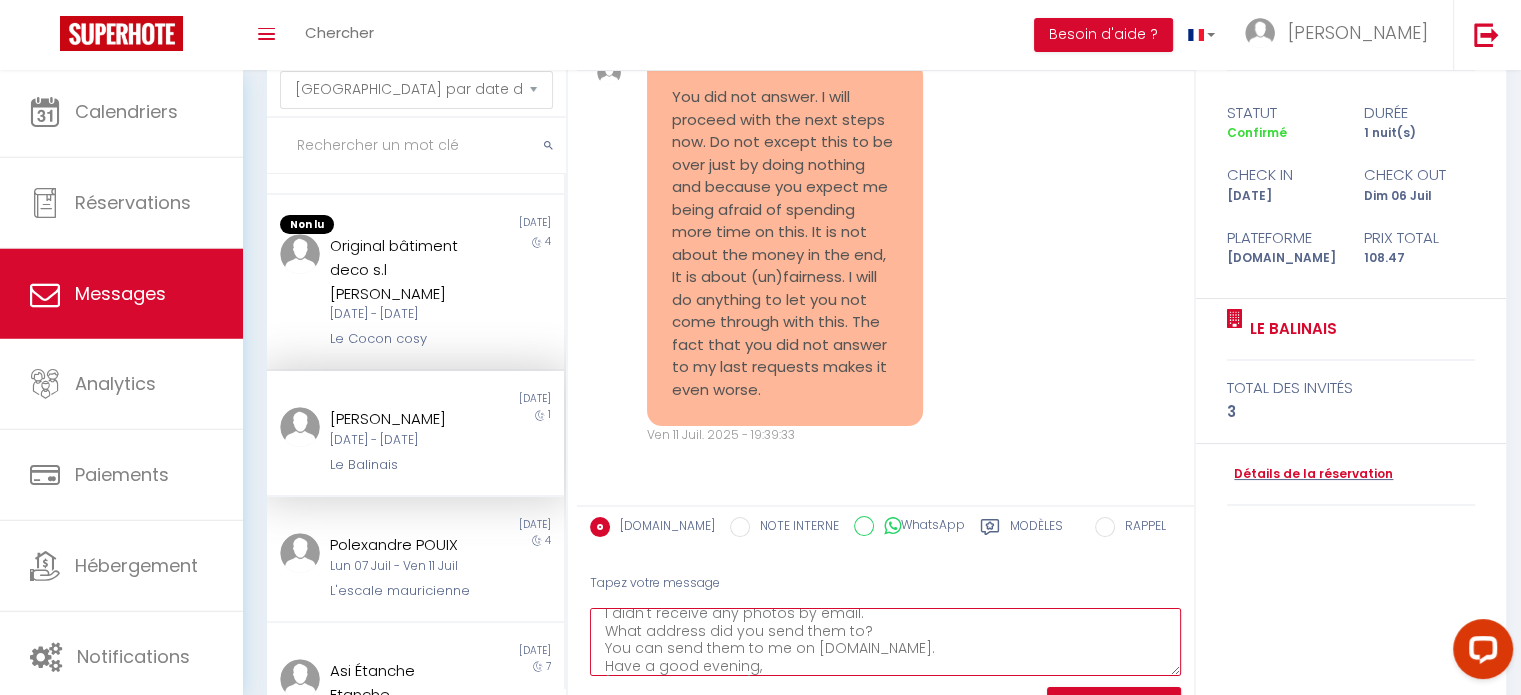 scroll, scrollTop: 46, scrollLeft: 0, axis: vertical 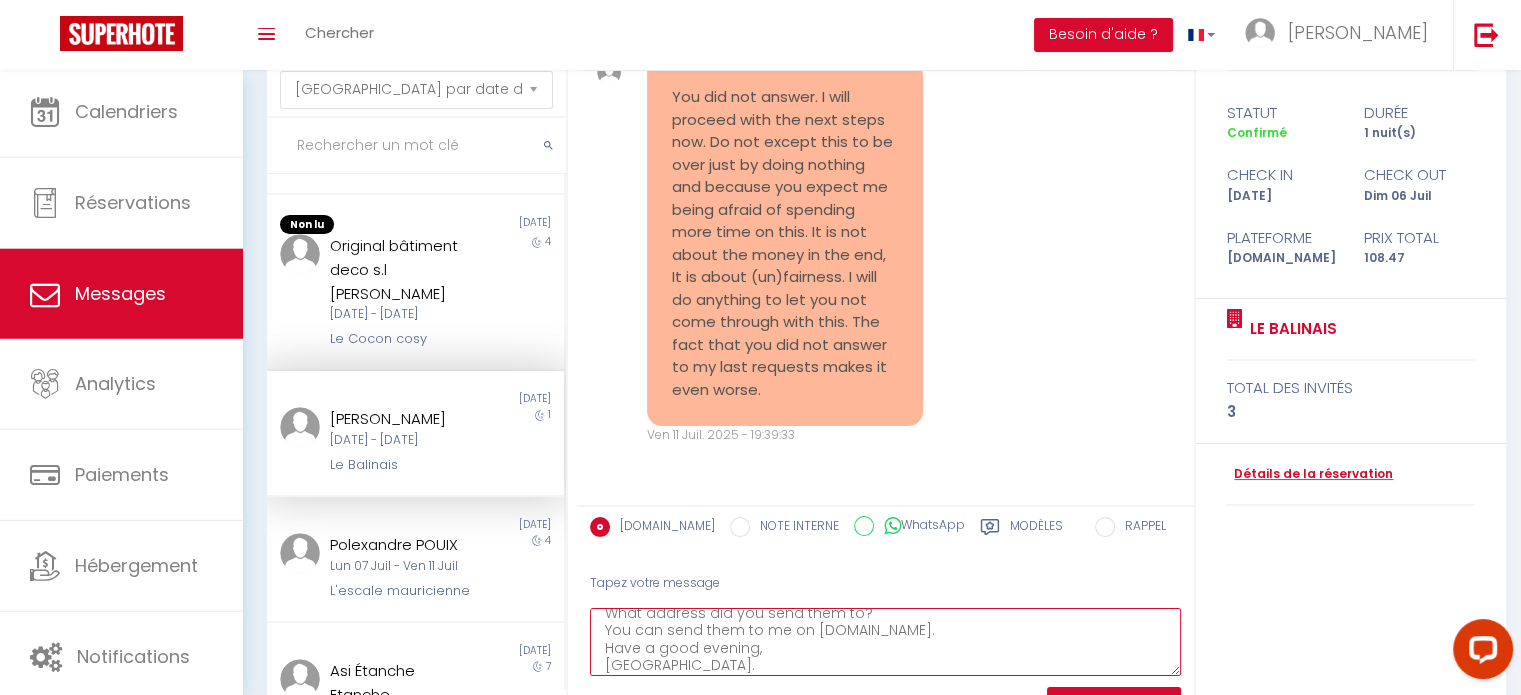 click on "Good evening,
I didn't receive any photos by email.
What address did you send them to?
You can send them to me on [DOMAIN_NAME].
Have a good evening,
[GEOGRAPHIC_DATA]." at bounding box center [885, 642] 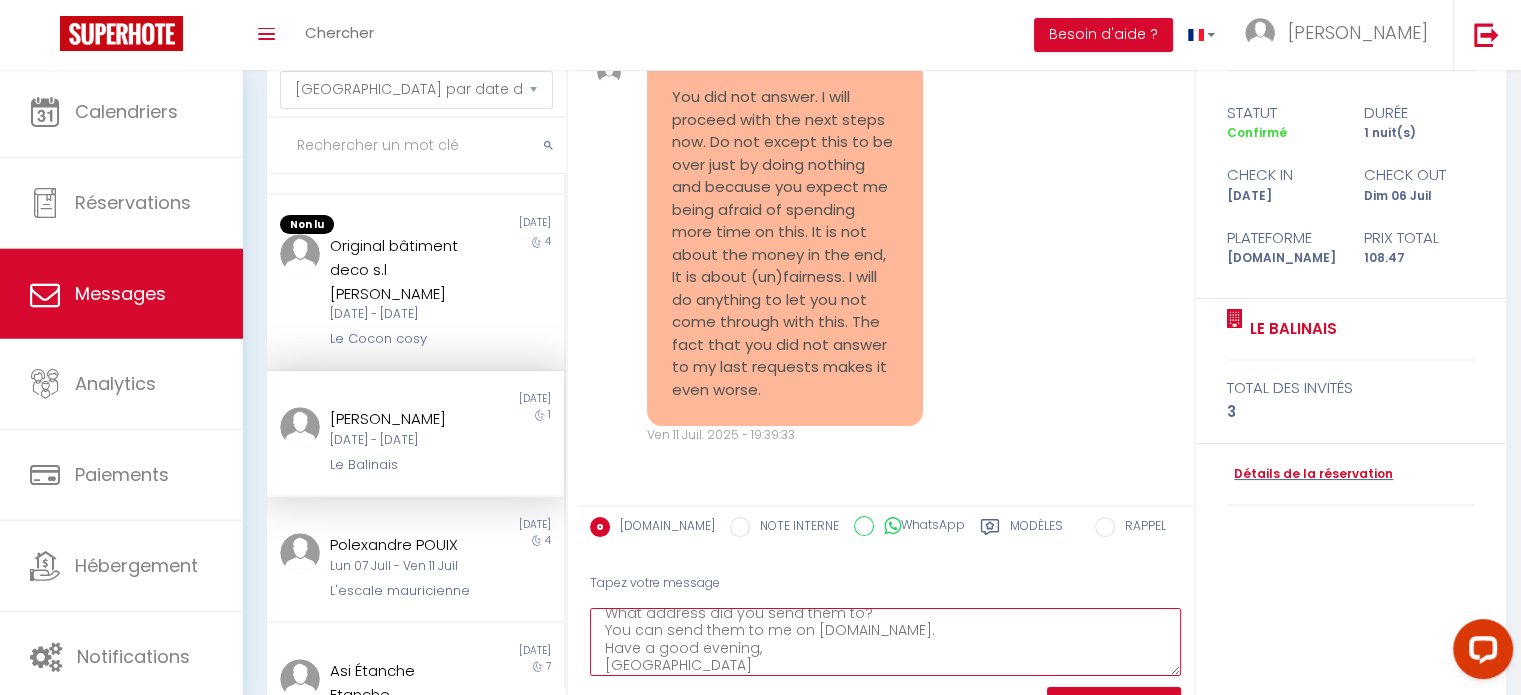 scroll, scrollTop: 10913, scrollLeft: 0, axis: vertical 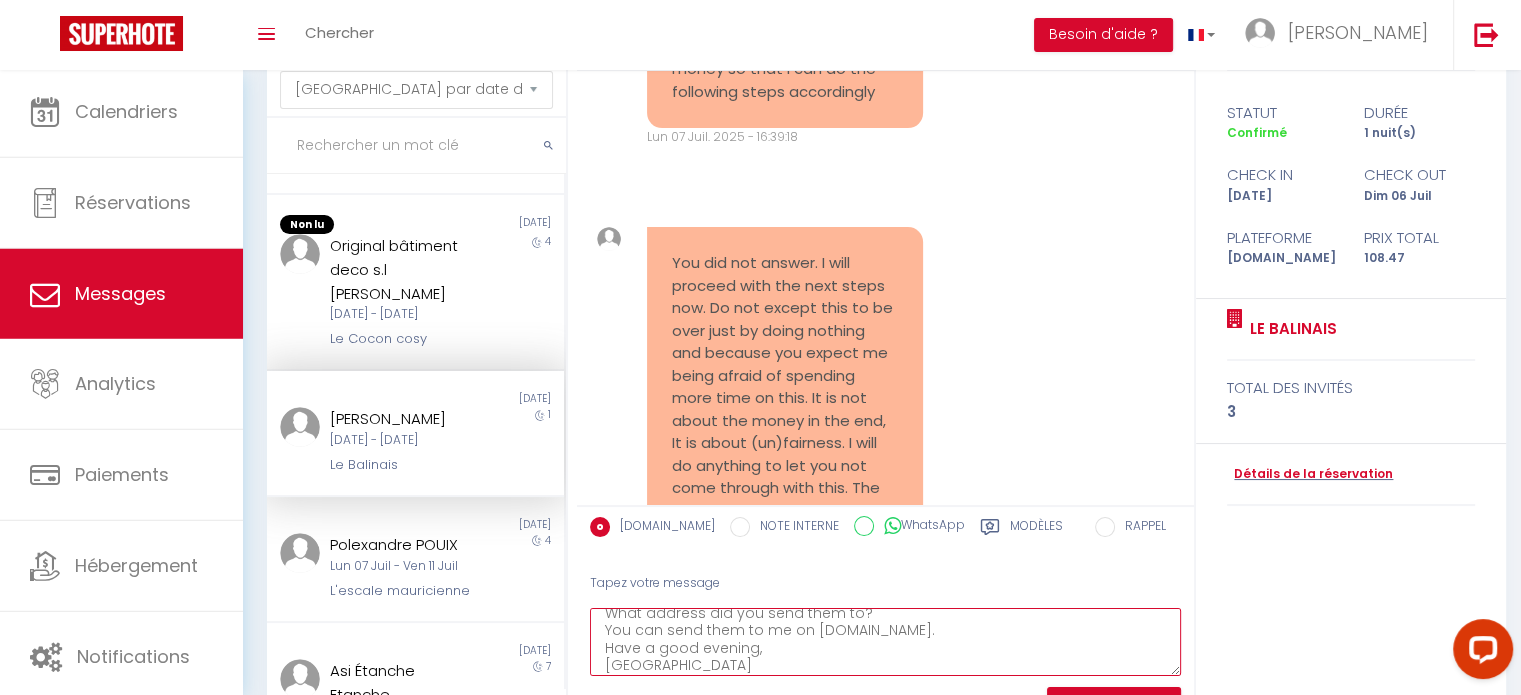 type on "Good evening,
I didn't receive any photos by email.
What address did you send them to?
You can send them to me on [DOMAIN_NAME].
Have a good evening,
[GEOGRAPHIC_DATA]" 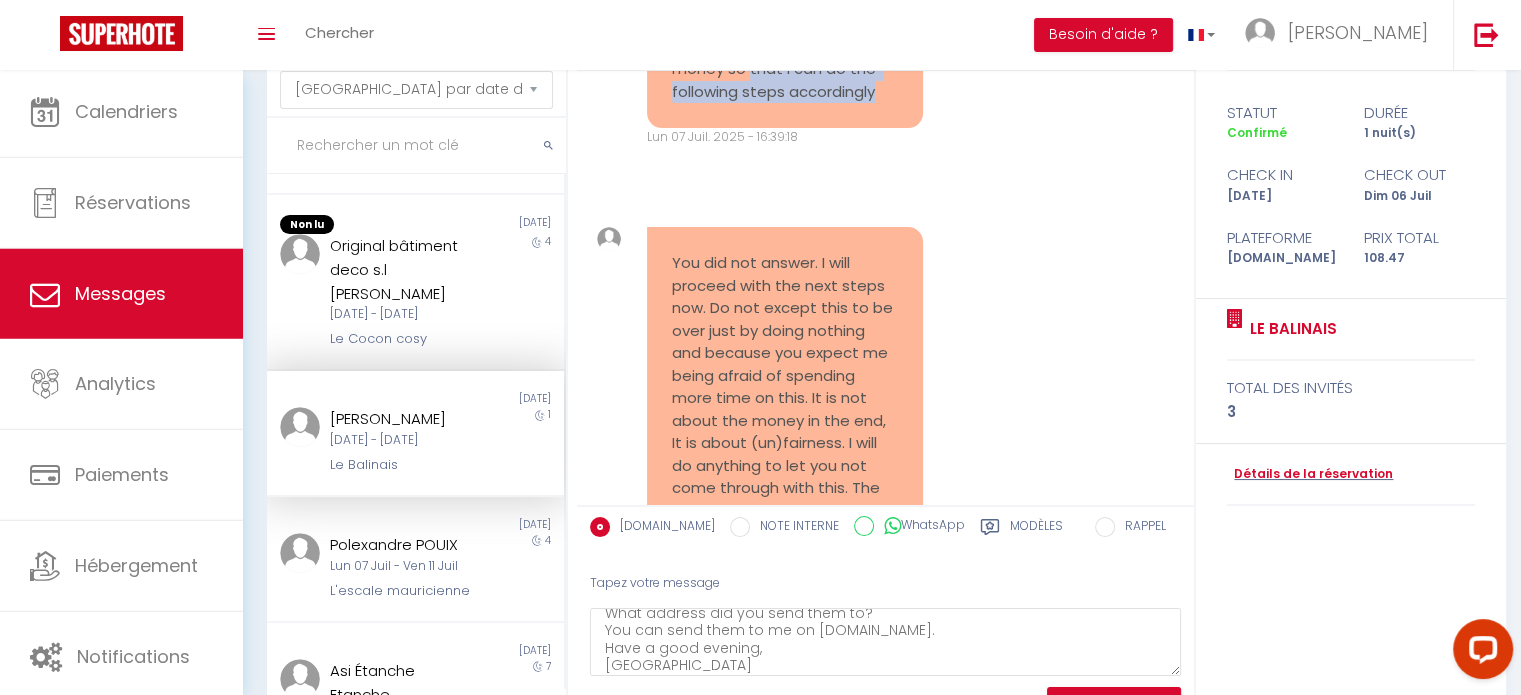 drag, startPoint x: 747, startPoint y: 204, endPoint x: 879, endPoint y: 225, distance: 133.66002 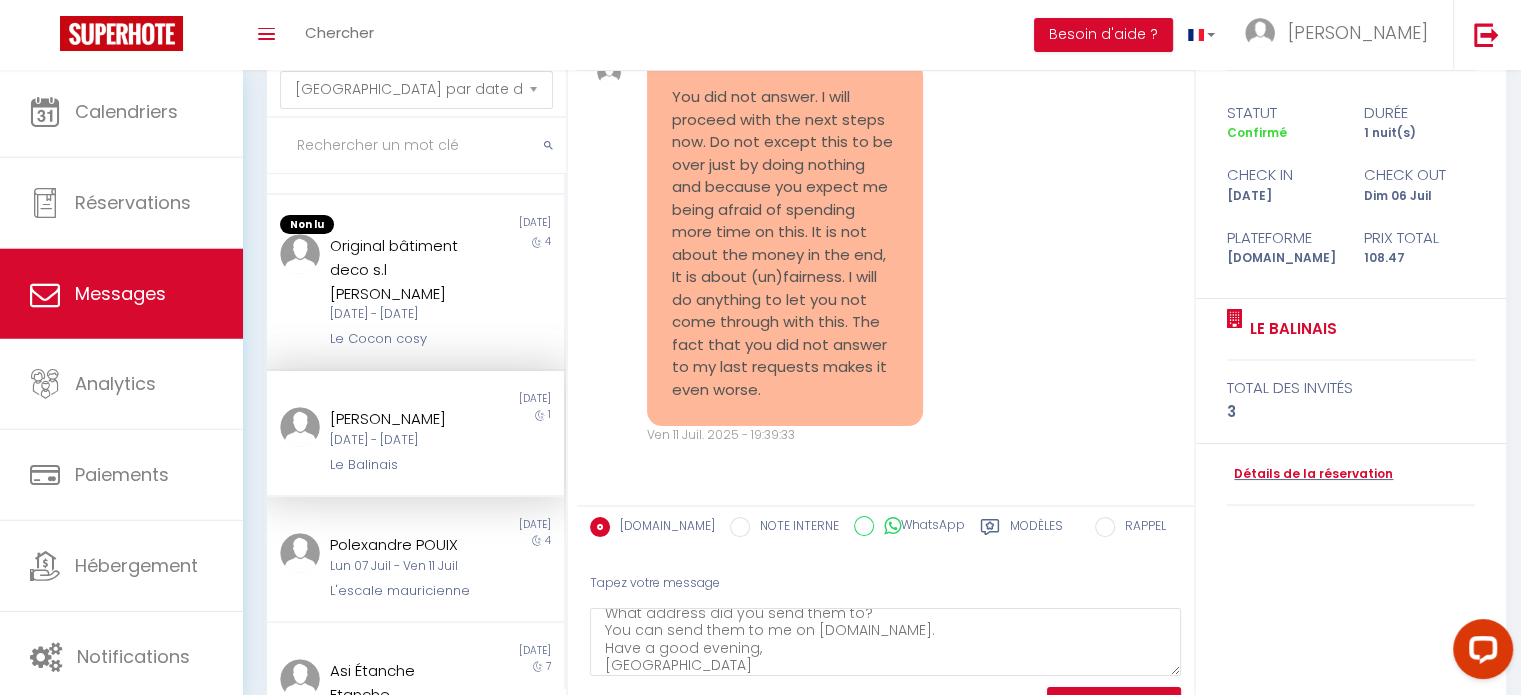 scroll, scrollTop: 11113, scrollLeft: 0, axis: vertical 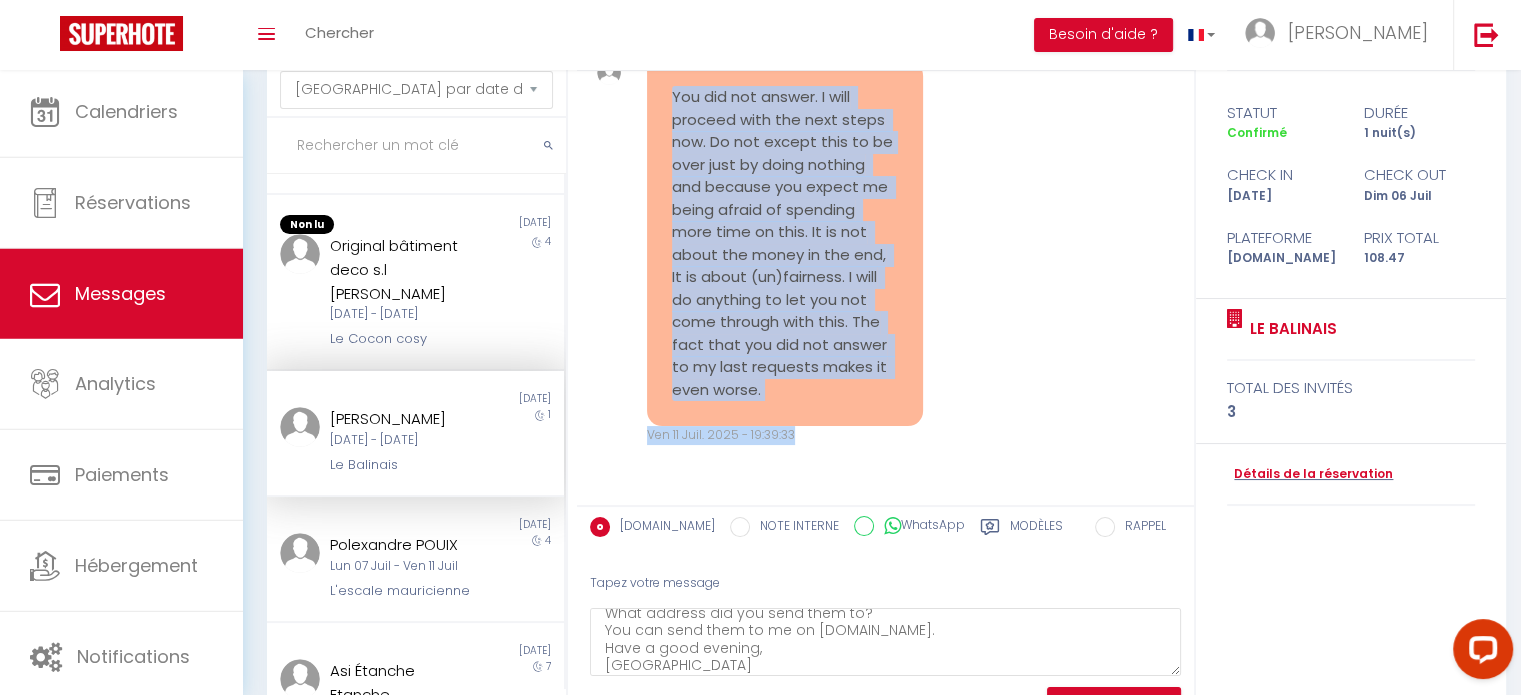 drag, startPoint x: 668, startPoint y: 199, endPoint x: 768, endPoint y: 395, distance: 220.03636 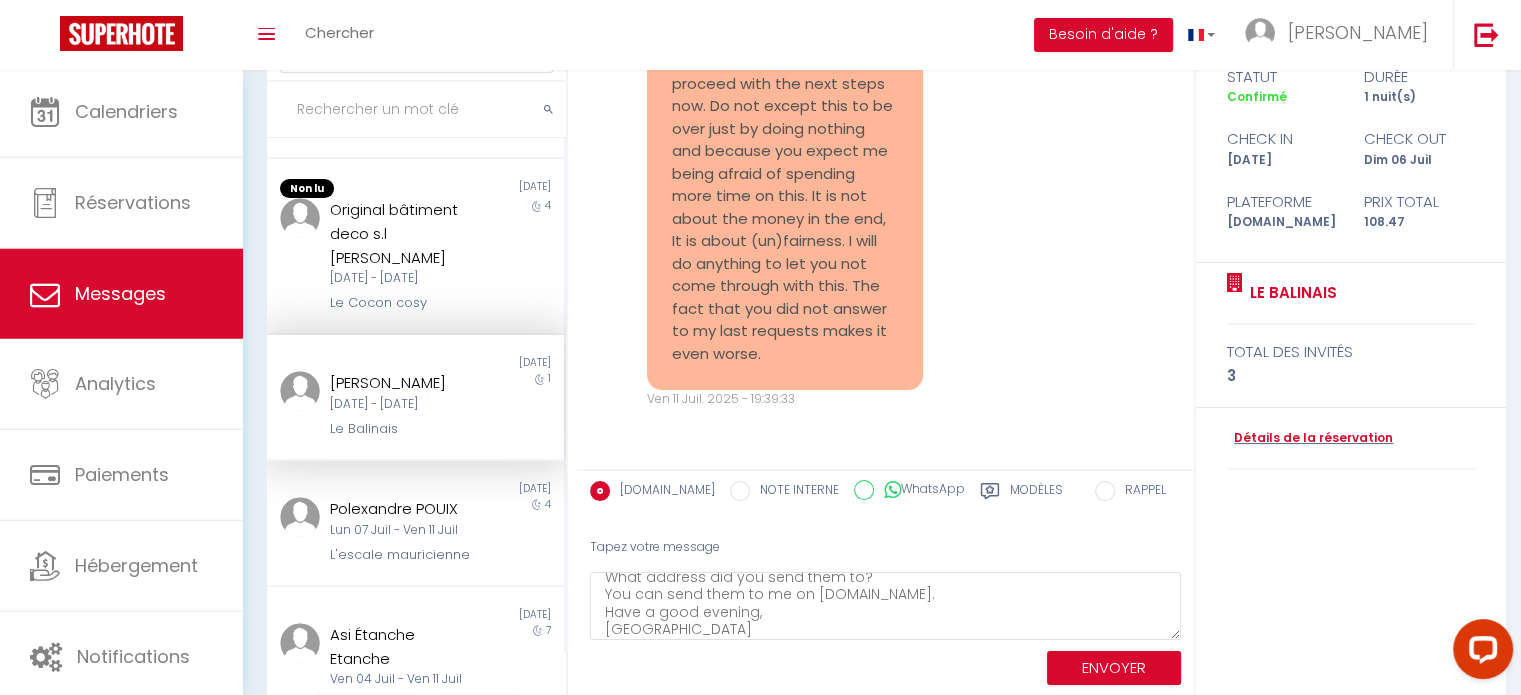 scroll, scrollTop: 204, scrollLeft: 0, axis: vertical 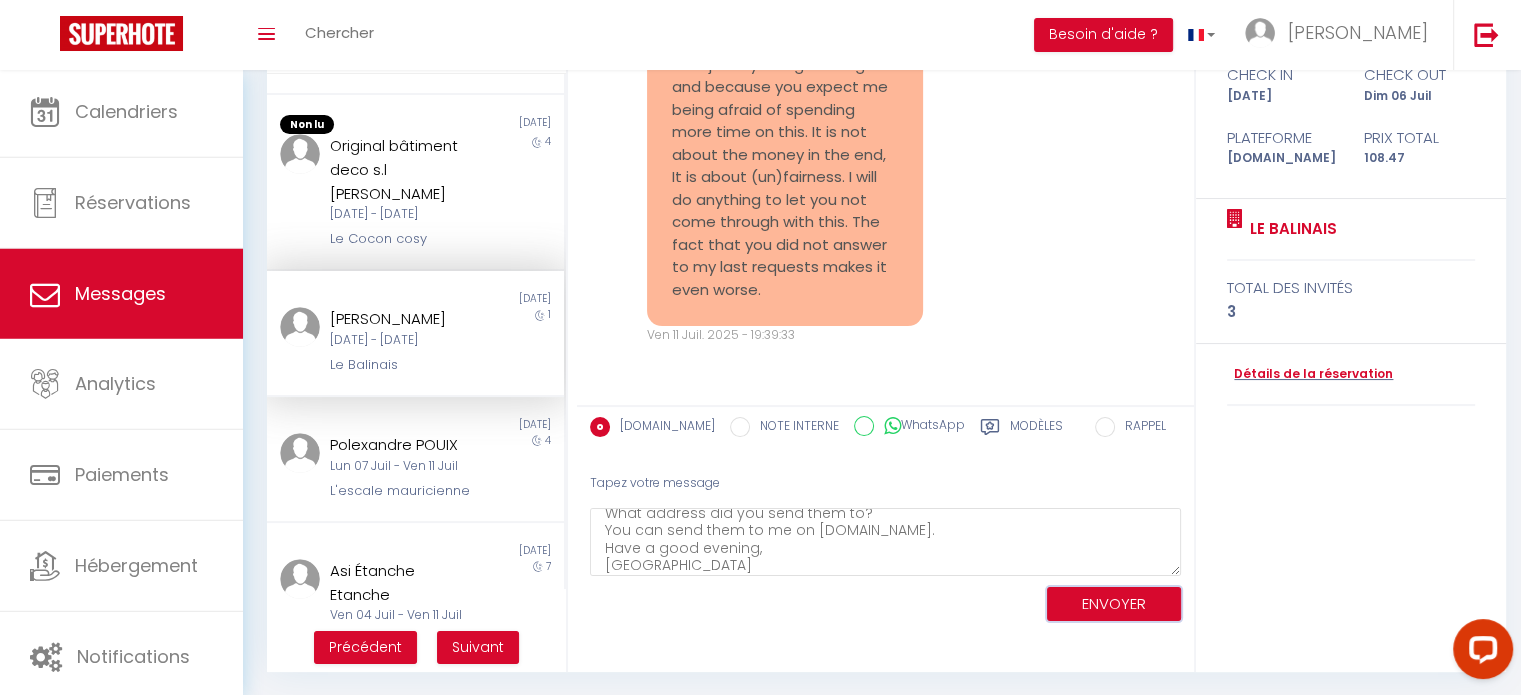 click on "ENVOYER" at bounding box center (1114, 604) 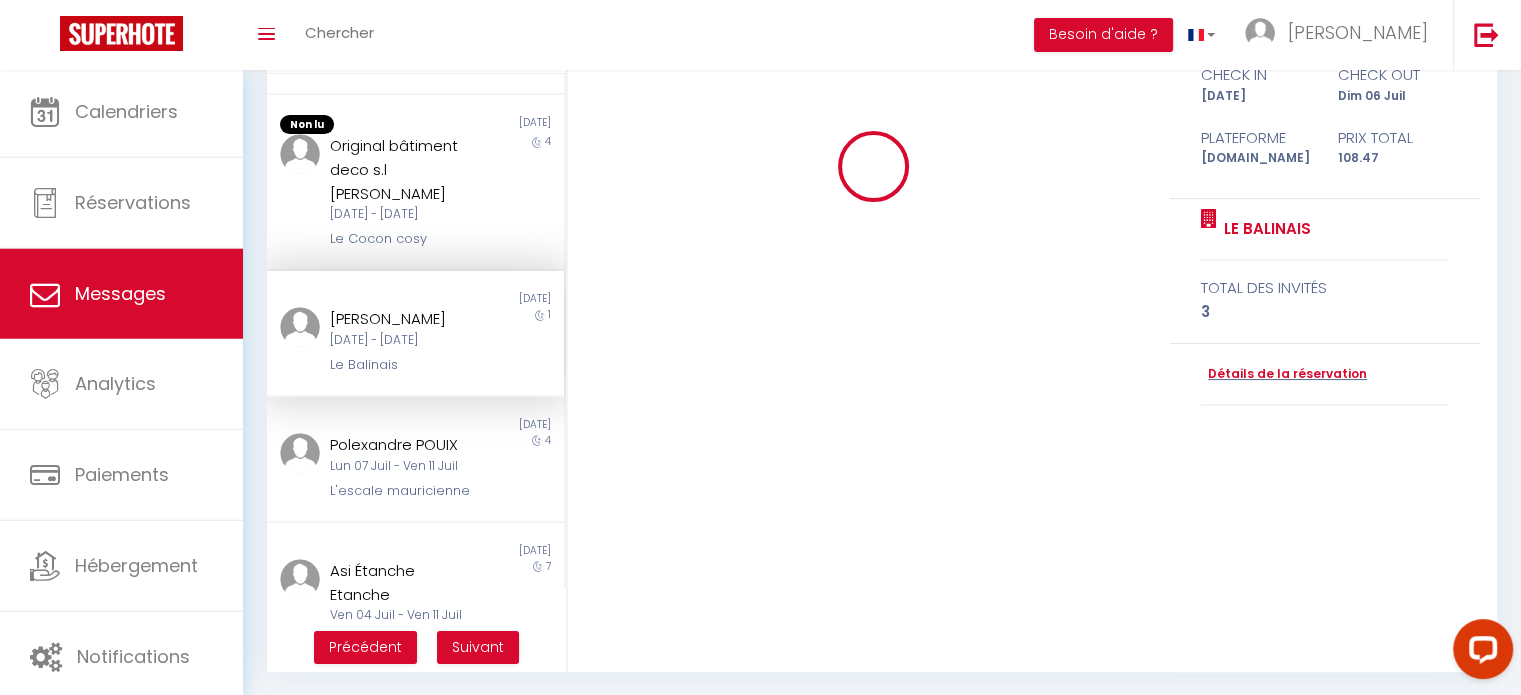 scroll, scrollTop: 0, scrollLeft: 0, axis: both 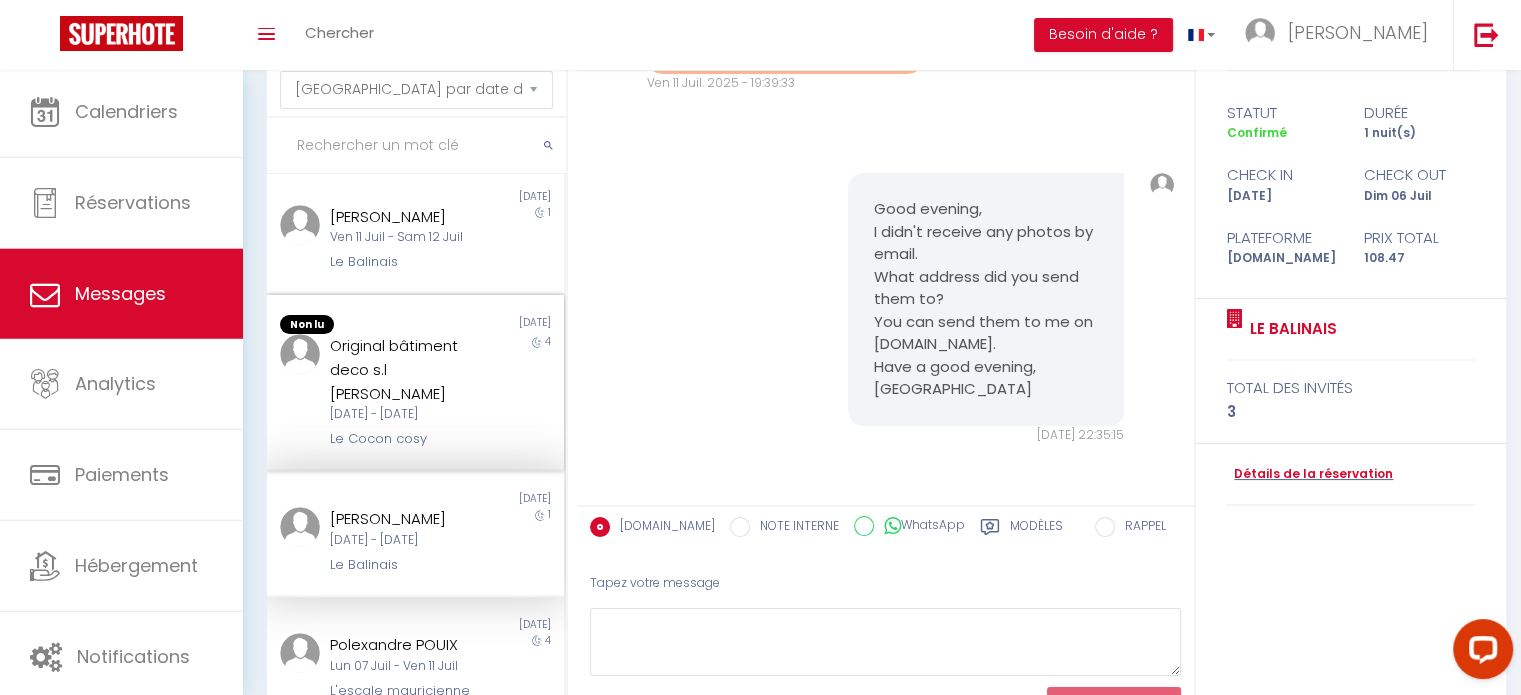 click on "Original bâtiment deco s.l [PERSON_NAME]" at bounding box center [403, 369] 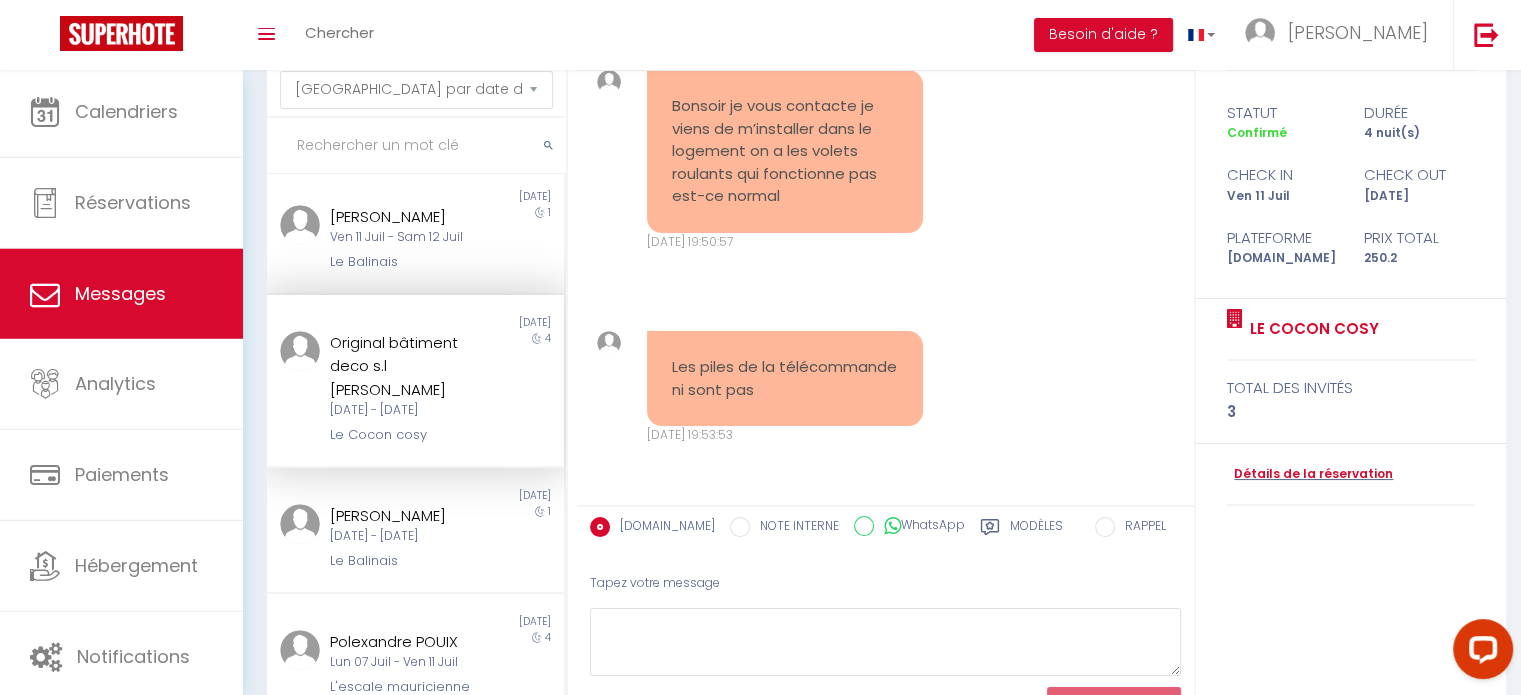 scroll, scrollTop: 3216, scrollLeft: 0, axis: vertical 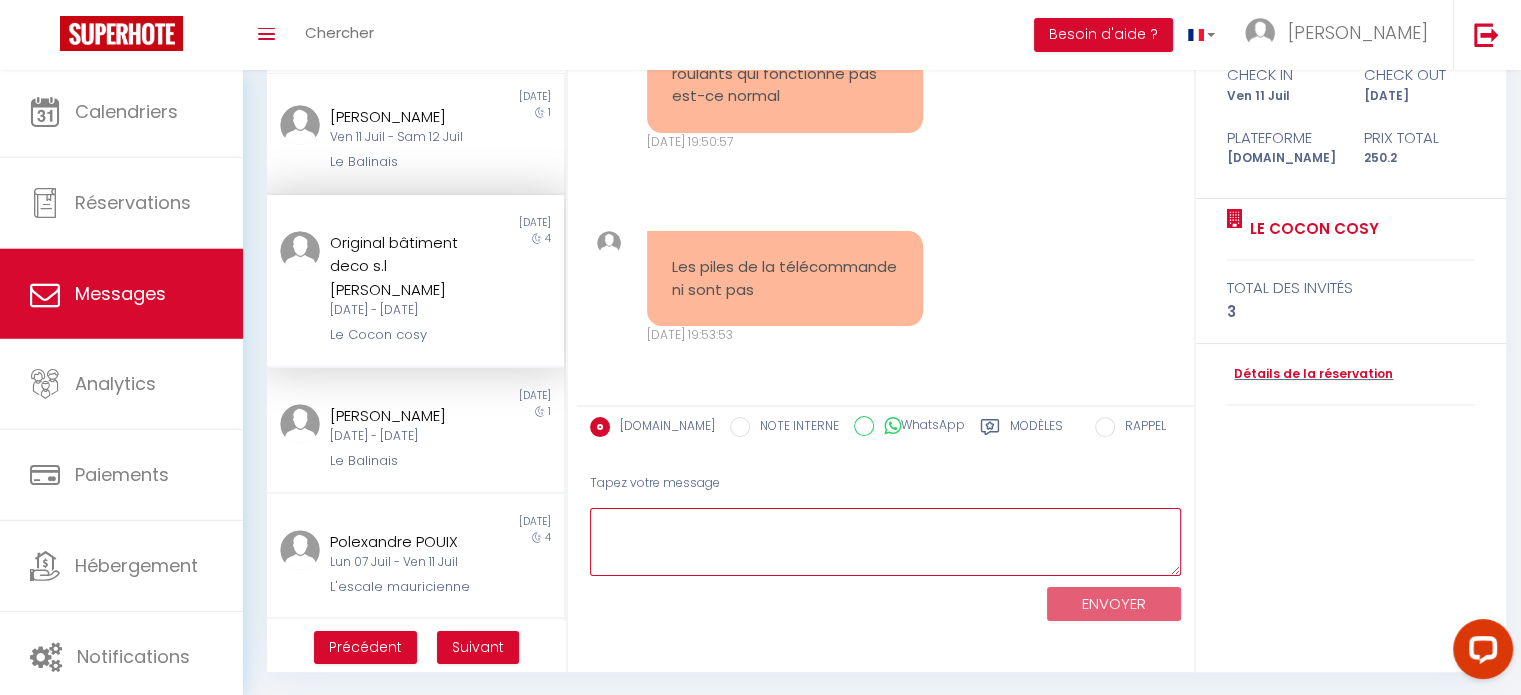 click at bounding box center (885, 542) 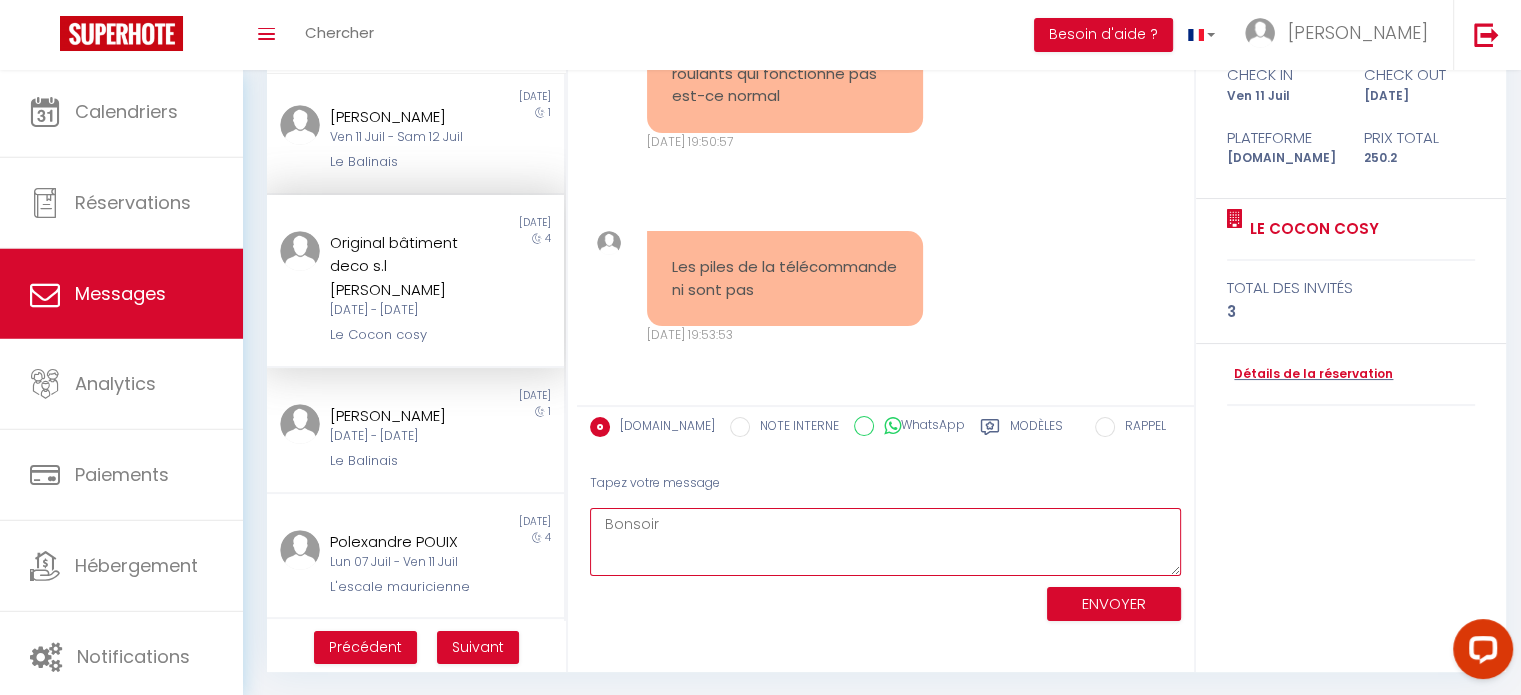 paste on "You did not answer. I will proceed with the next steps now. Do not except this to be over just by doing nothing and because you expect me being afraid of spending more time on this. It is not about the money in the end, It is about (un)fairness. I will do anything to let you not come through with this. The fact that you did not answer to my last requests makes it even worse." 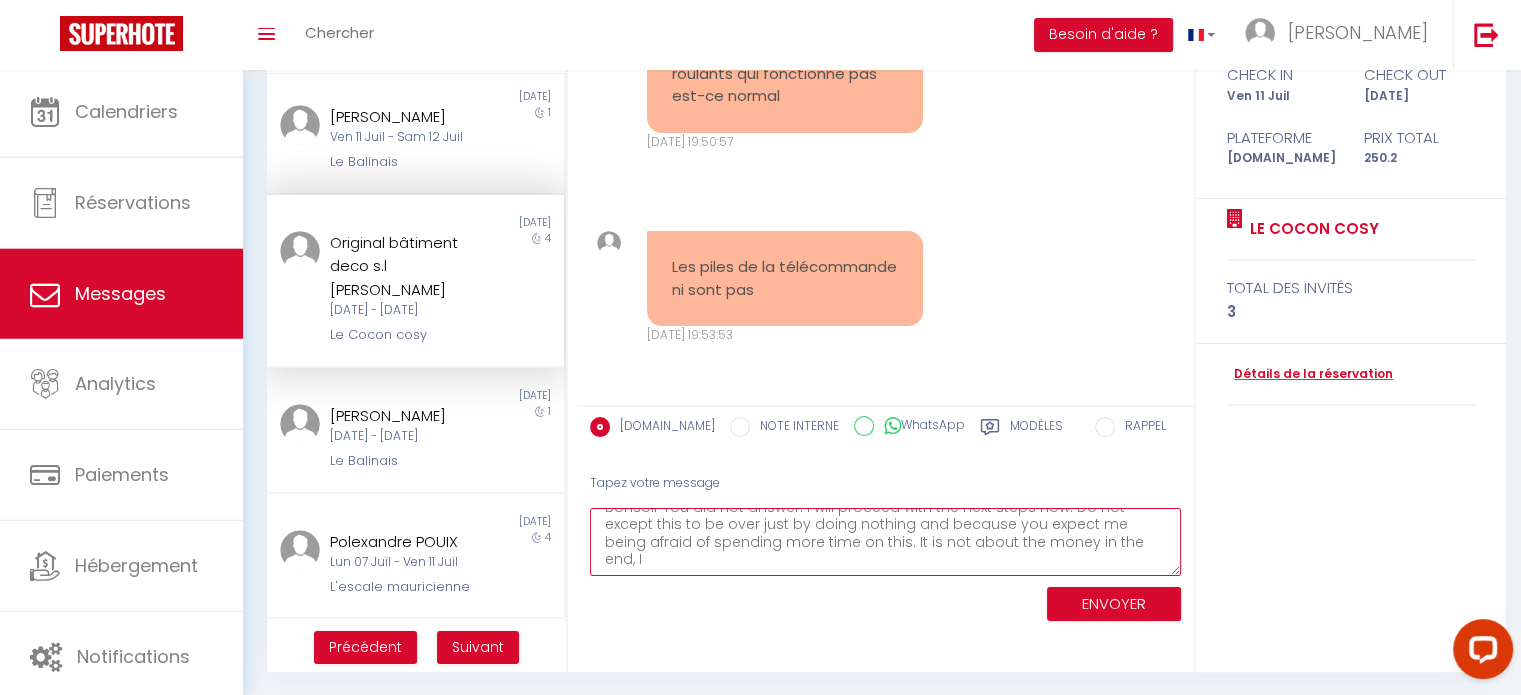 scroll, scrollTop: 0, scrollLeft: 0, axis: both 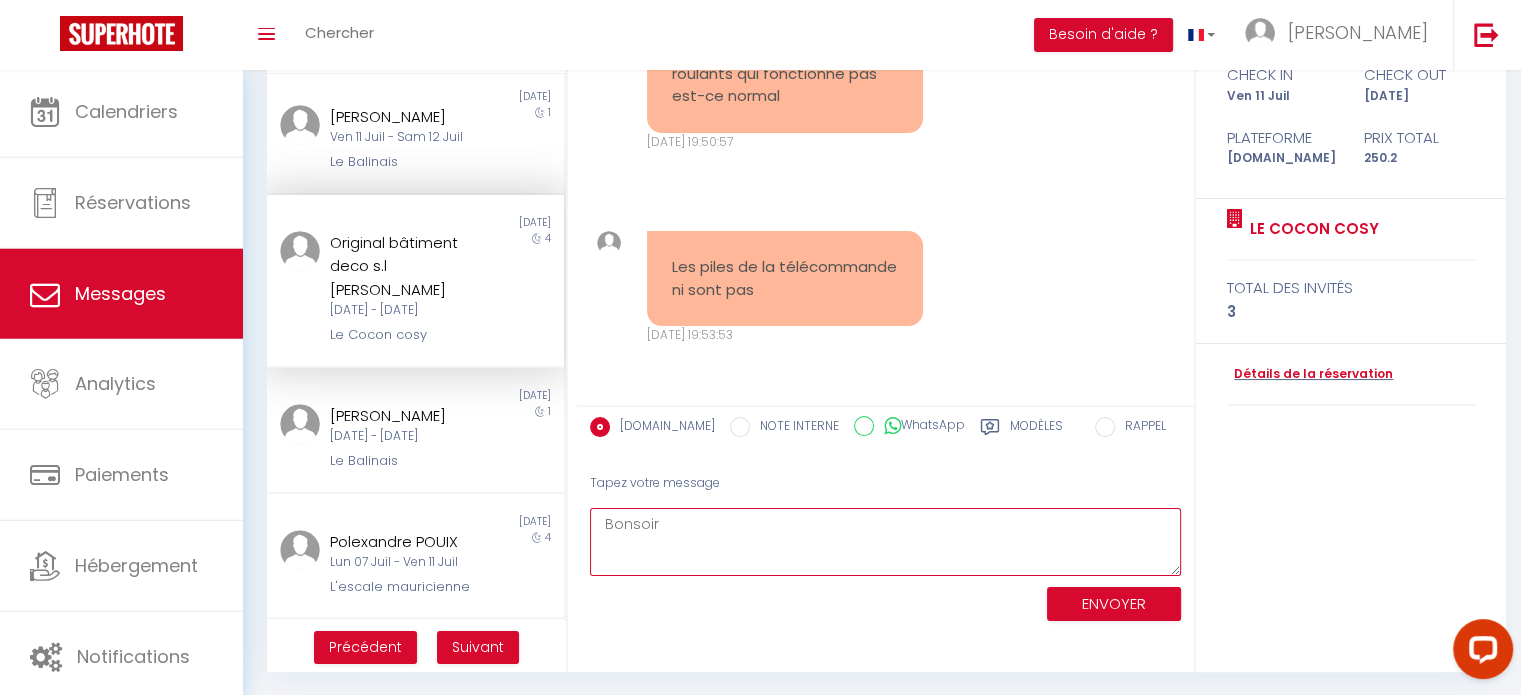 paste on "☺" 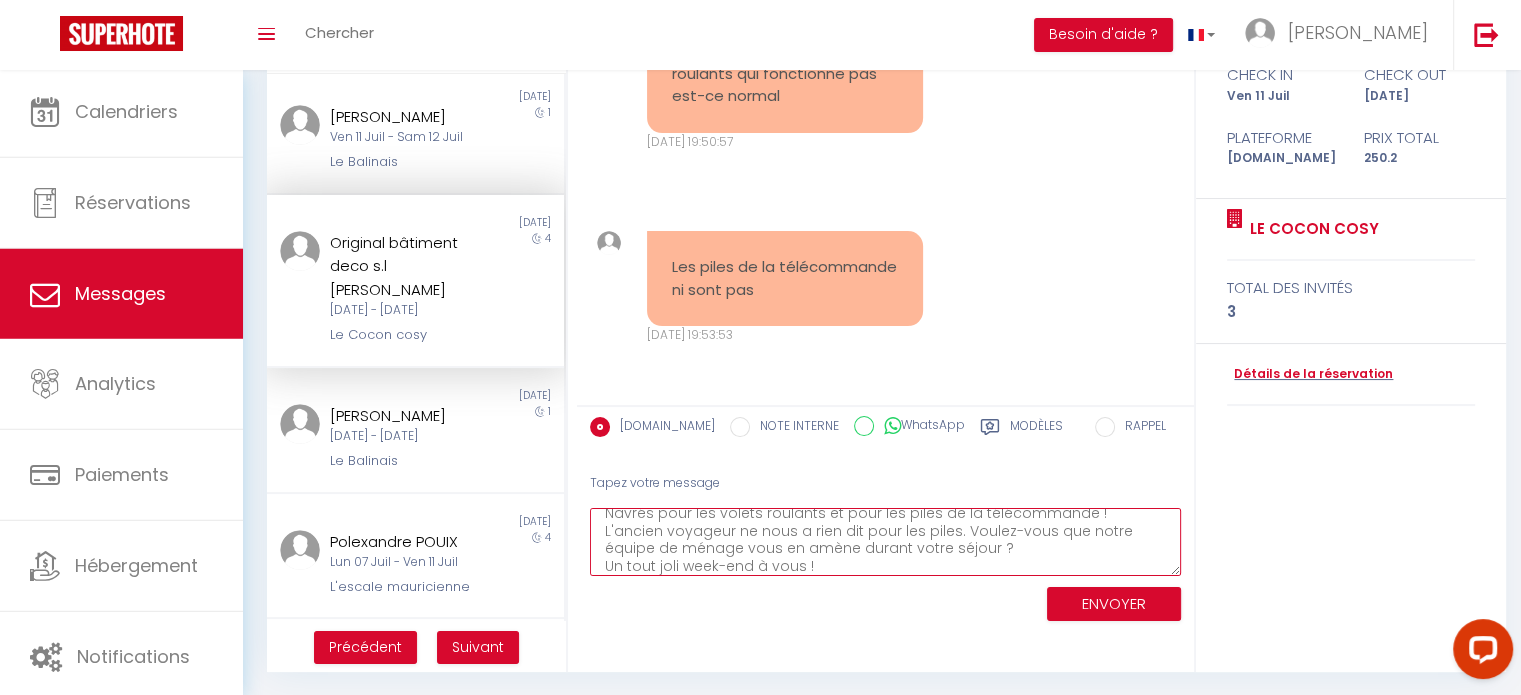 scroll, scrollTop: 46, scrollLeft: 0, axis: vertical 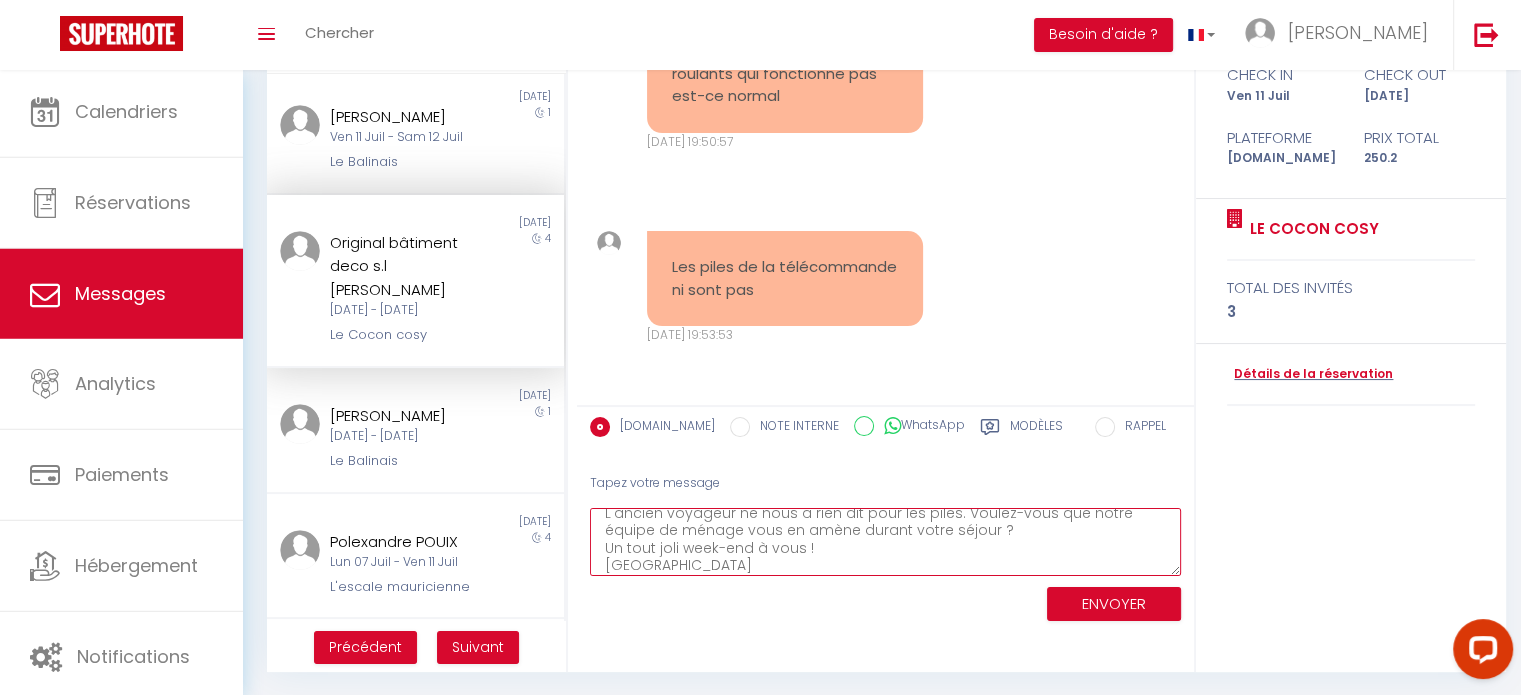 type on "Bonsoir ☺
Navrés pour les volets roulants et pour les piles de la télécommande ! L'ancien voyageur ne nous a rien dit pour les piles. Voulez-vous que notre équipe de ménage vous en amène durant votre séjour ?
Un tout joli week-end à vous !
[GEOGRAPHIC_DATA]" 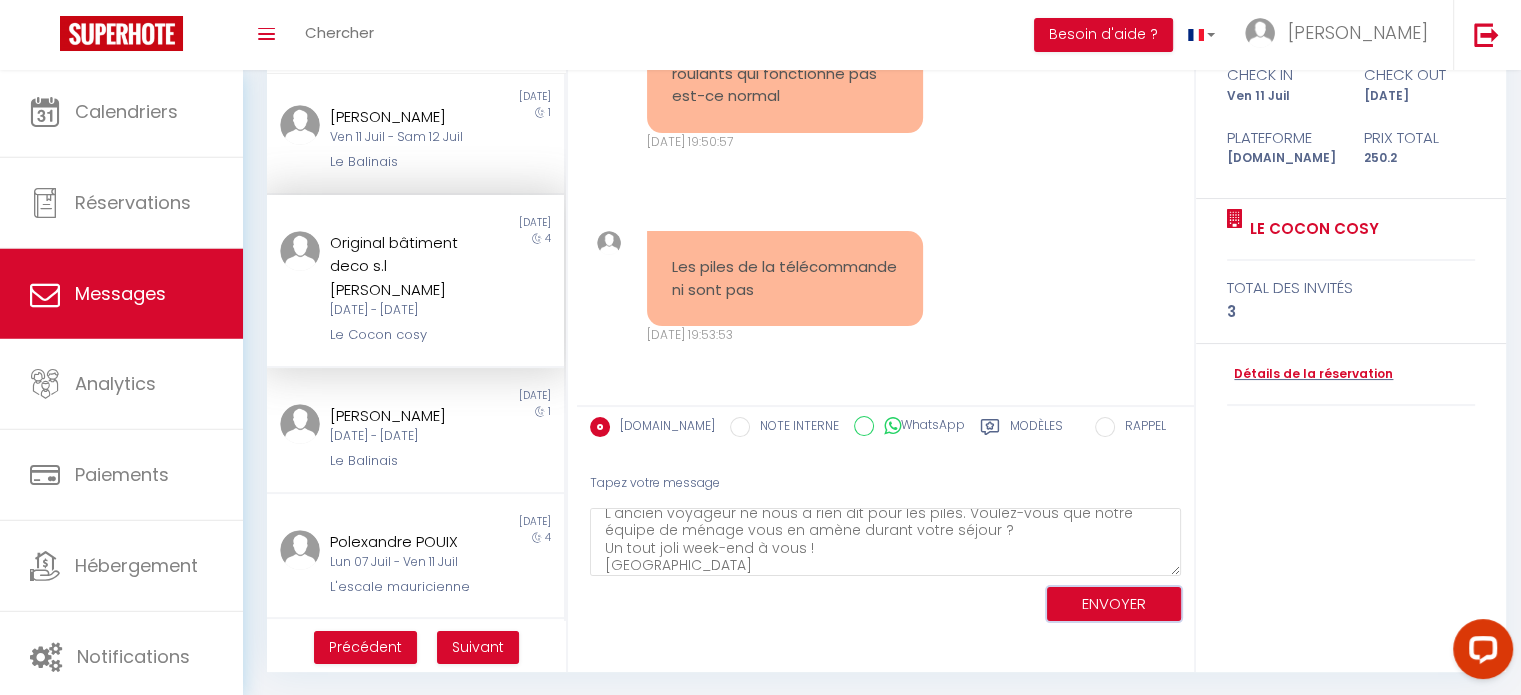 click on "ENVOYER" at bounding box center (1114, 604) 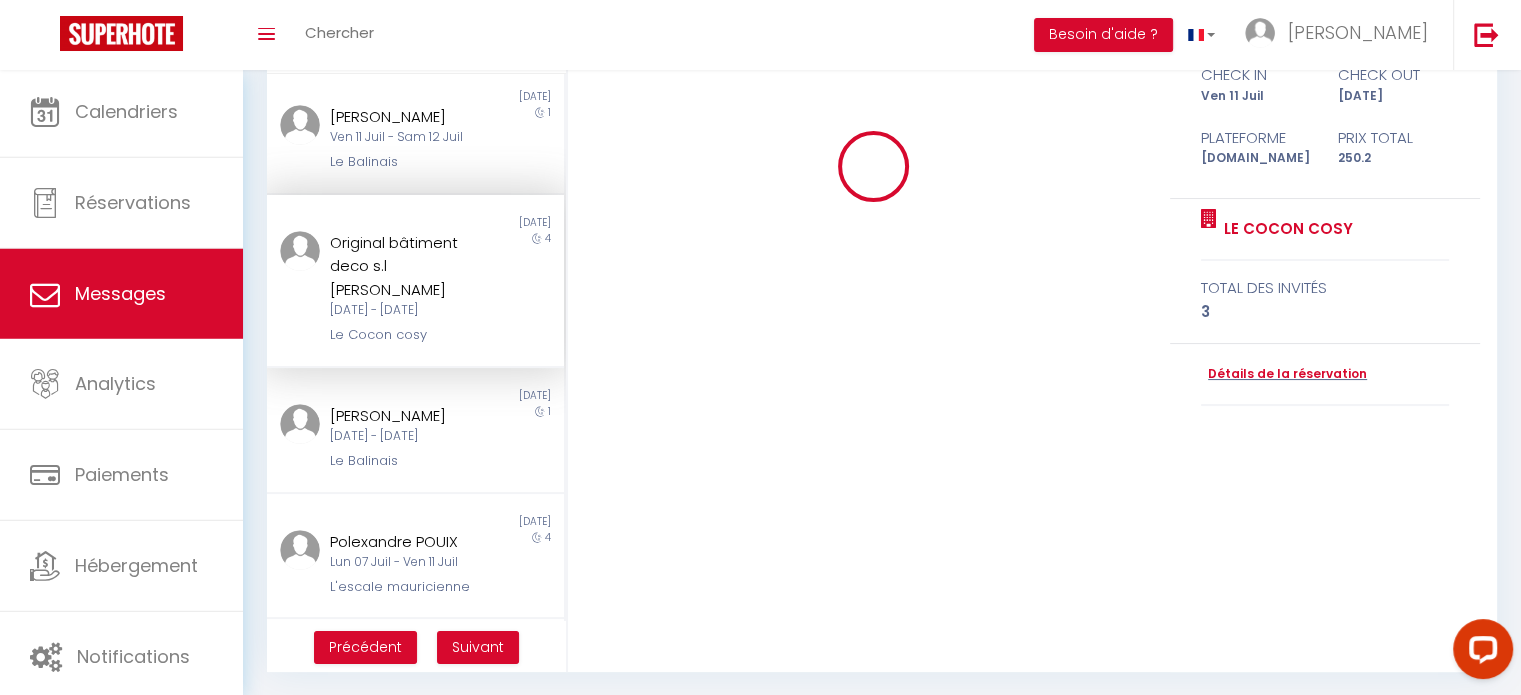 type 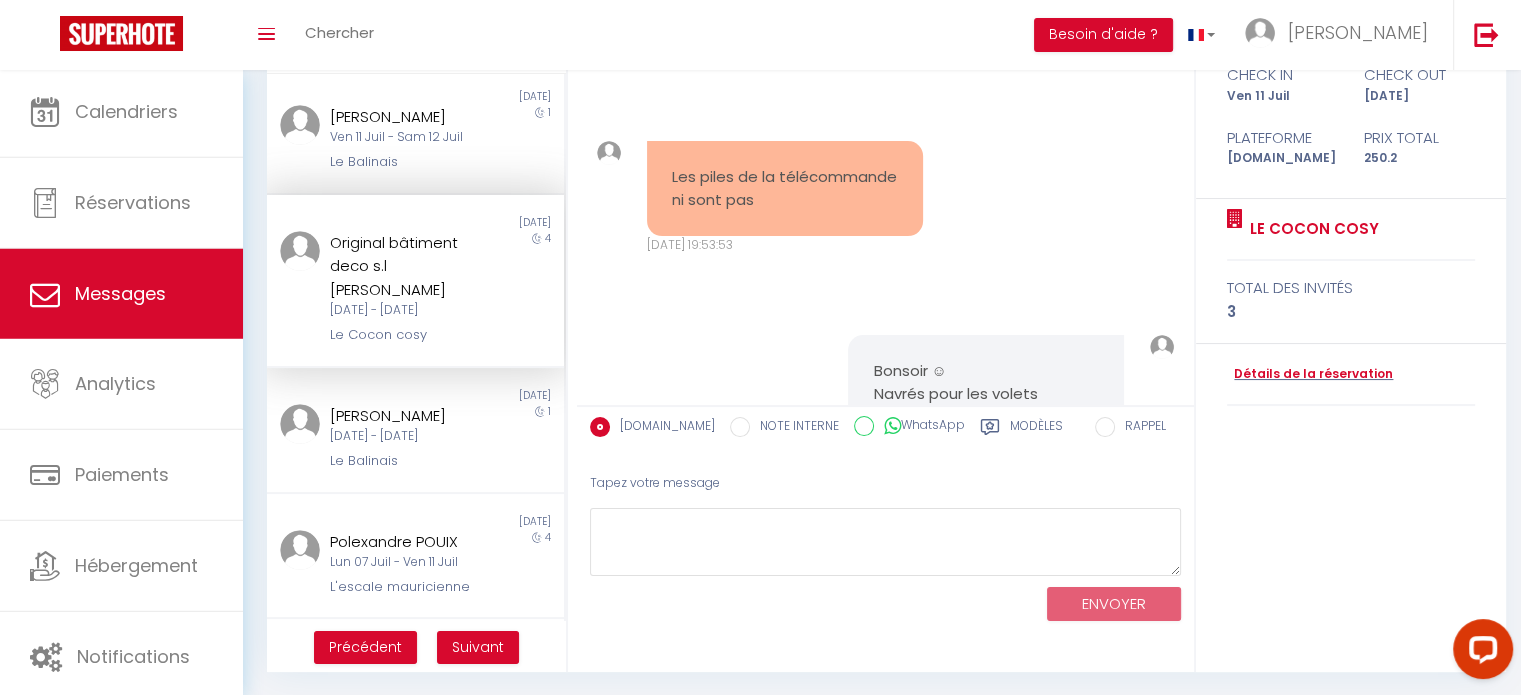 scroll, scrollTop: 3635, scrollLeft: 0, axis: vertical 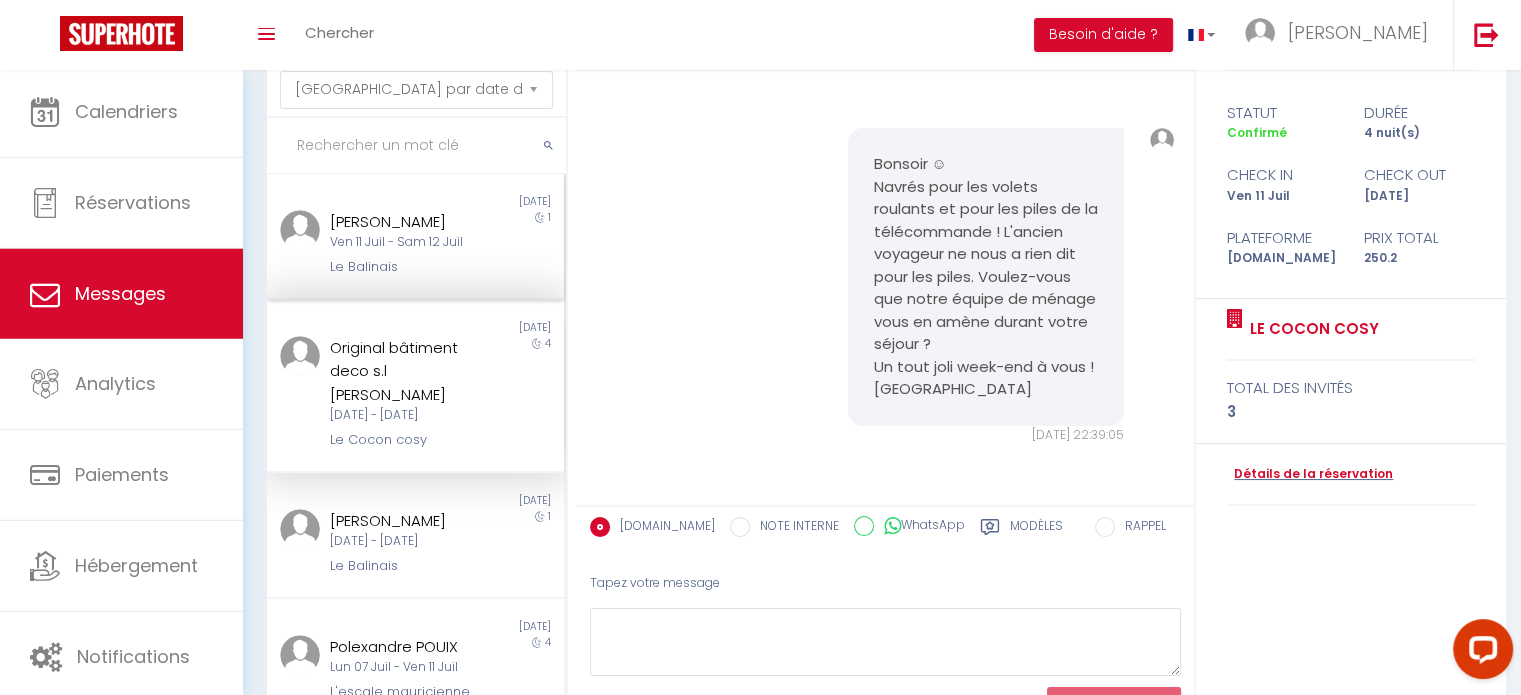 click on "Ven 11 Juil - Sam 12 Juil" at bounding box center [403, 242] 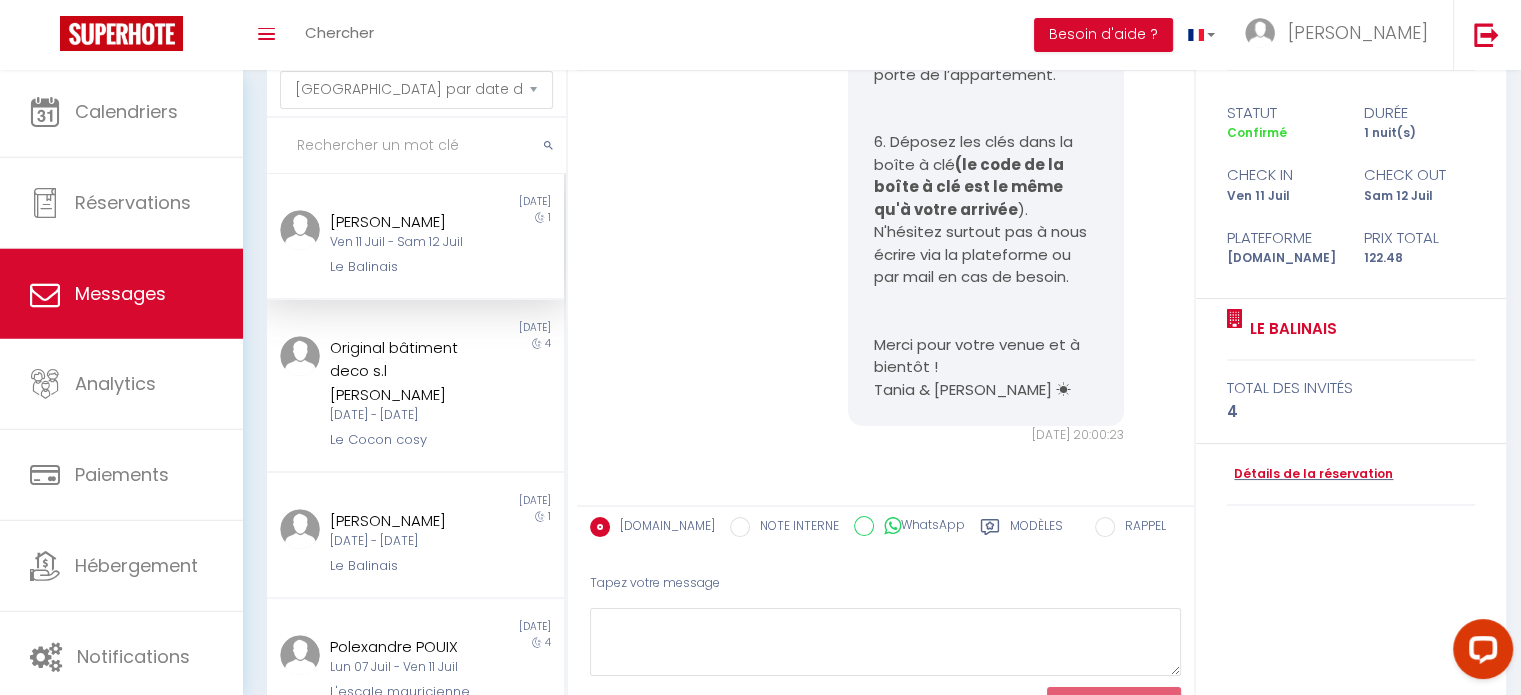 scroll, scrollTop: 3742, scrollLeft: 0, axis: vertical 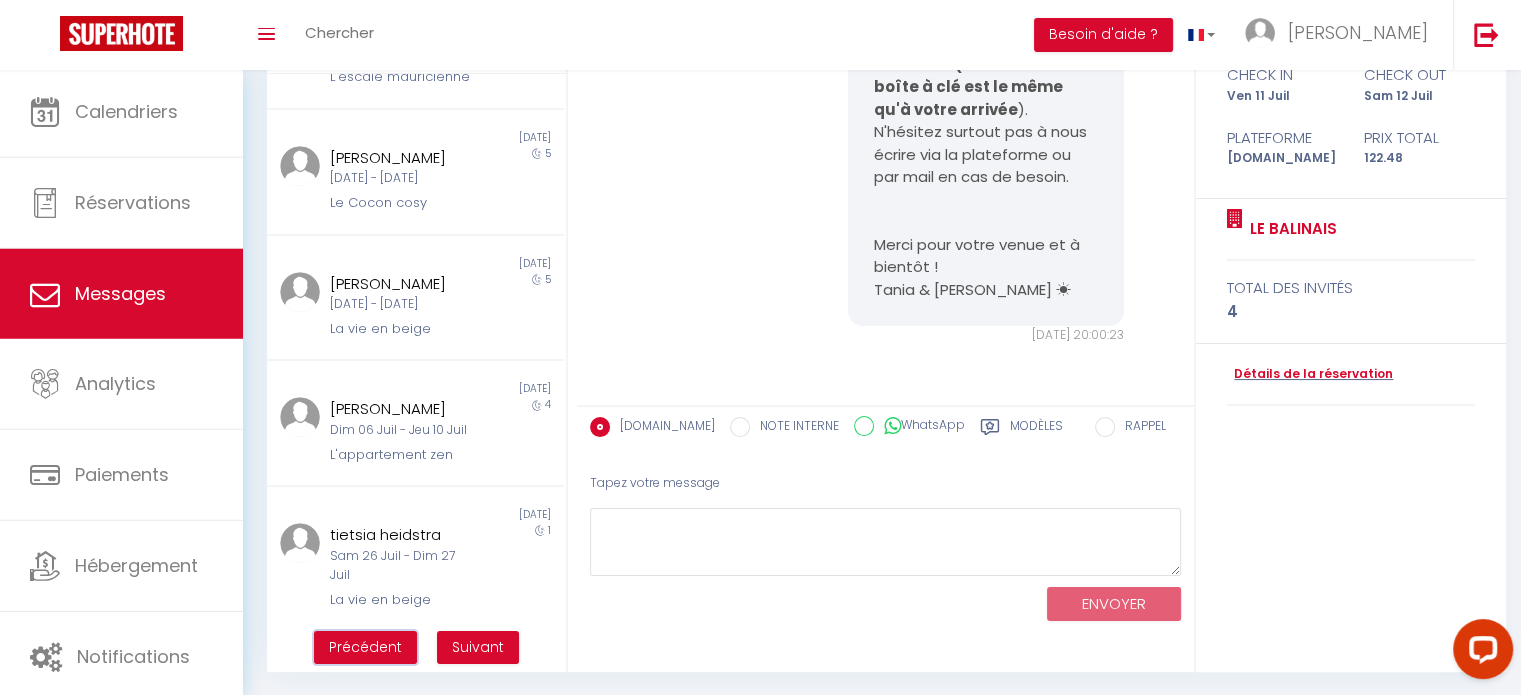 click on "Précédent" at bounding box center (365, 647) 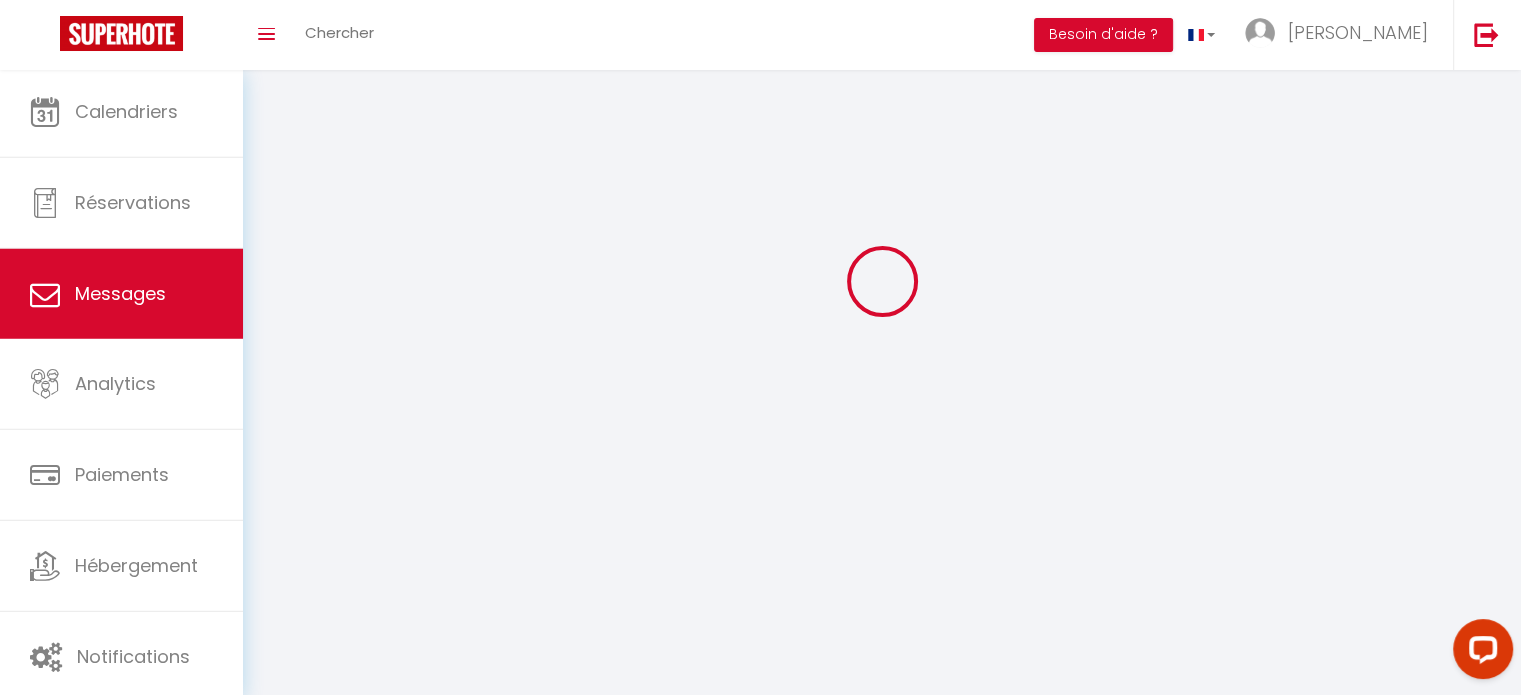 scroll, scrollTop: 70, scrollLeft: 0, axis: vertical 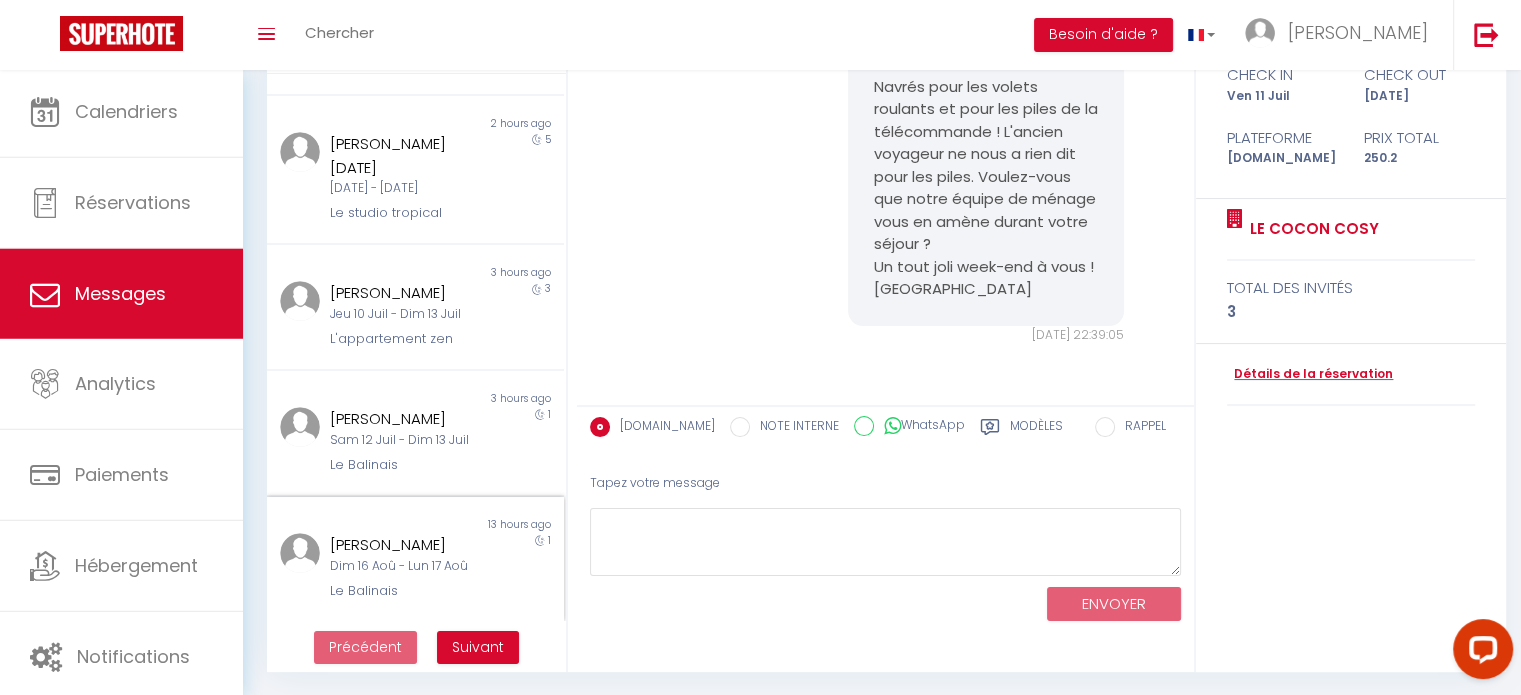 click on "[PERSON_NAME]" at bounding box center [403, 545] 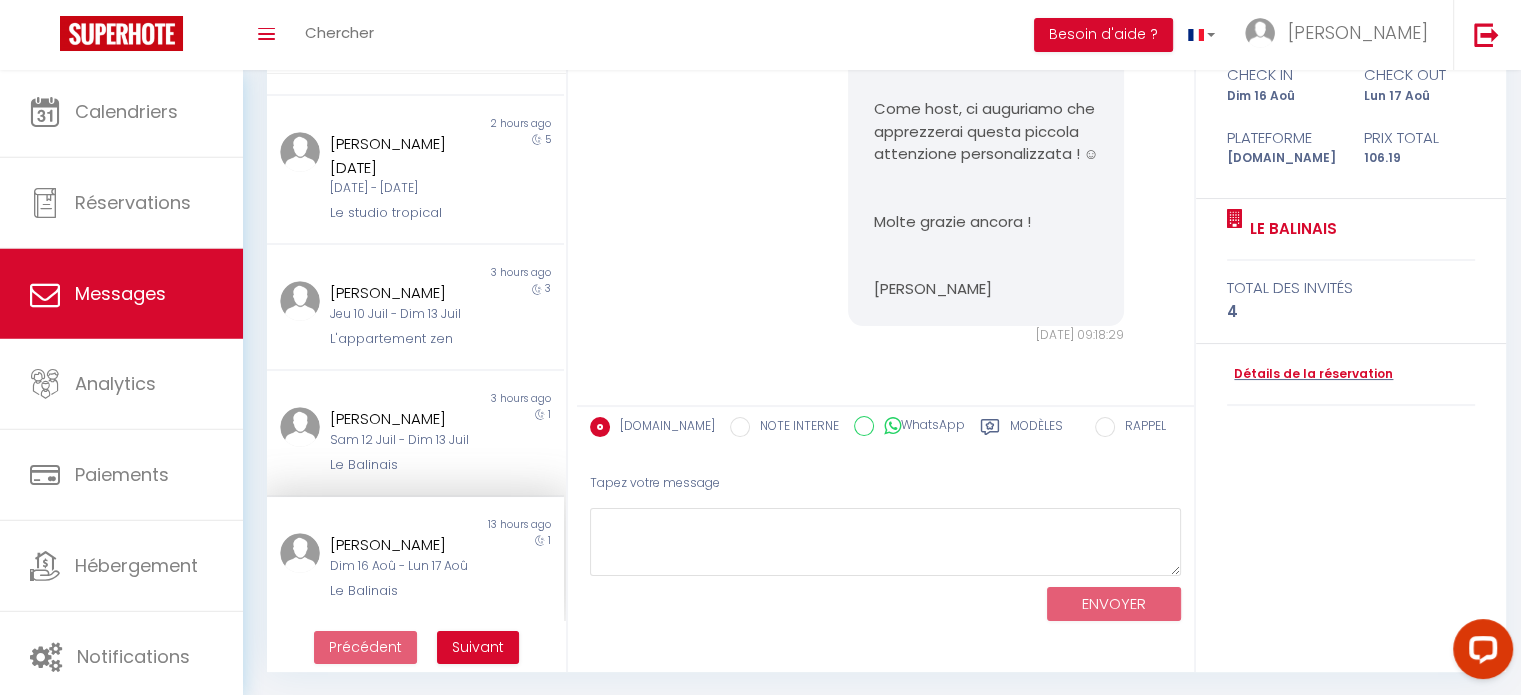 scroll, scrollTop: 856, scrollLeft: 0, axis: vertical 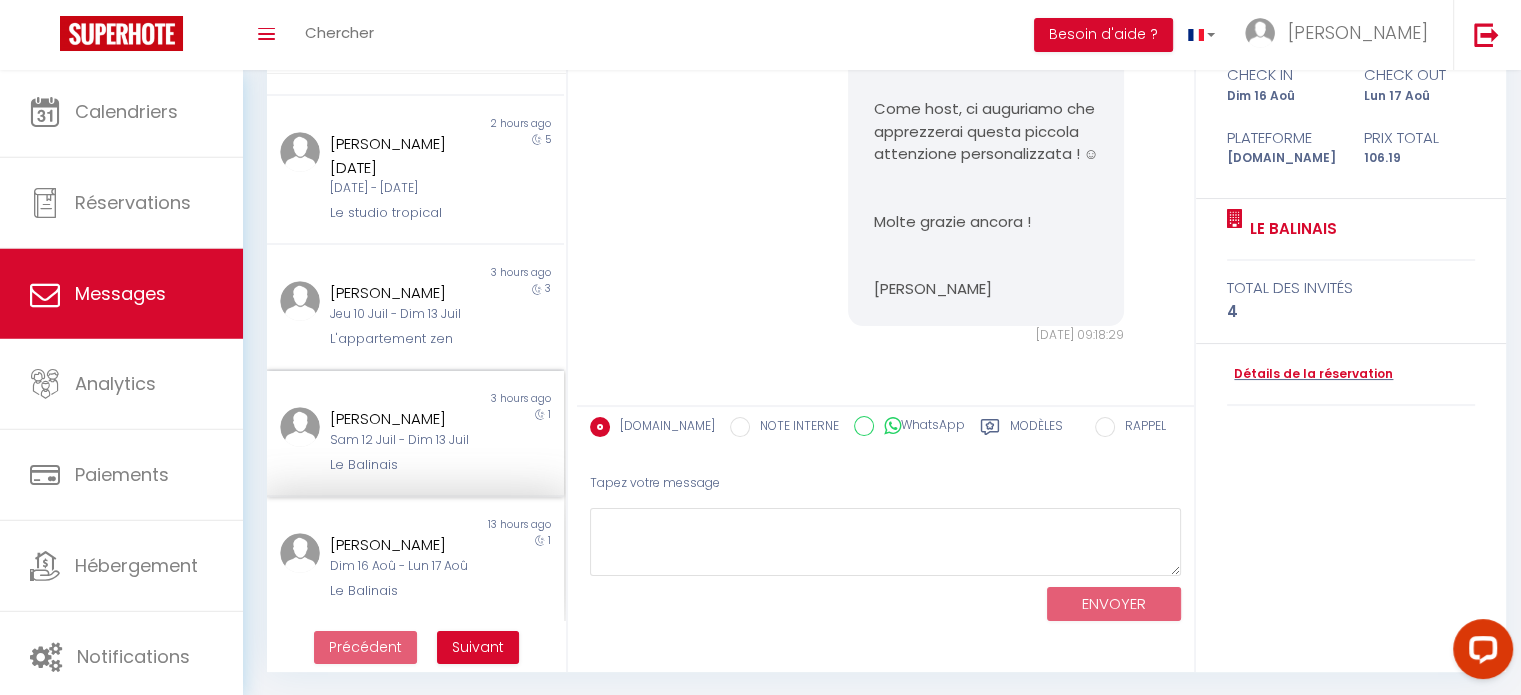 click on "Sam 12 Juil - Dim 13 Juil" at bounding box center (403, 440) 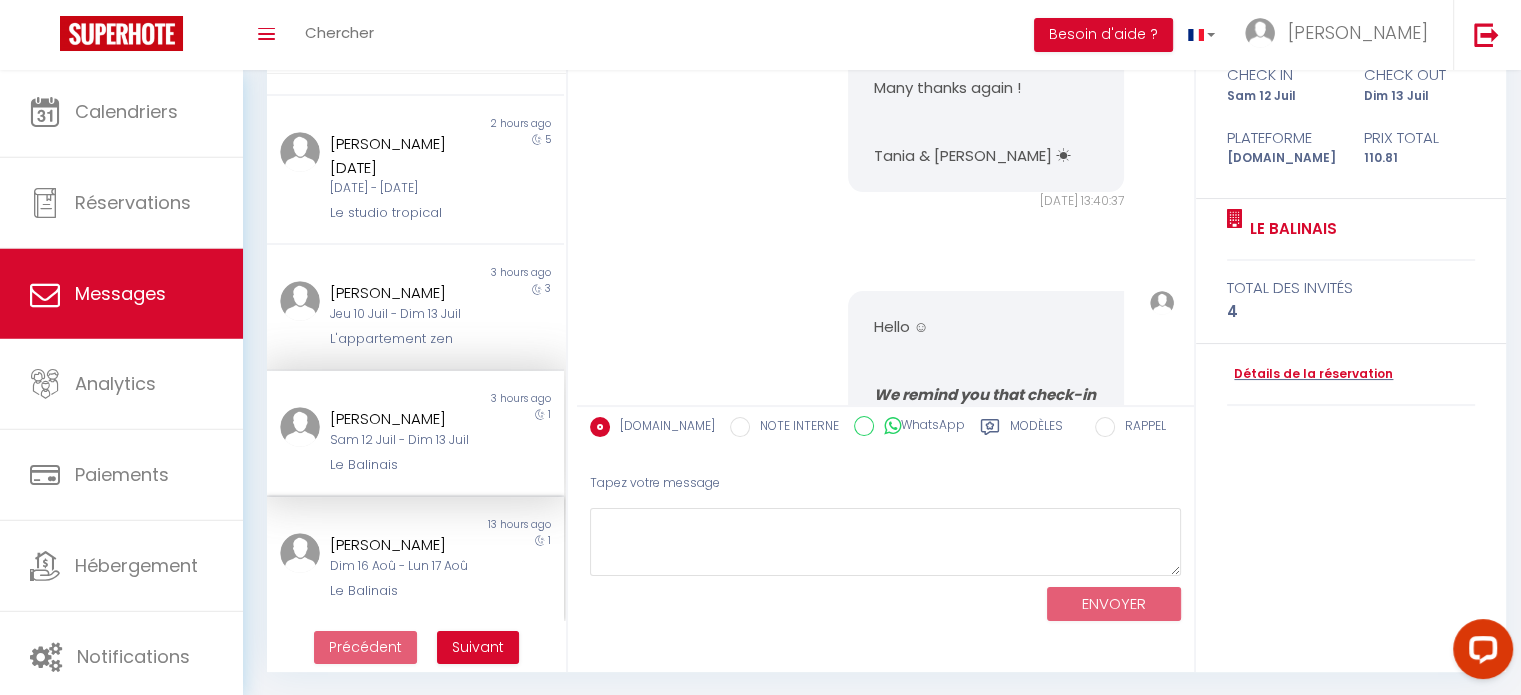 scroll, scrollTop: 3516, scrollLeft: 0, axis: vertical 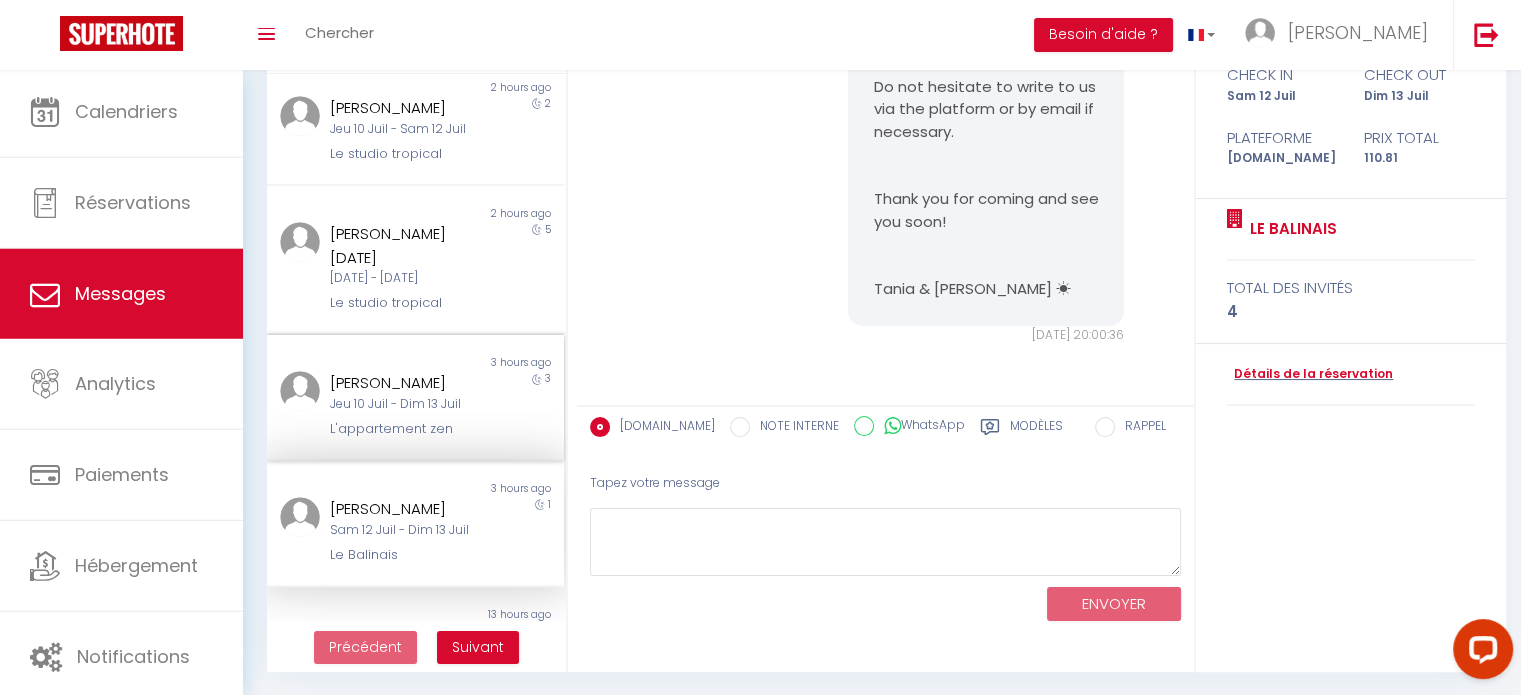 click on "L'appartement zen" at bounding box center [403, 429] 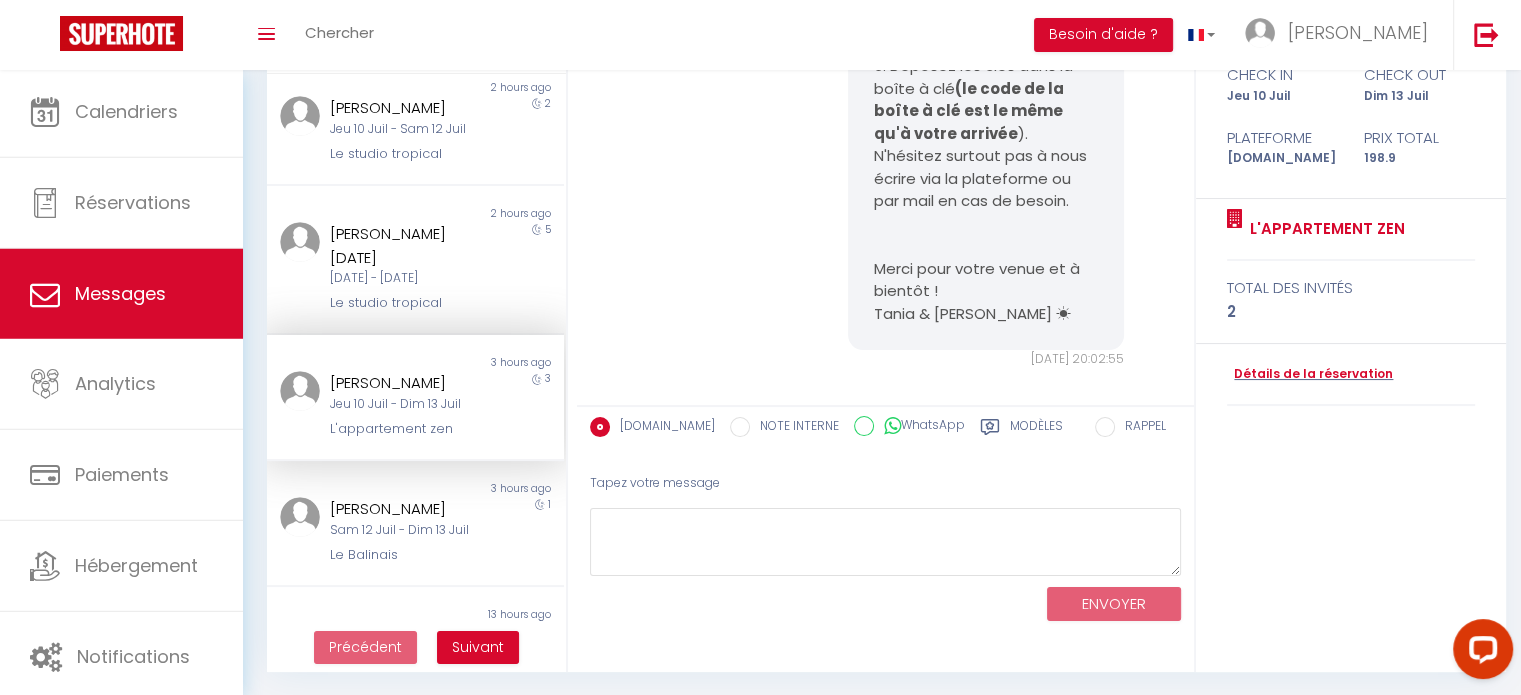 scroll, scrollTop: 3674, scrollLeft: 0, axis: vertical 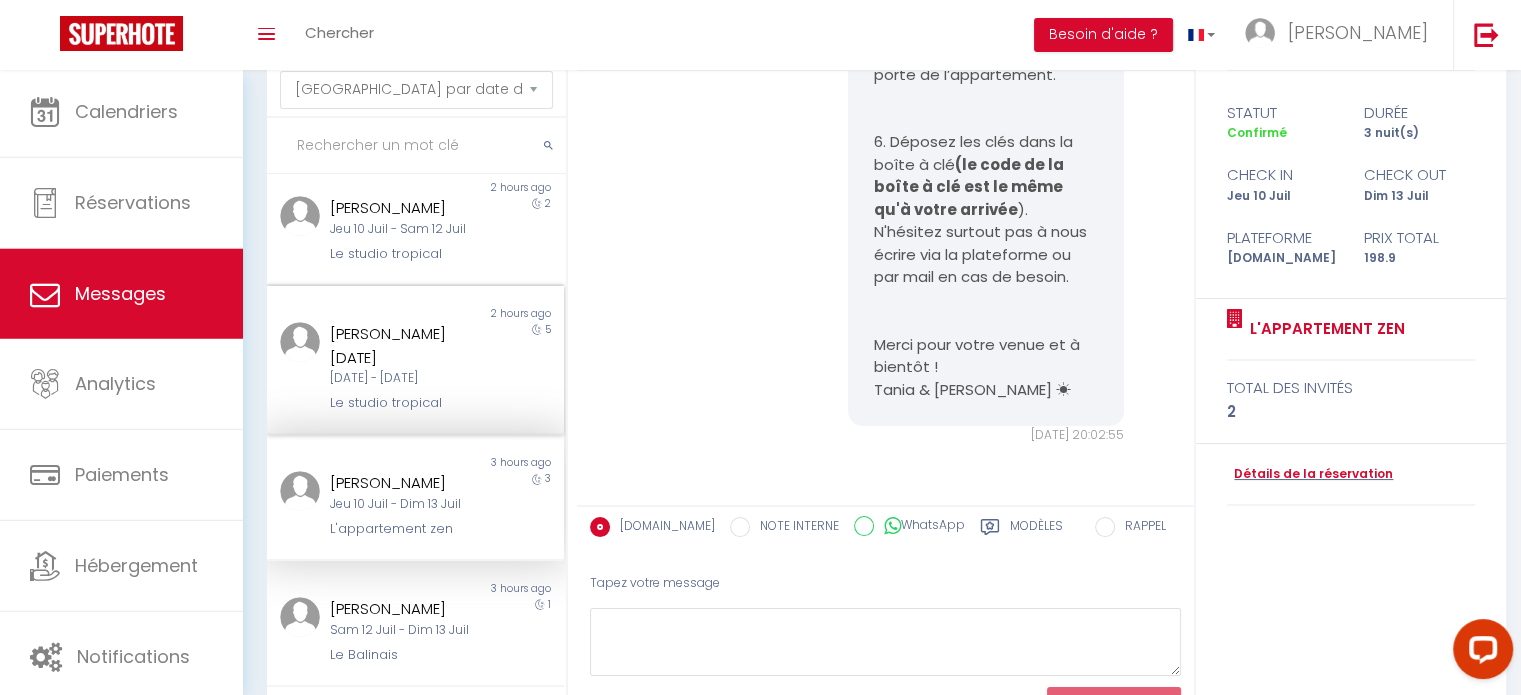click on "[DATE] - [DATE]" at bounding box center [403, 378] 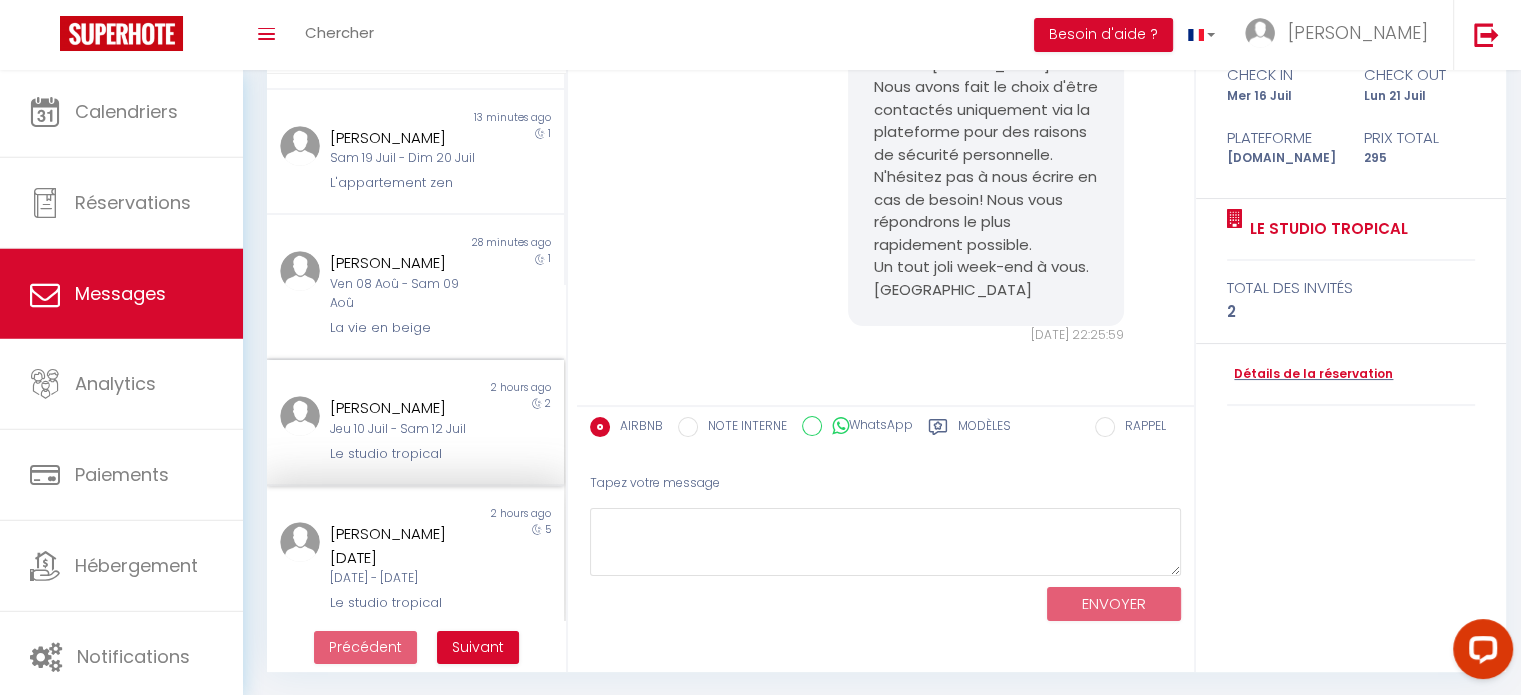 click on "[PERSON_NAME]" at bounding box center [403, 408] 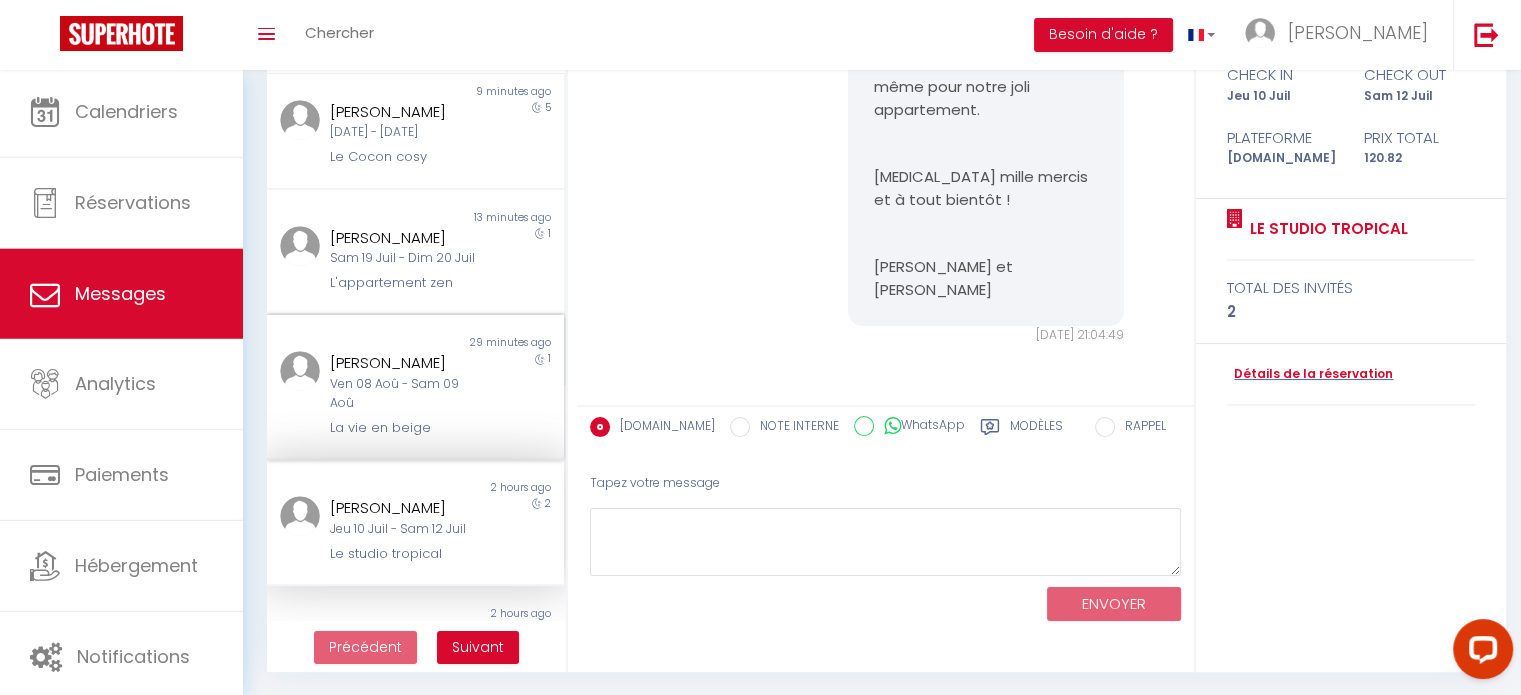 click on "Ven 08 Aoû - Sam 09 Aoû" at bounding box center [403, 394] 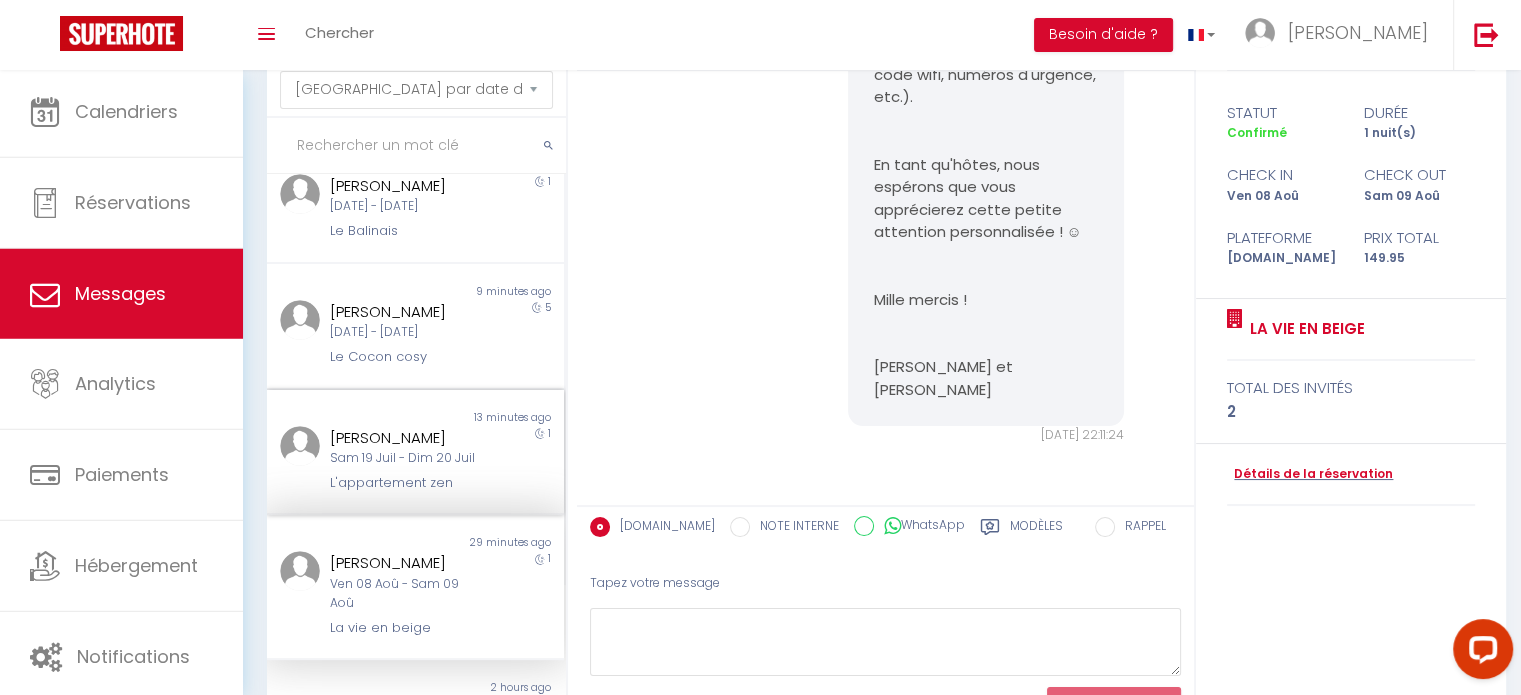 click on "Sam 19 Juil - Dim 20 Juil" at bounding box center [403, 458] 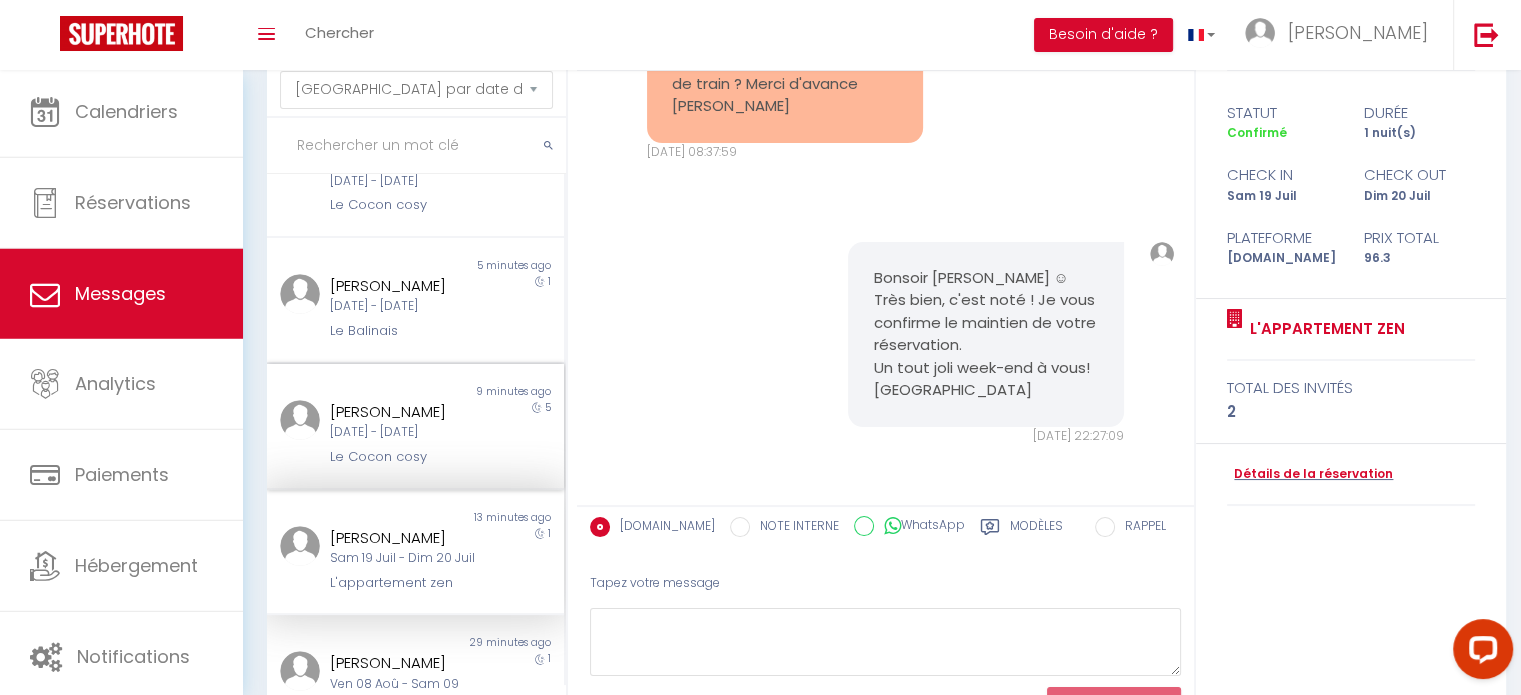 click on "[DATE] - [DATE]" at bounding box center [403, 432] 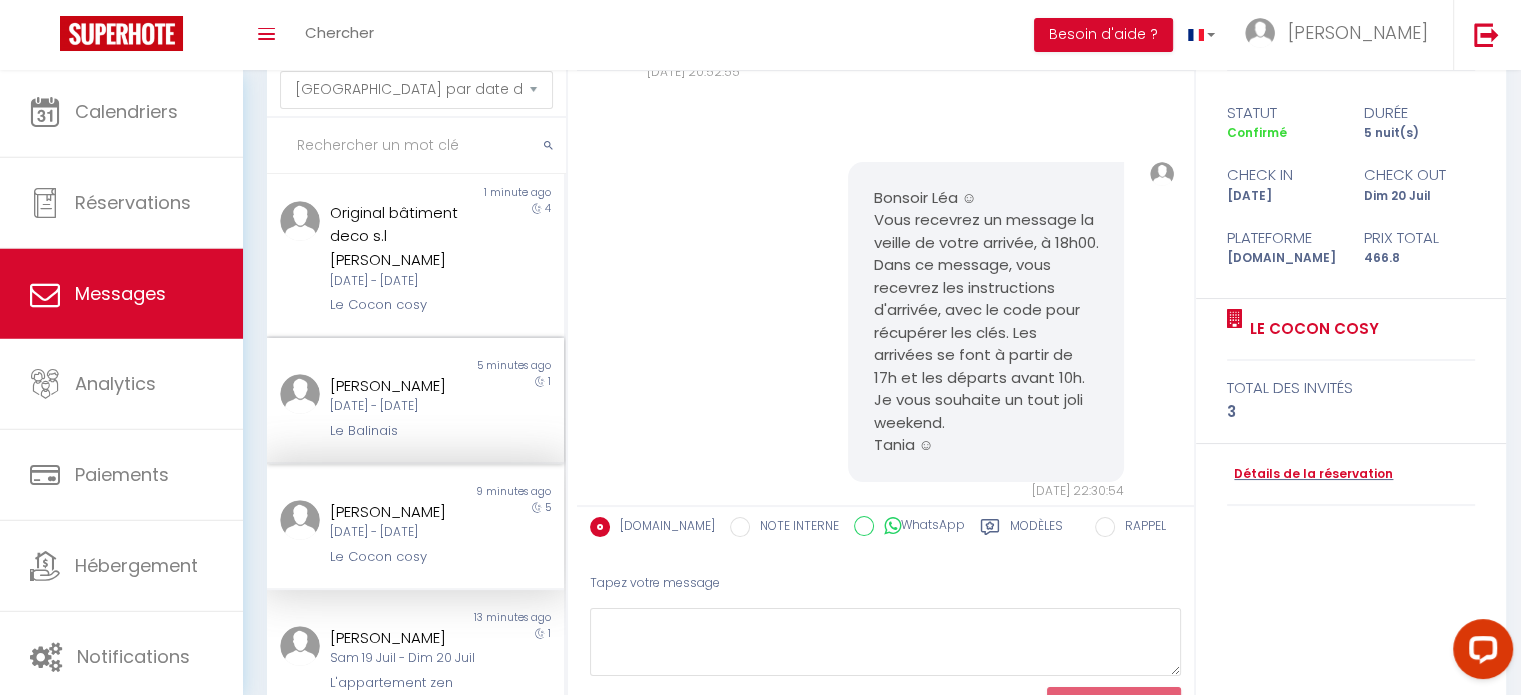 click on "[DATE] - [DATE]" at bounding box center (403, 406) 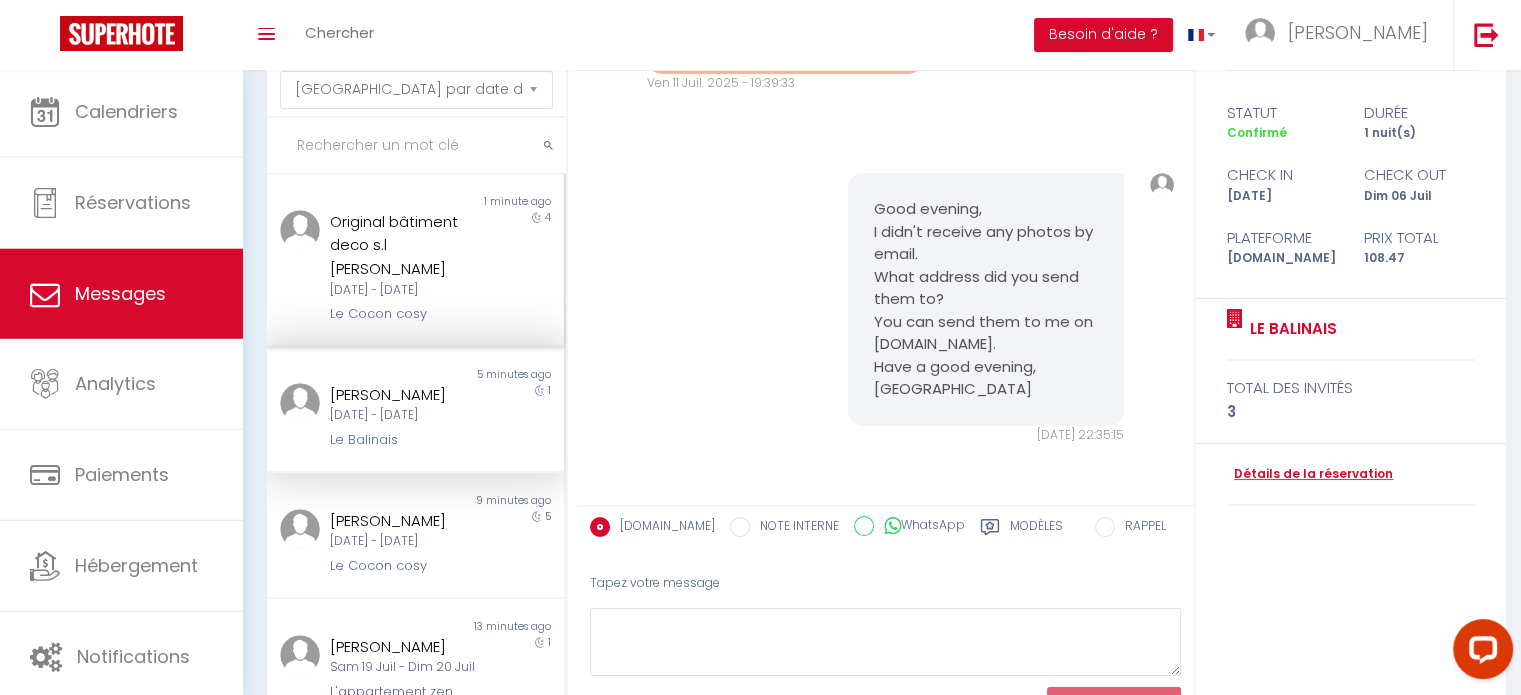 click on "[DATE] - [DATE]" at bounding box center (403, 290) 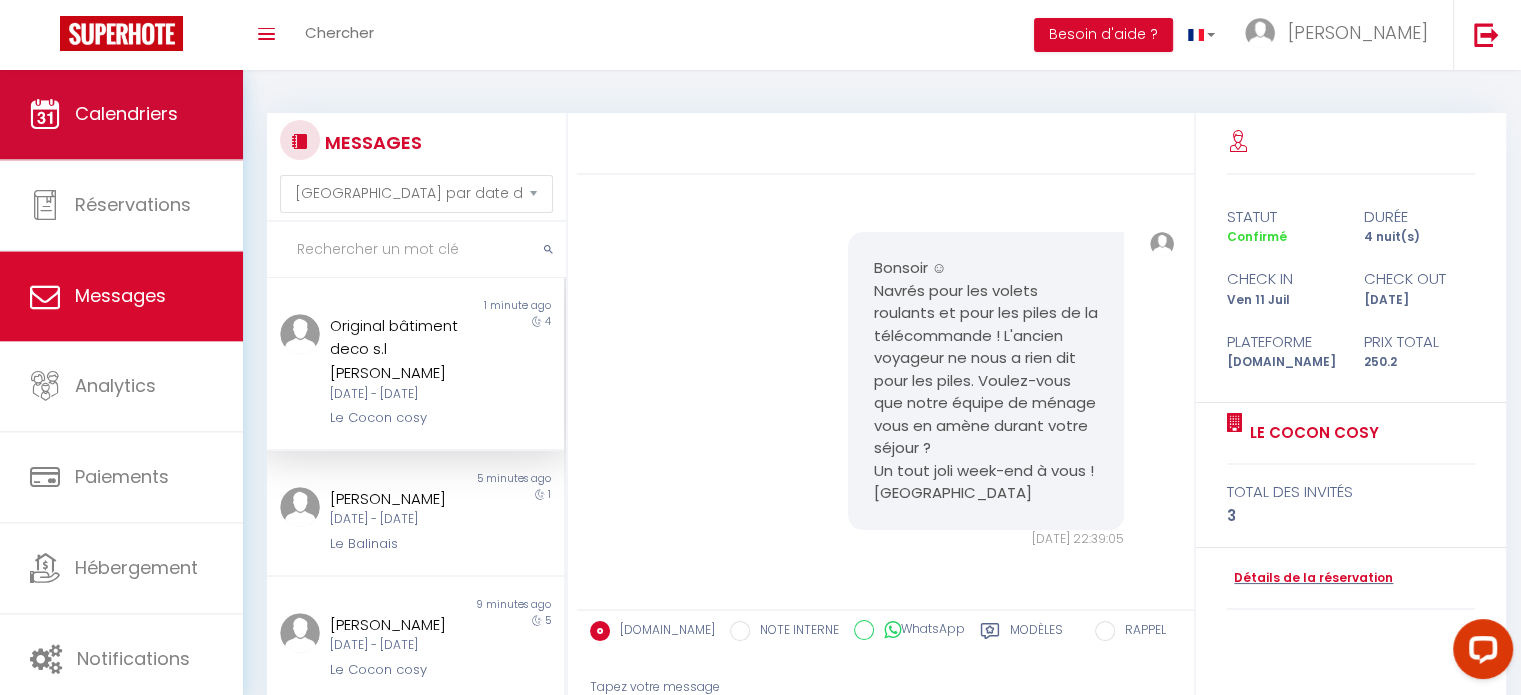 click on "Calendriers" at bounding box center [121, 114] 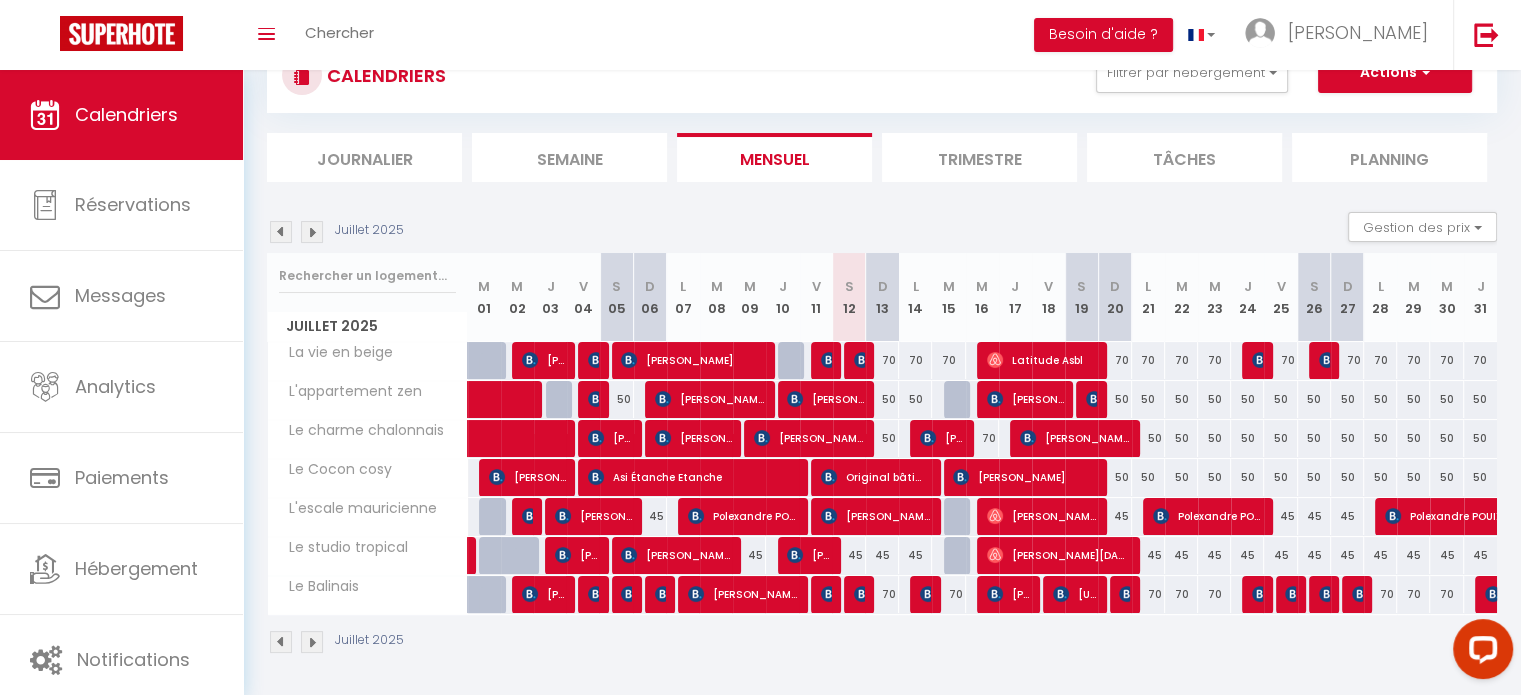 click at bounding box center (281, 232) 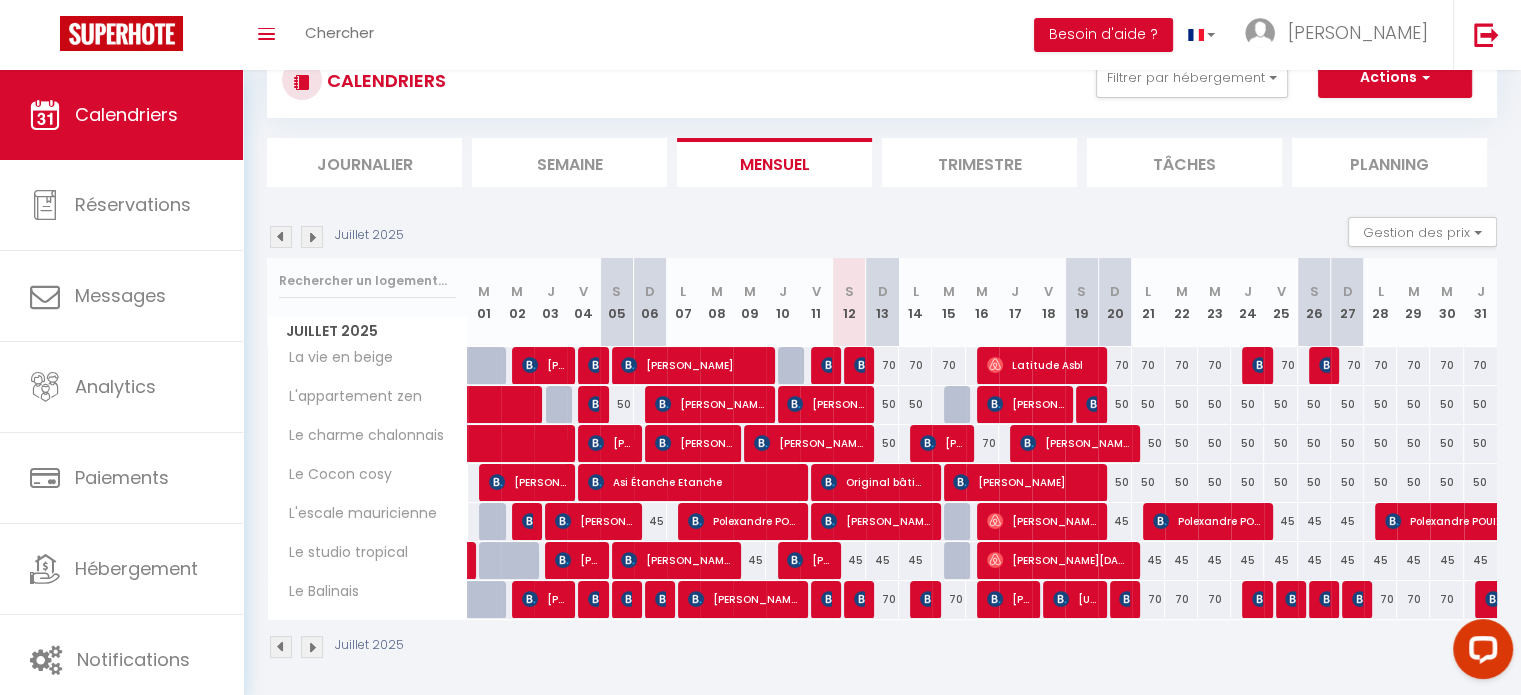 scroll, scrollTop: 75, scrollLeft: 0, axis: vertical 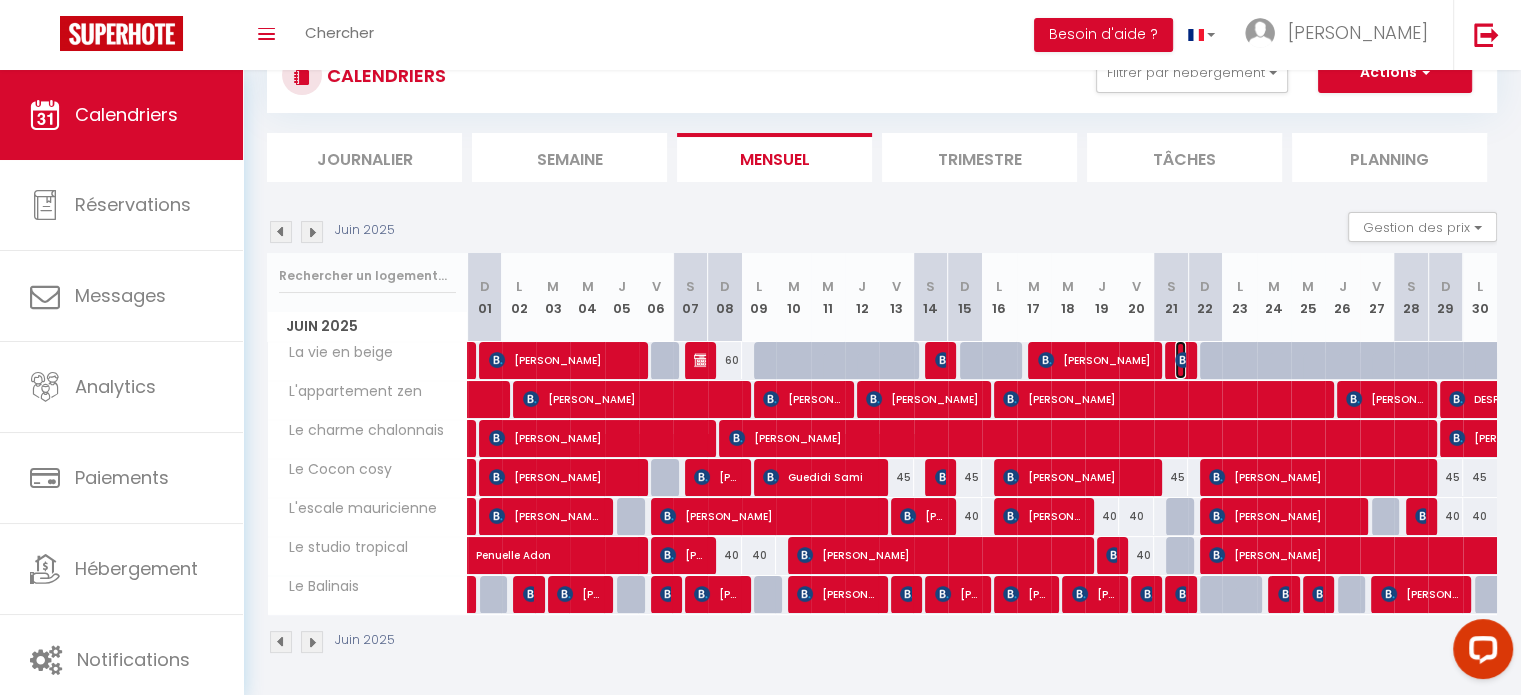click at bounding box center (1183, 360) 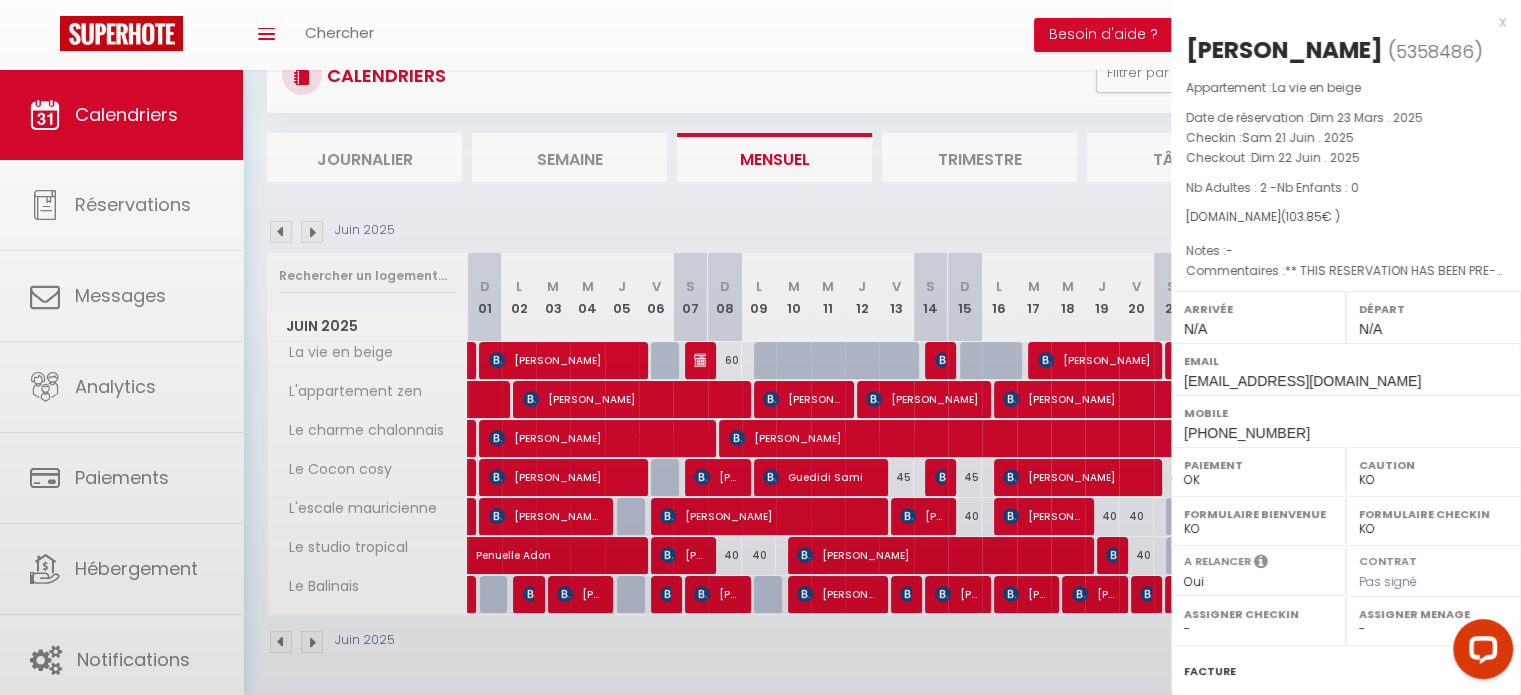 select on "12451" 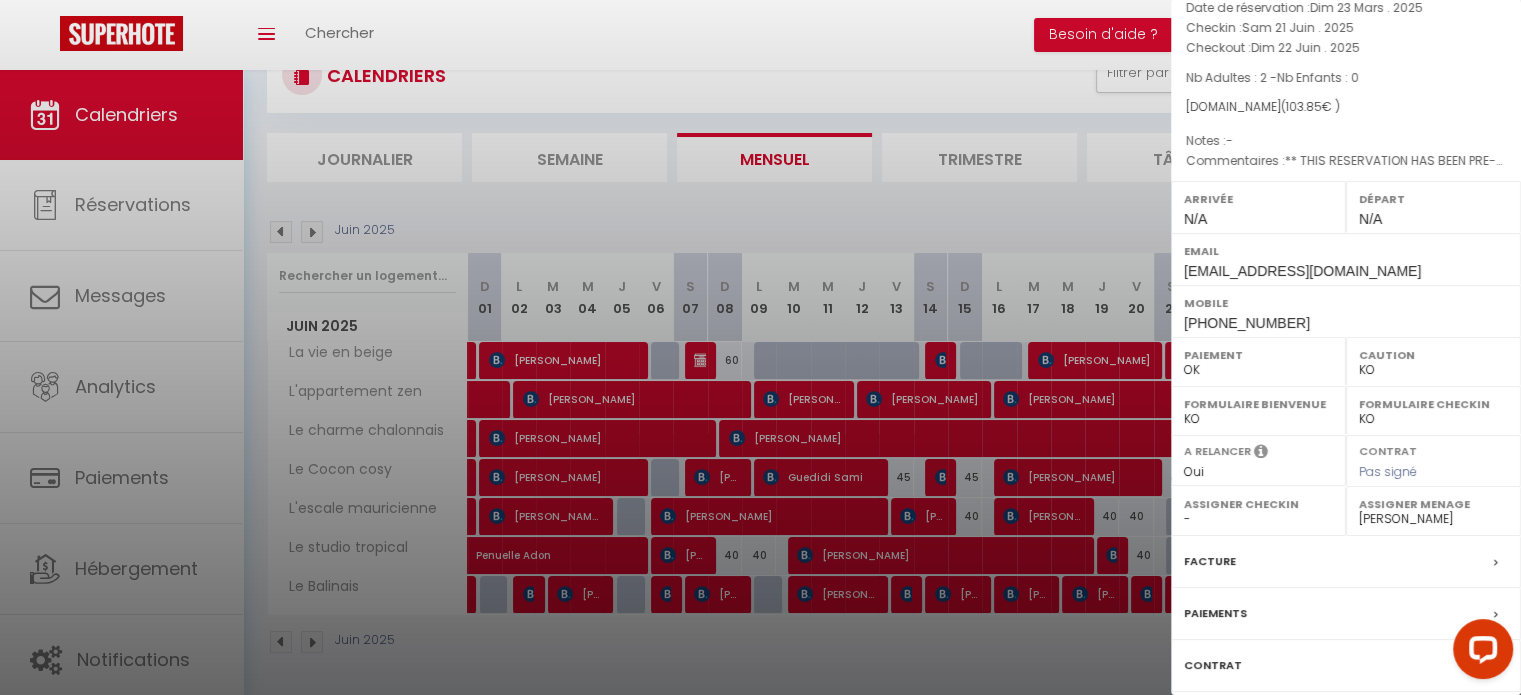 scroll, scrollTop: 233, scrollLeft: 0, axis: vertical 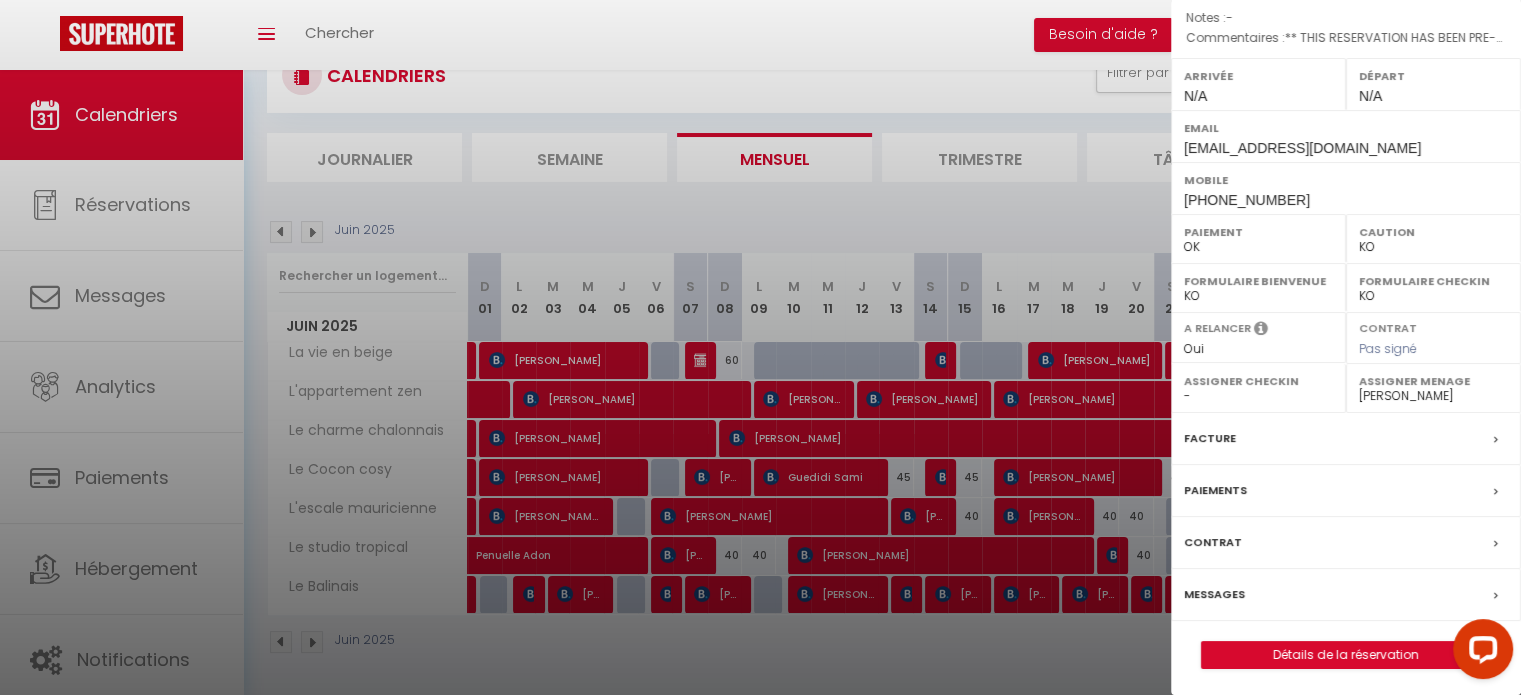click on "Messages" at bounding box center (1214, 594) 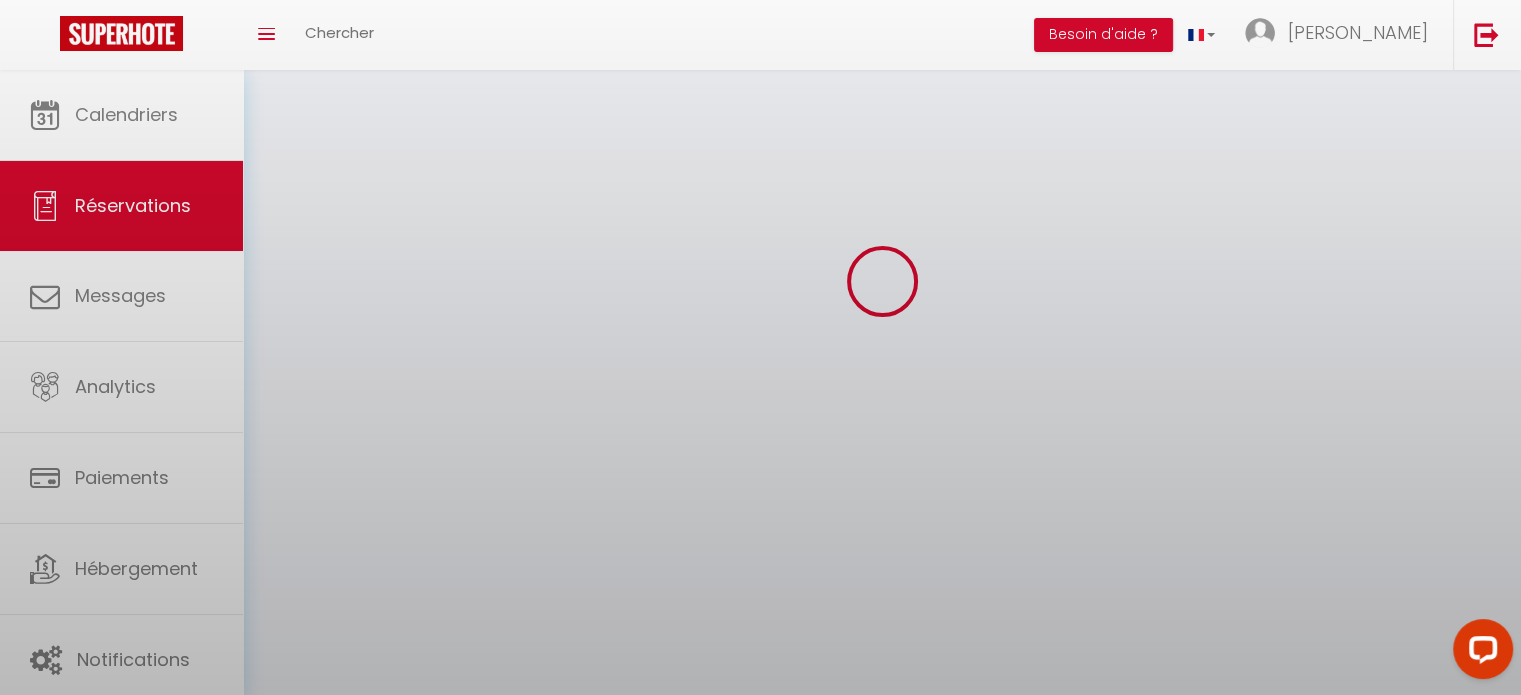scroll, scrollTop: 0, scrollLeft: 0, axis: both 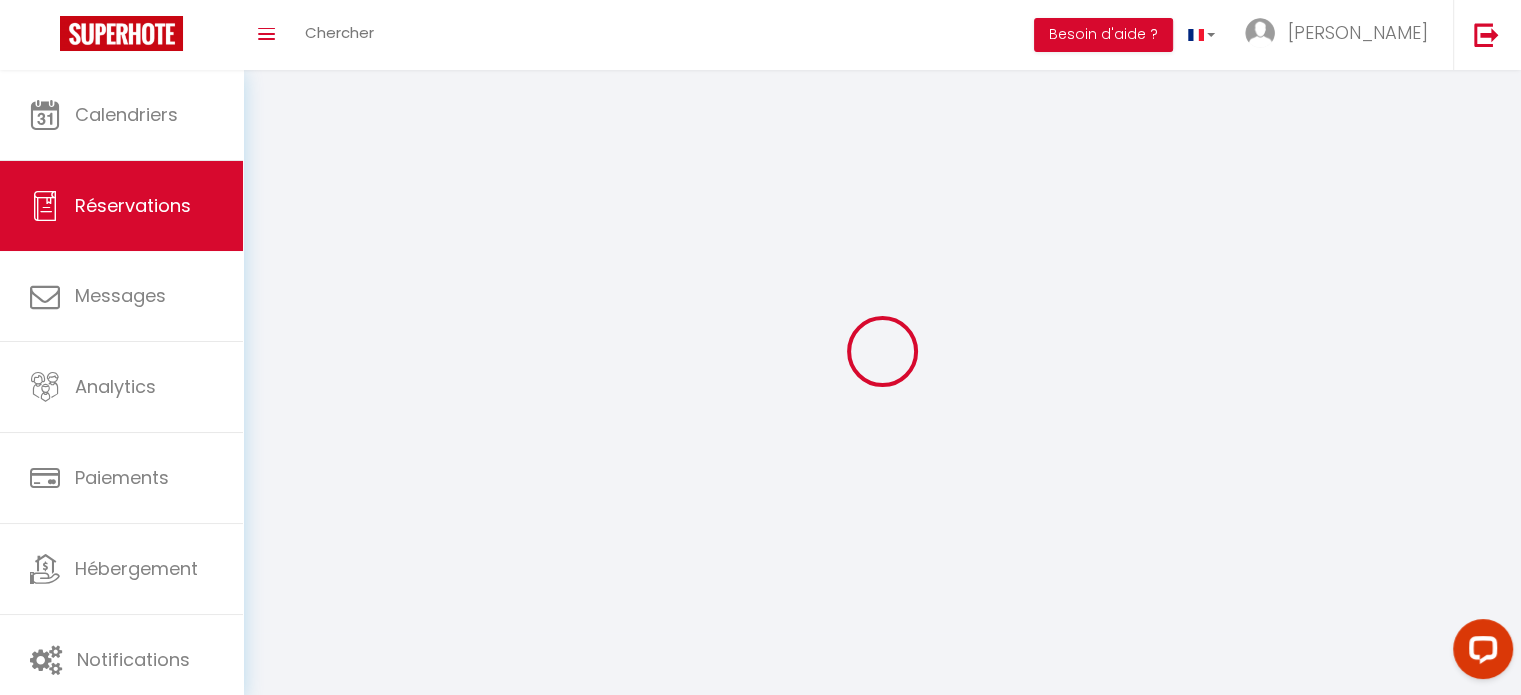 select 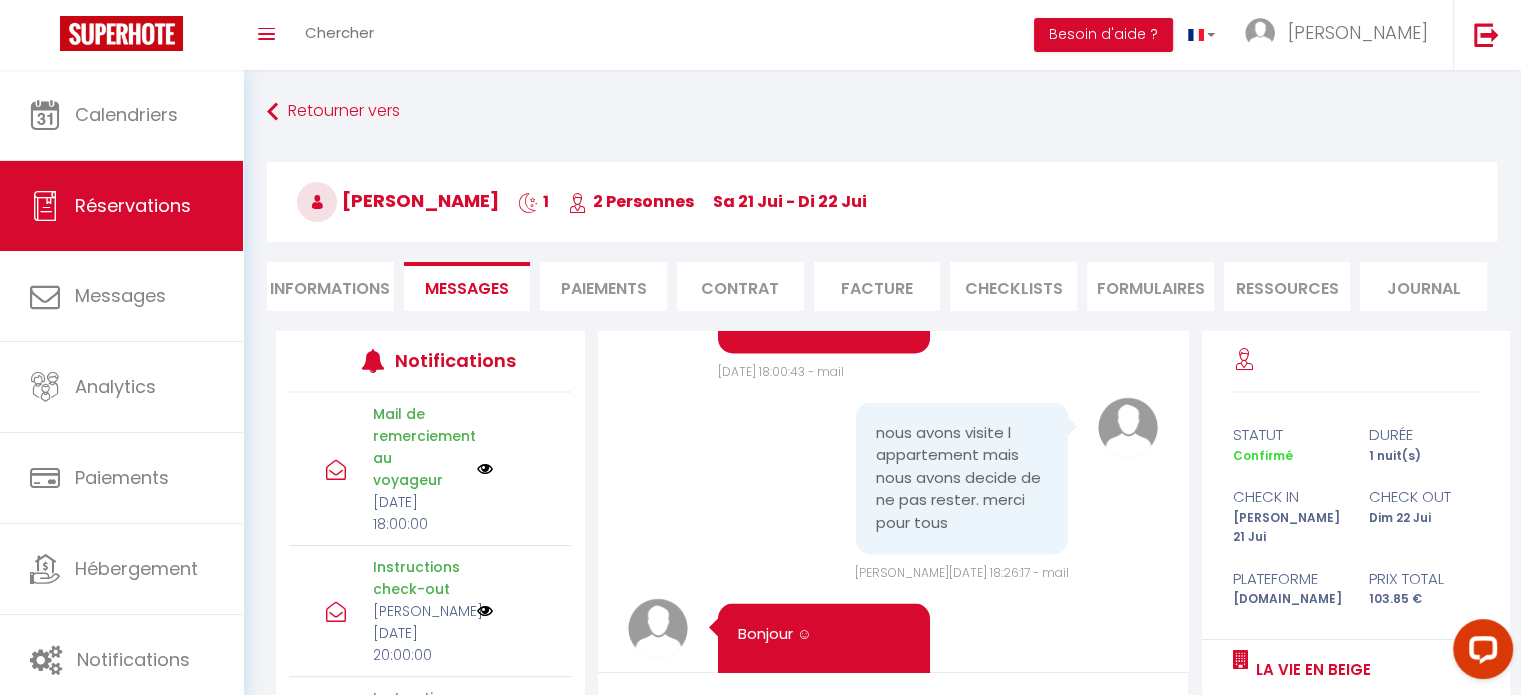 scroll, scrollTop: 3428, scrollLeft: 0, axis: vertical 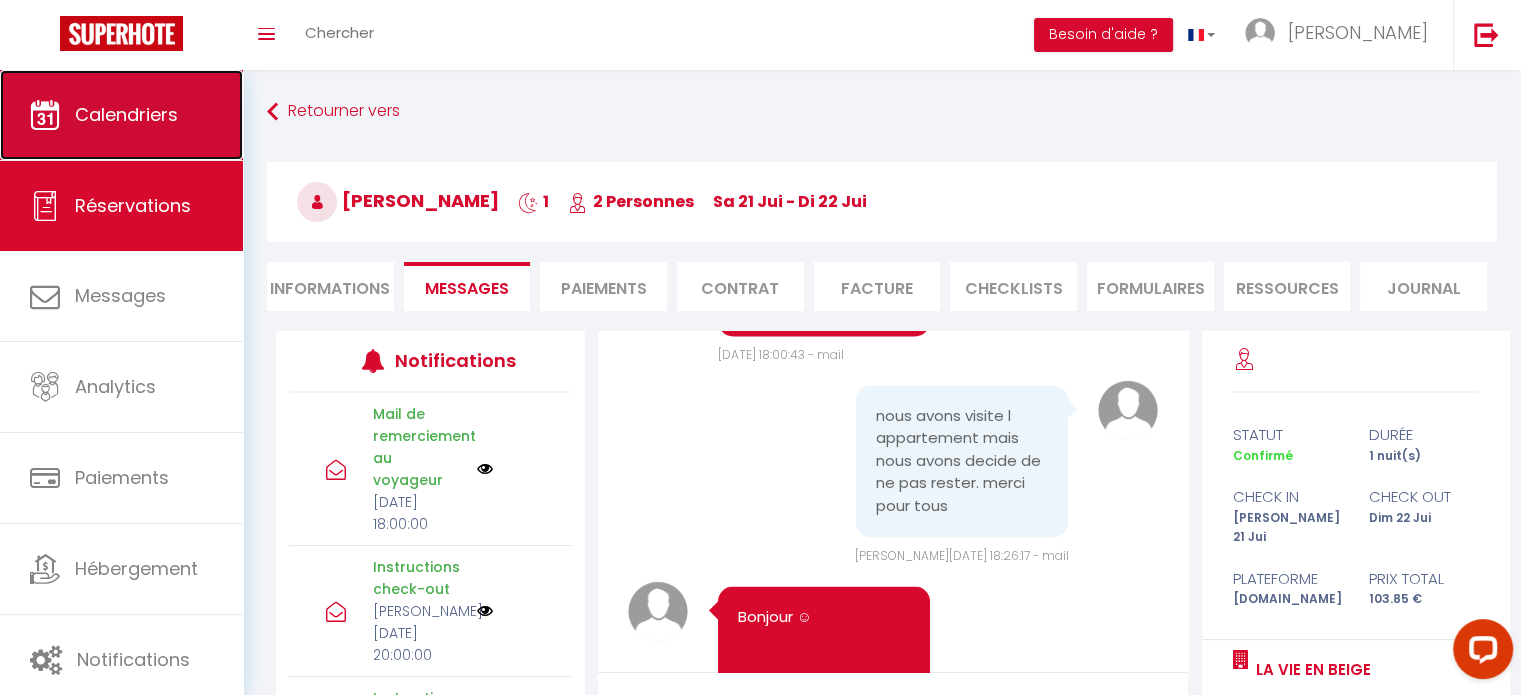 click on "Calendriers" at bounding box center (126, 114) 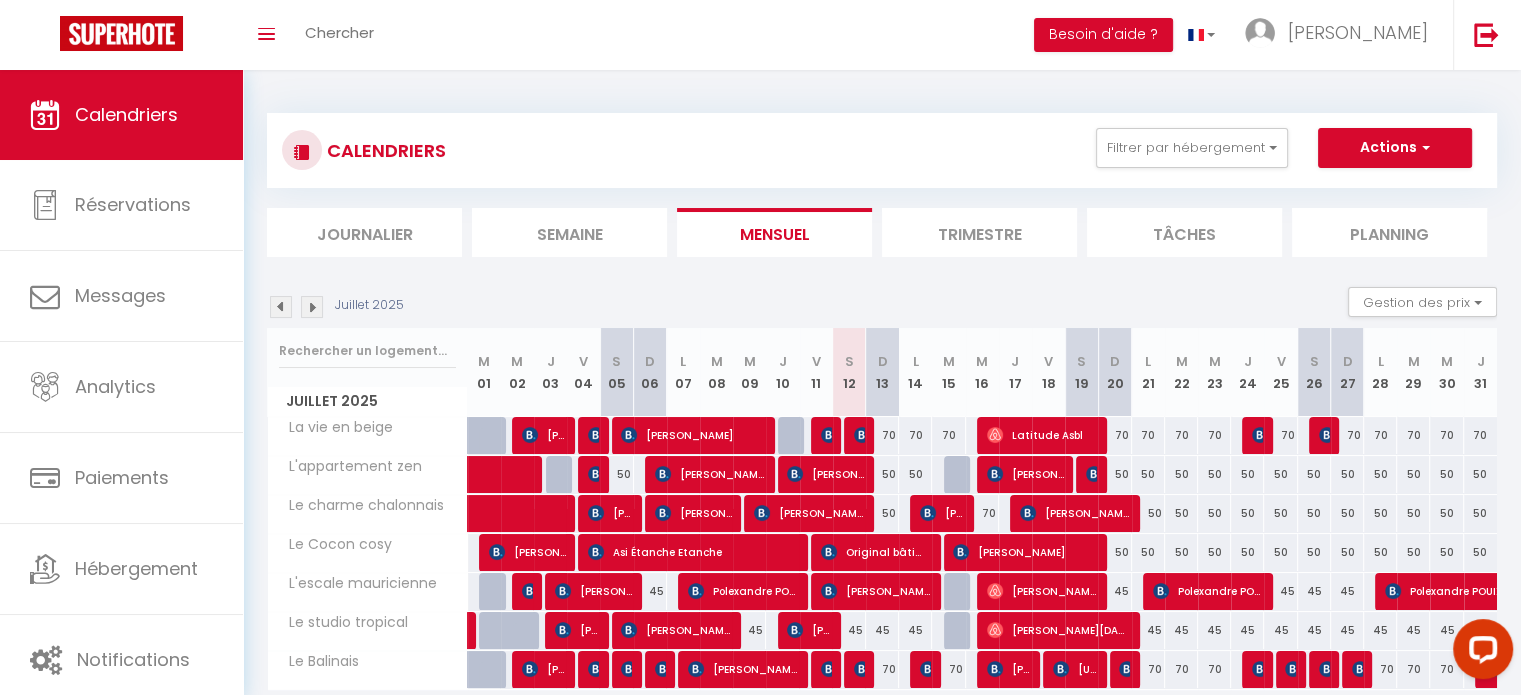 click at bounding box center [281, 307] 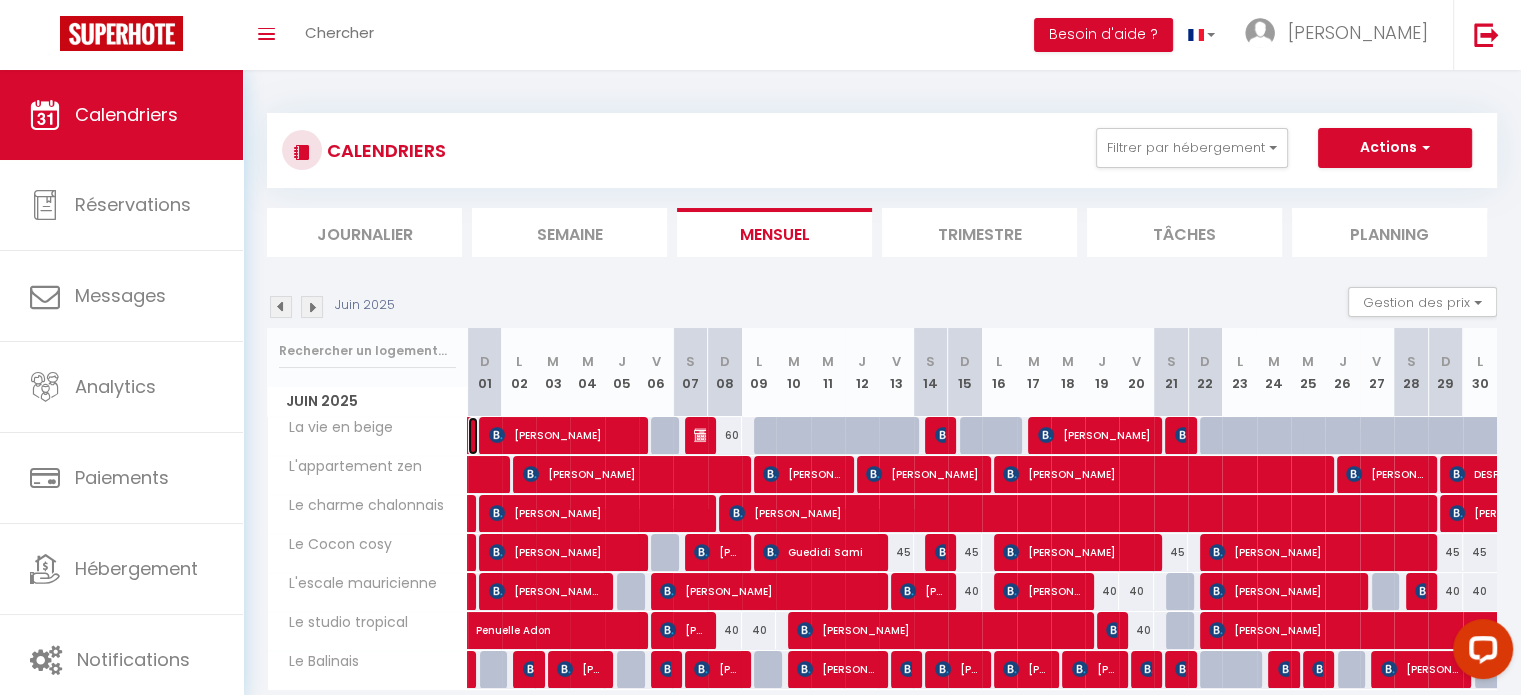 click at bounding box center (473, 436) 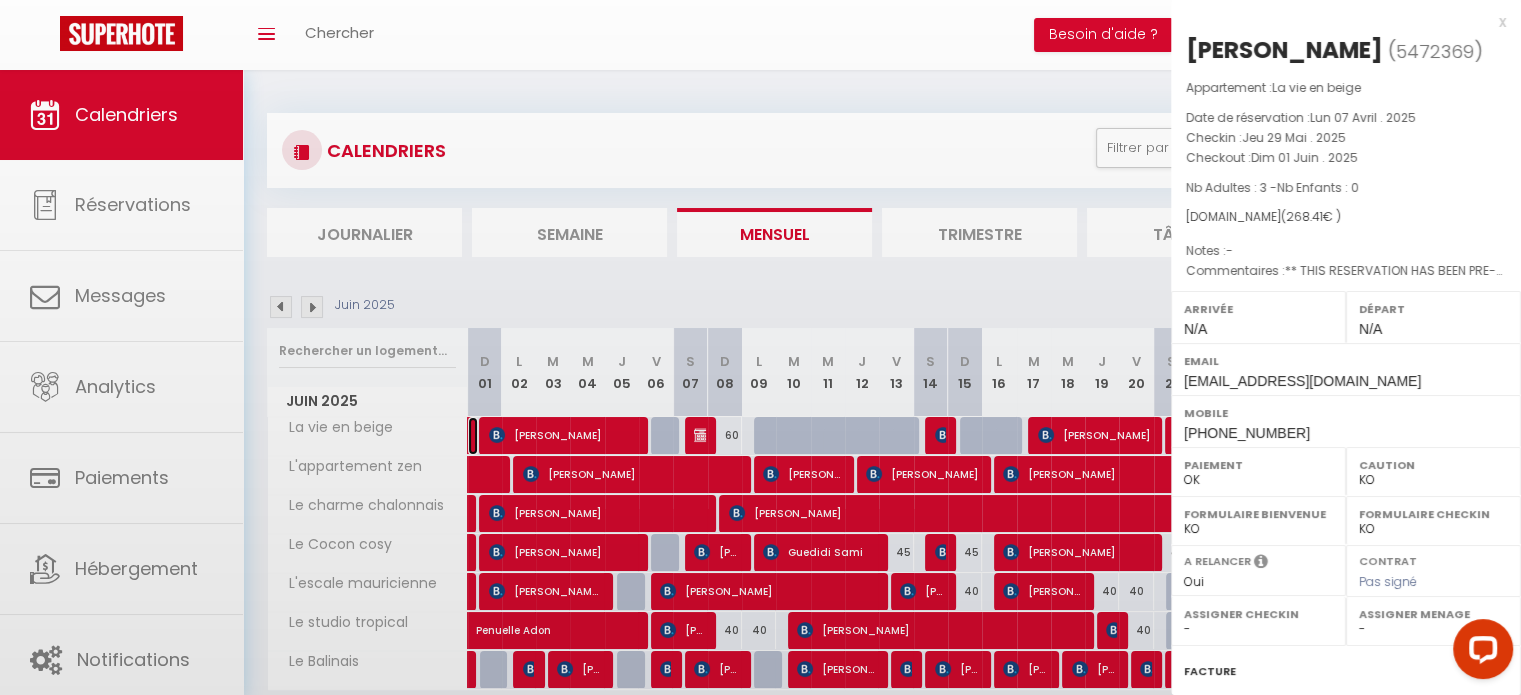 select on "12451" 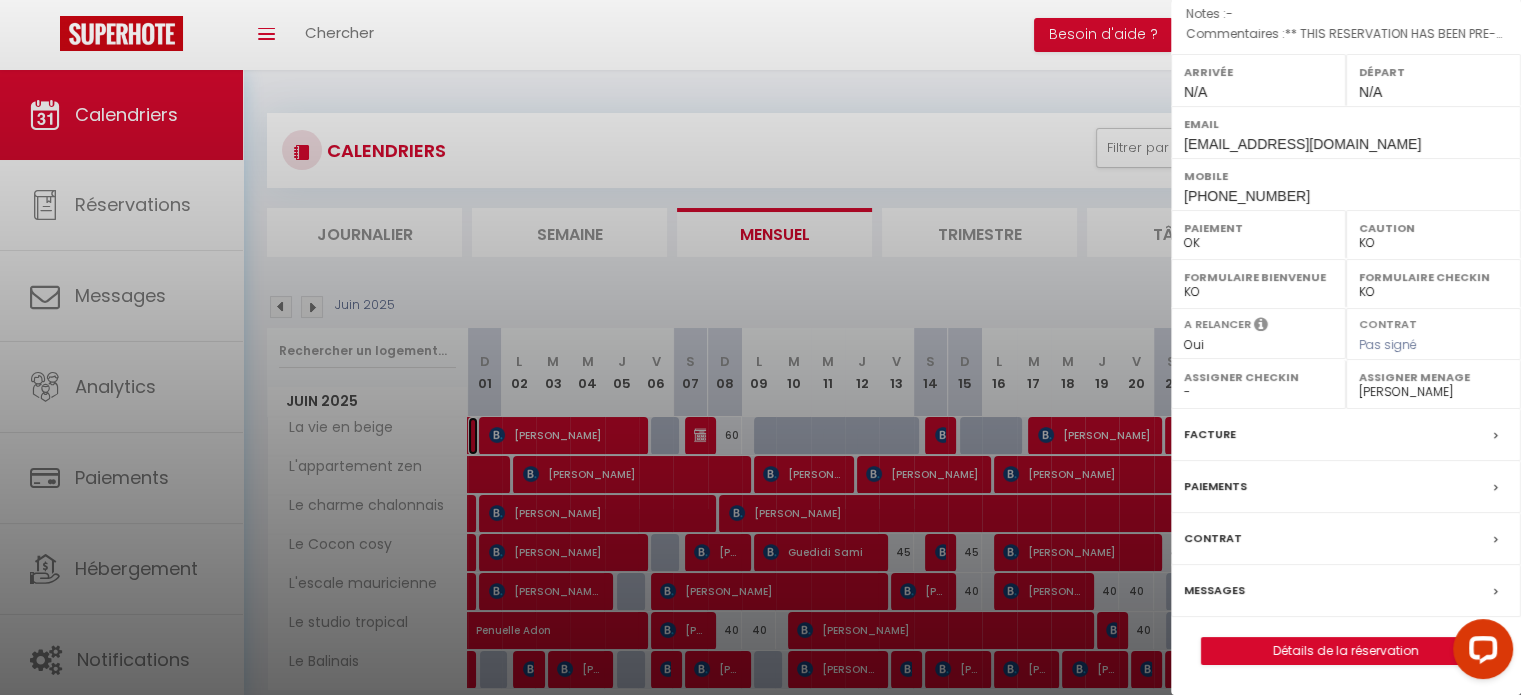 scroll, scrollTop: 265, scrollLeft: 0, axis: vertical 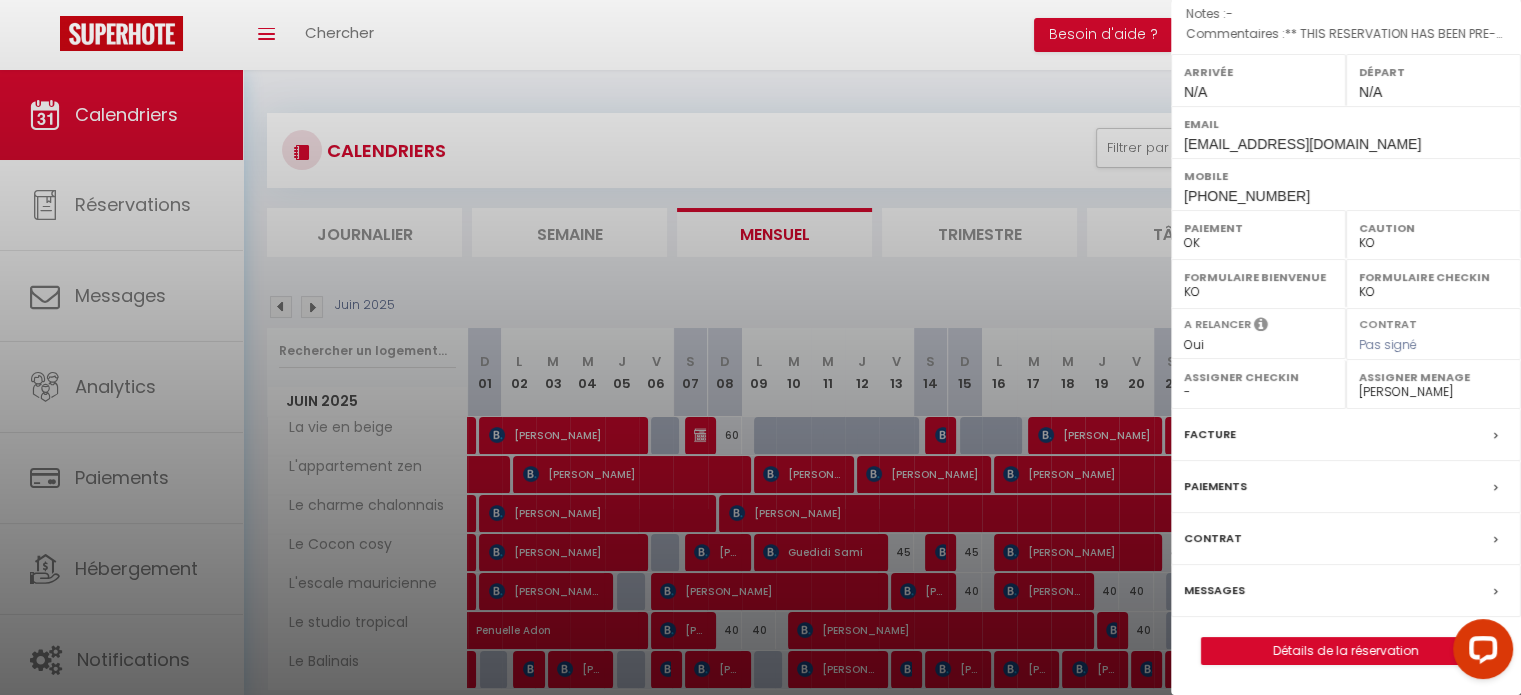 click on "Messages" at bounding box center (1214, 590) 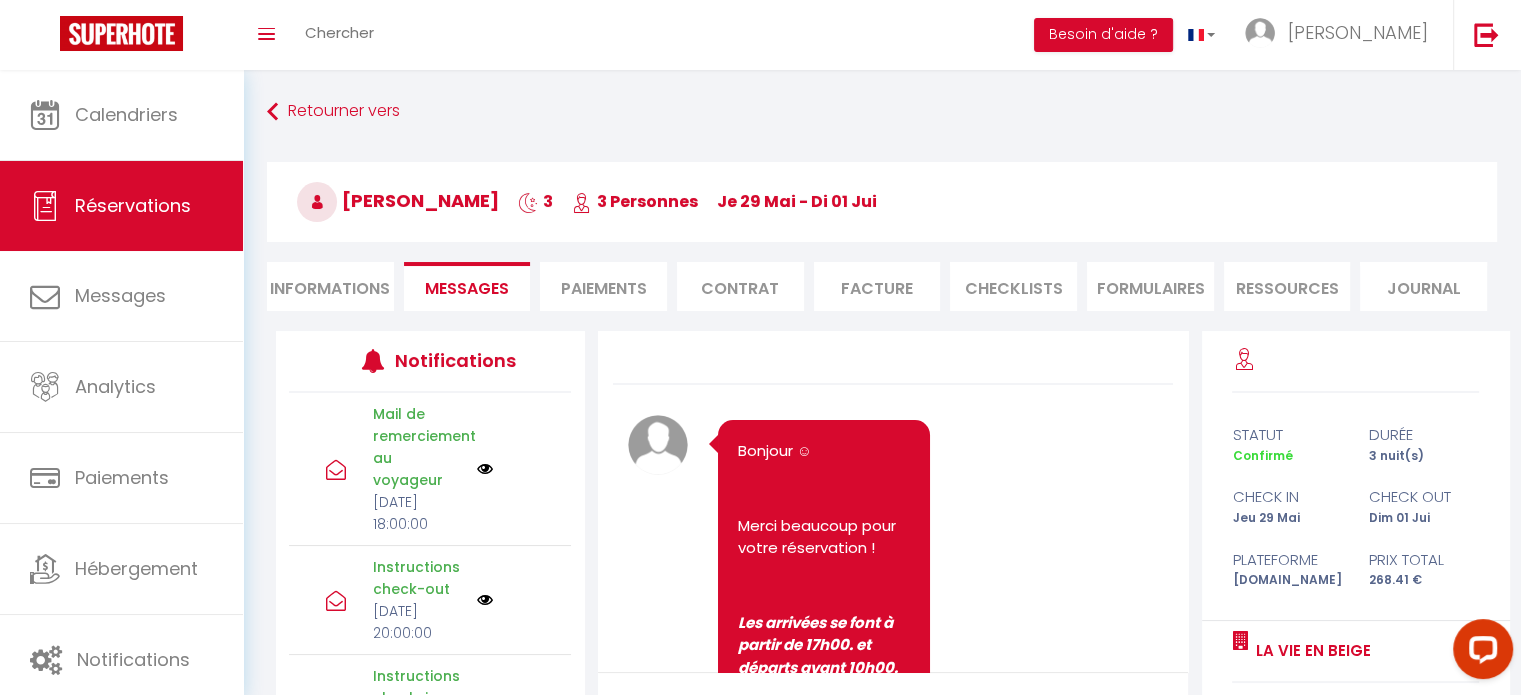 scroll, scrollTop: 0, scrollLeft: 0, axis: both 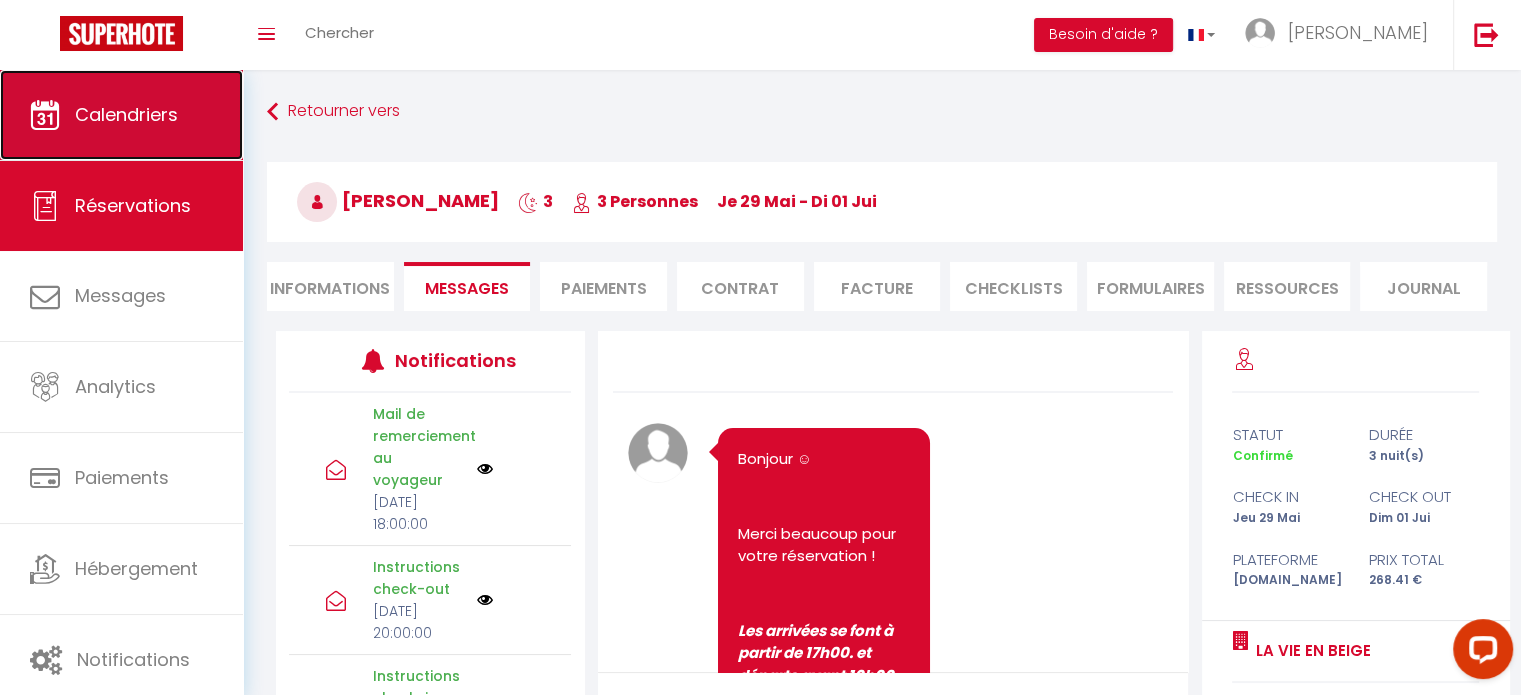 click on "Calendriers" at bounding box center [121, 115] 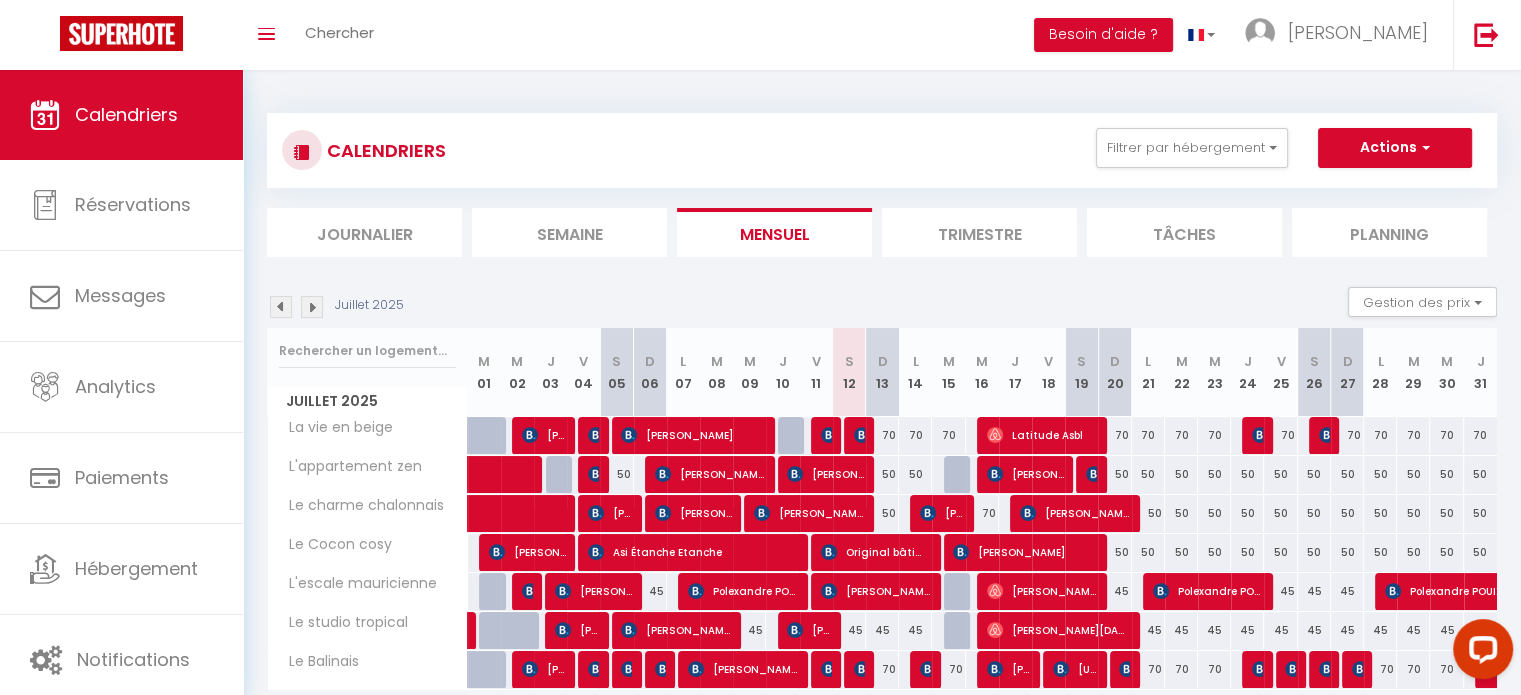 click at bounding box center [281, 307] 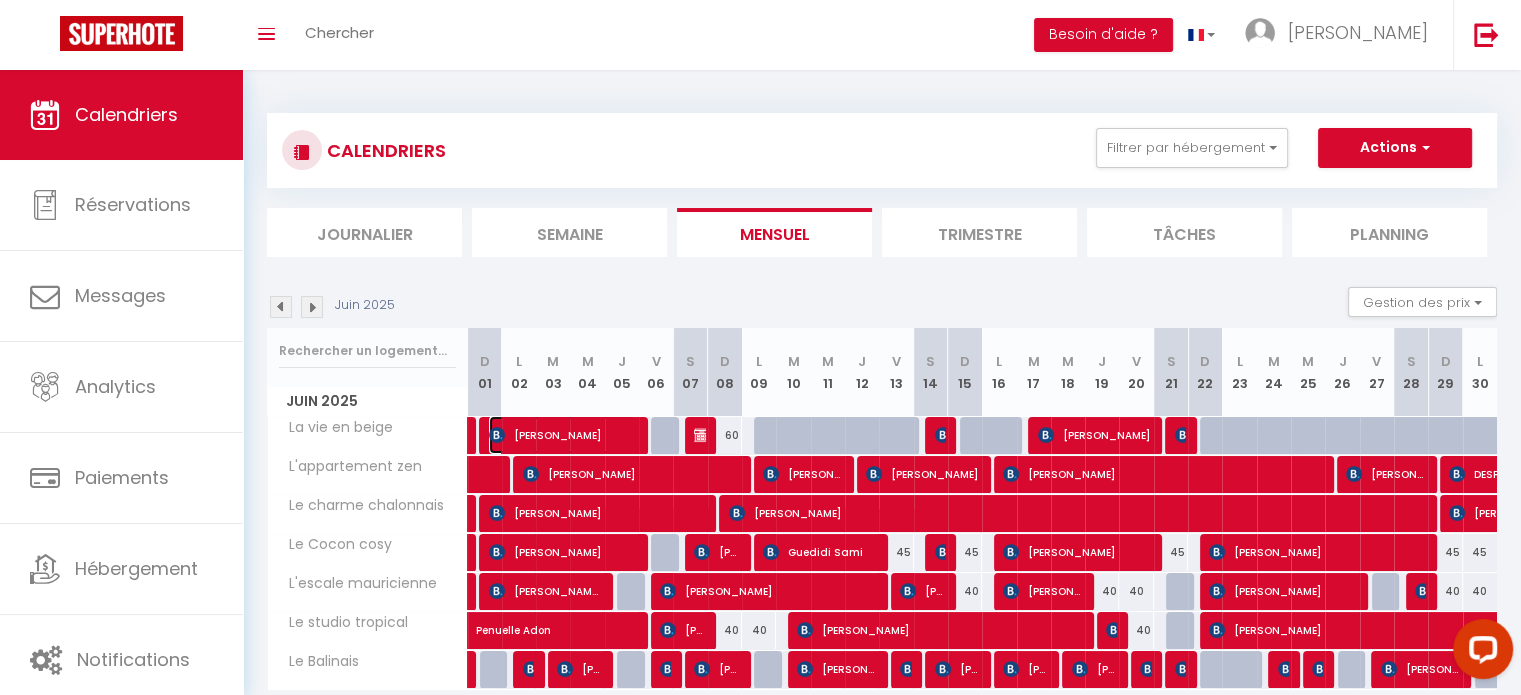 click on "[PERSON_NAME]" at bounding box center [562, 435] 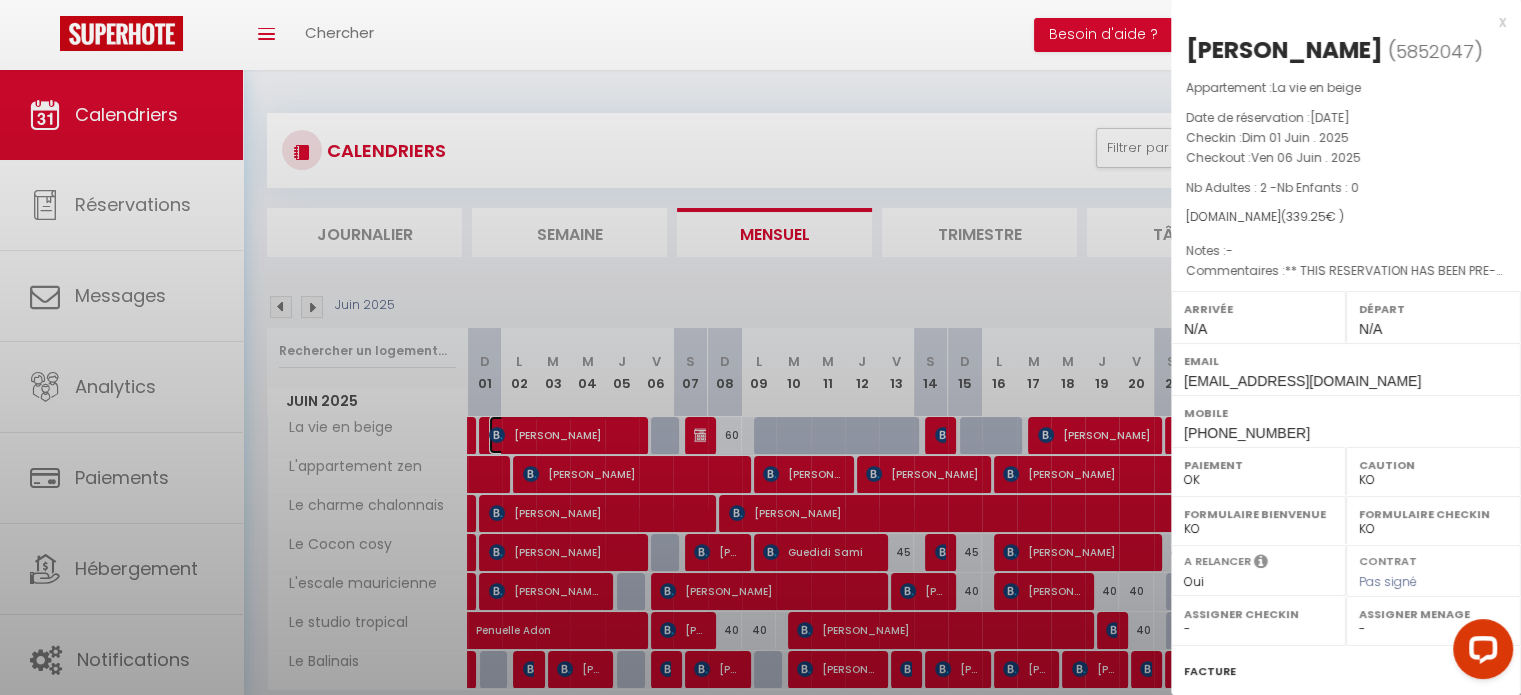 select on "12451" 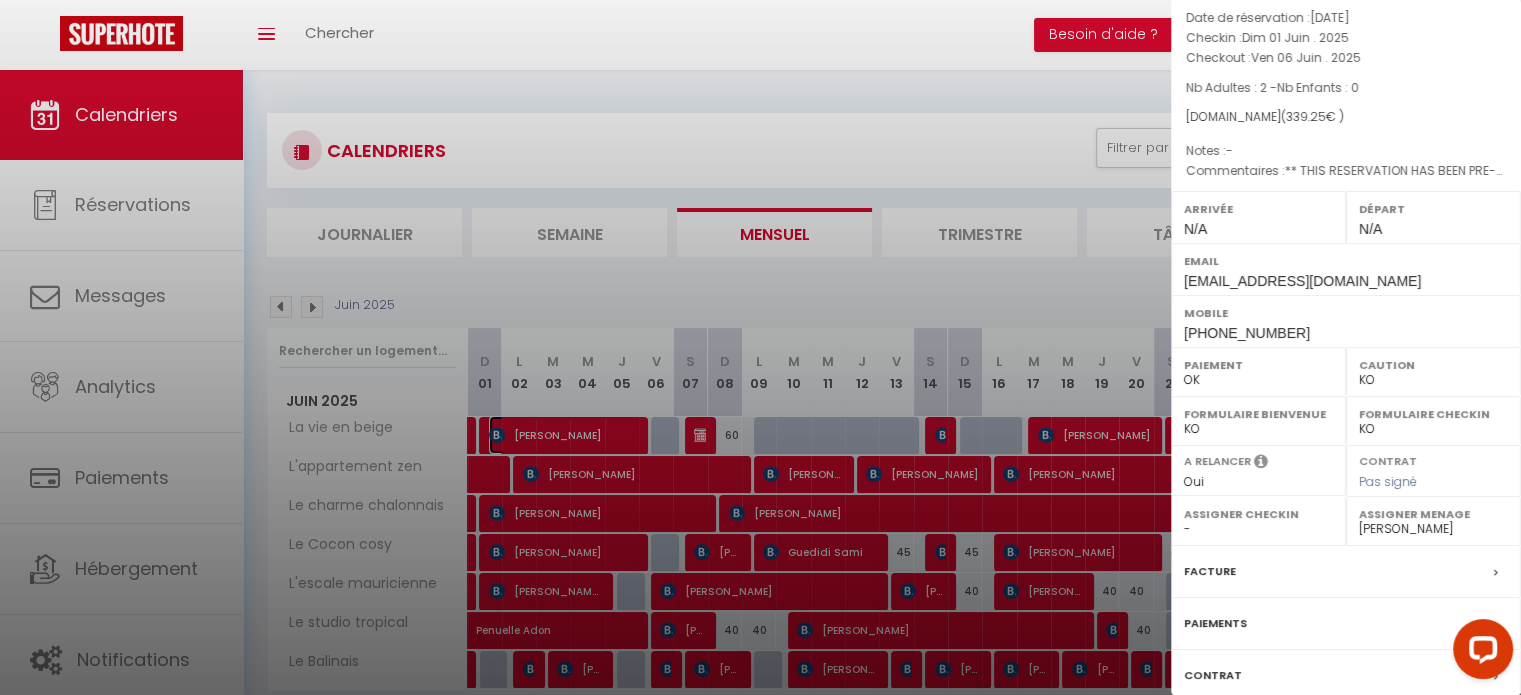 scroll, scrollTop: 233, scrollLeft: 0, axis: vertical 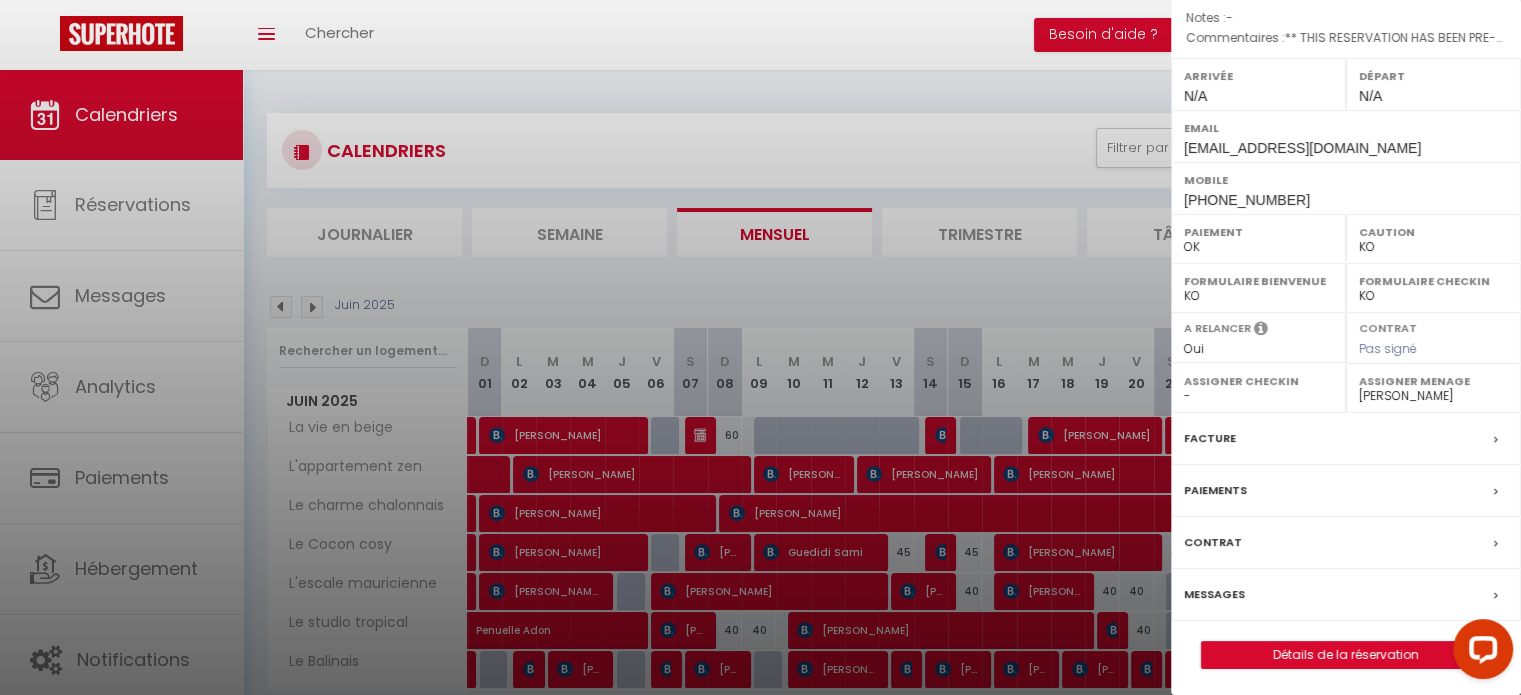 click on "Messages" at bounding box center (1346, 595) 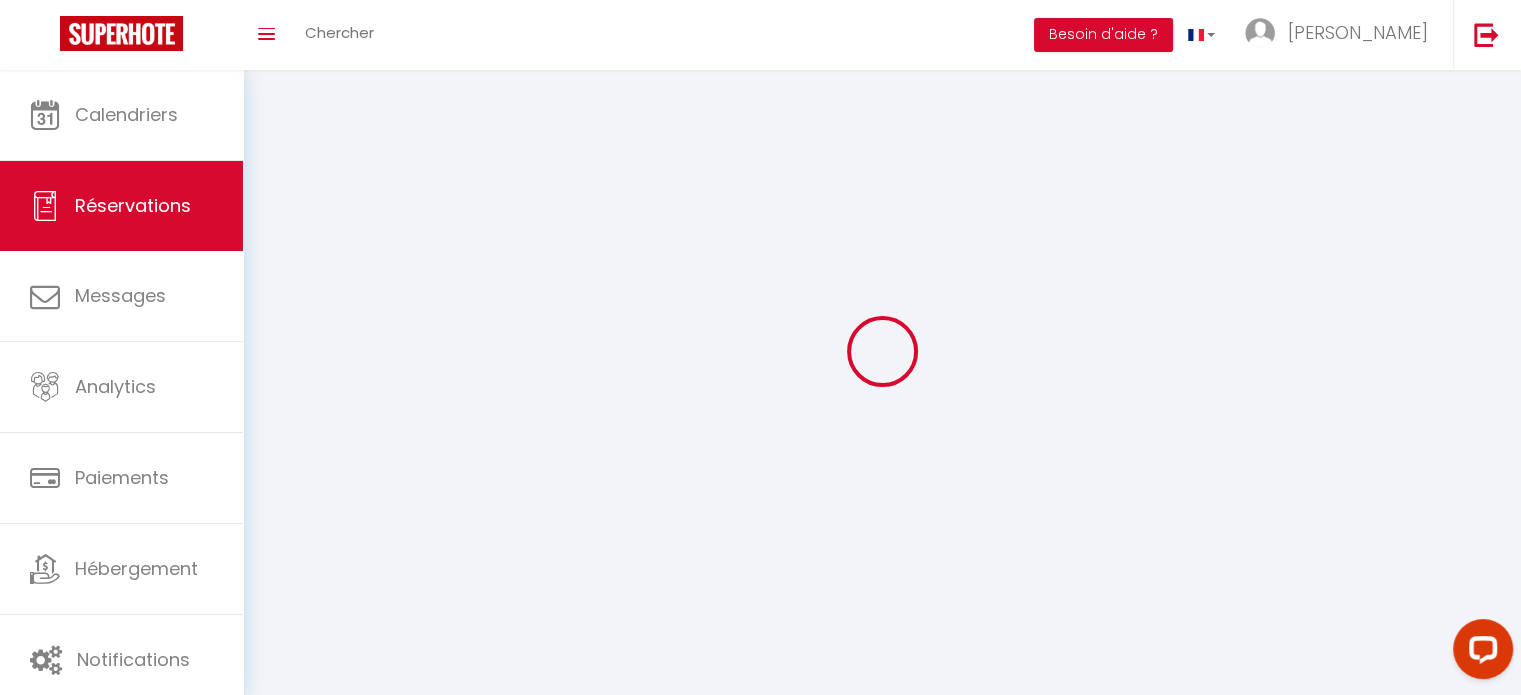 select 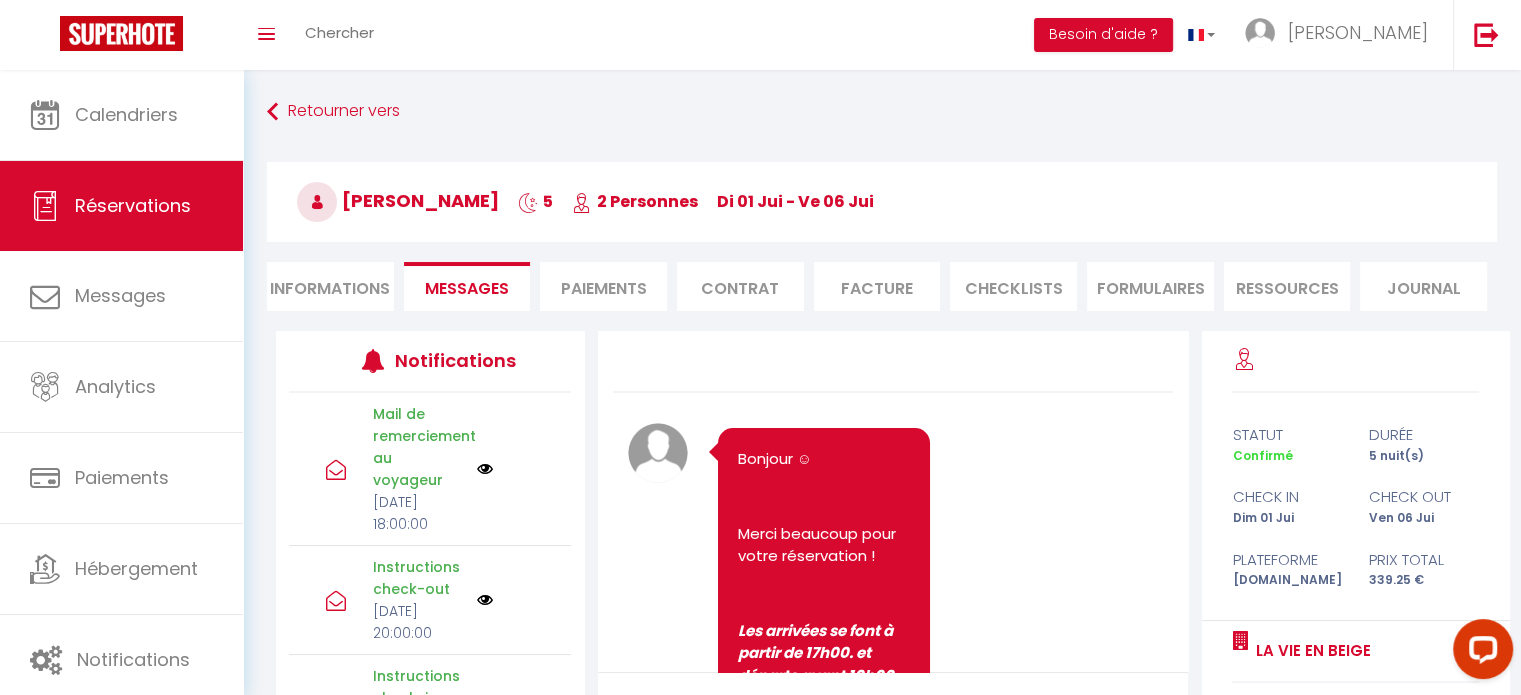 scroll, scrollTop: 8690, scrollLeft: 0, axis: vertical 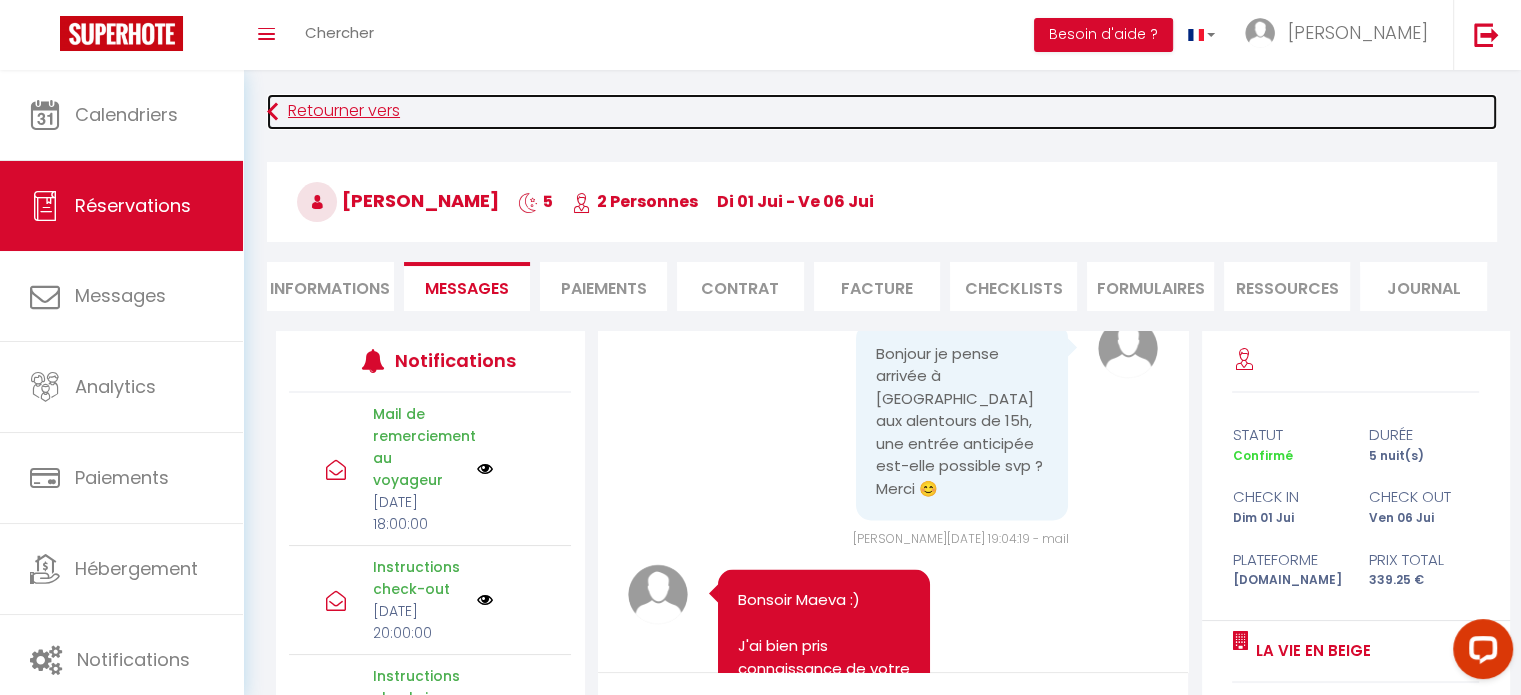 click on "Retourner vers" at bounding box center (882, 112) 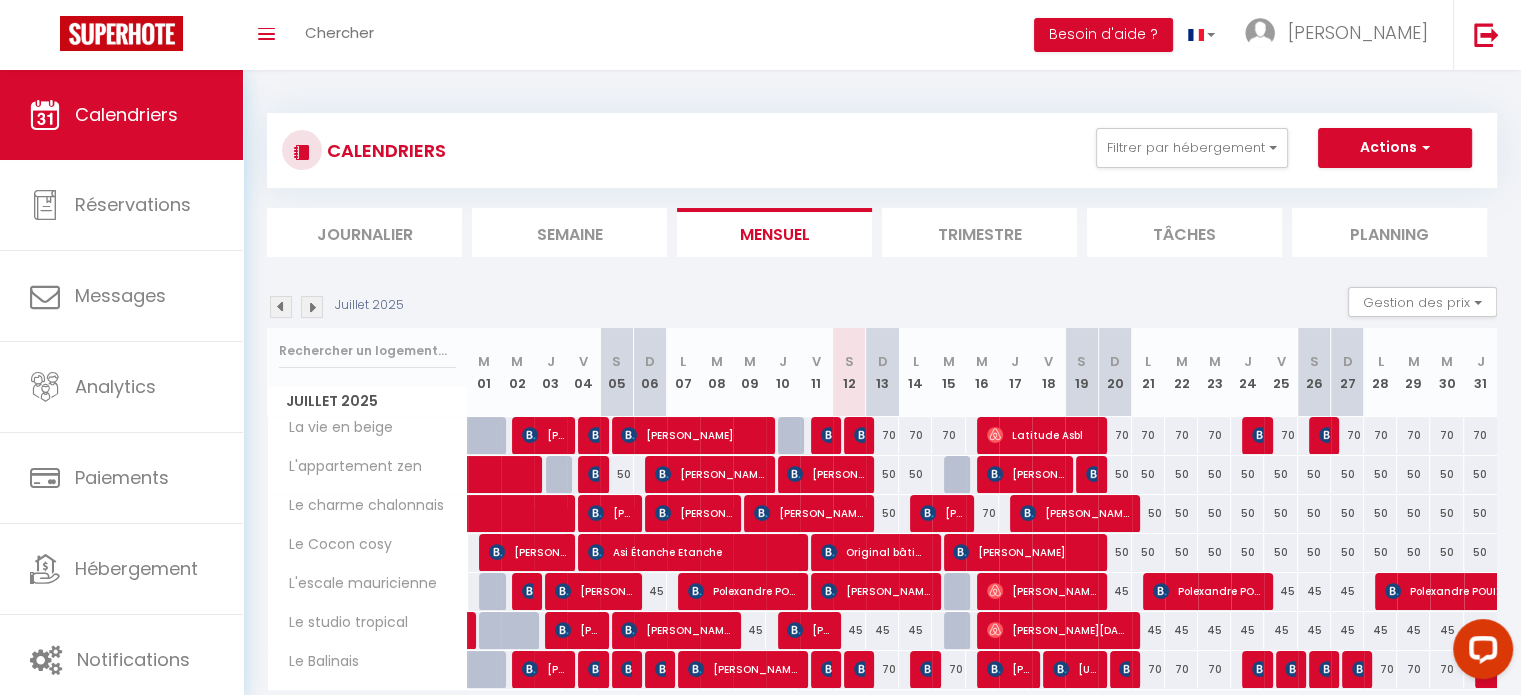 click at bounding box center (281, 307) 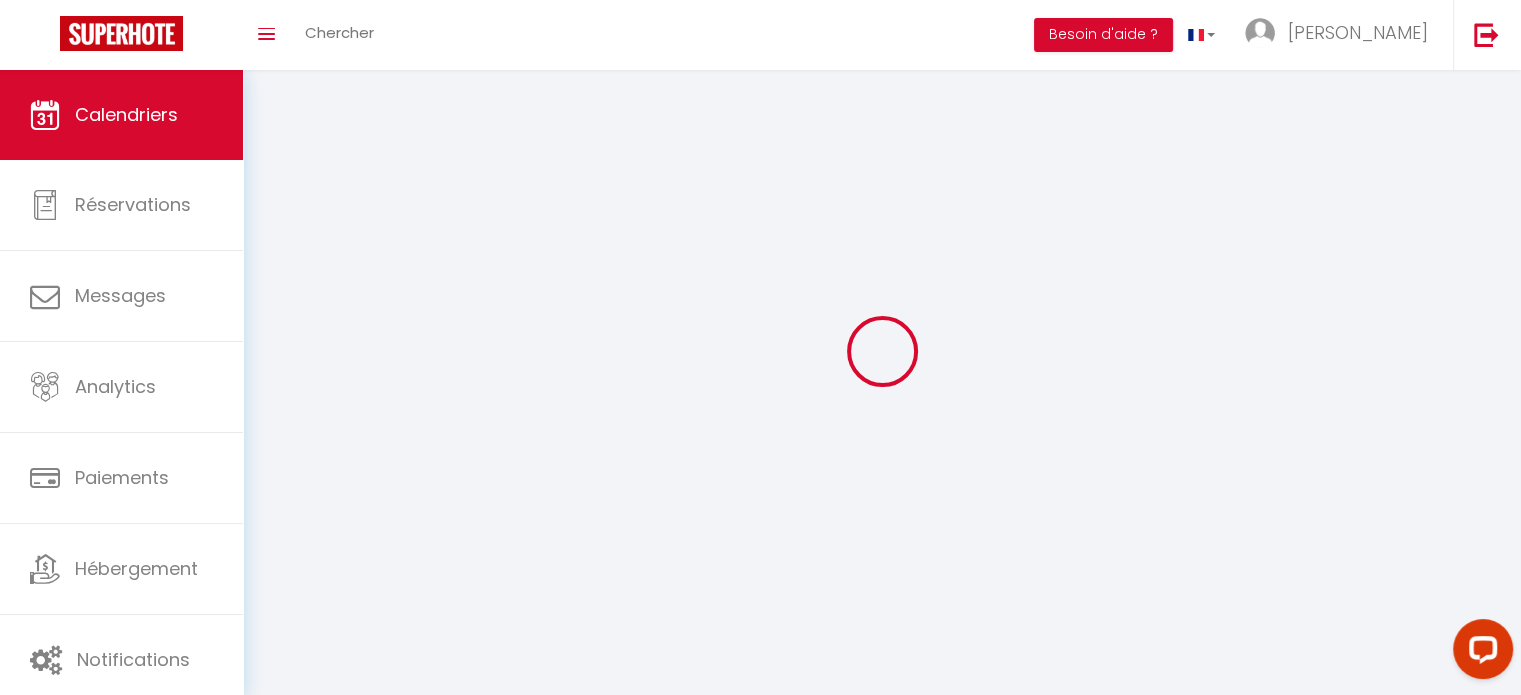 select 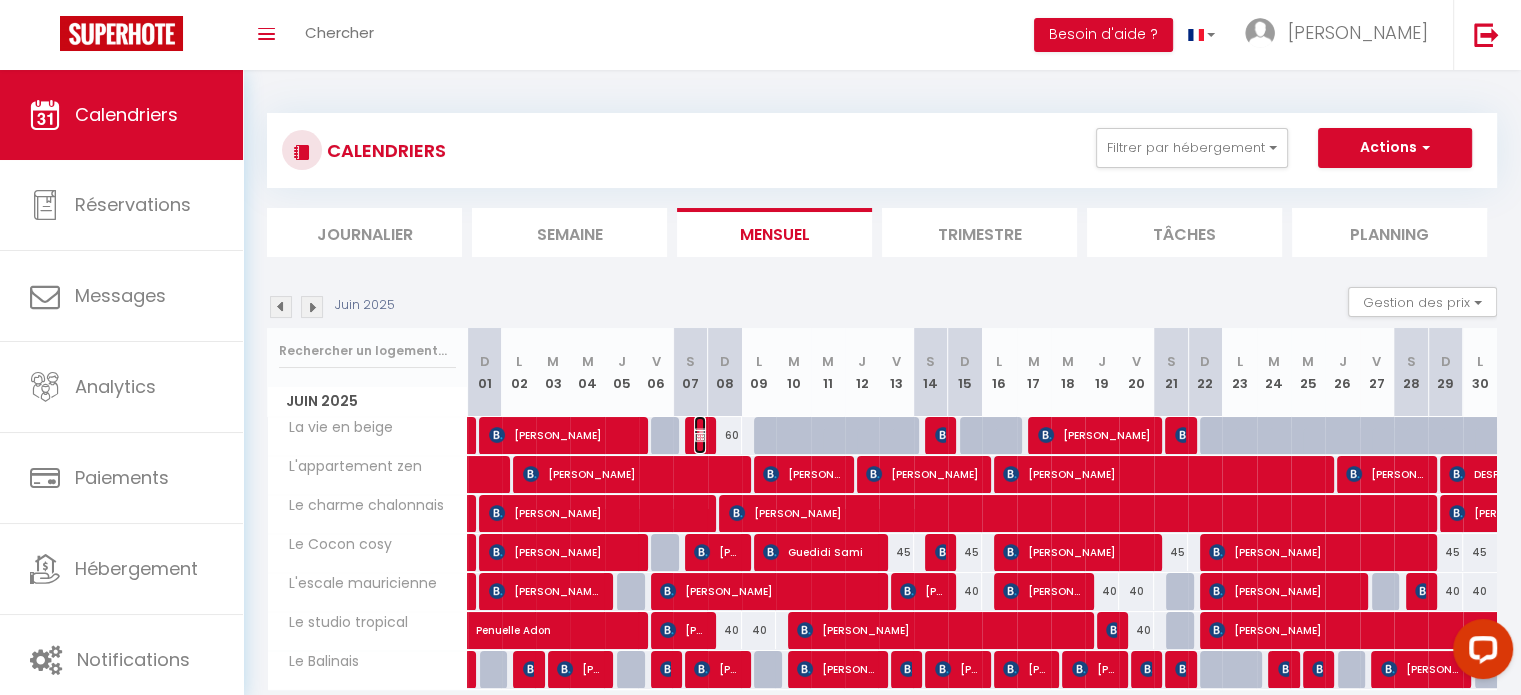 click at bounding box center [702, 435] 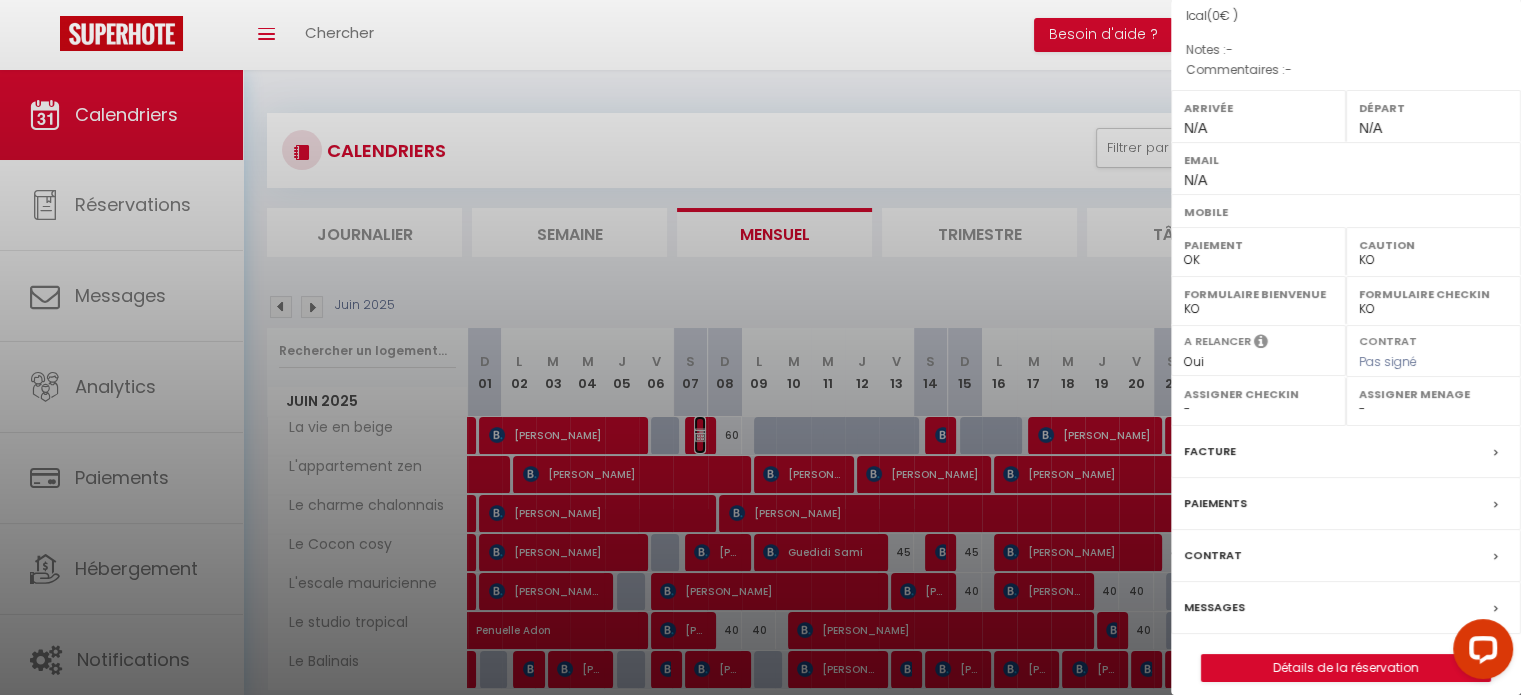 scroll, scrollTop: 214, scrollLeft: 0, axis: vertical 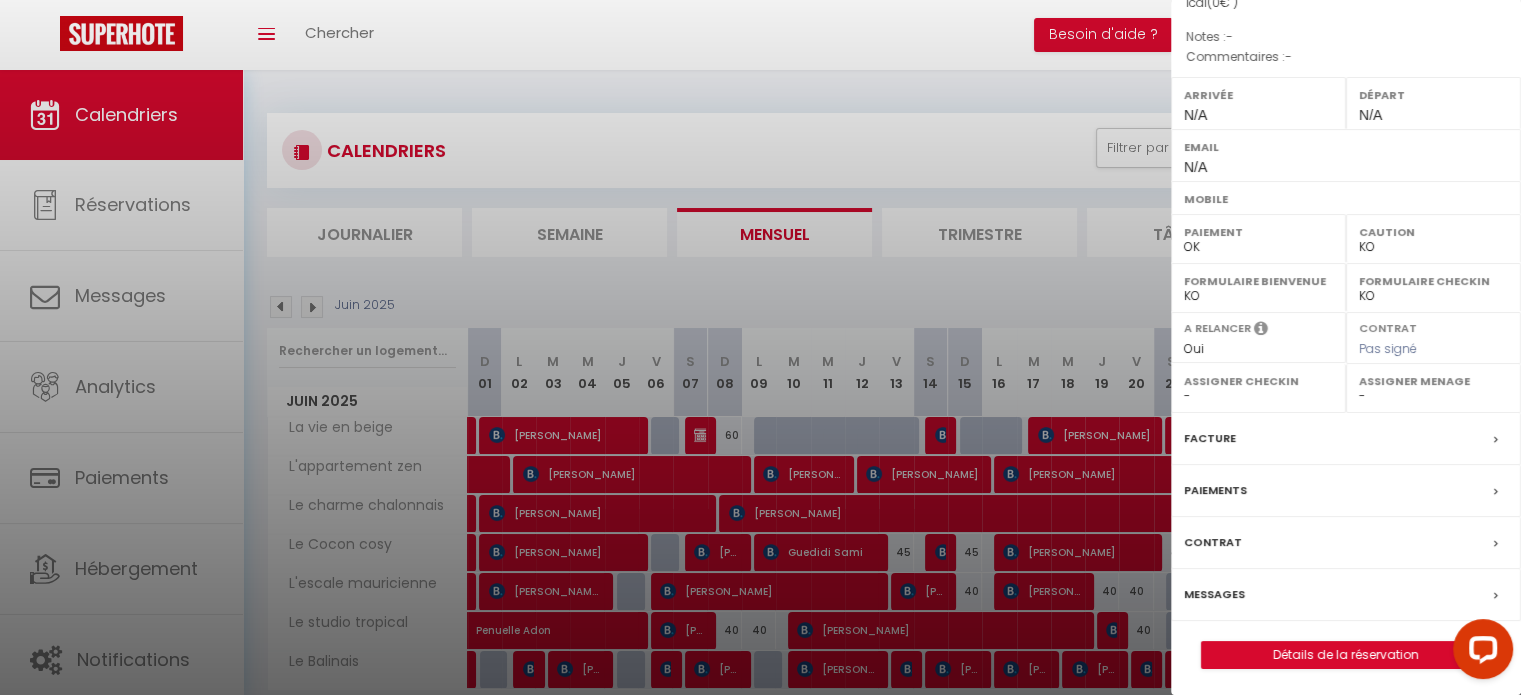 click on "Messages" at bounding box center [1214, 594] 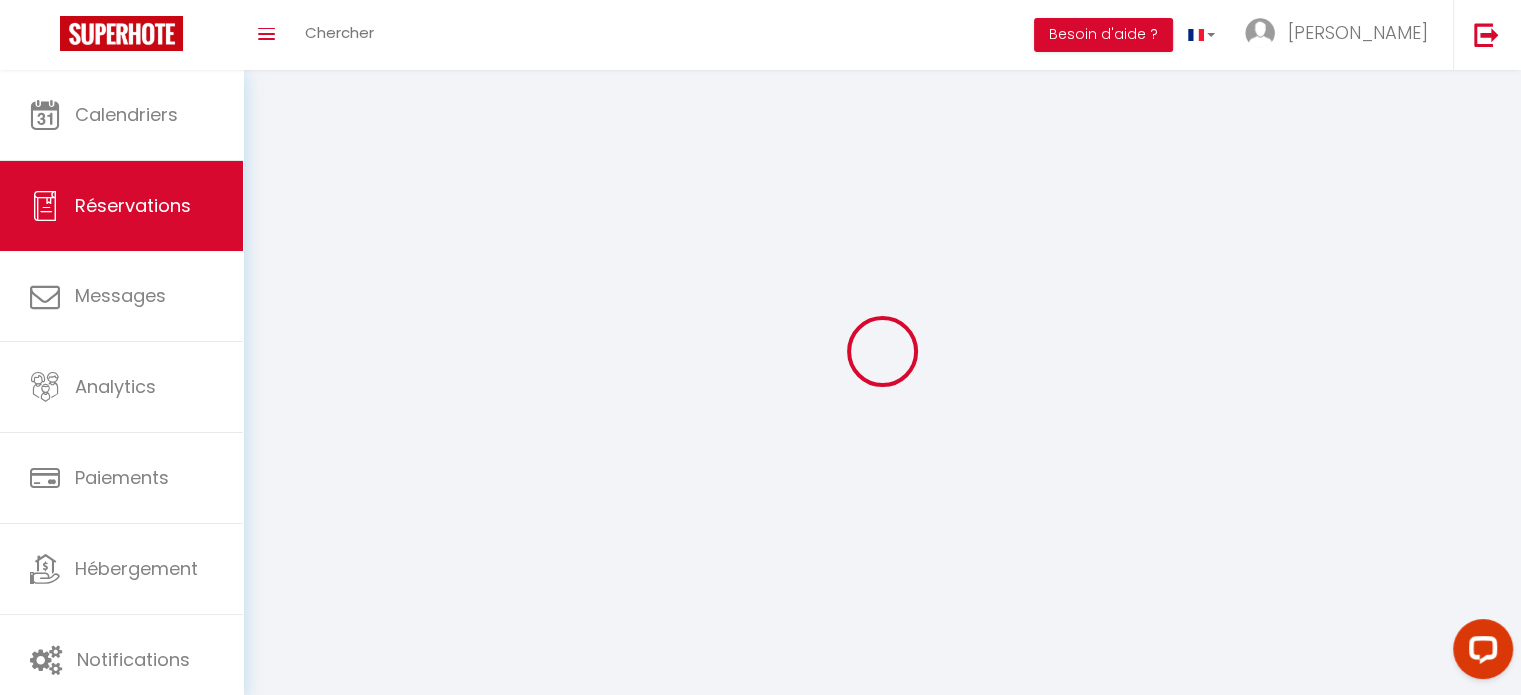 select 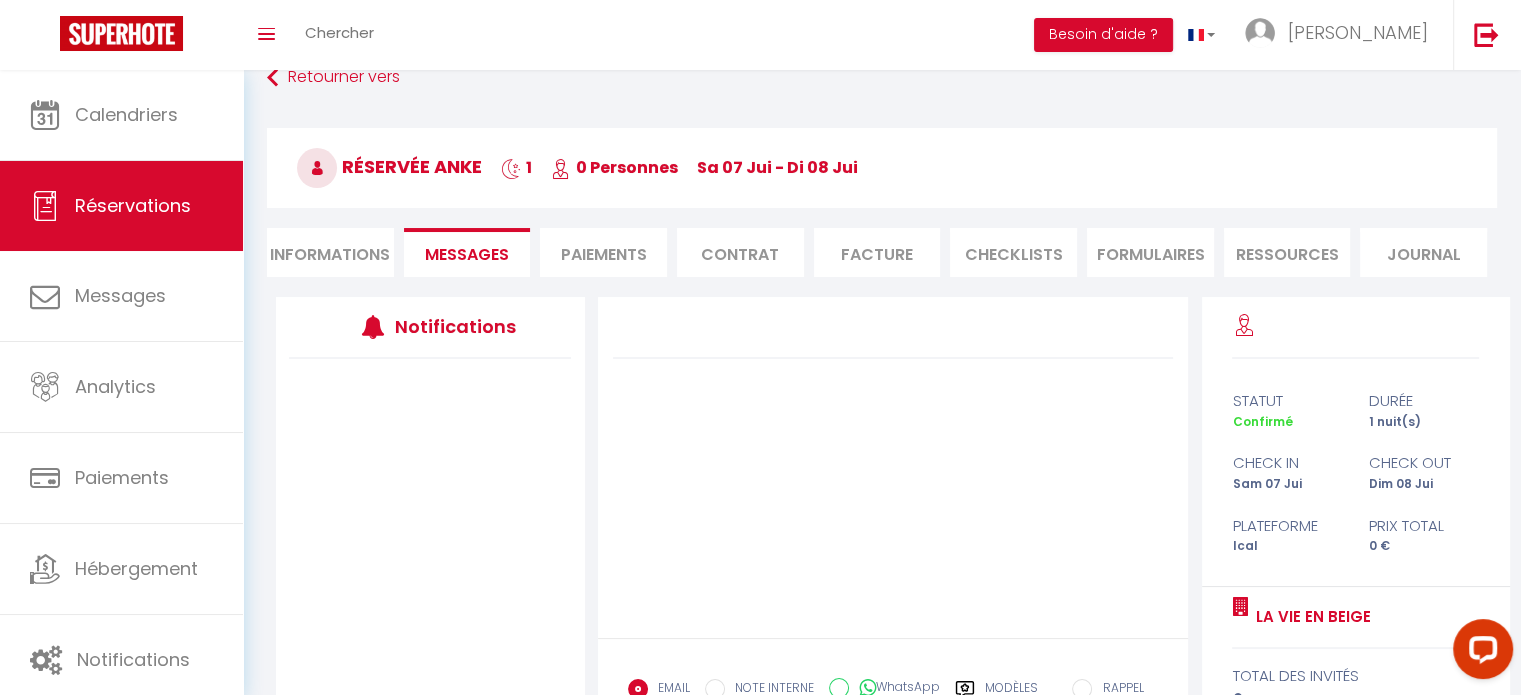 scroll, scrollTop: 0, scrollLeft: 0, axis: both 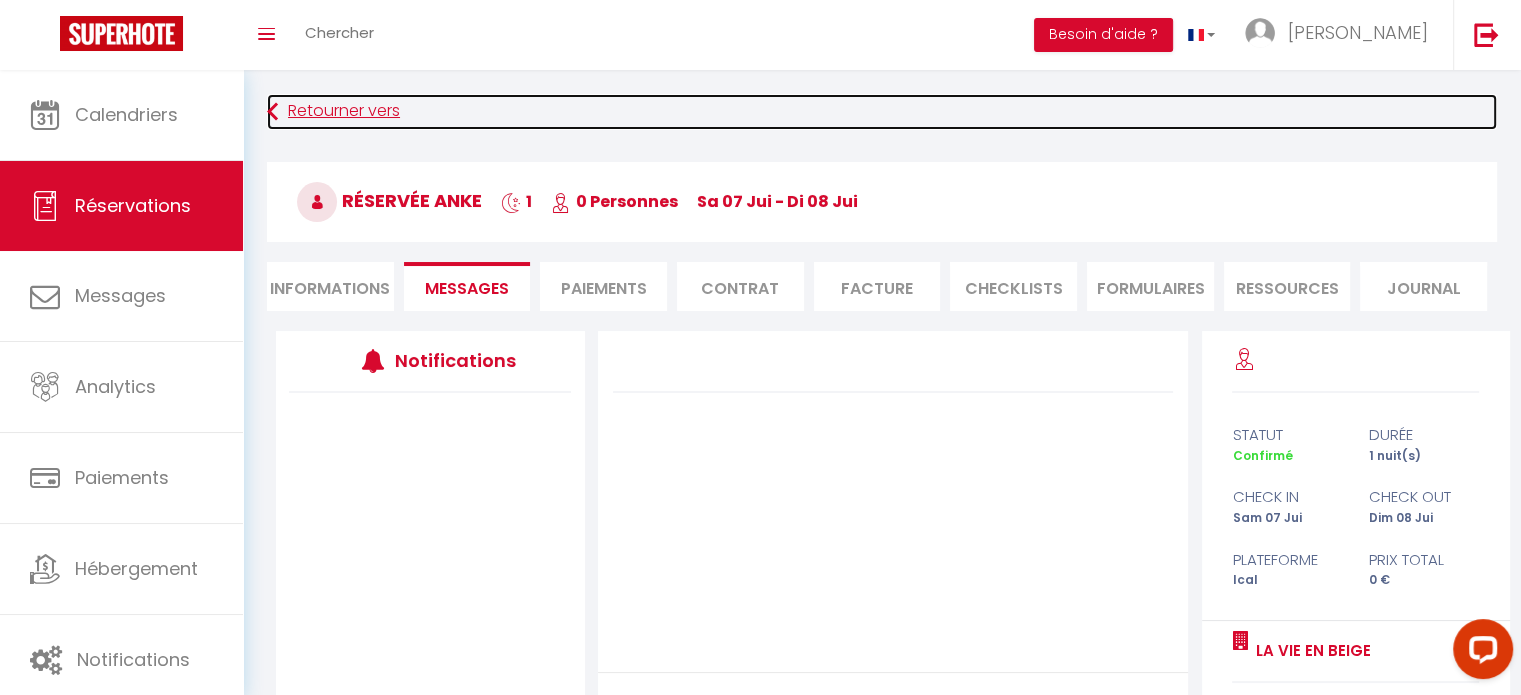 click on "Retourner vers" at bounding box center [882, 112] 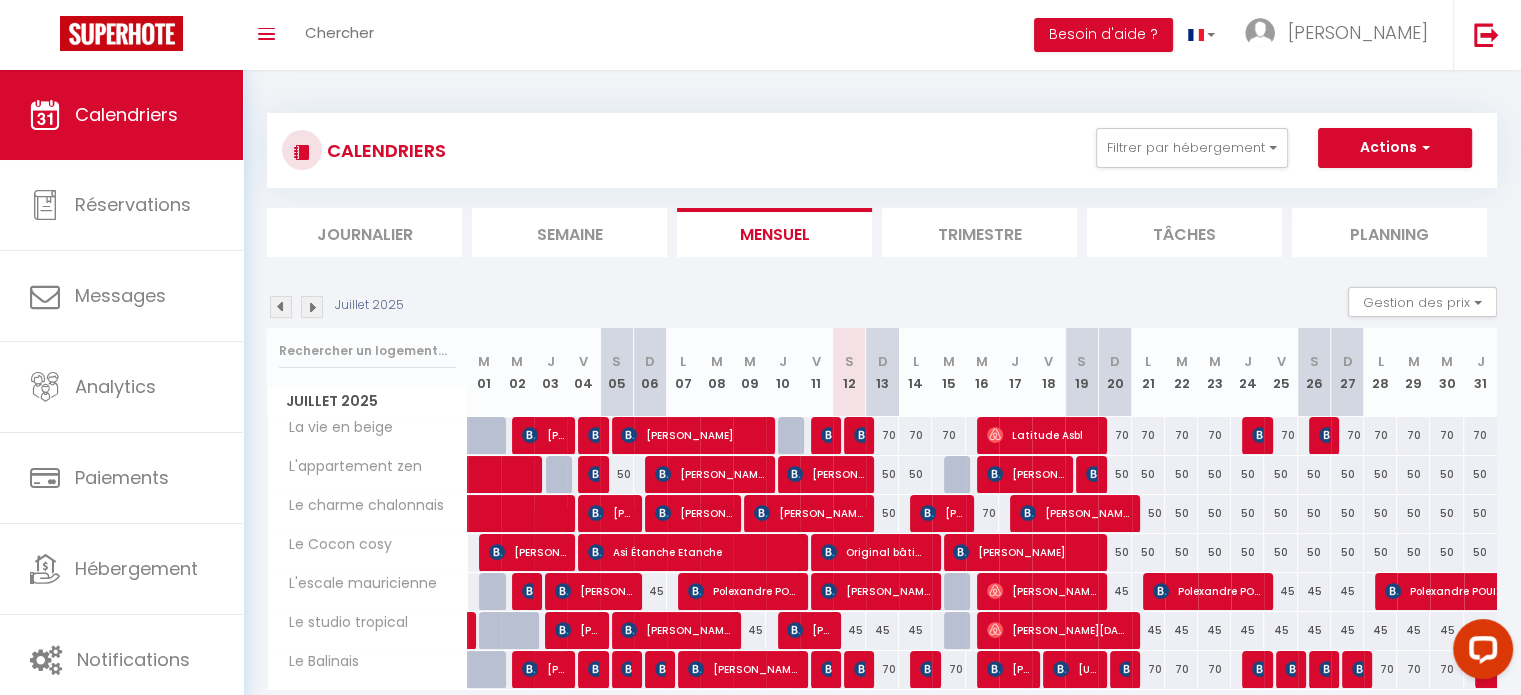 click at bounding box center (281, 307) 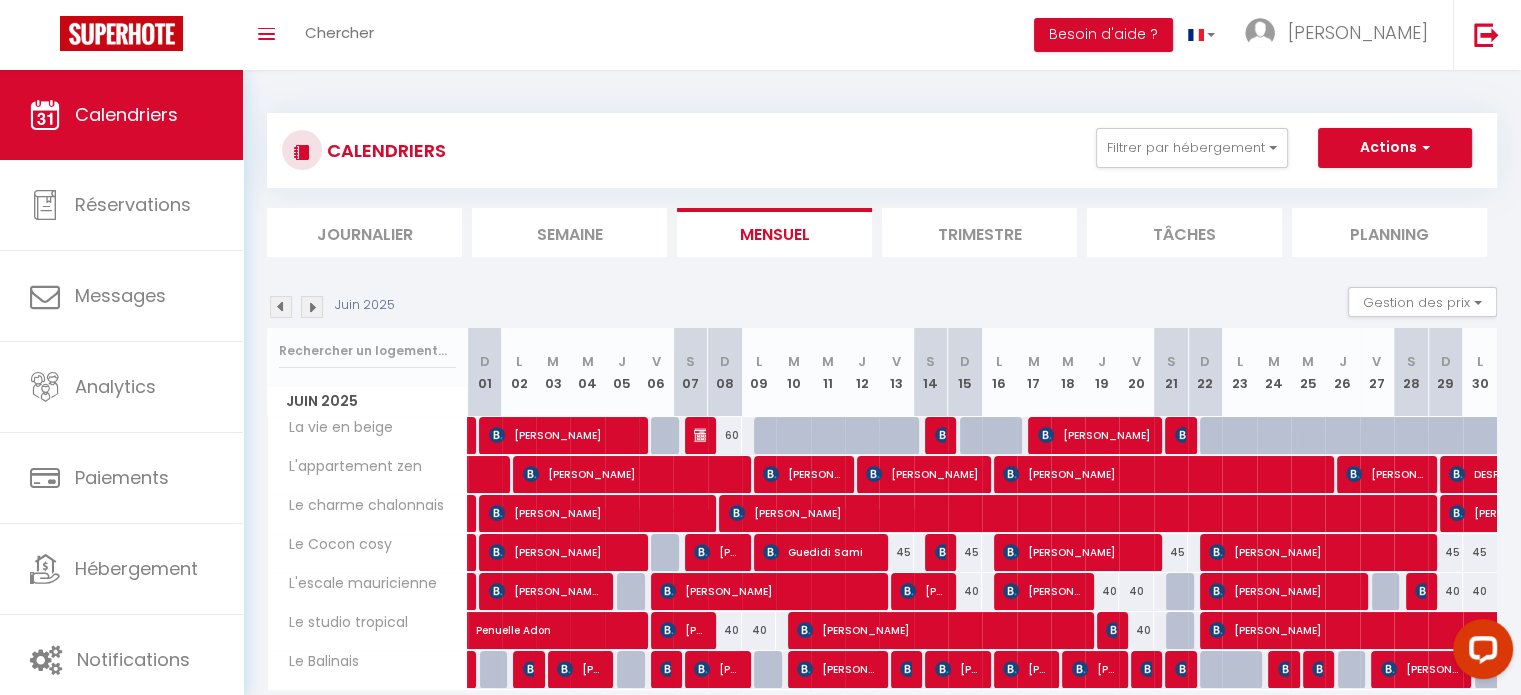 click at bounding box center [939, 436] 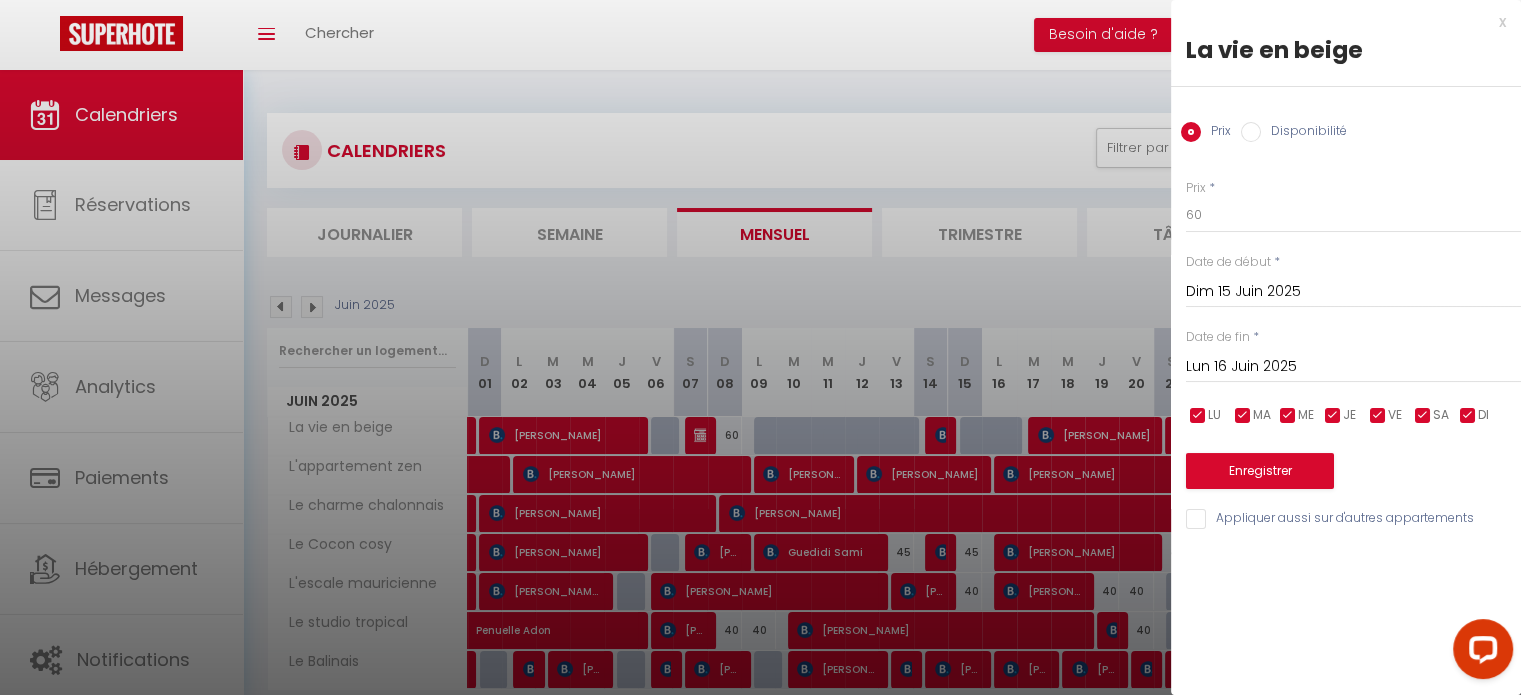 click at bounding box center [760, 347] 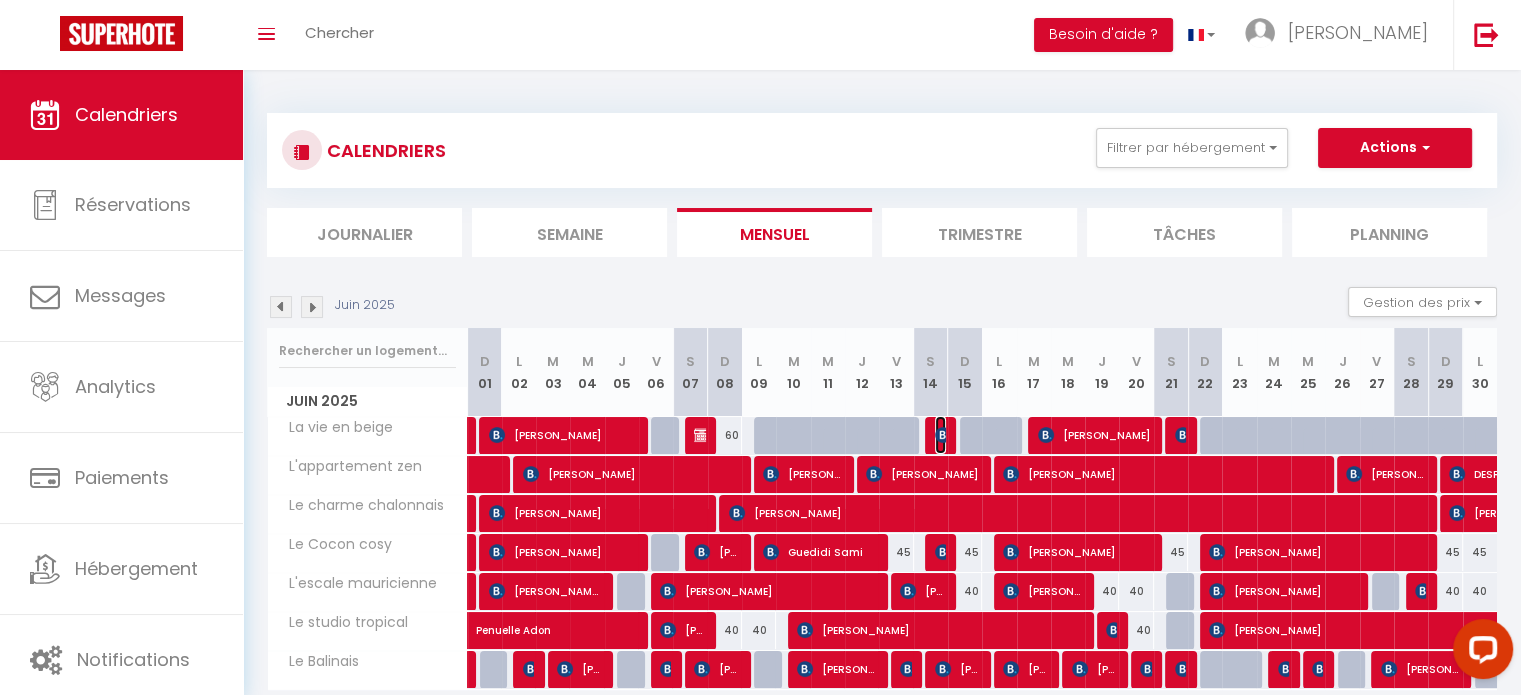 click at bounding box center [943, 435] 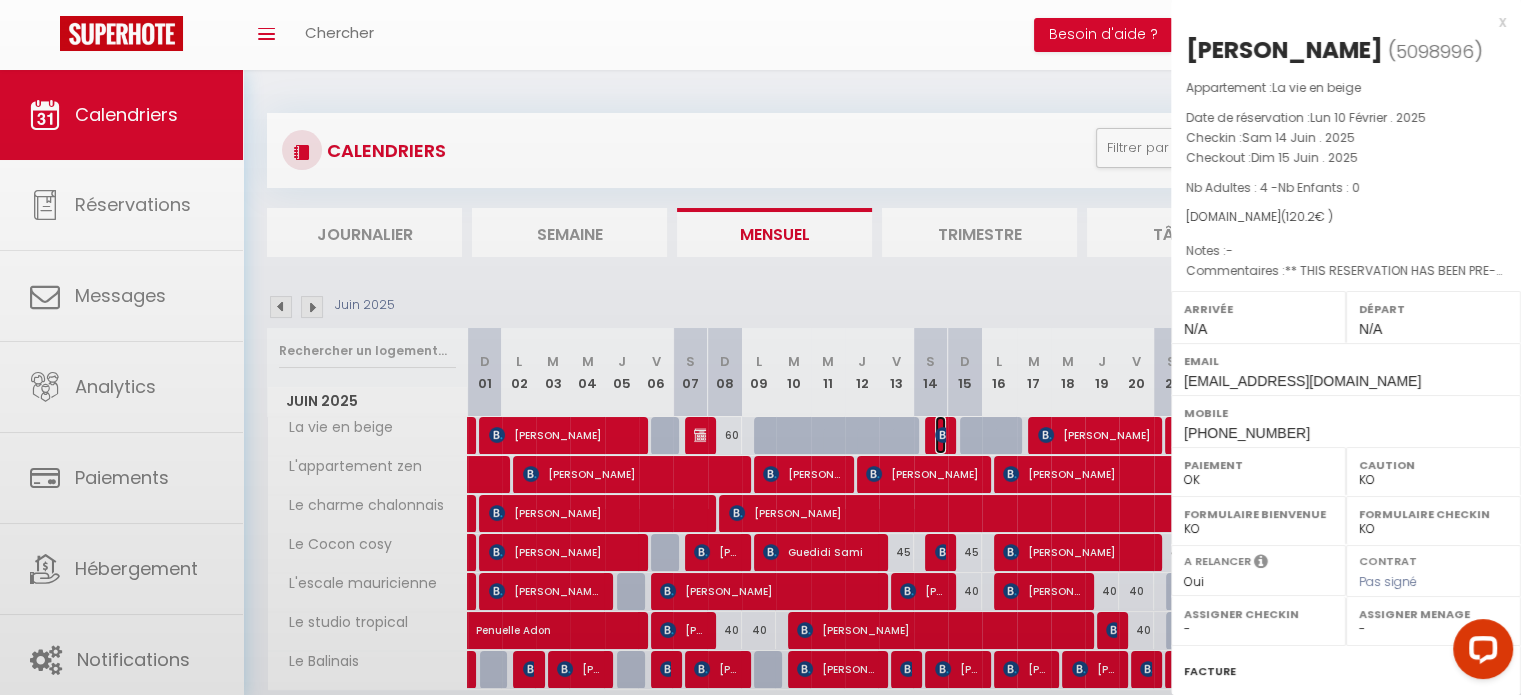 select on "12451" 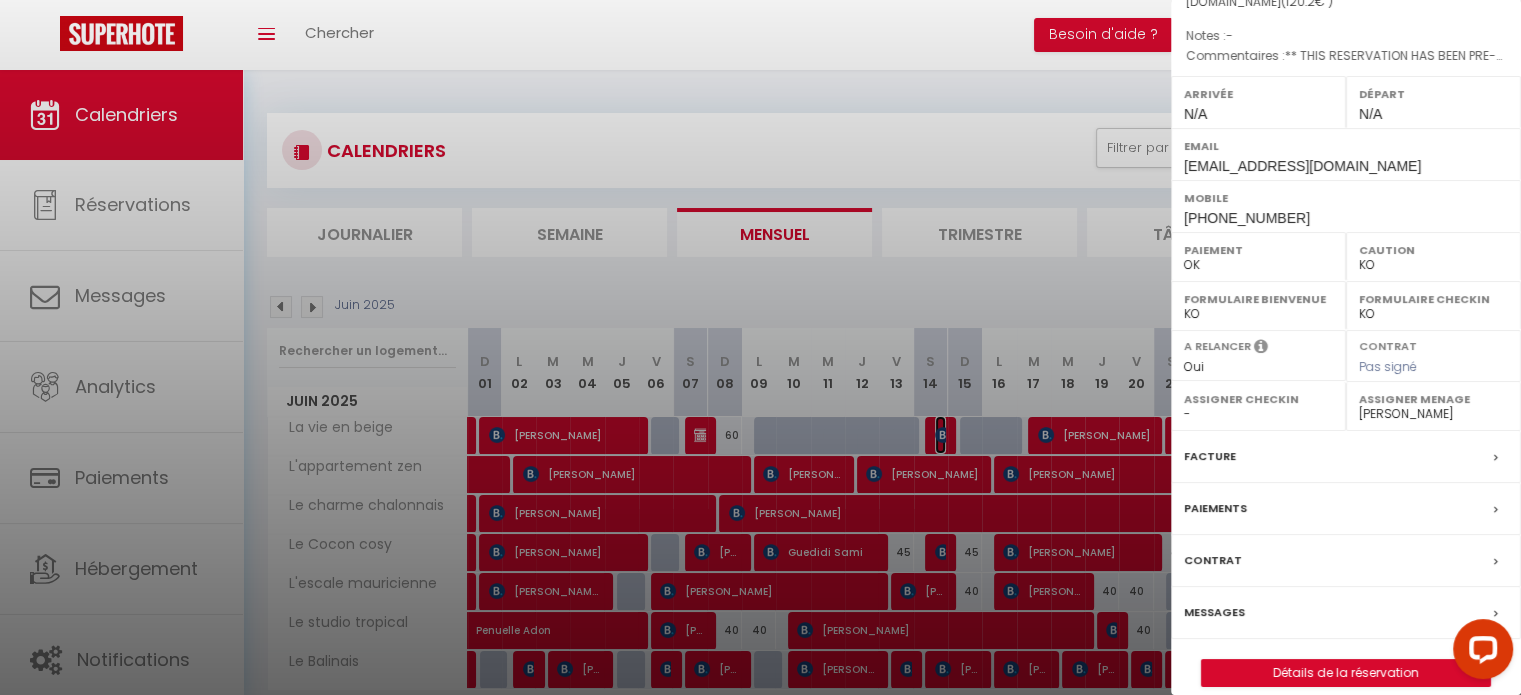 scroll, scrollTop: 265, scrollLeft: 0, axis: vertical 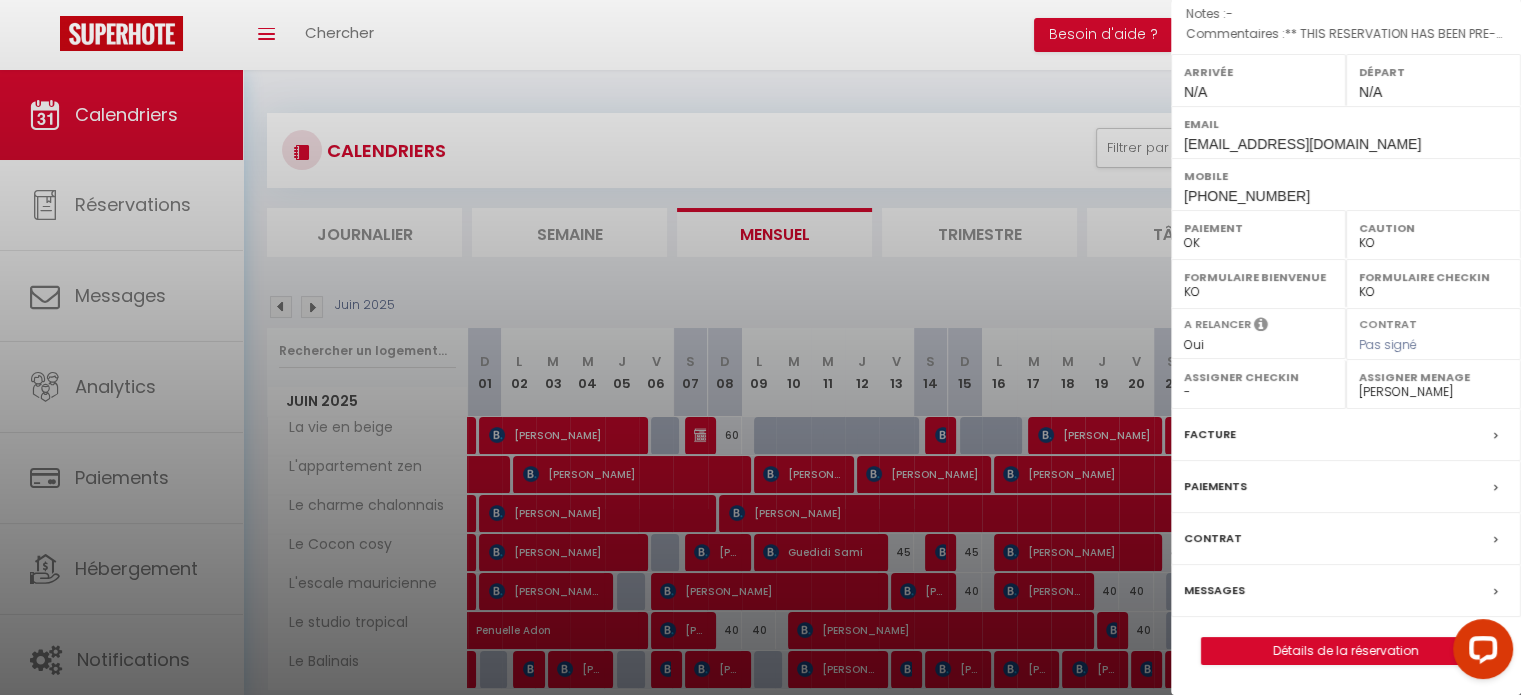 click on "Messages" at bounding box center (1214, 590) 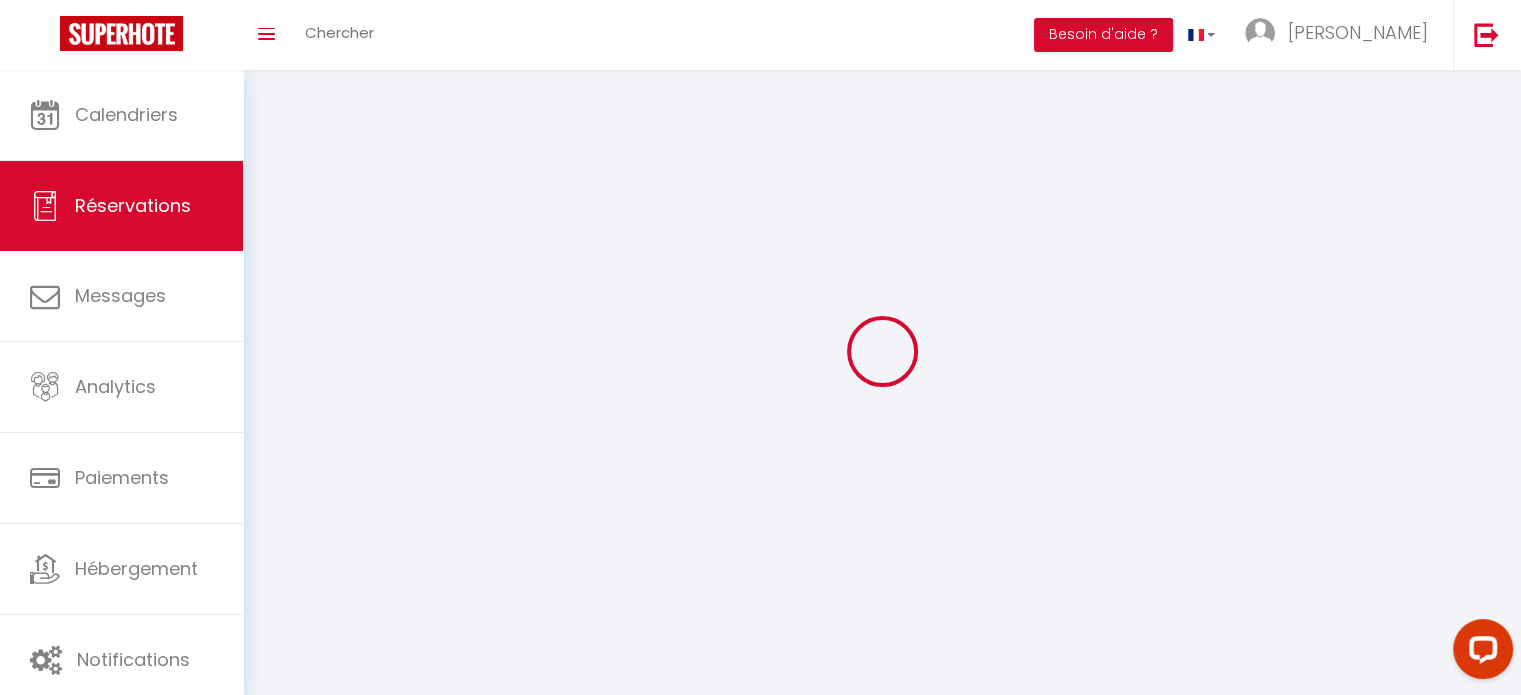 select 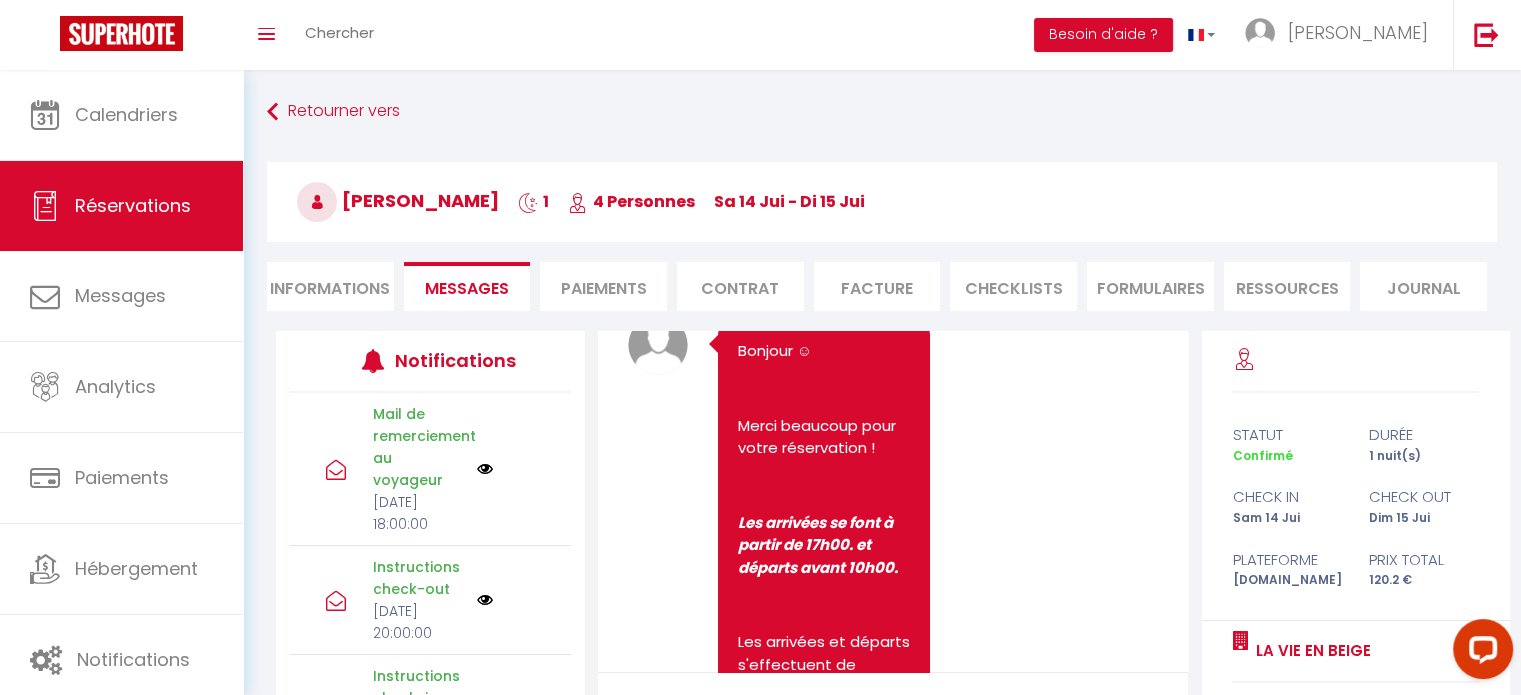 scroll, scrollTop: 0, scrollLeft: 0, axis: both 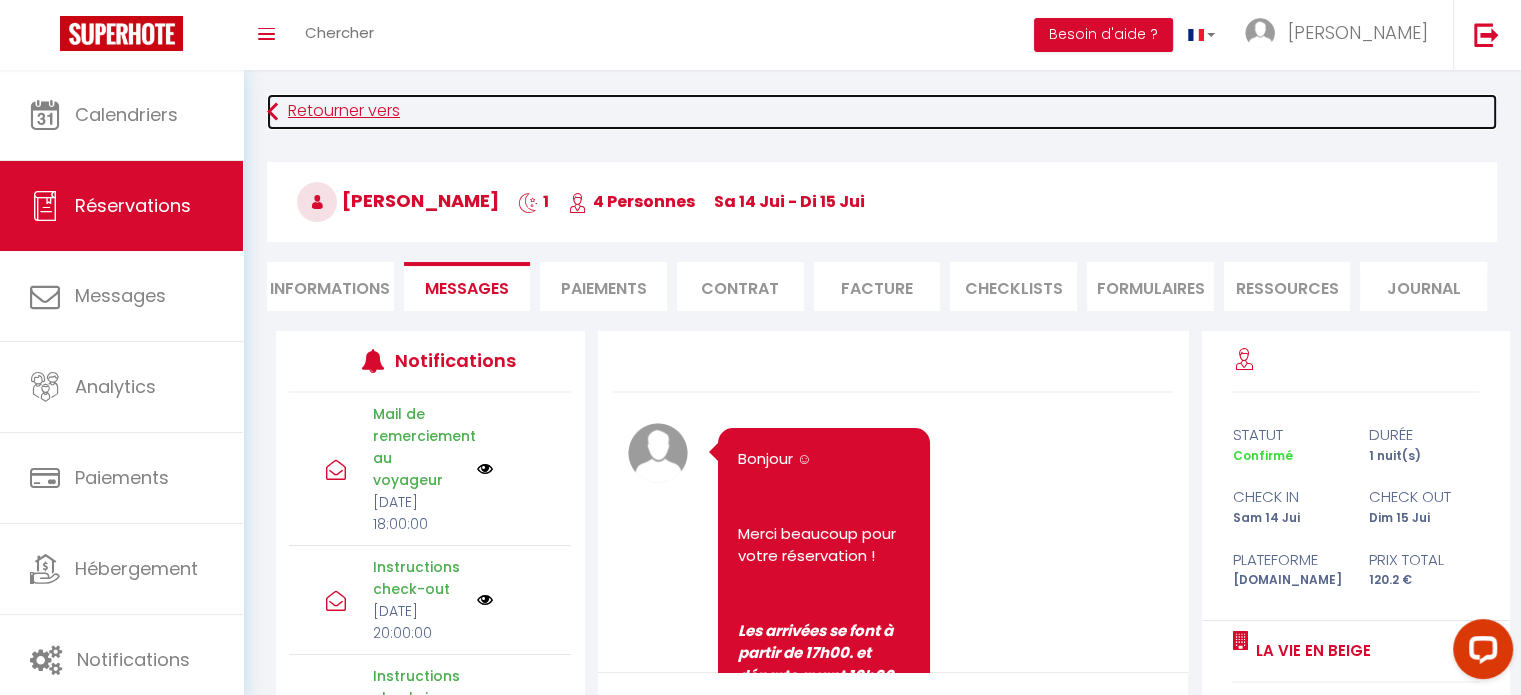 click on "Retourner vers" at bounding box center [882, 112] 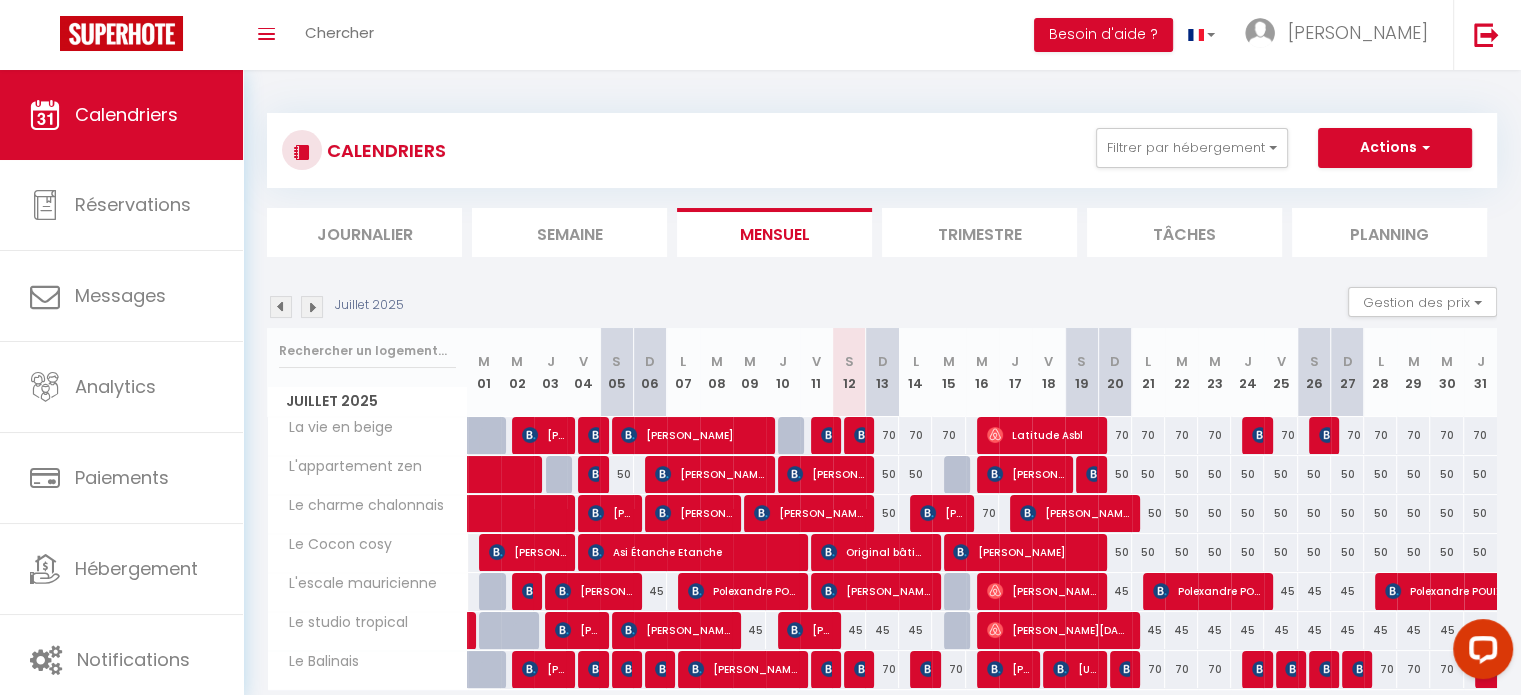 click at bounding box center [281, 307] 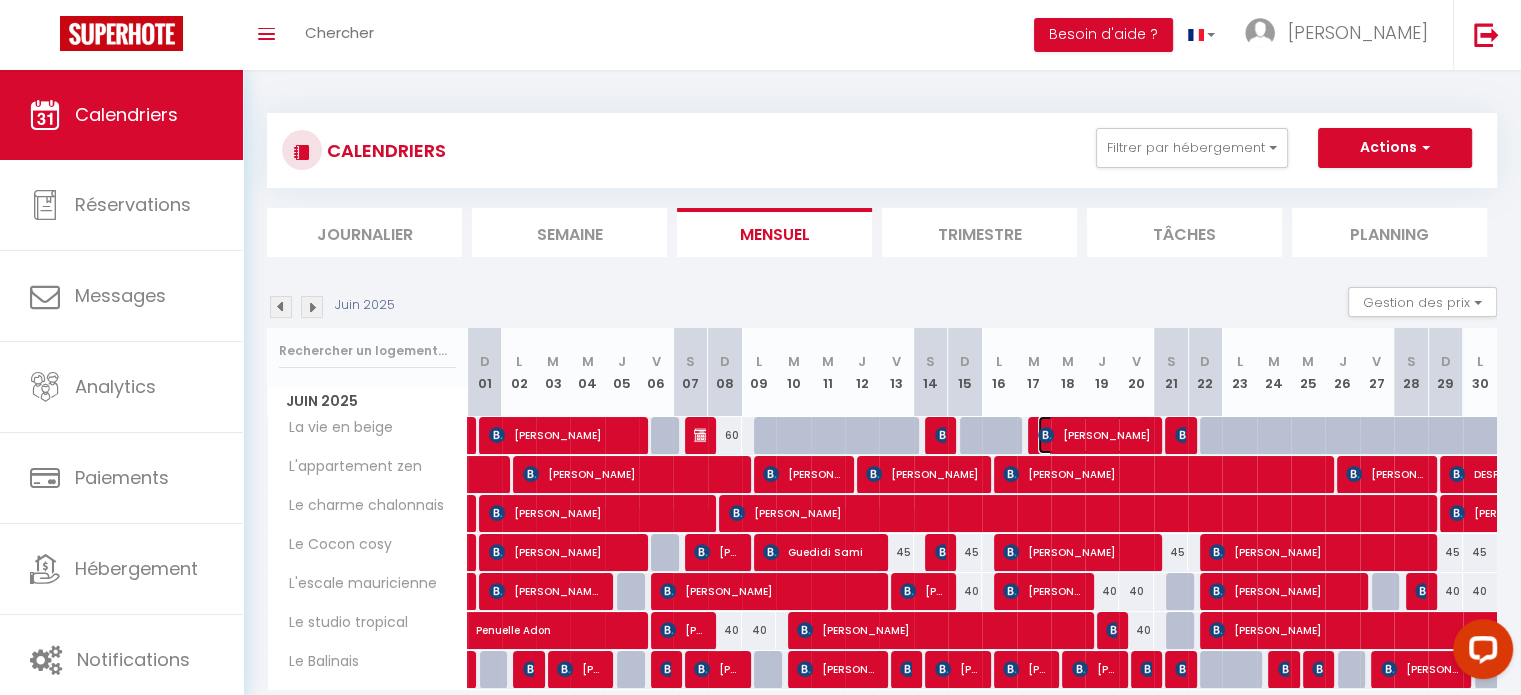 click on "[PERSON_NAME]" at bounding box center [1094, 435] 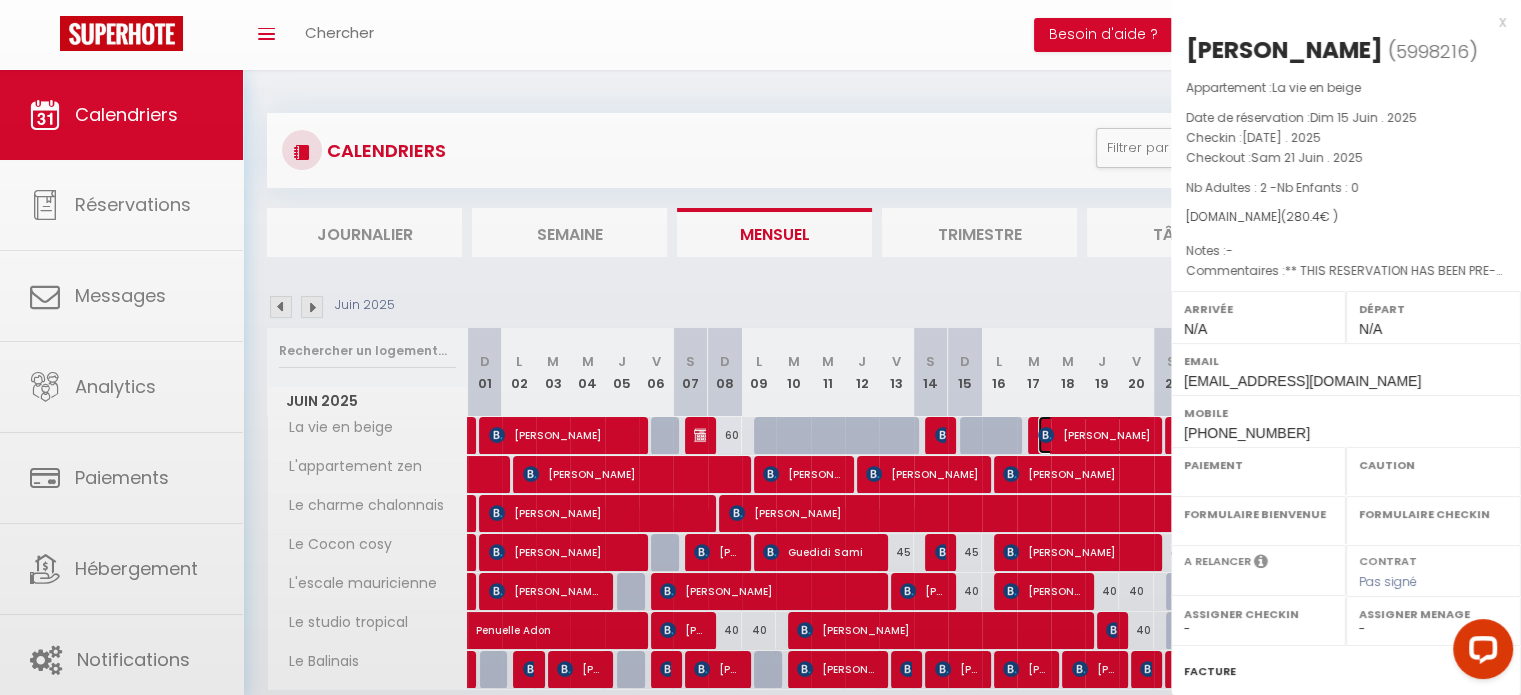 select on "OK" 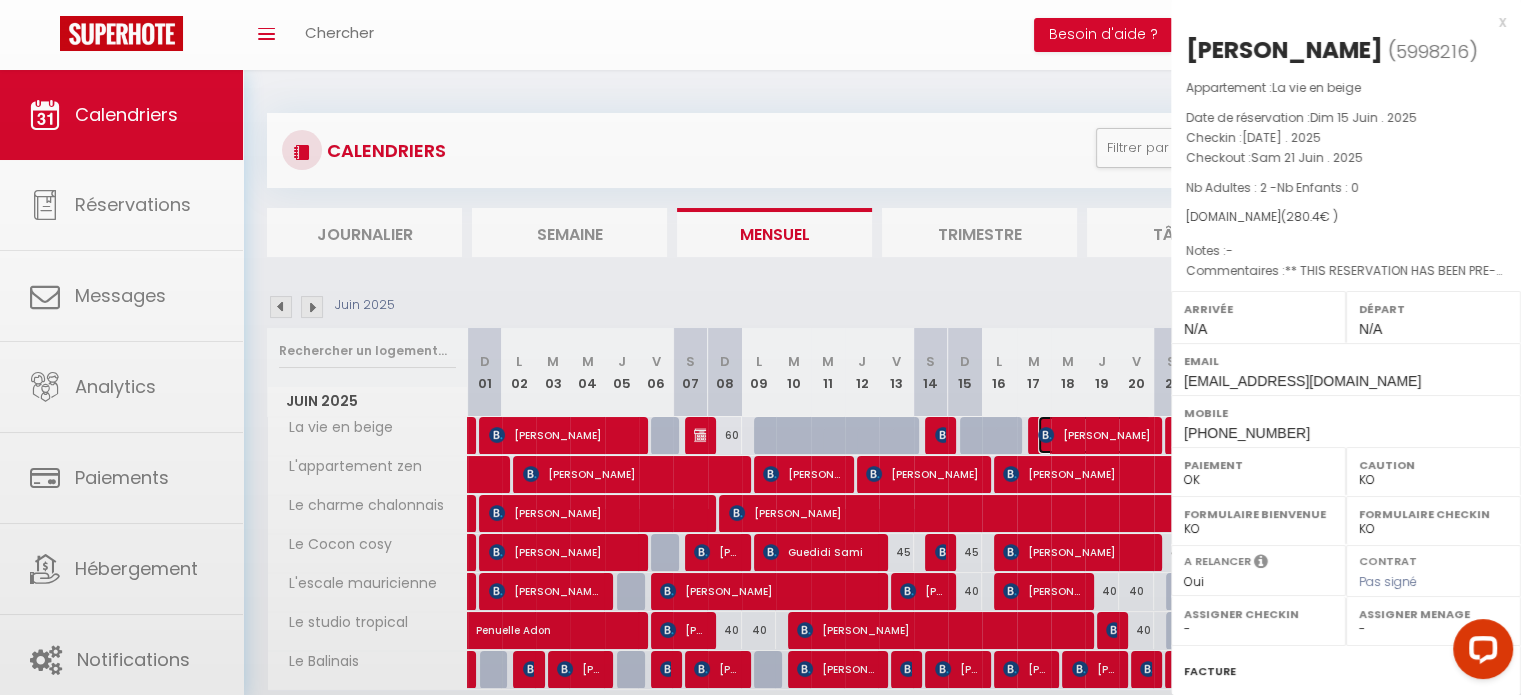 select on "12451" 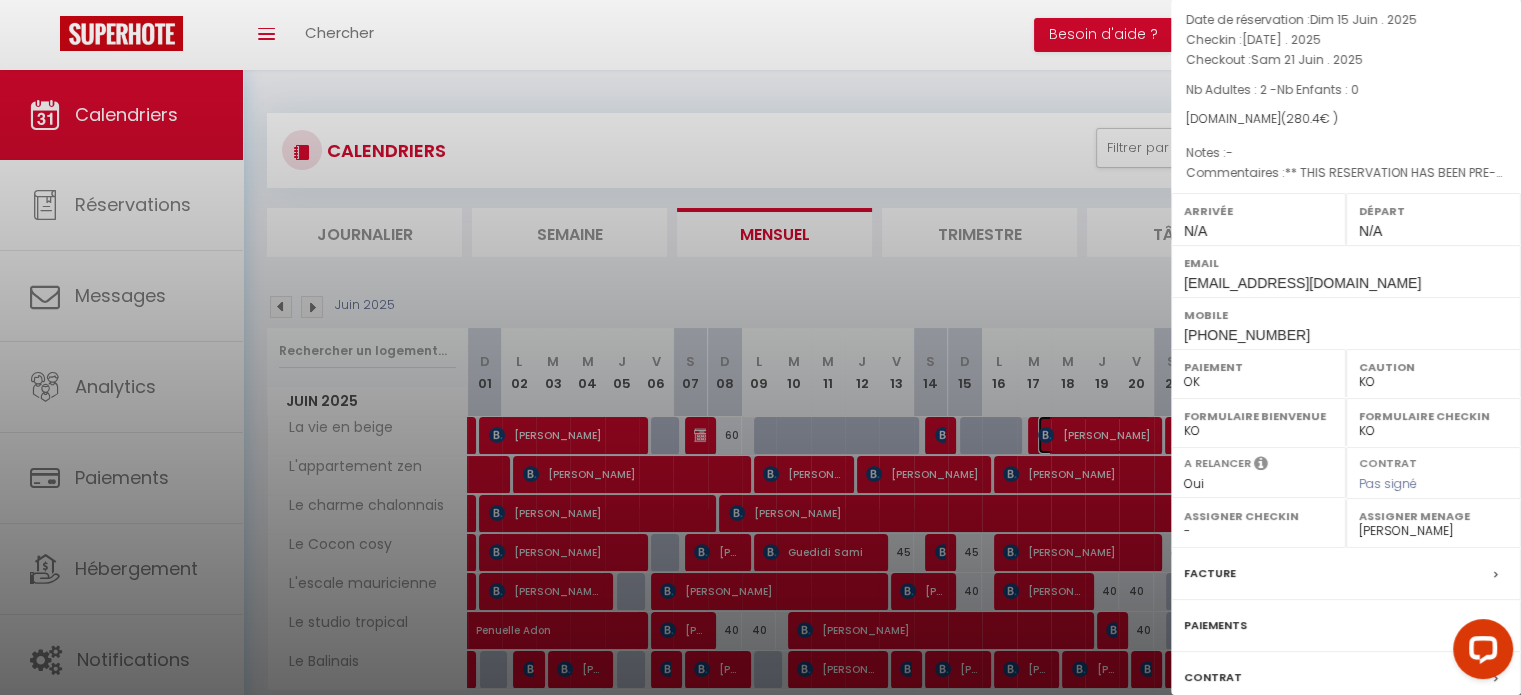 scroll, scrollTop: 265, scrollLeft: 0, axis: vertical 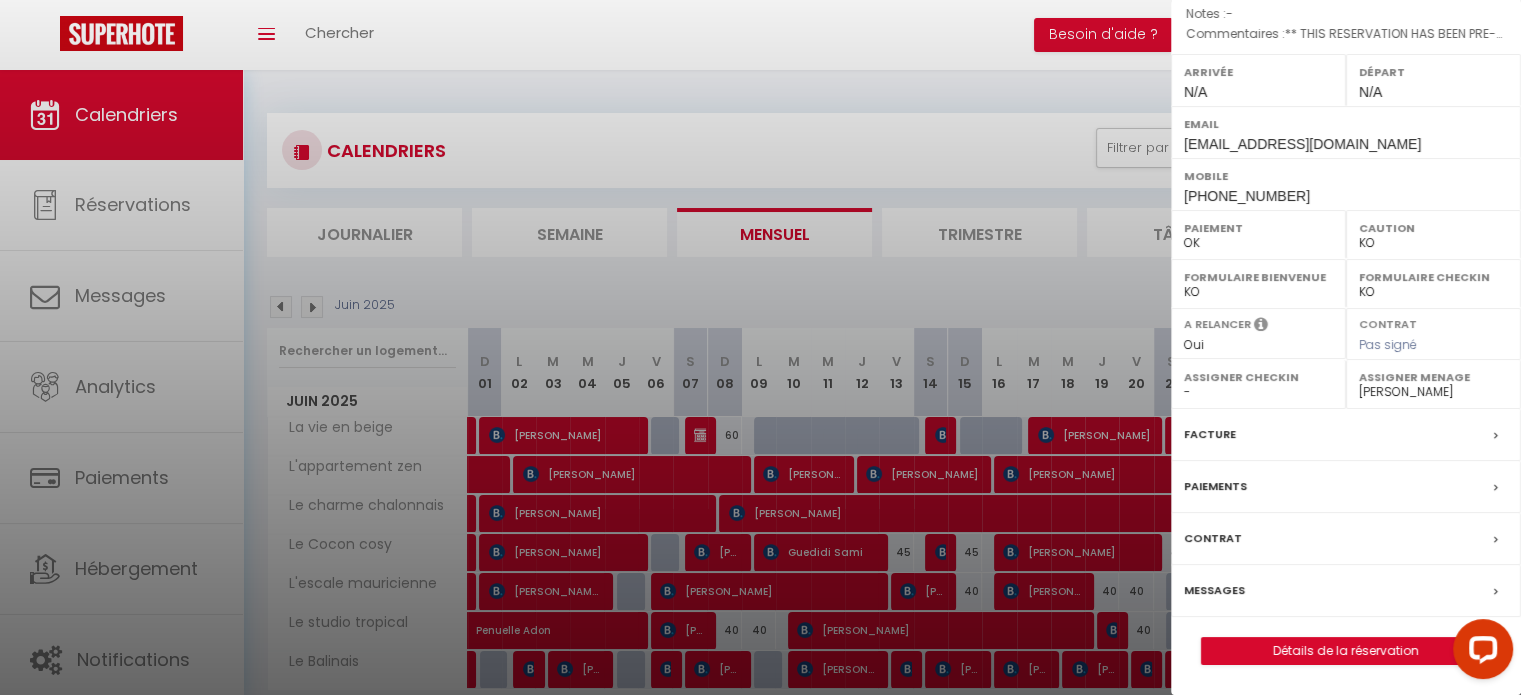 click on "Messages" at bounding box center (1214, 590) 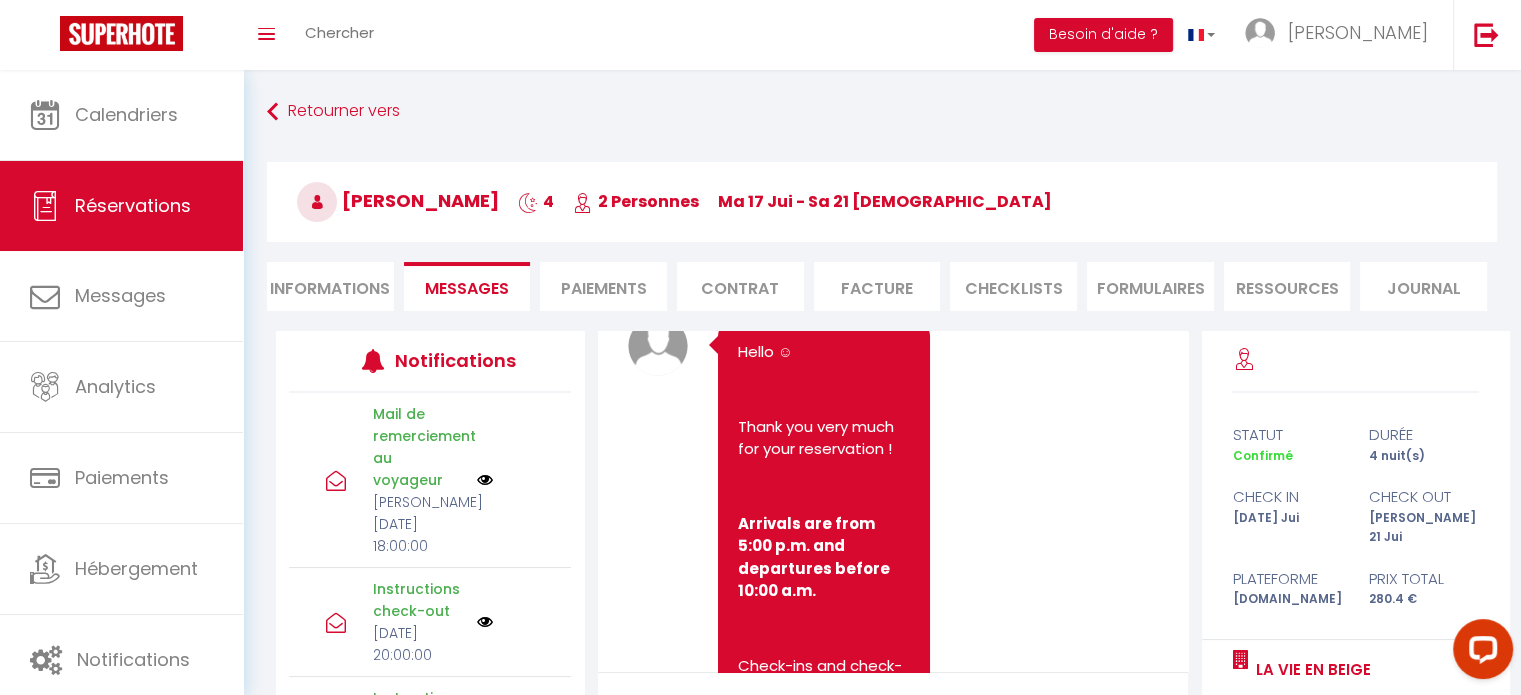 scroll, scrollTop: 0, scrollLeft: 0, axis: both 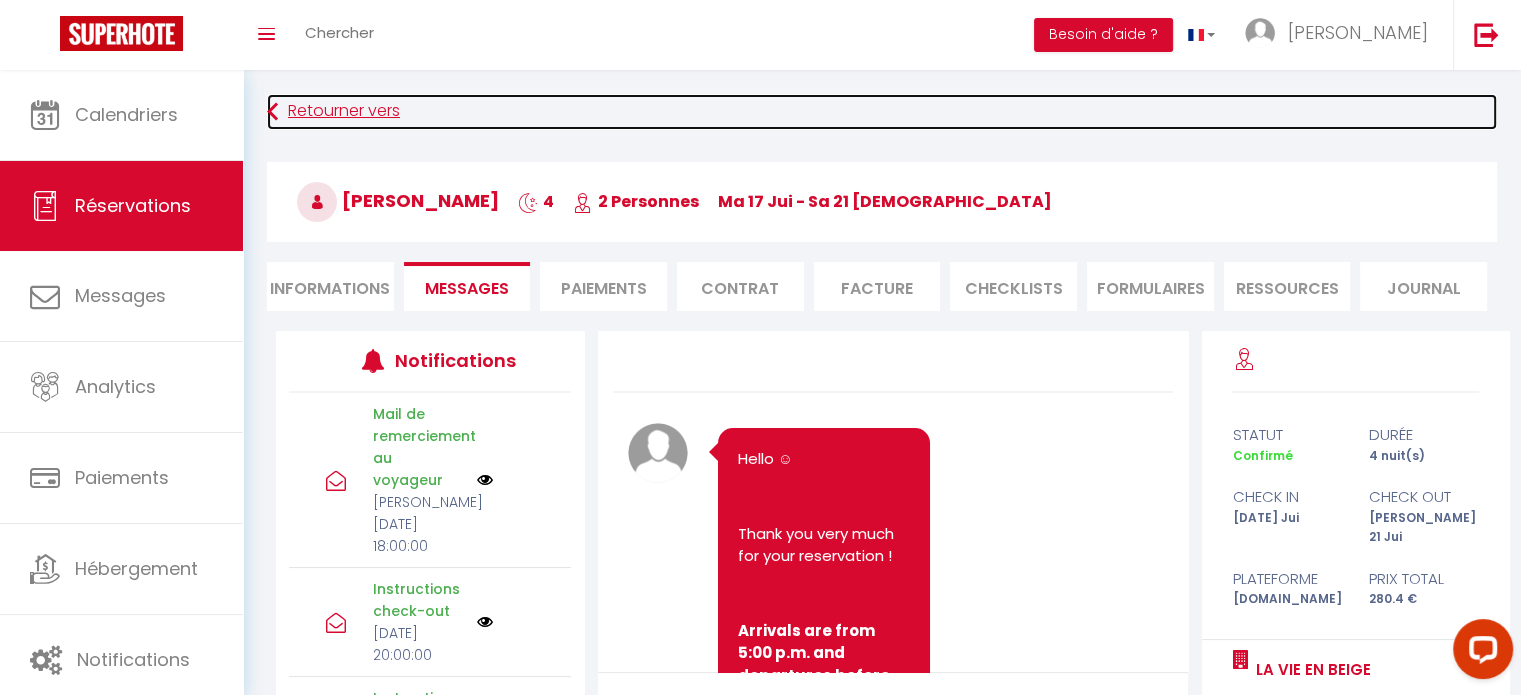 click on "Retourner vers" at bounding box center (882, 112) 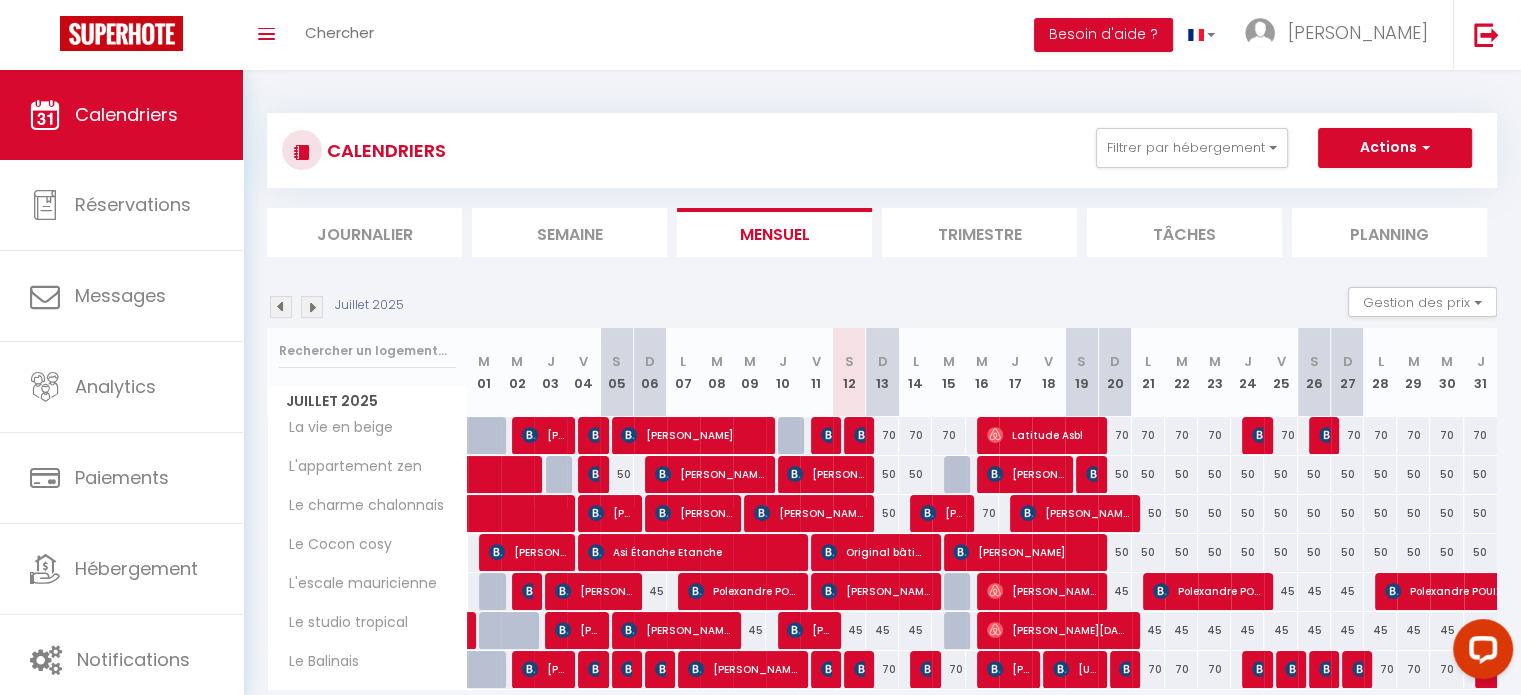click at bounding box center [281, 307] 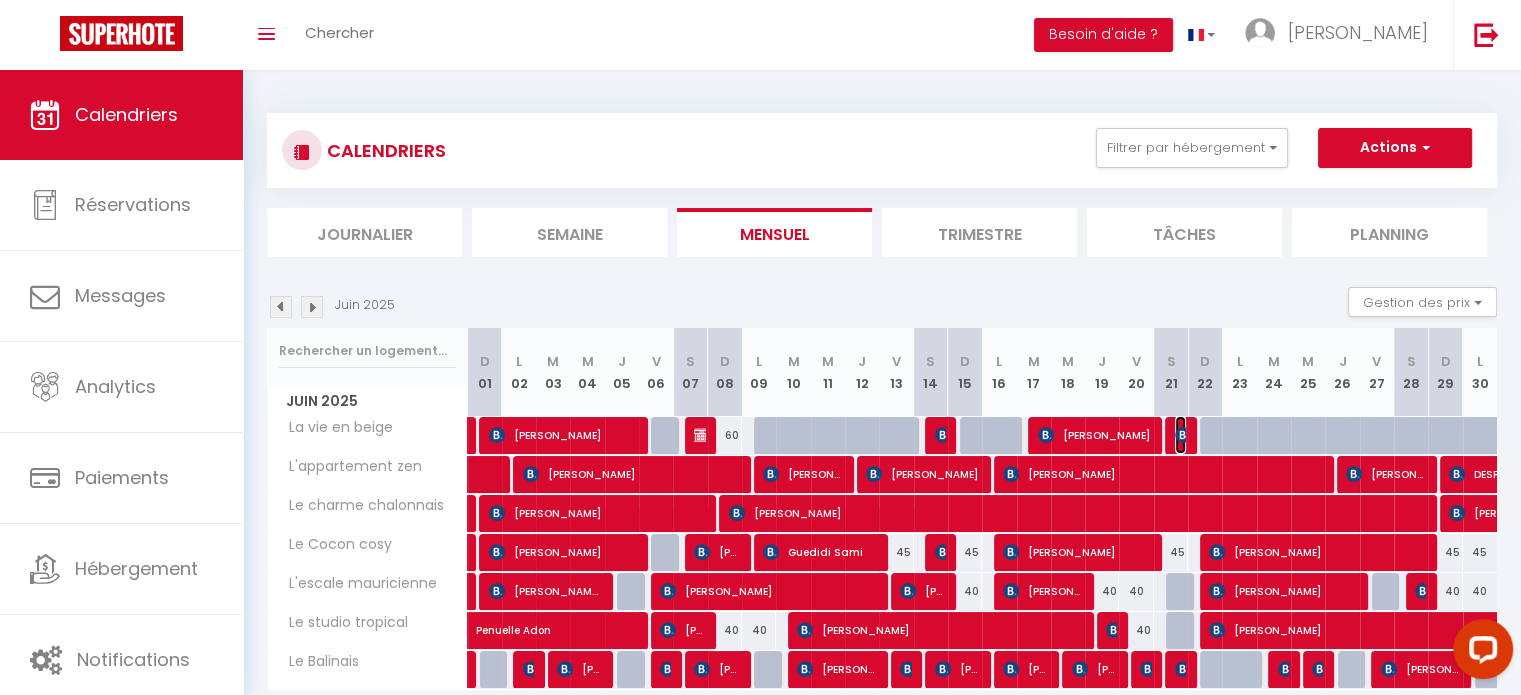 click at bounding box center (1183, 435) 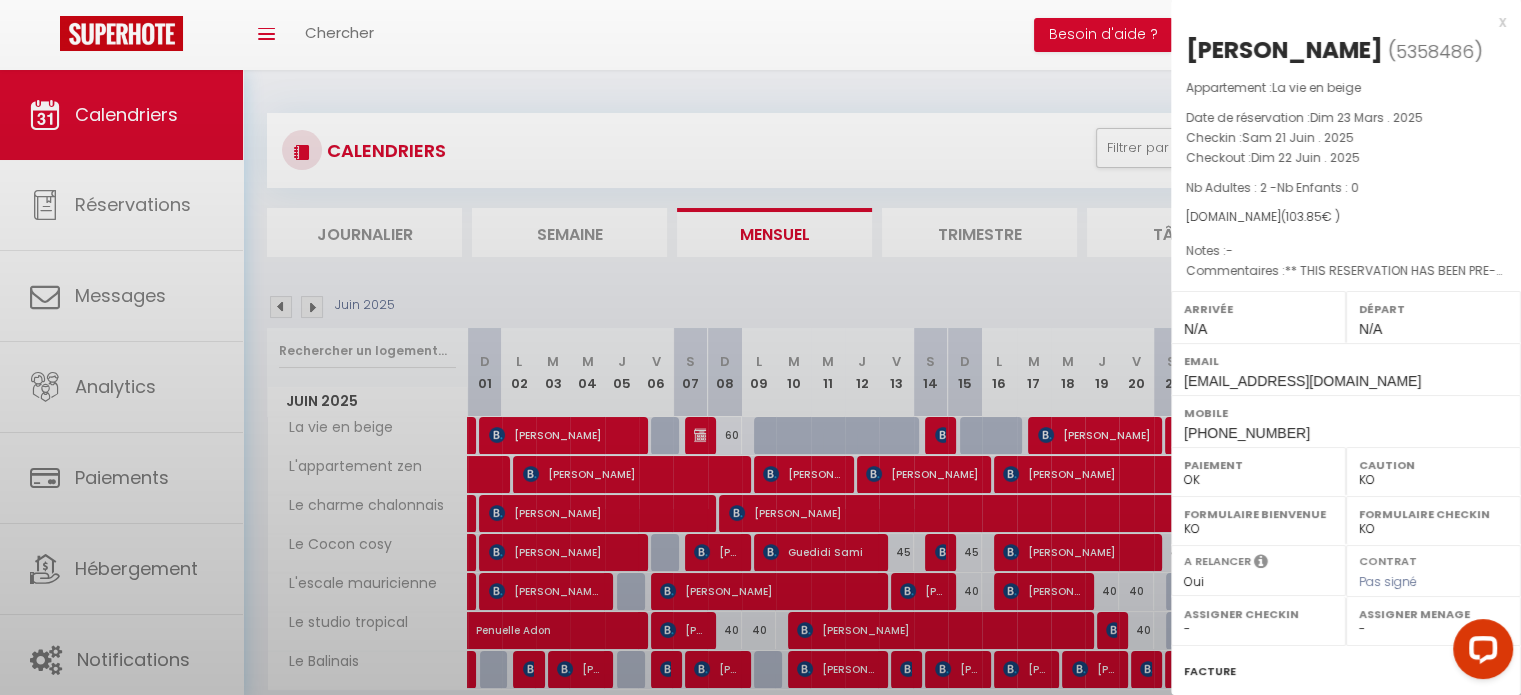 select on "12451" 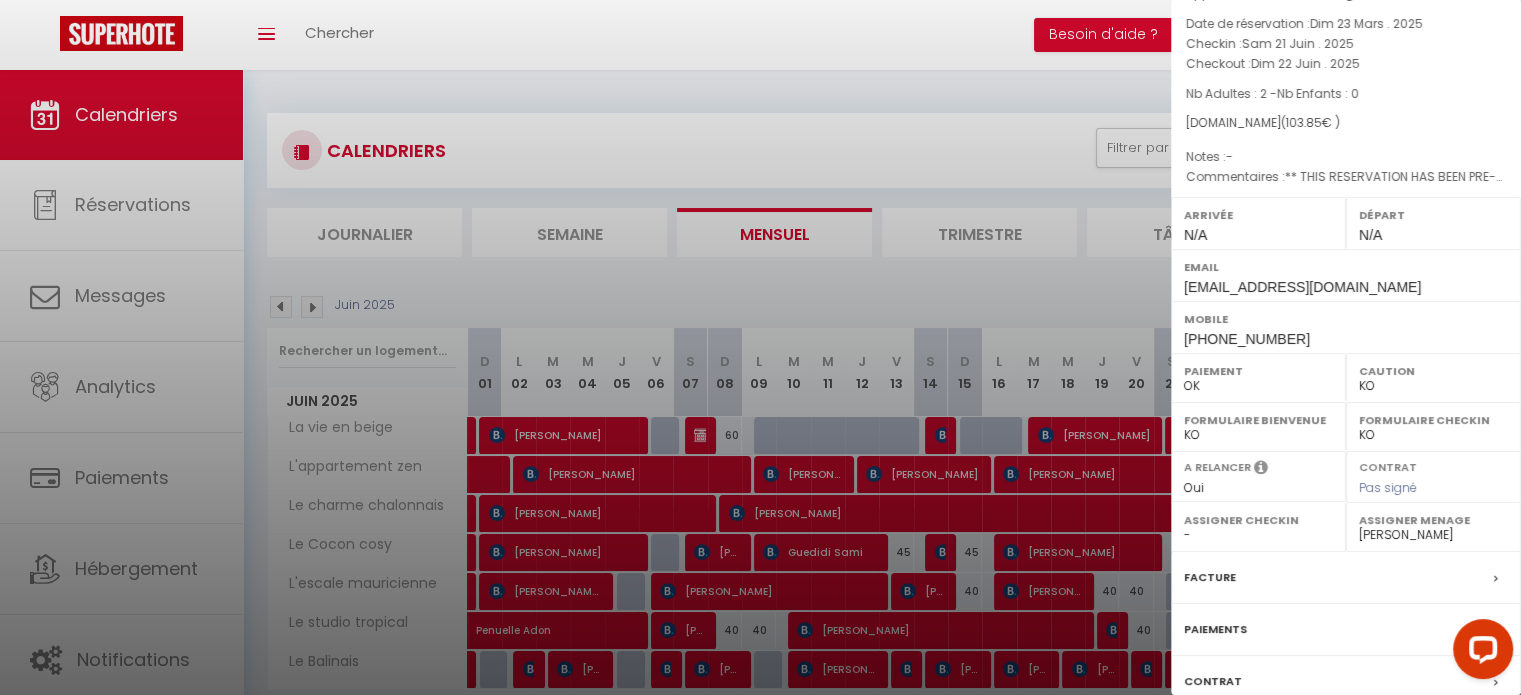 scroll, scrollTop: 233, scrollLeft: 0, axis: vertical 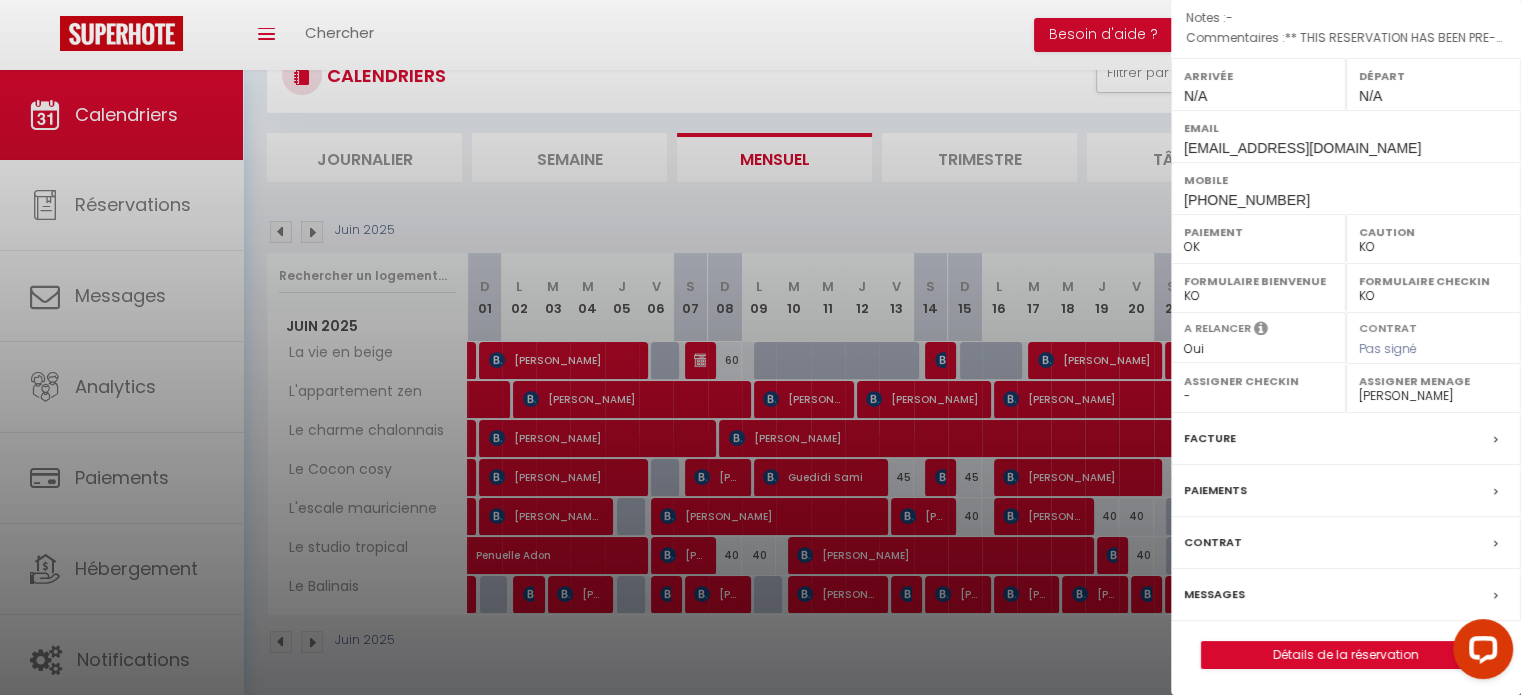 click on "Messages" at bounding box center [1214, 594] 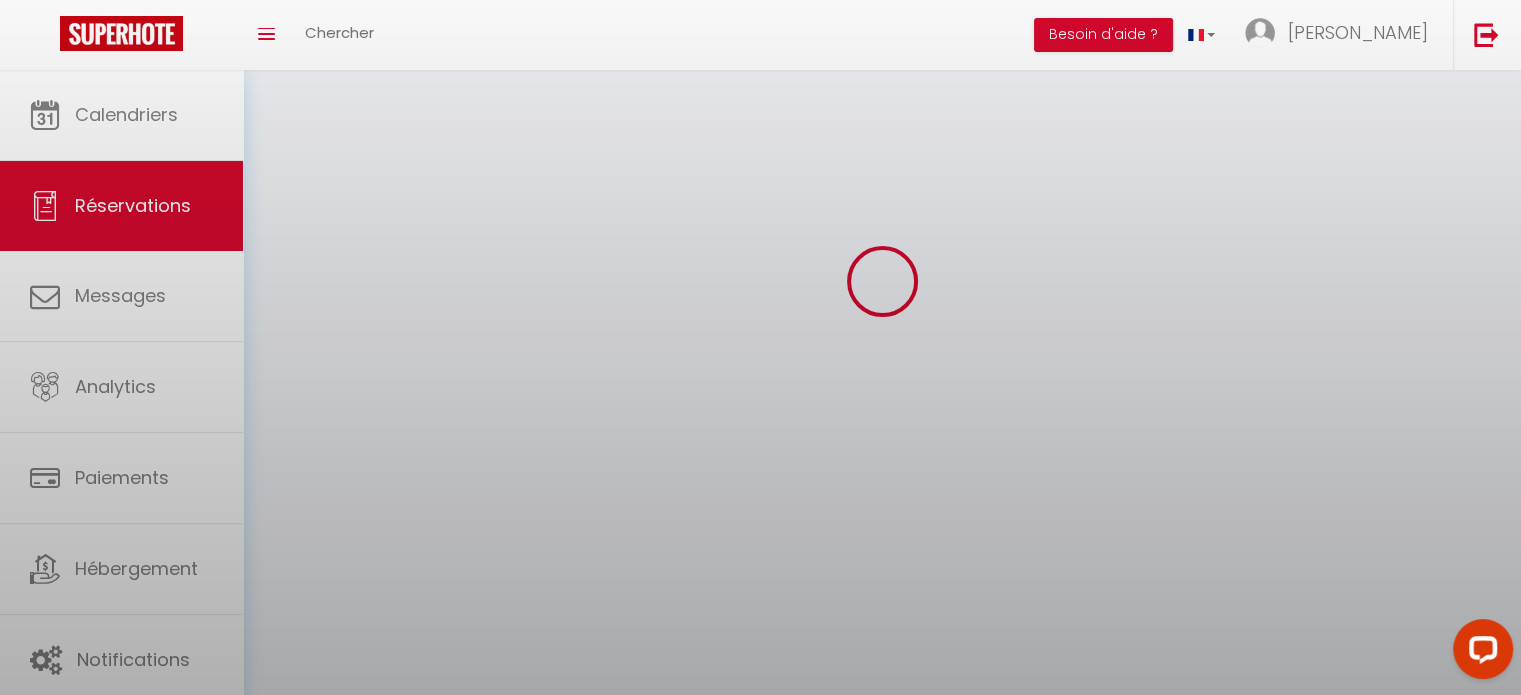 scroll, scrollTop: 0, scrollLeft: 0, axis: both 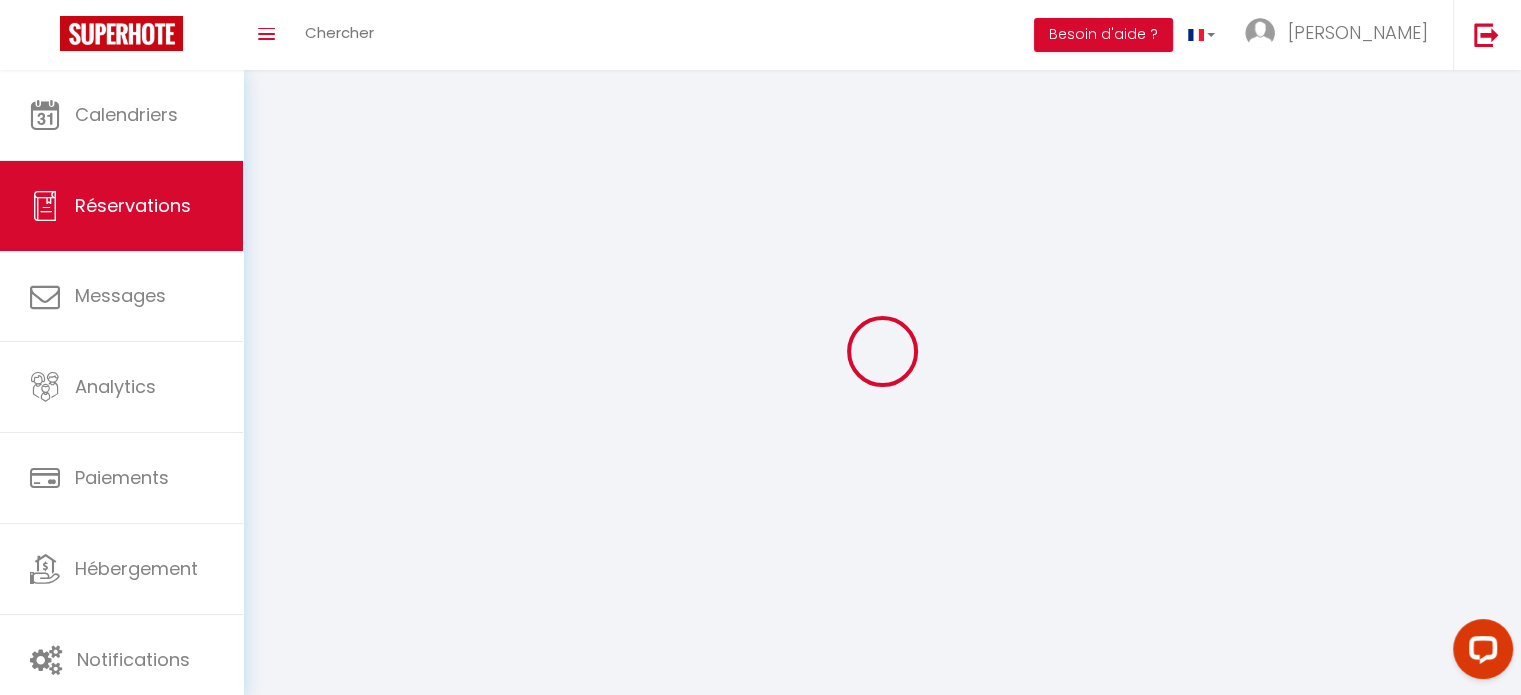 select 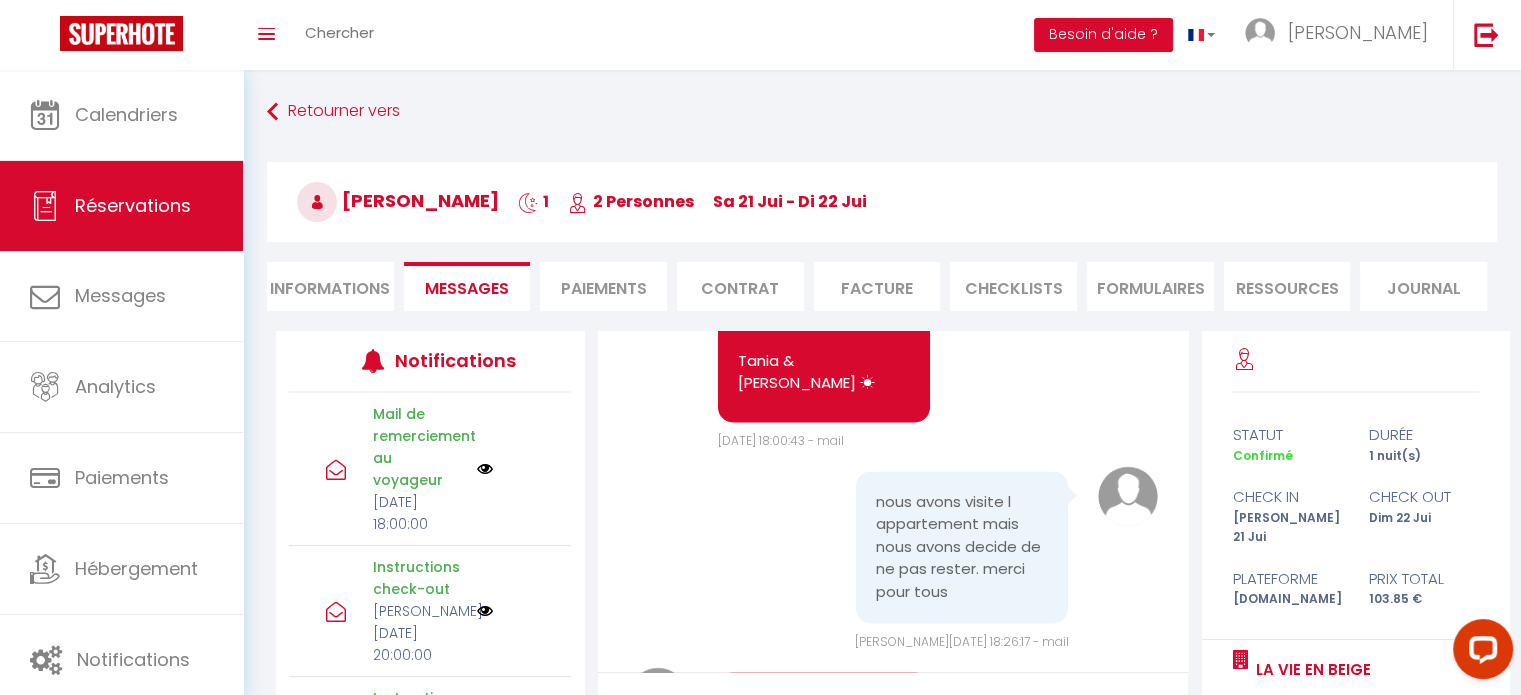 scroll, scrollTop: 3228, scrollLeft: 0, axis: vertical 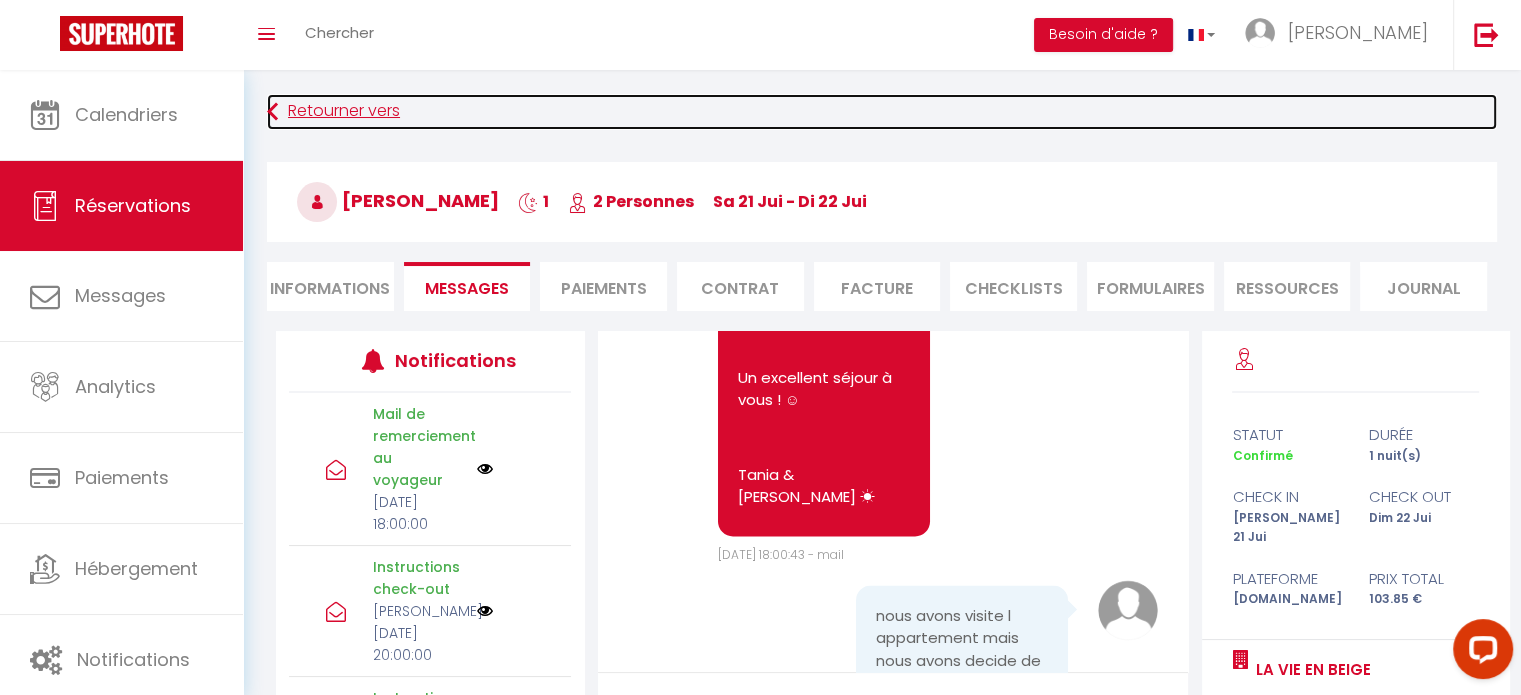 click on "Retourner vers" at bounding box center [882, 112] 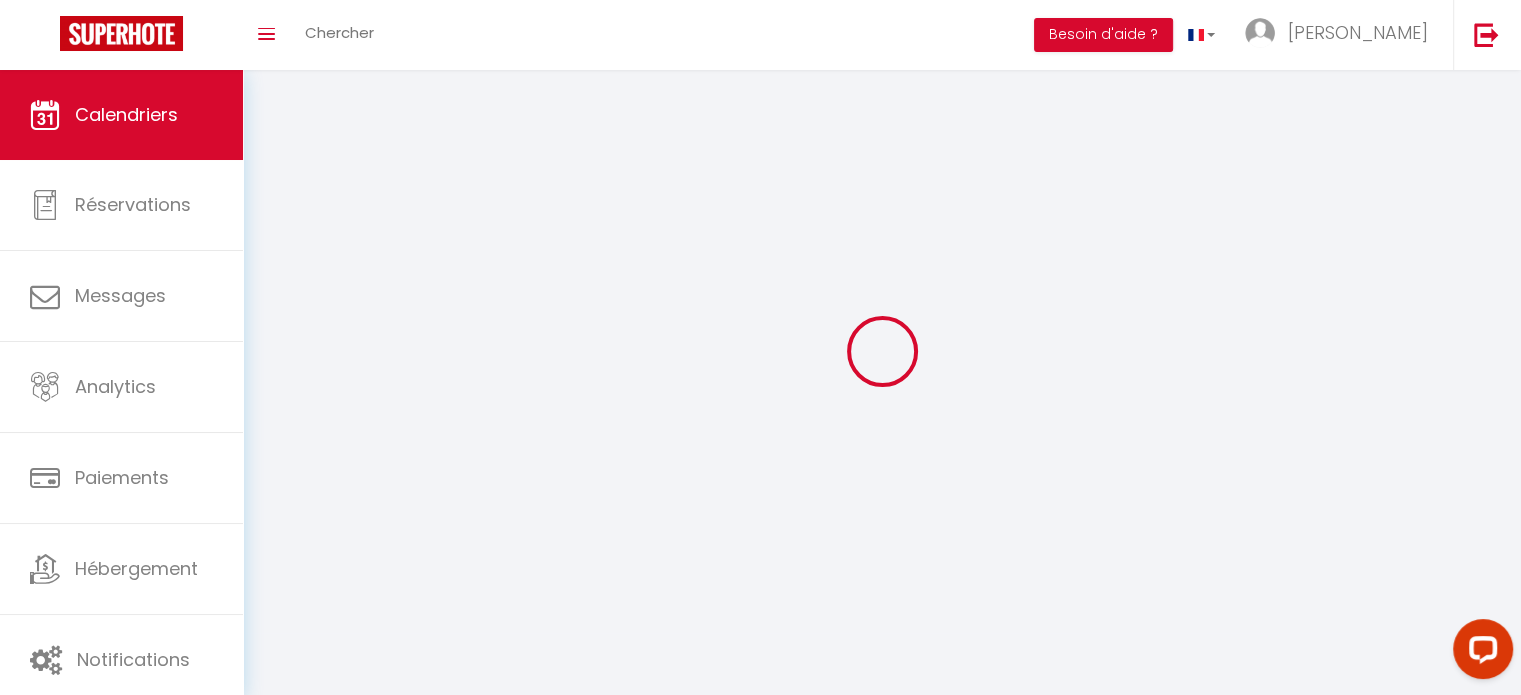 scroll, scrollTop: 70, scrollLeft: 0, axis: vertical 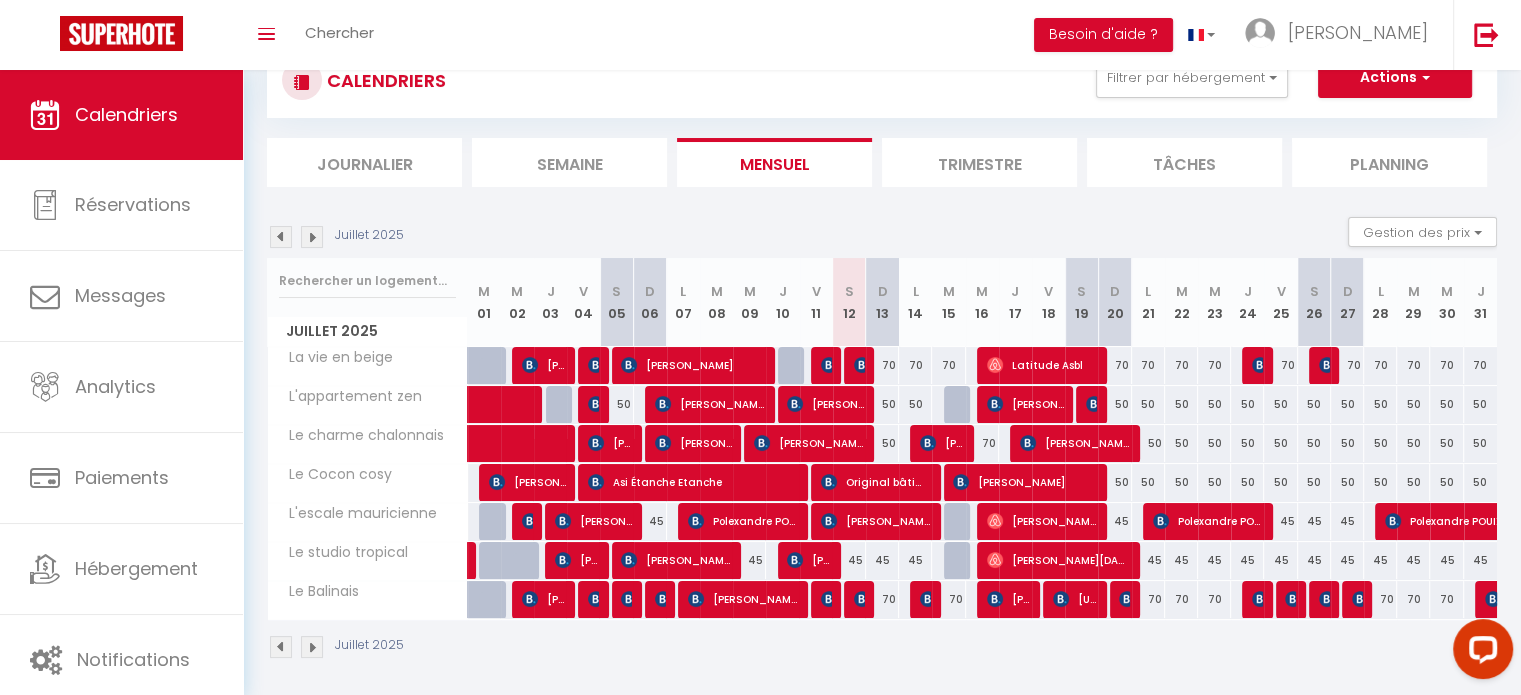 click at bounding box center [281, 237] 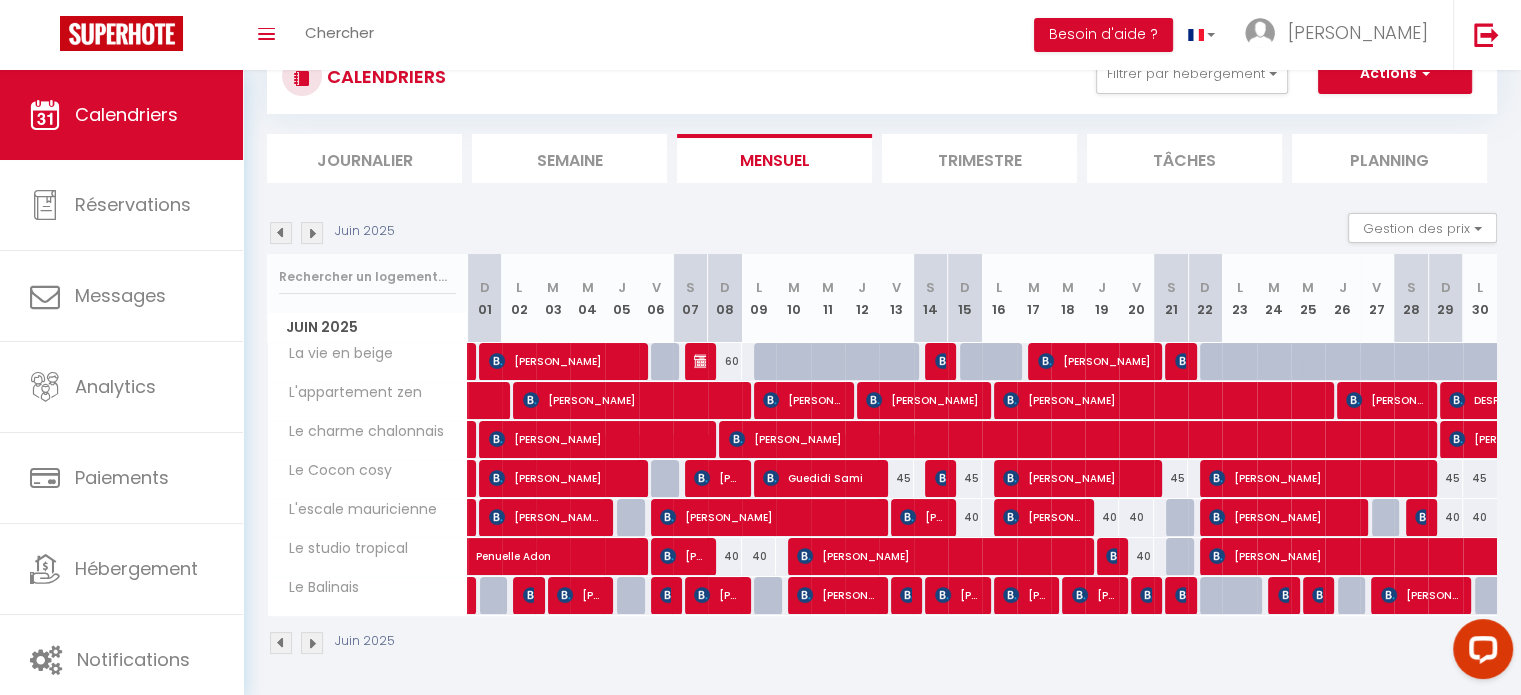 scroll, scrollTop: 75, scrollLeft: 0, axis: vertical 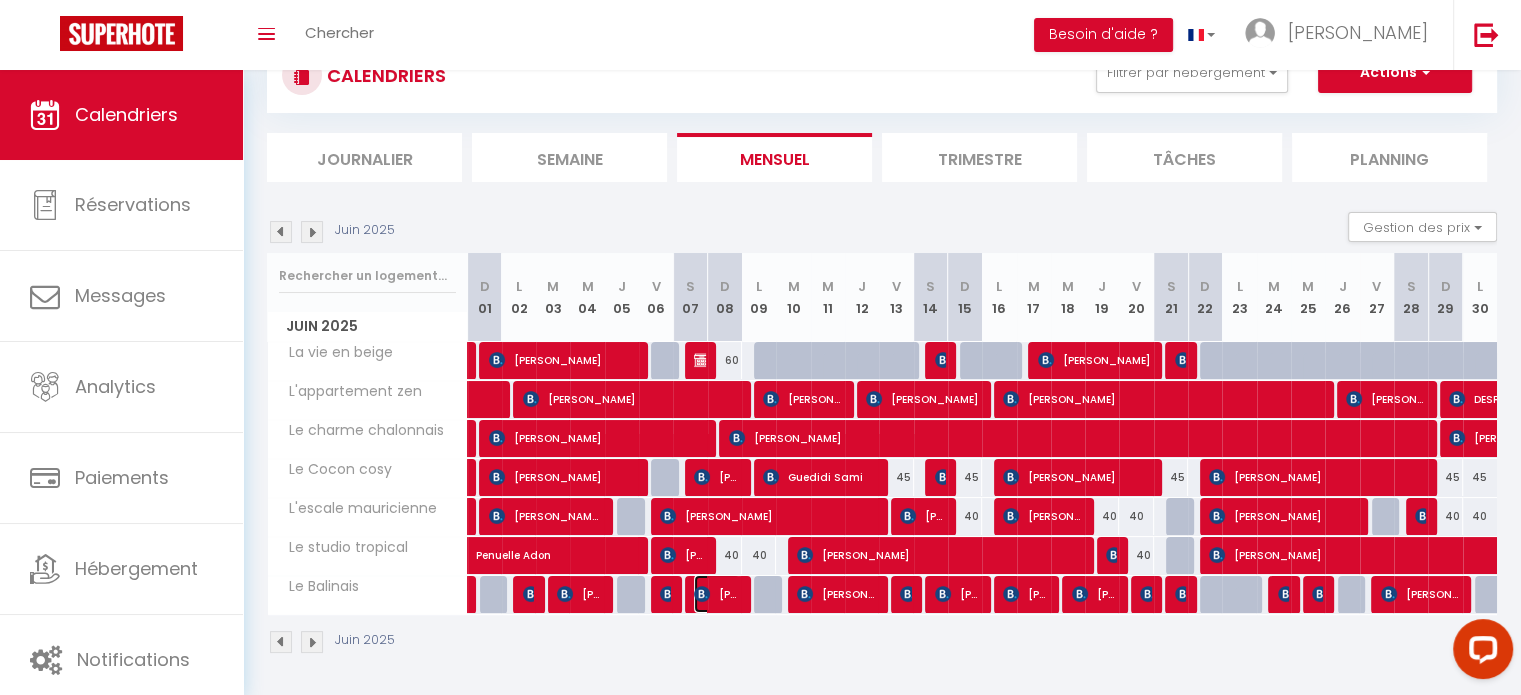 click on "[PERSON_NAME]" at bounding box center [716, 594] 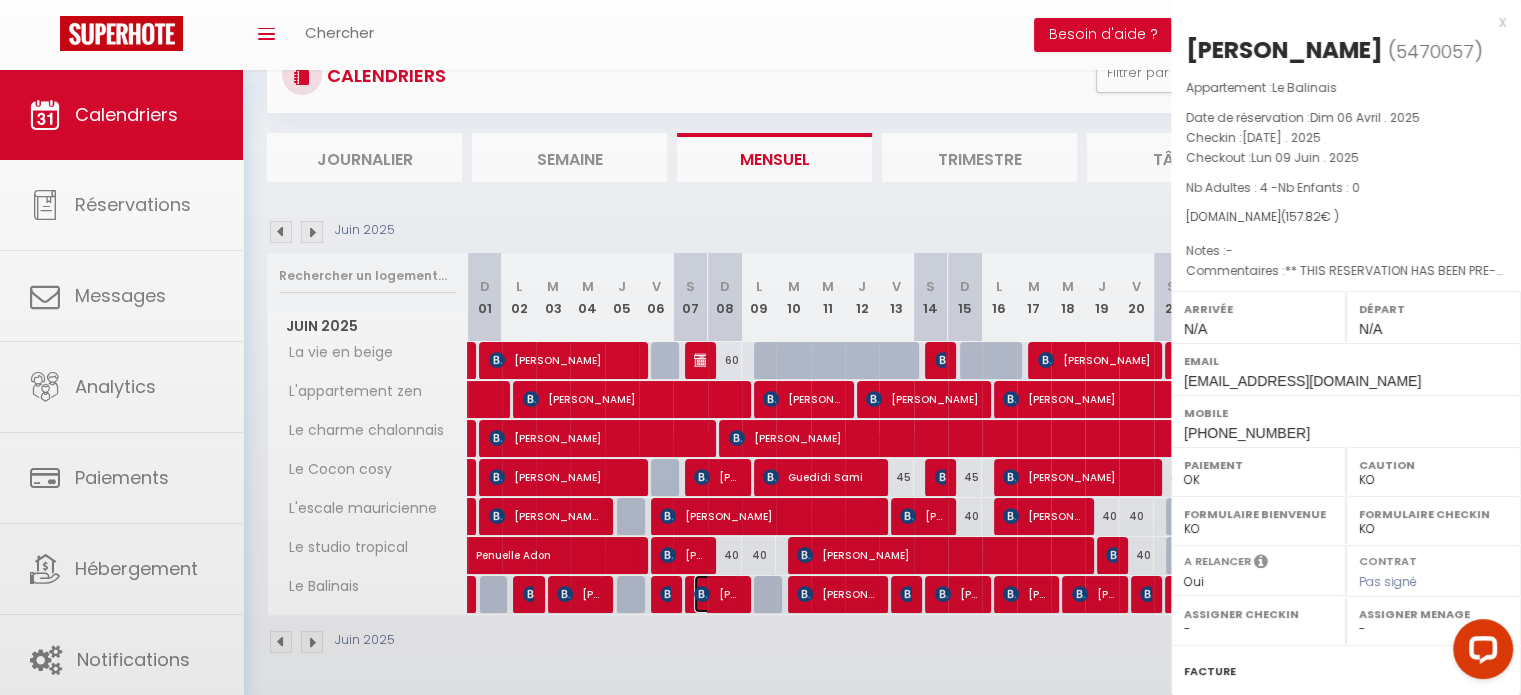select on "12451" 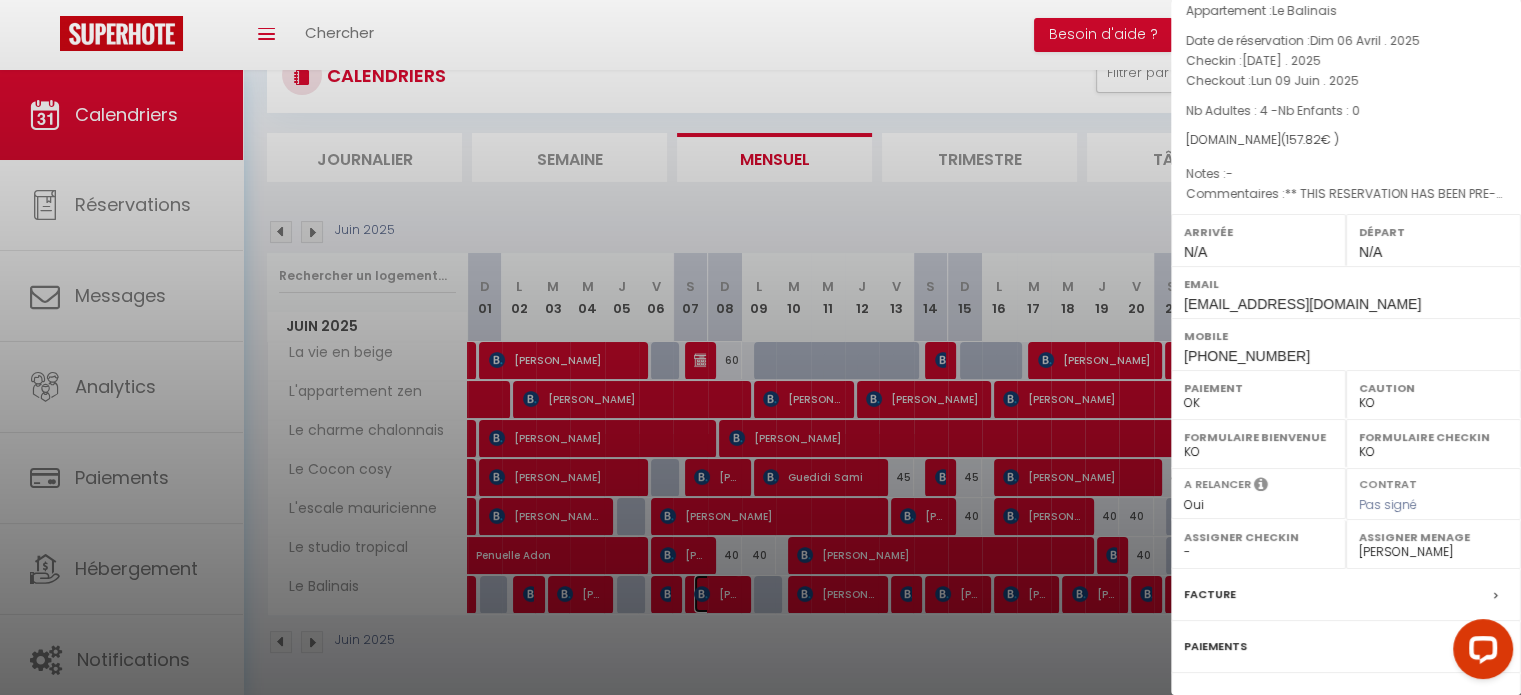 scroll, scrollTop: 233, scrollLeft: 0, axis: vertical 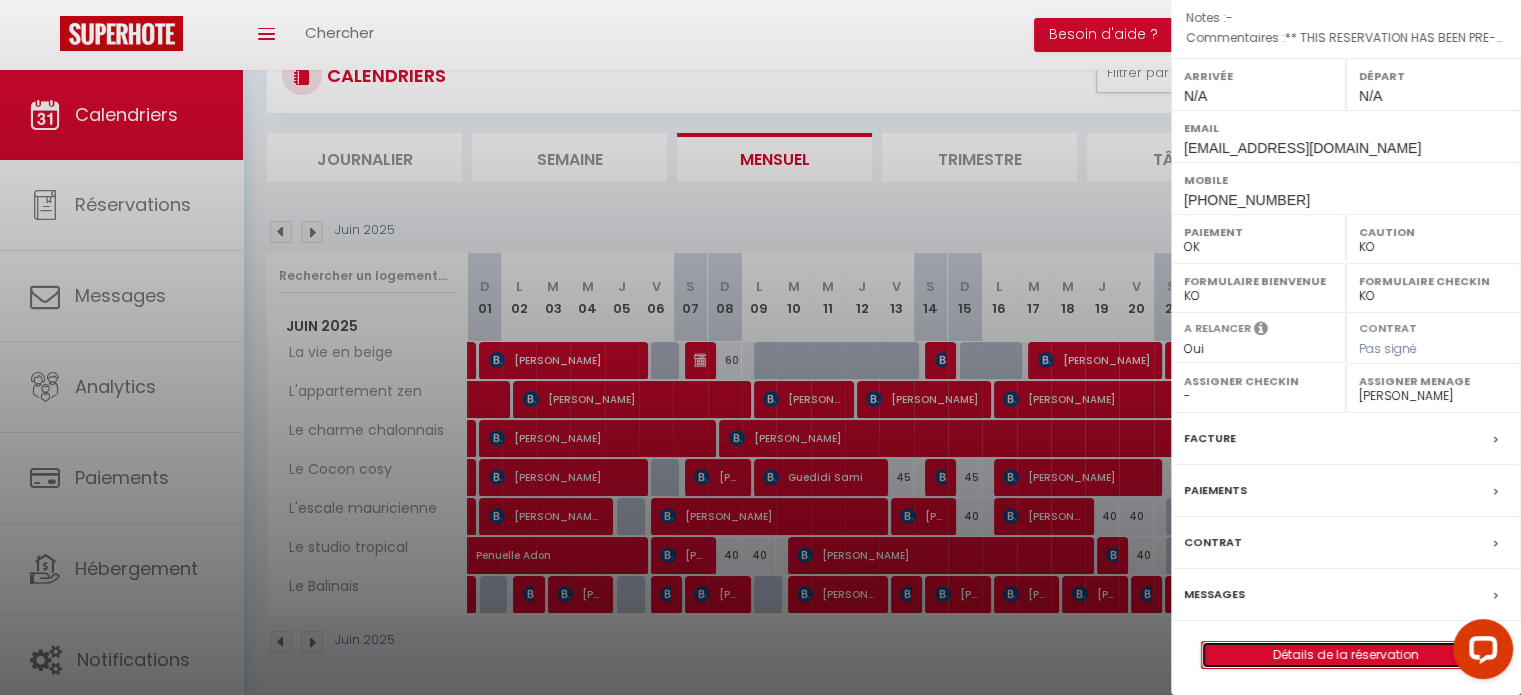 click on "Détails de la réservation" at bounding box center (1346, 655) 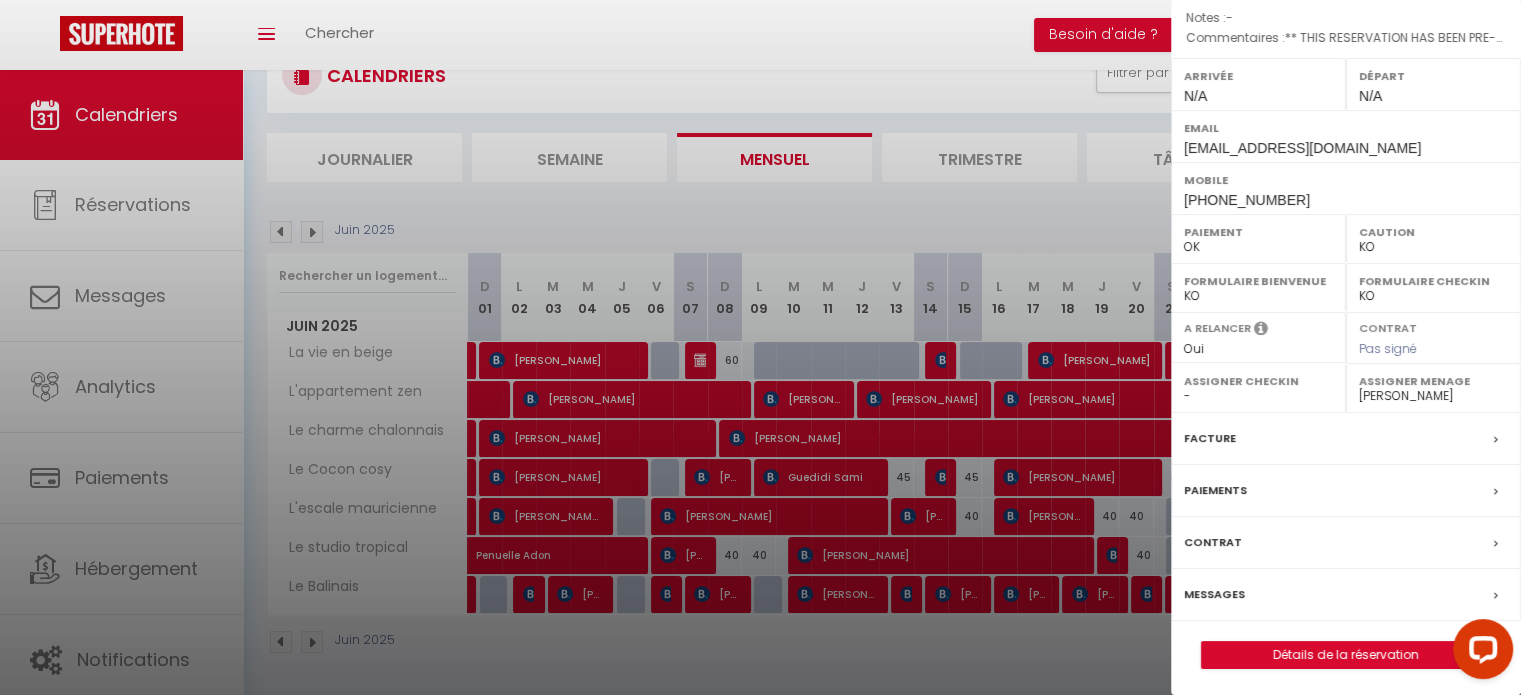 select 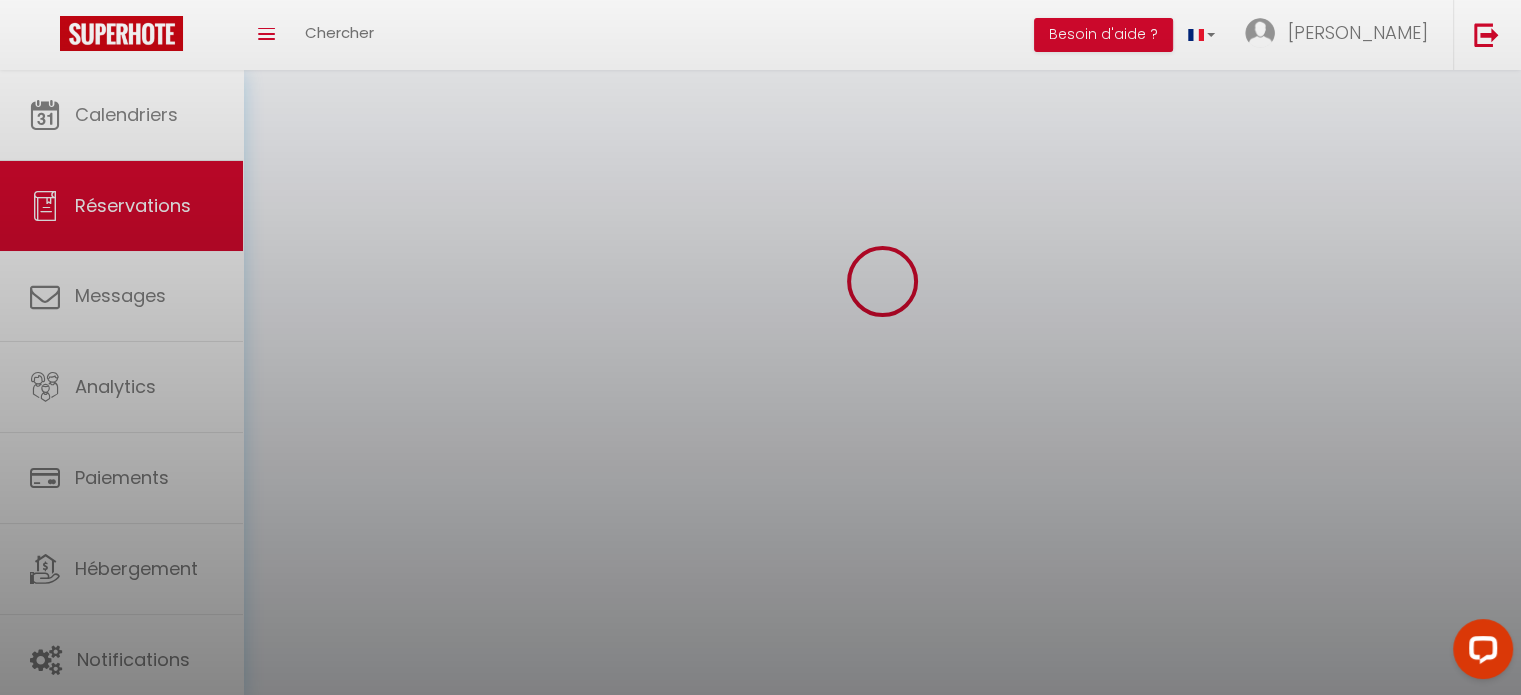 scroll, scrollTop: 0, scrollLeft: 0, axis: both 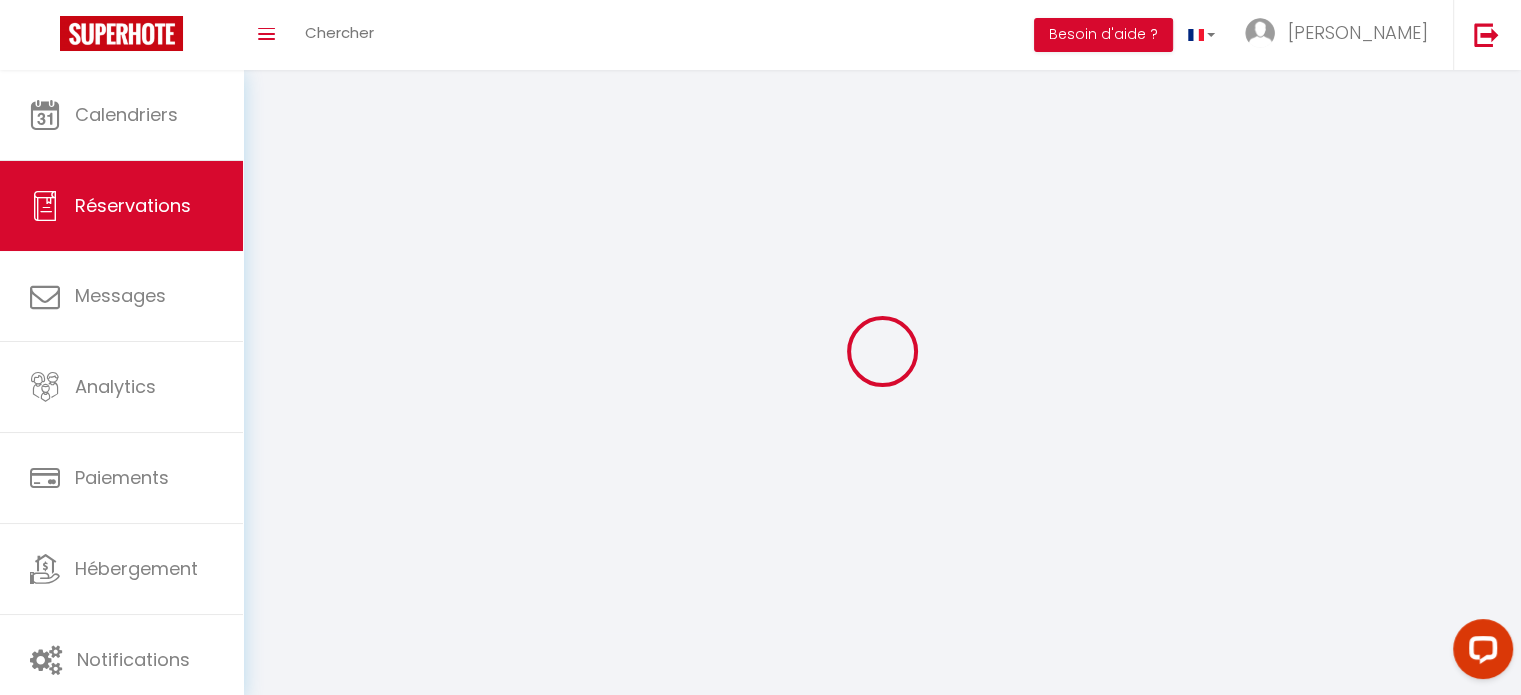 select 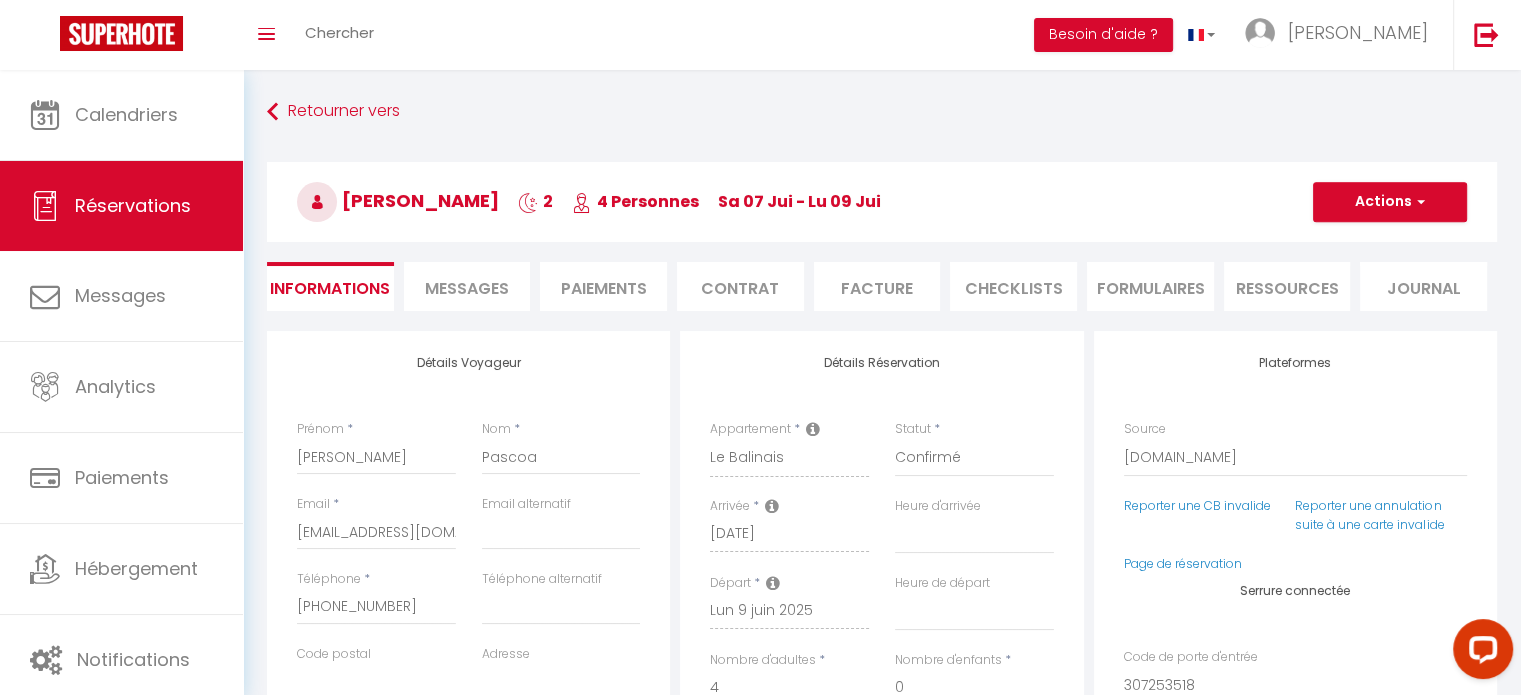 click on "Messages" at bounding box center (467, 288) 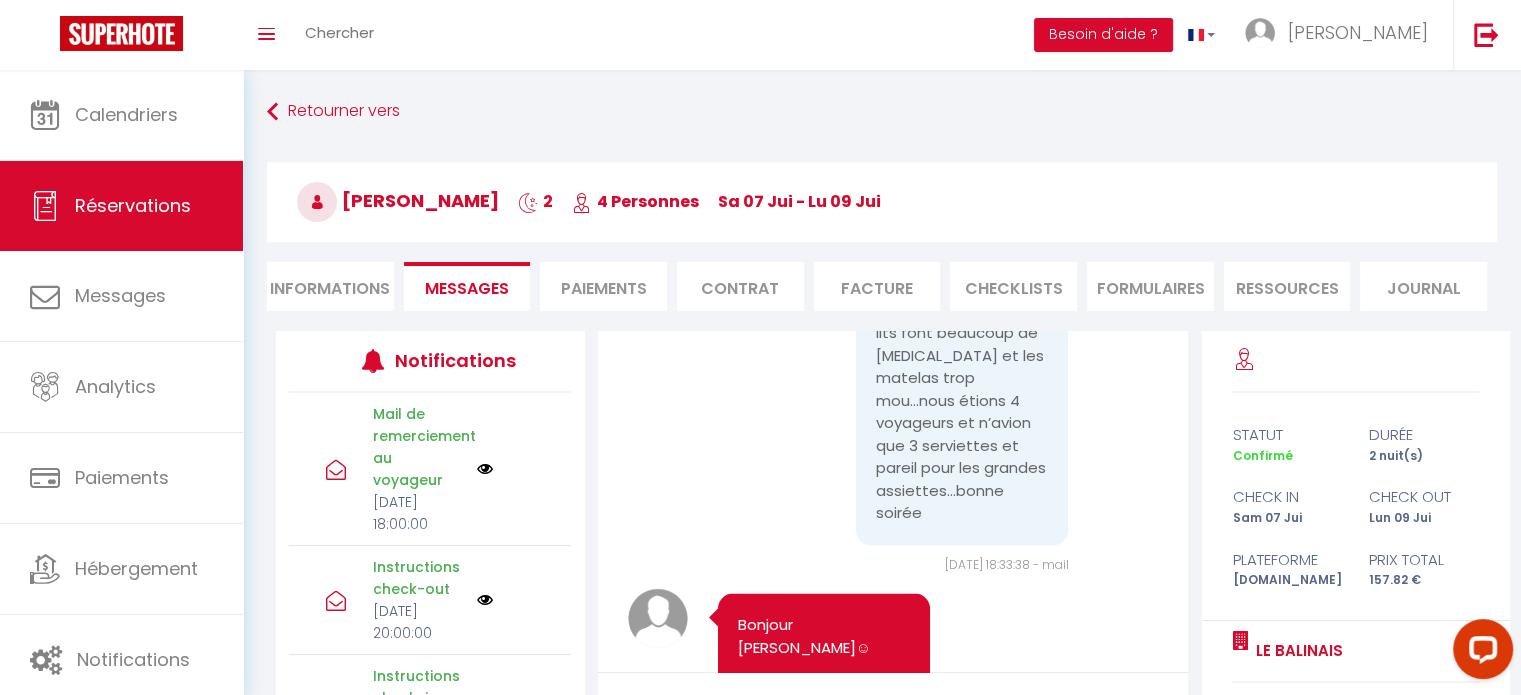 scroll, scrollTop: 11300, scrollLeft: 0, axis: vertical 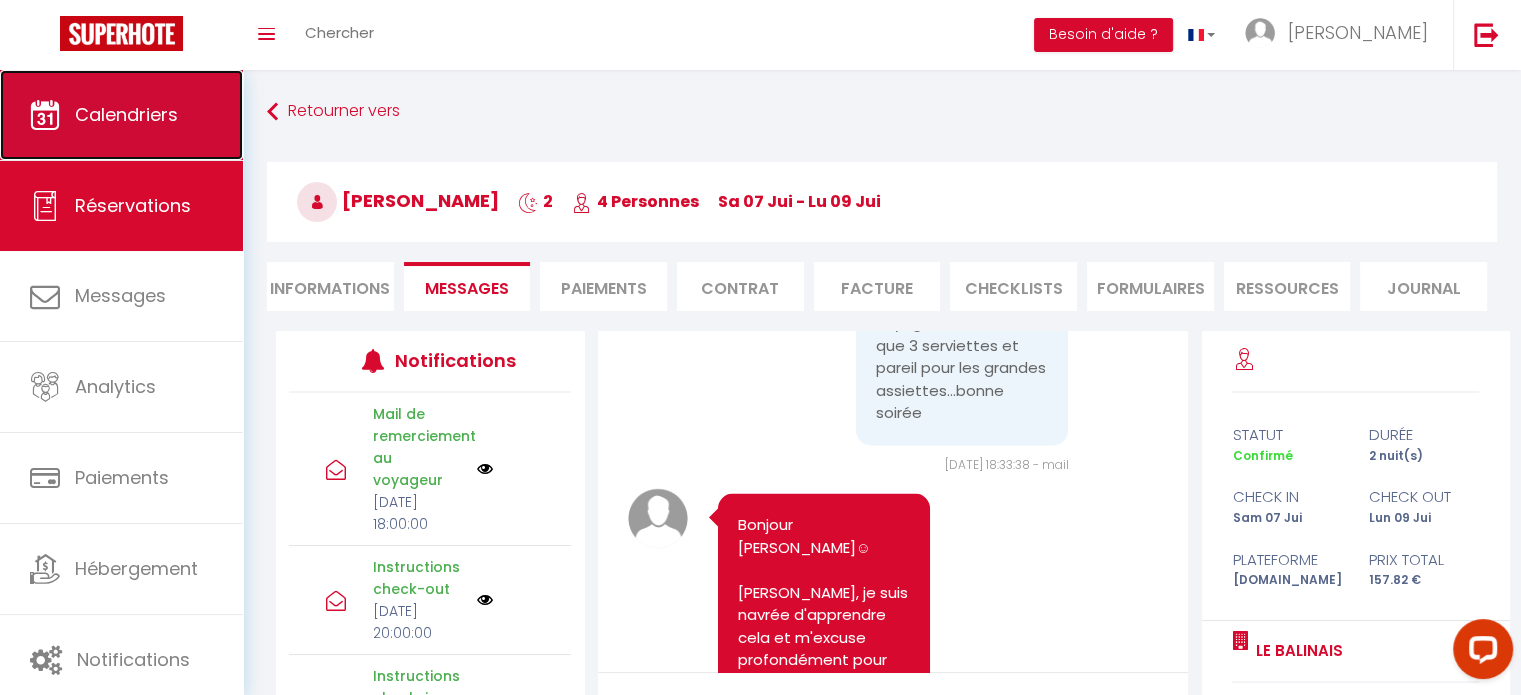 click on "Calendriers" at bounding box center [126, 114] 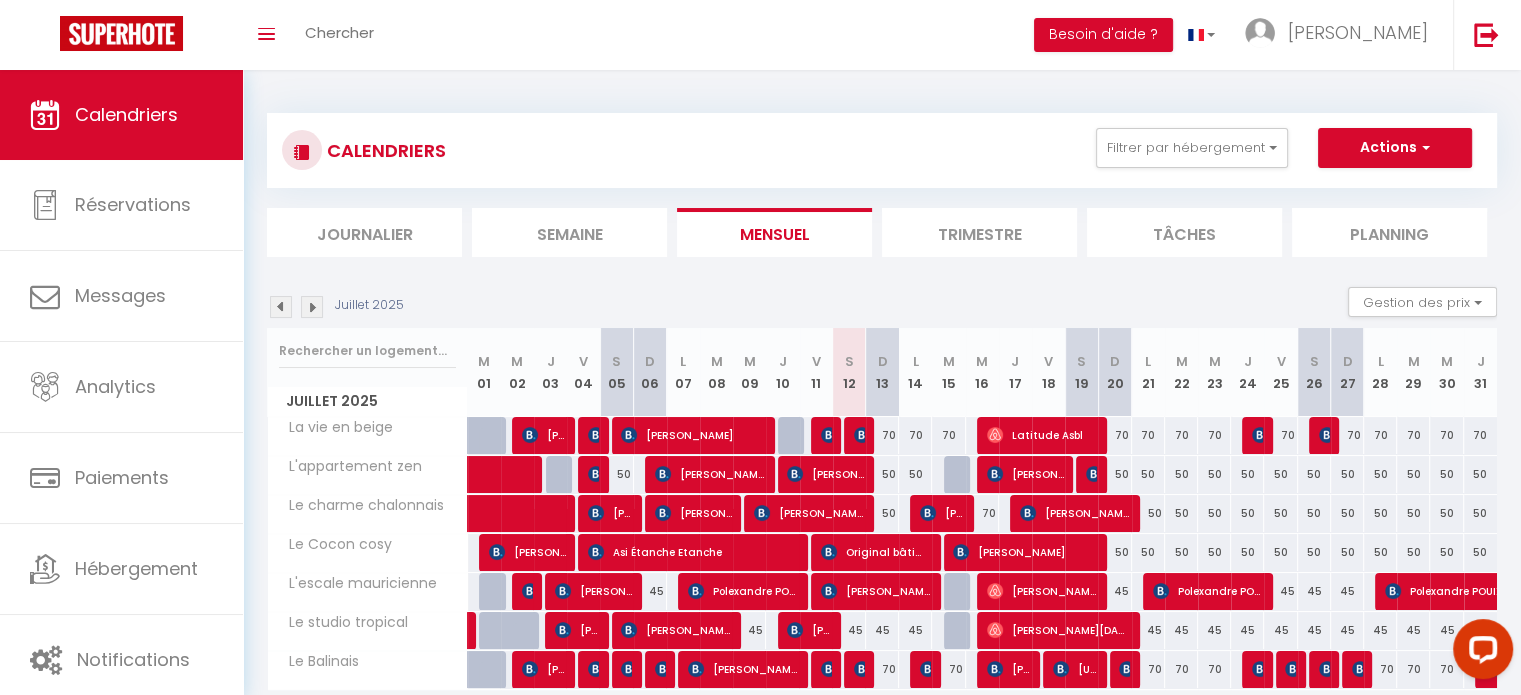 click at bounding box center [281, 307] 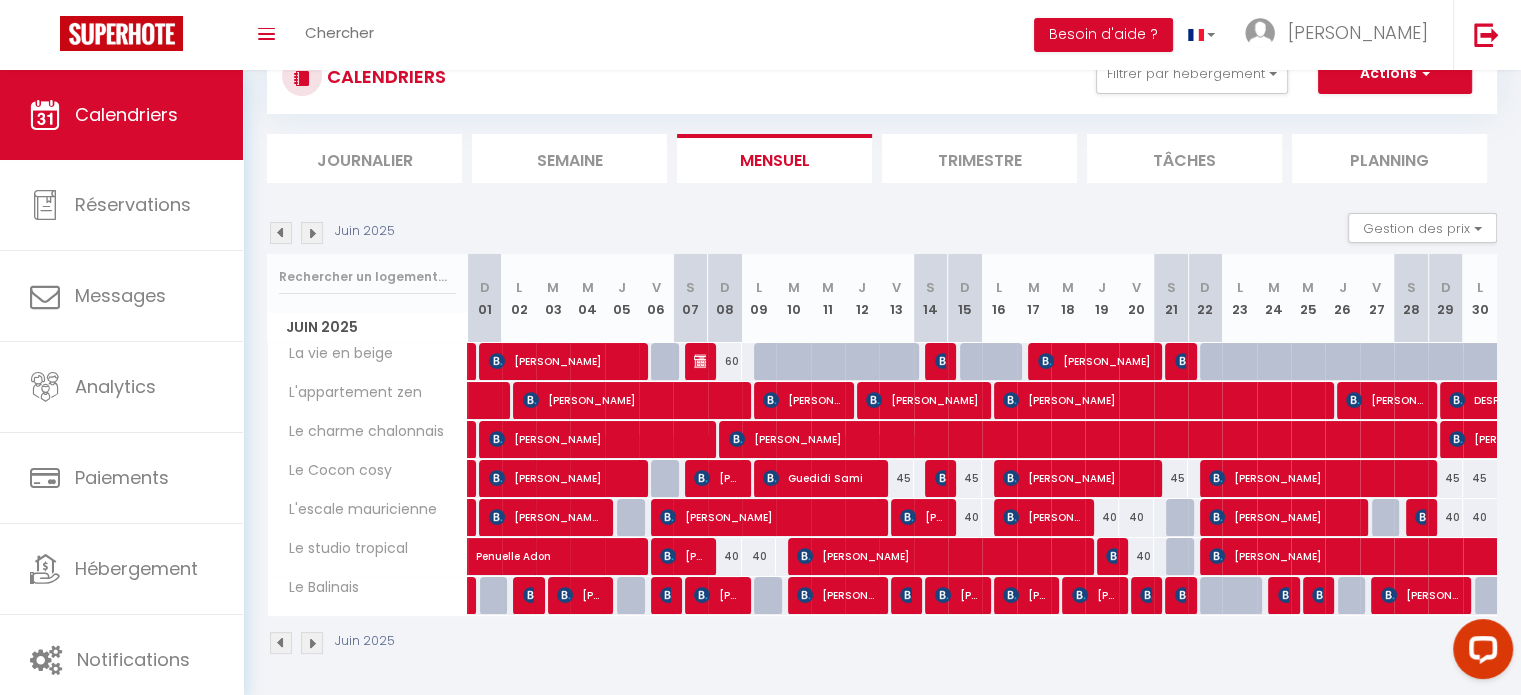 scroll, scrollTop: 75, scrollLeft: 0, axis: vertical 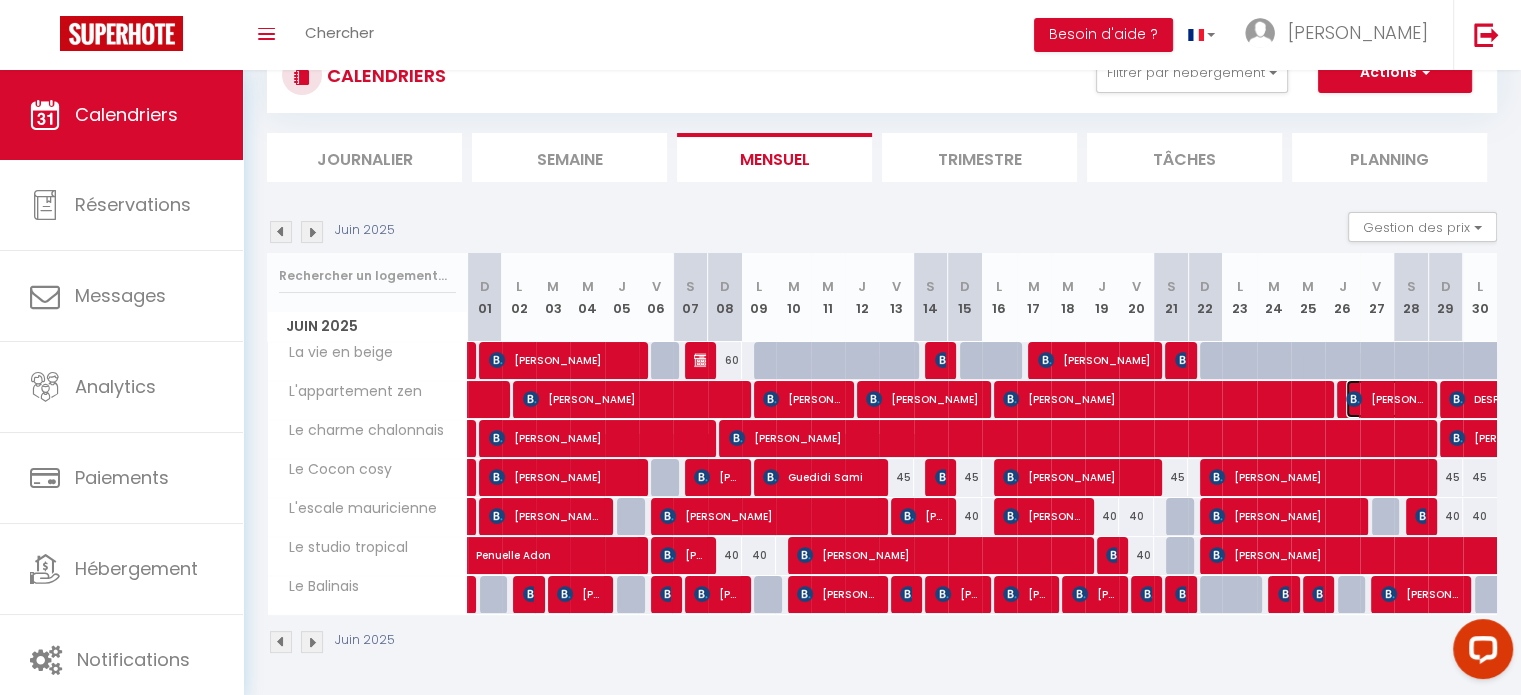 click on "[PERSON_NAME]" at bounding box center (1385, 399) 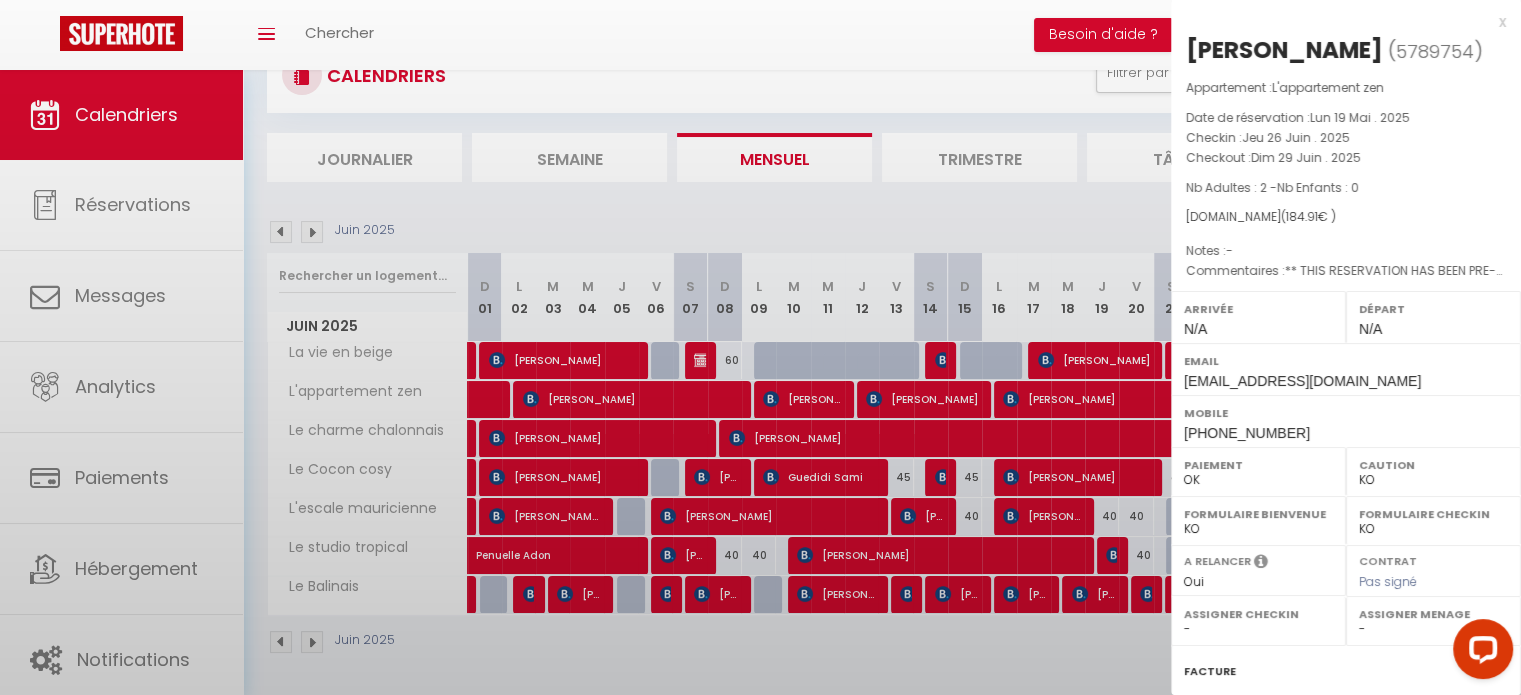 select on "12451" 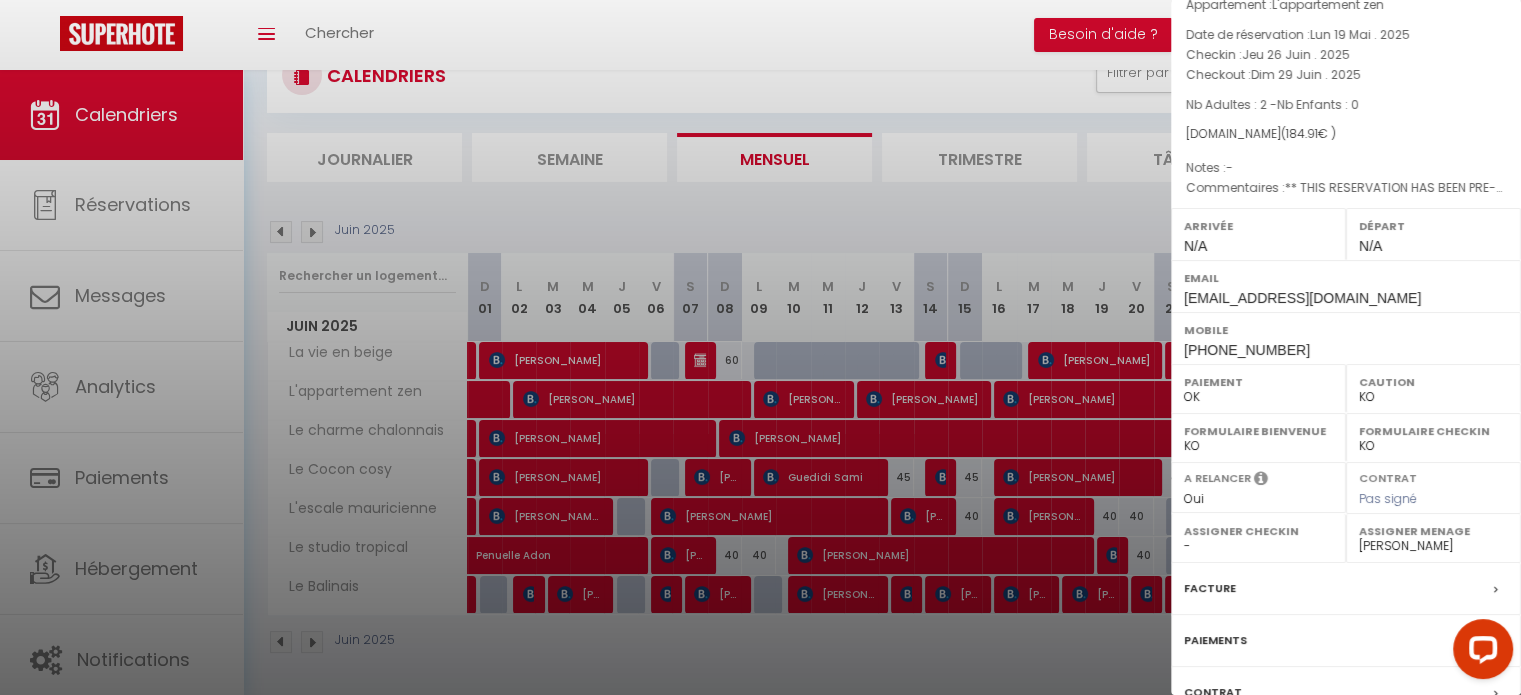 scroll, scrollTop: 233, scrollLeft: 0, axis: vertical 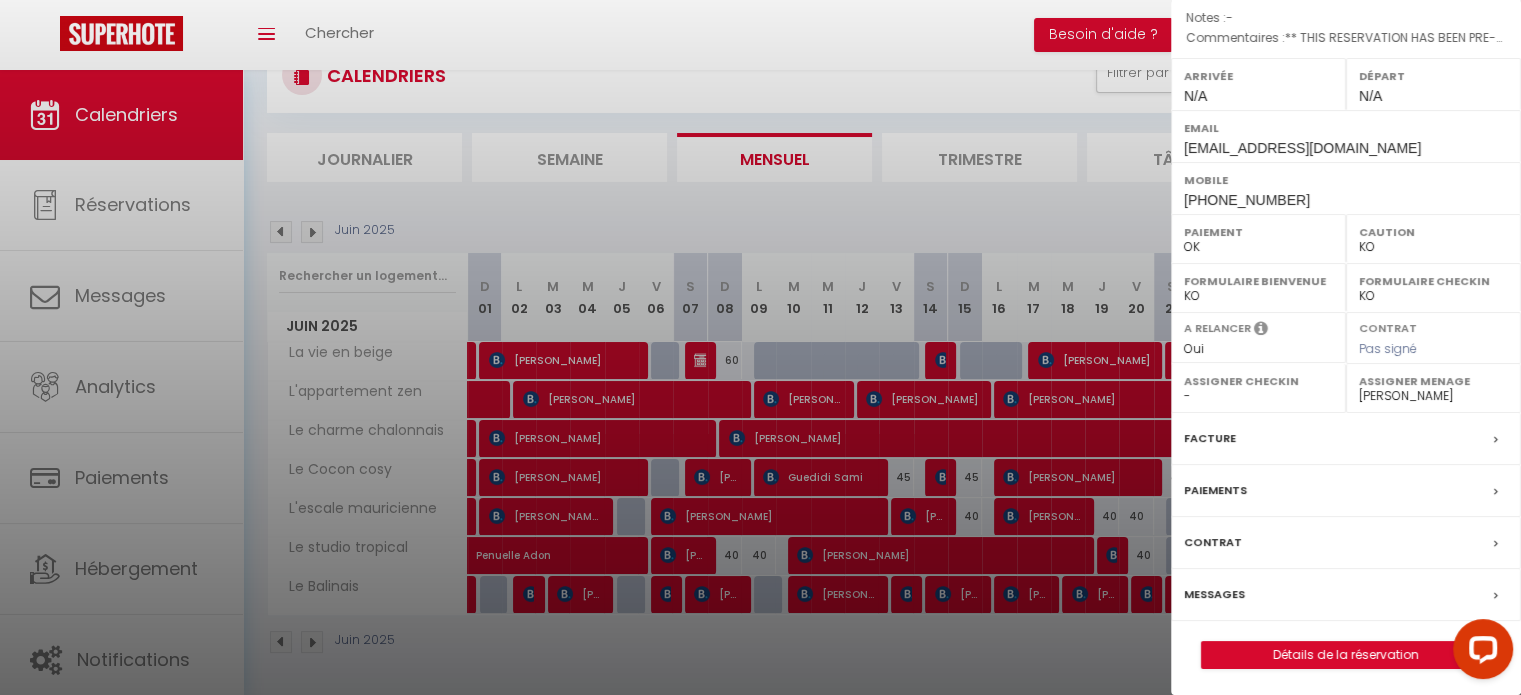 click on "Messages" at bounding box center [1214, 594] 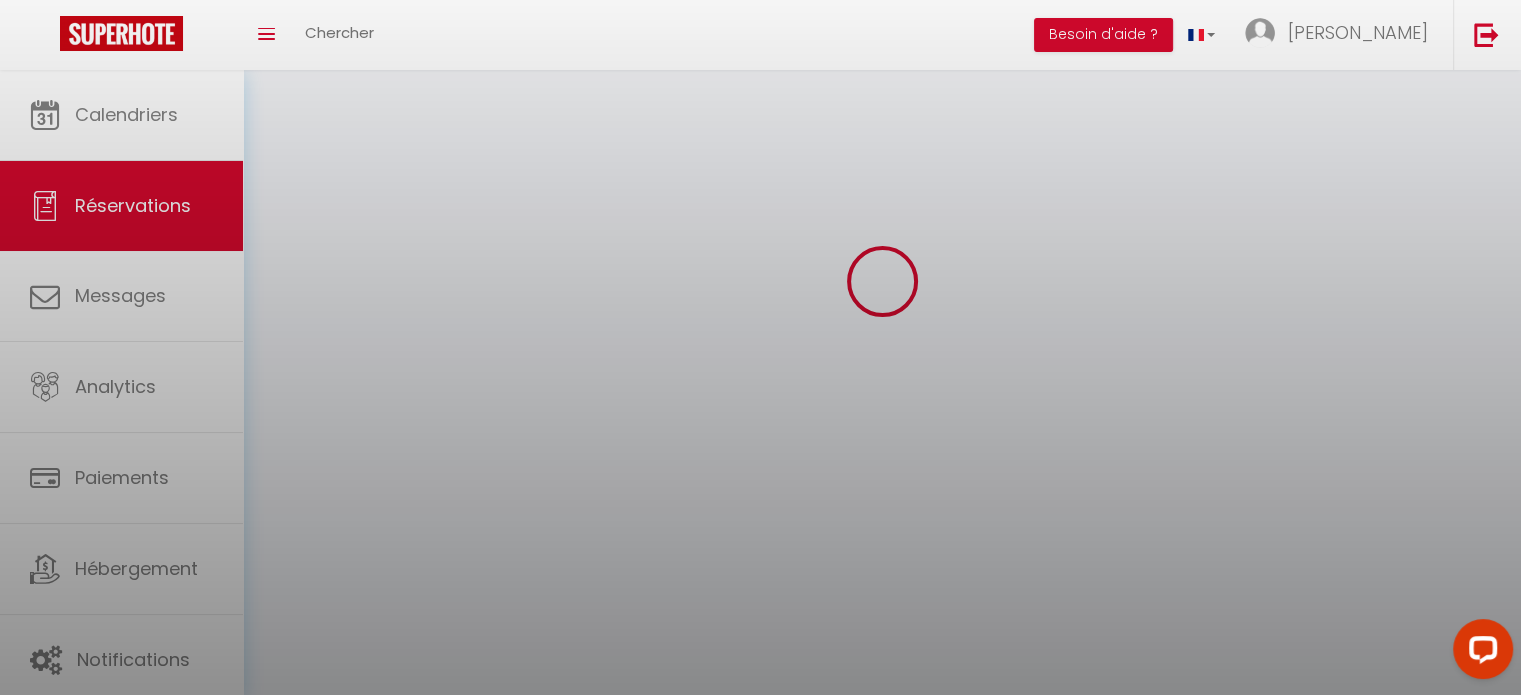 scroll, scrollTop: 0, scrollLeft: 0, axis: both 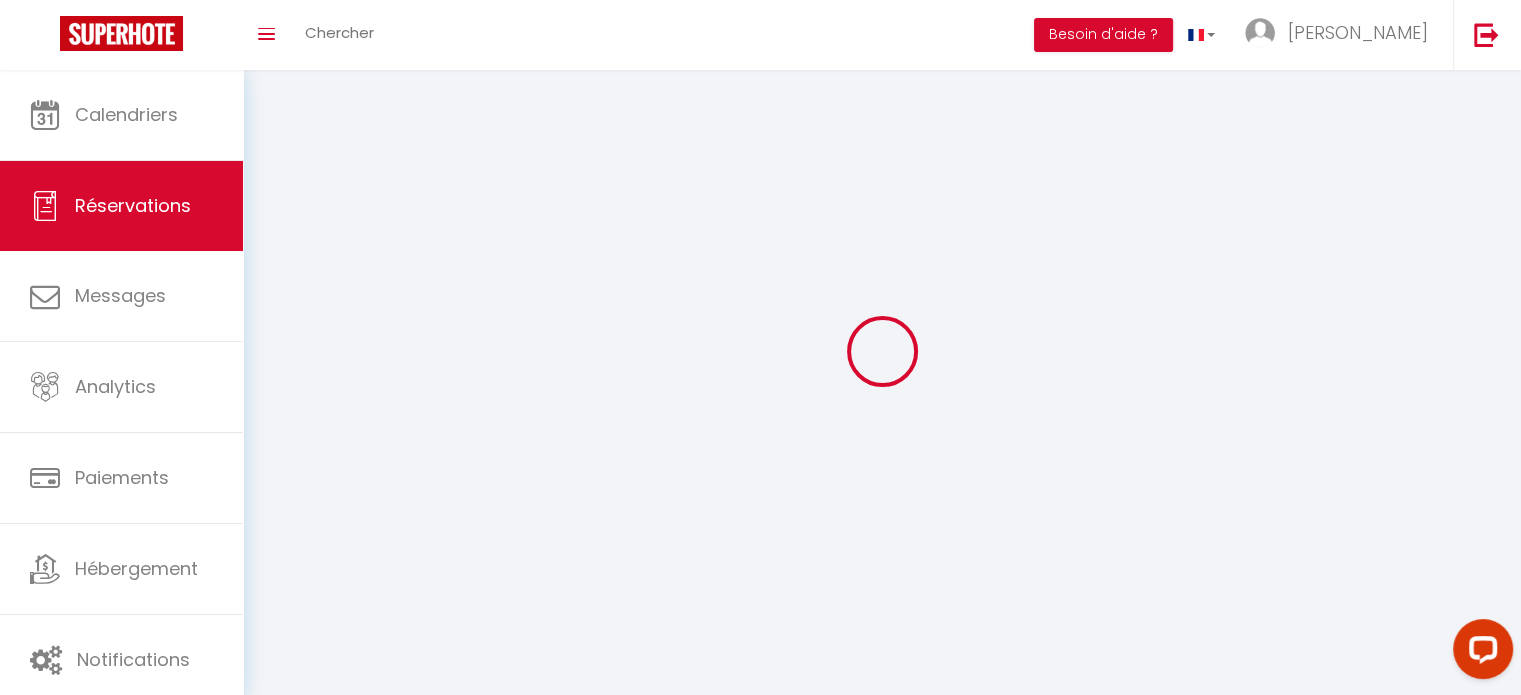 select 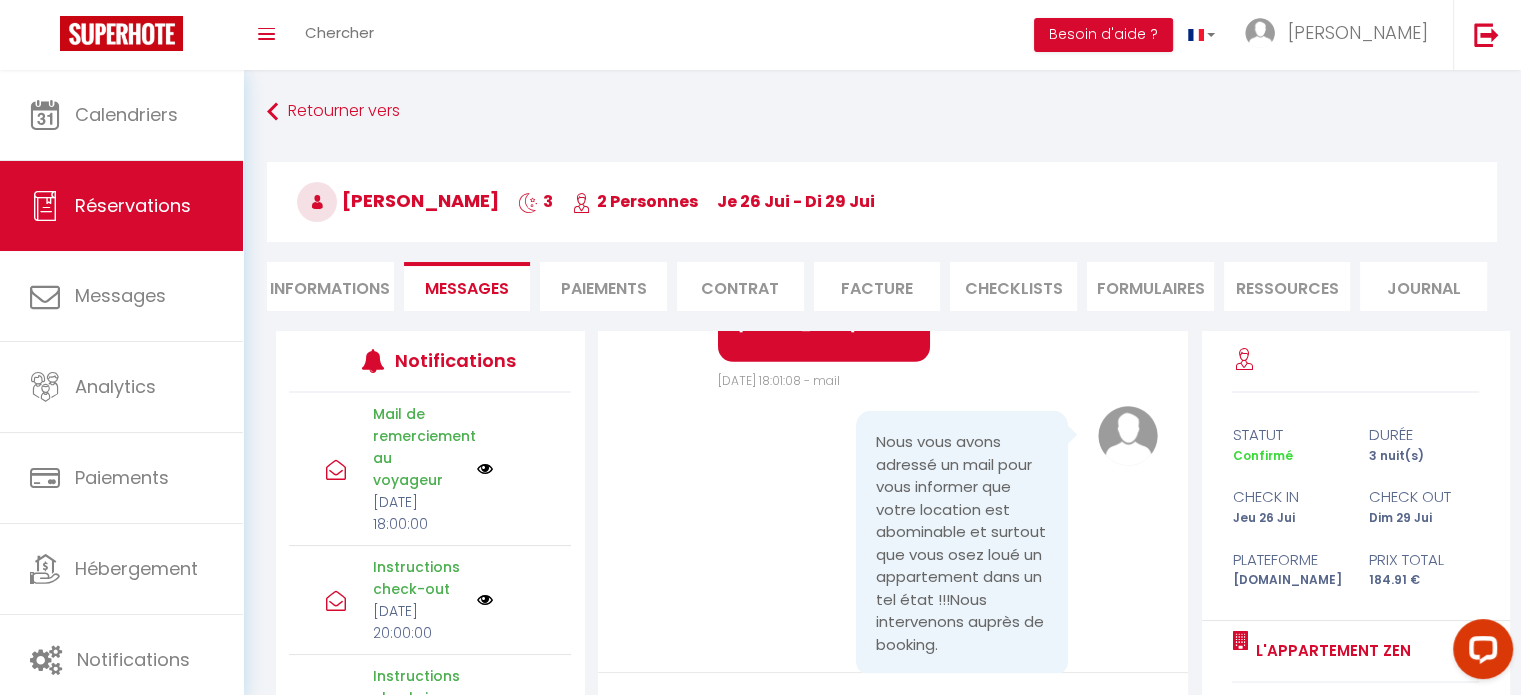 scroll, scrollTop: 6577, scrollLeft: 0, axis: vertical 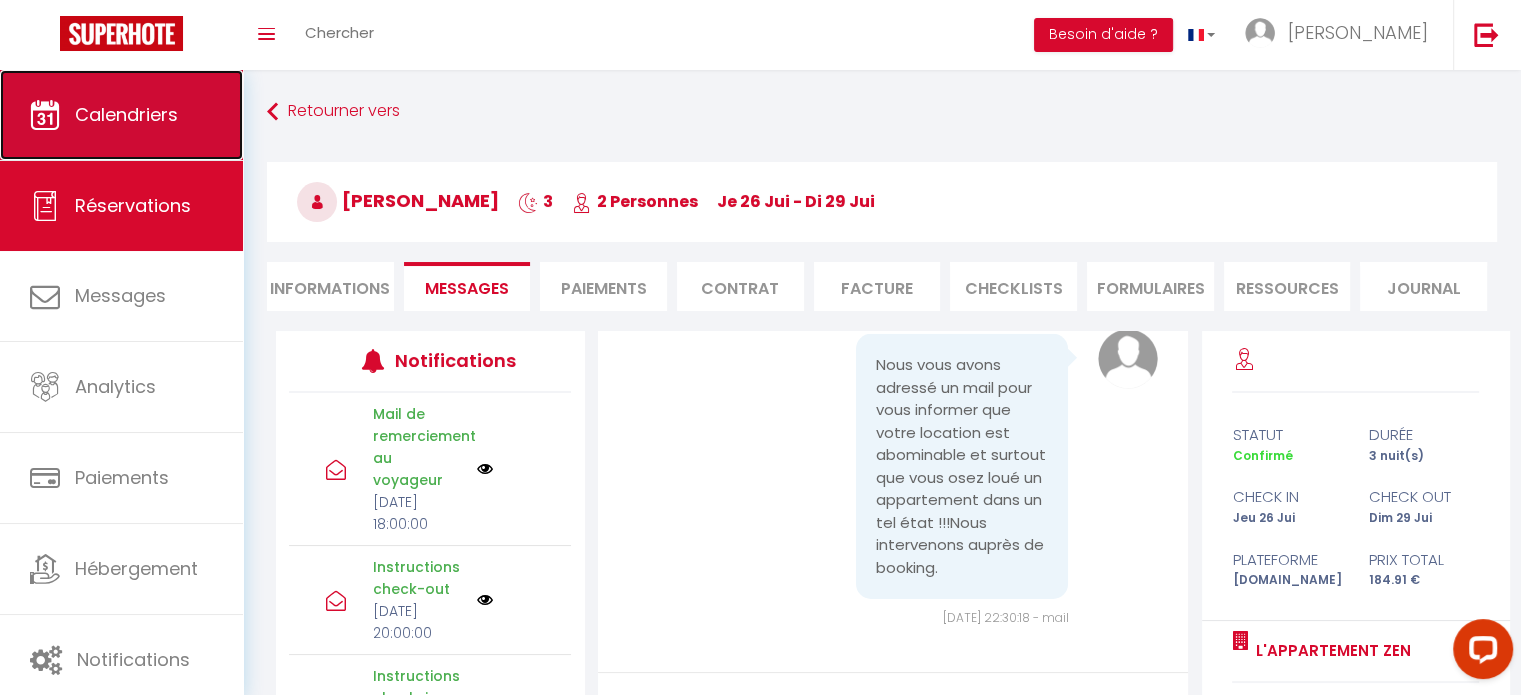 click on "Calendriers" at bounding box center (126, 114) 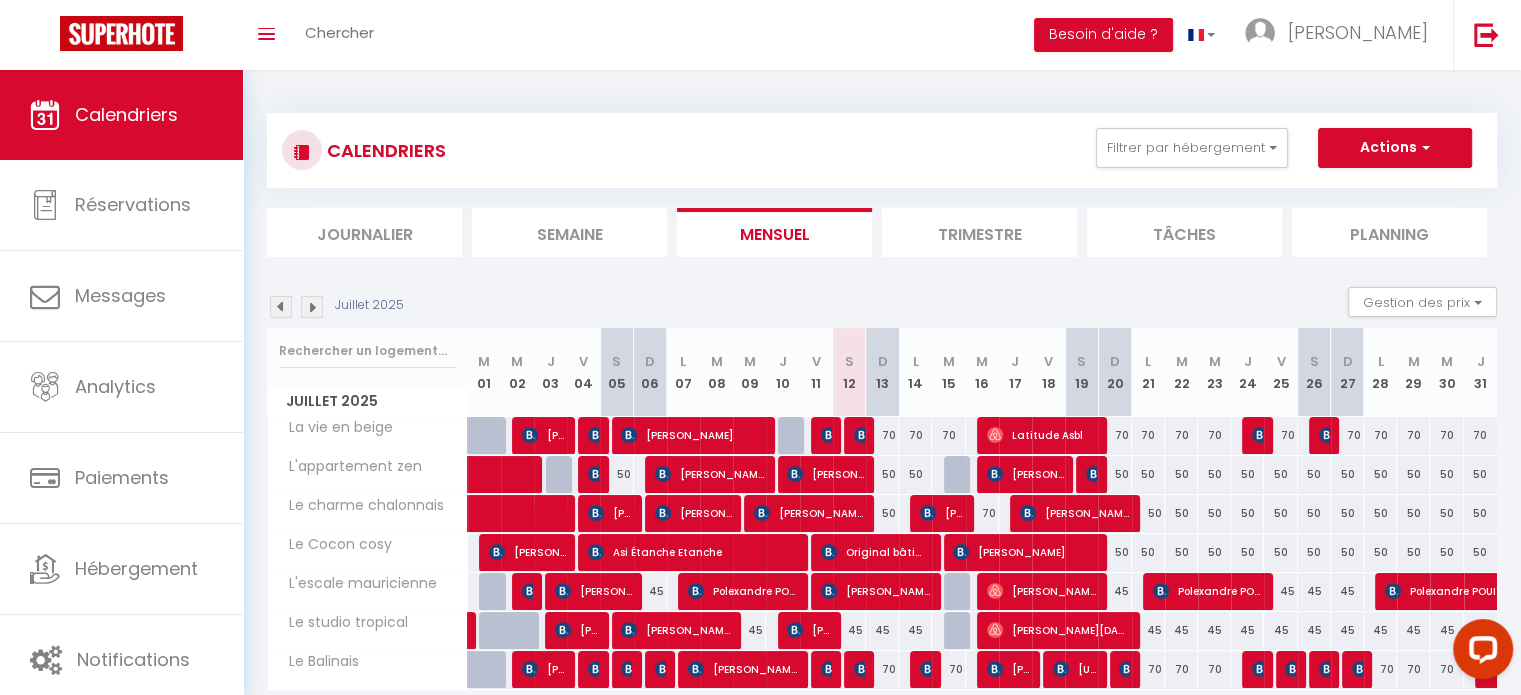 click at bounding box center [281, 307] 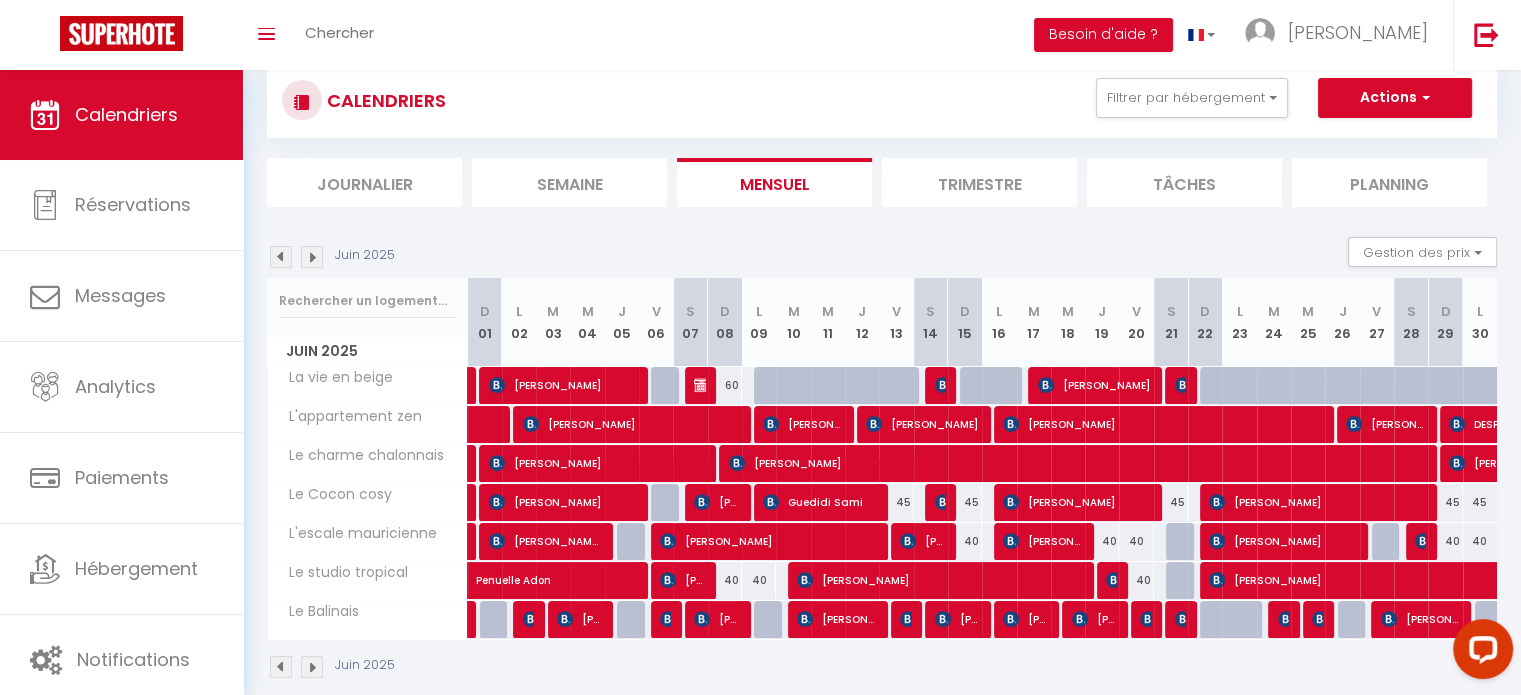 scroll, scrollTop: 75, scrollLeft: 0, axis: vertical 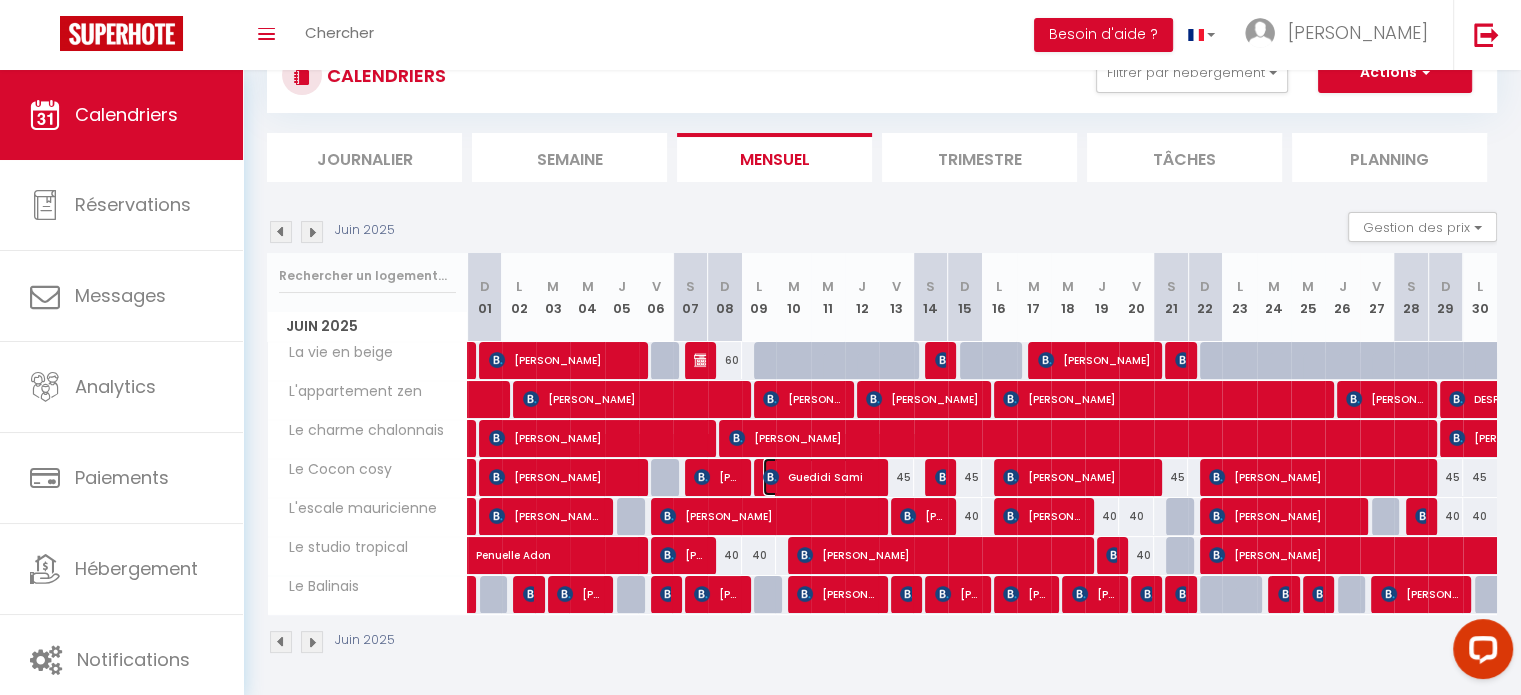 click on "Guedidi Sami" at bounding box center (819, 477) 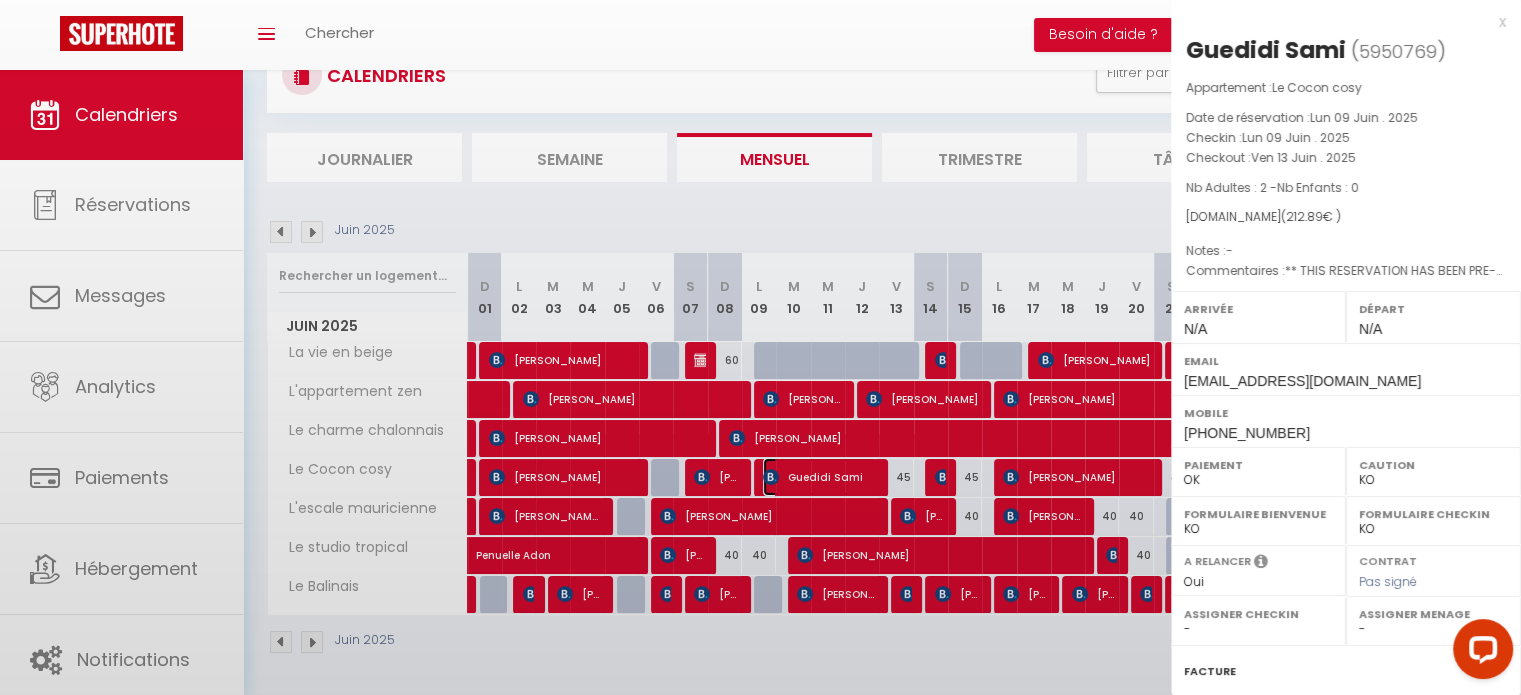 select on "12451" 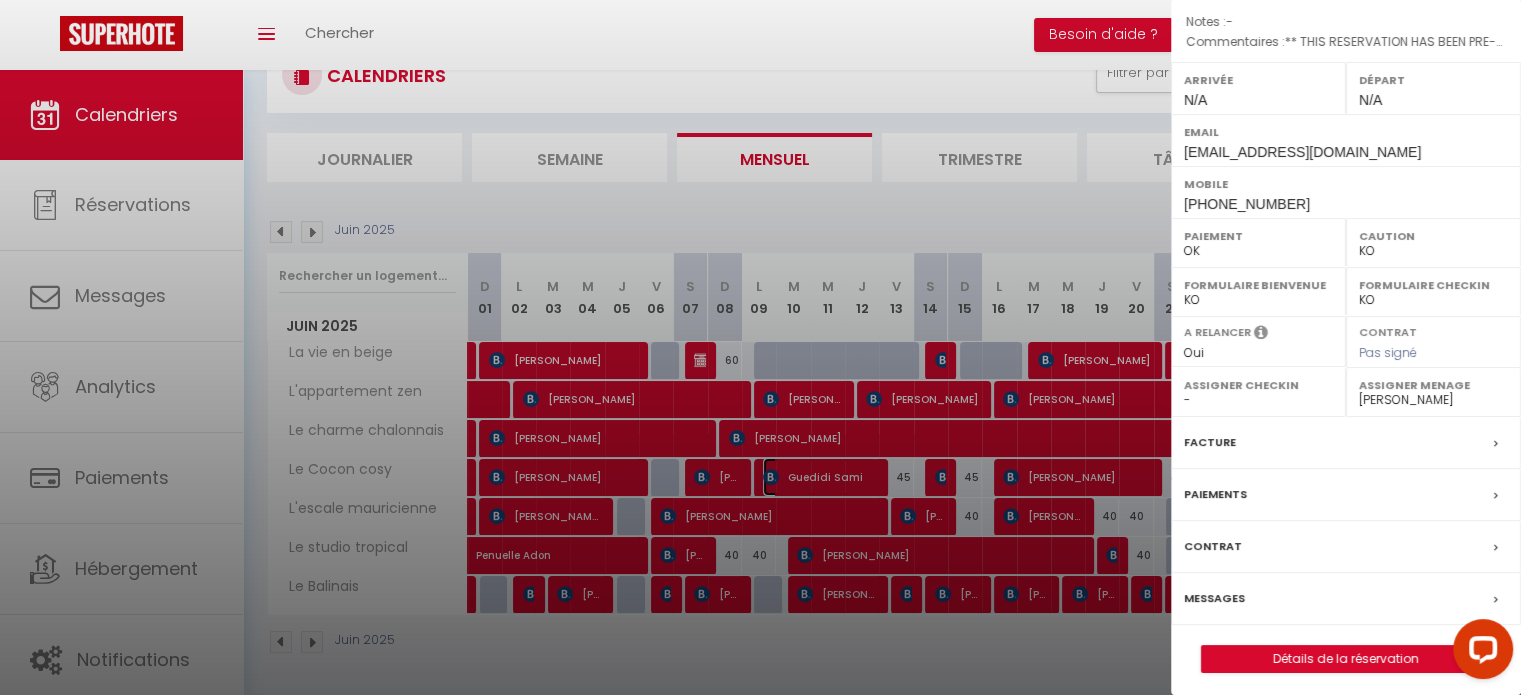 scroll, scrollTop: 233, scrollLeft: 0, axis: vertical 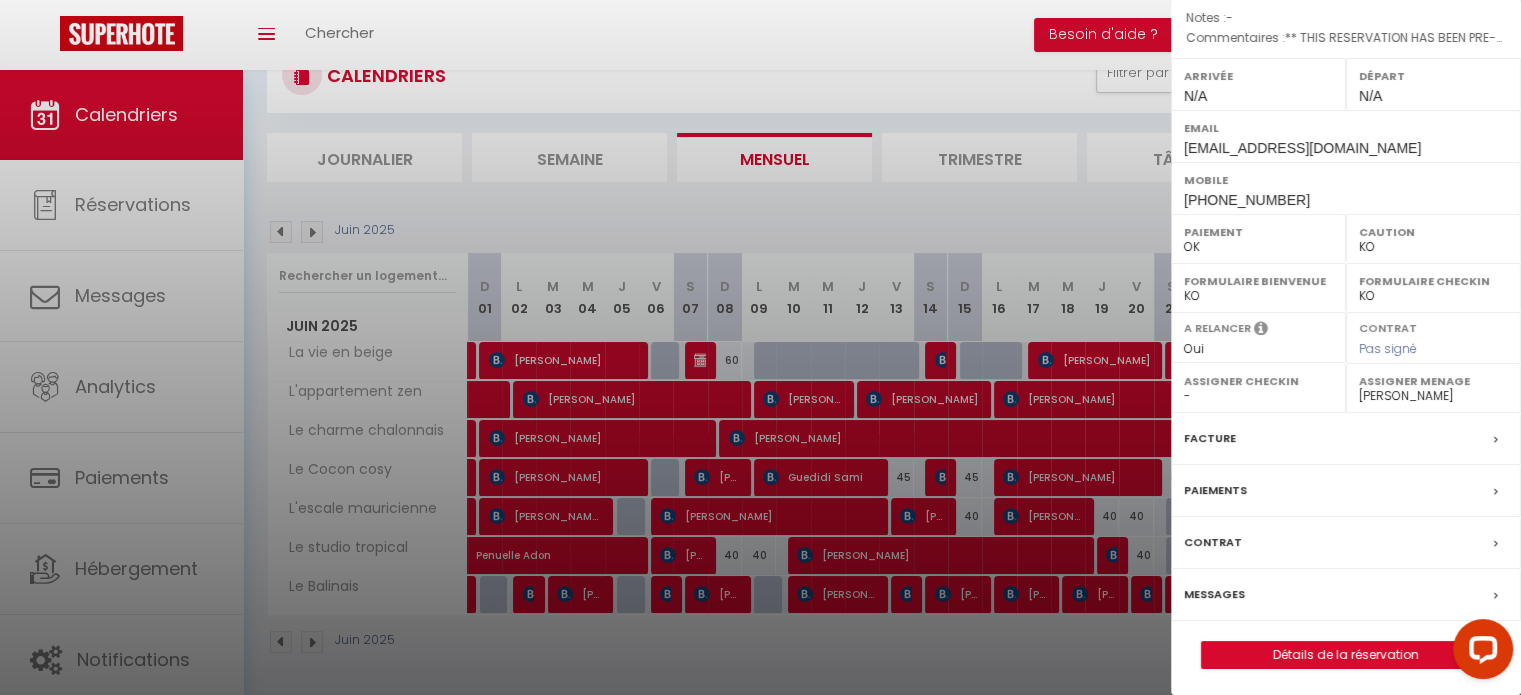 click on "Messages" at bounding box center (1214, 594) 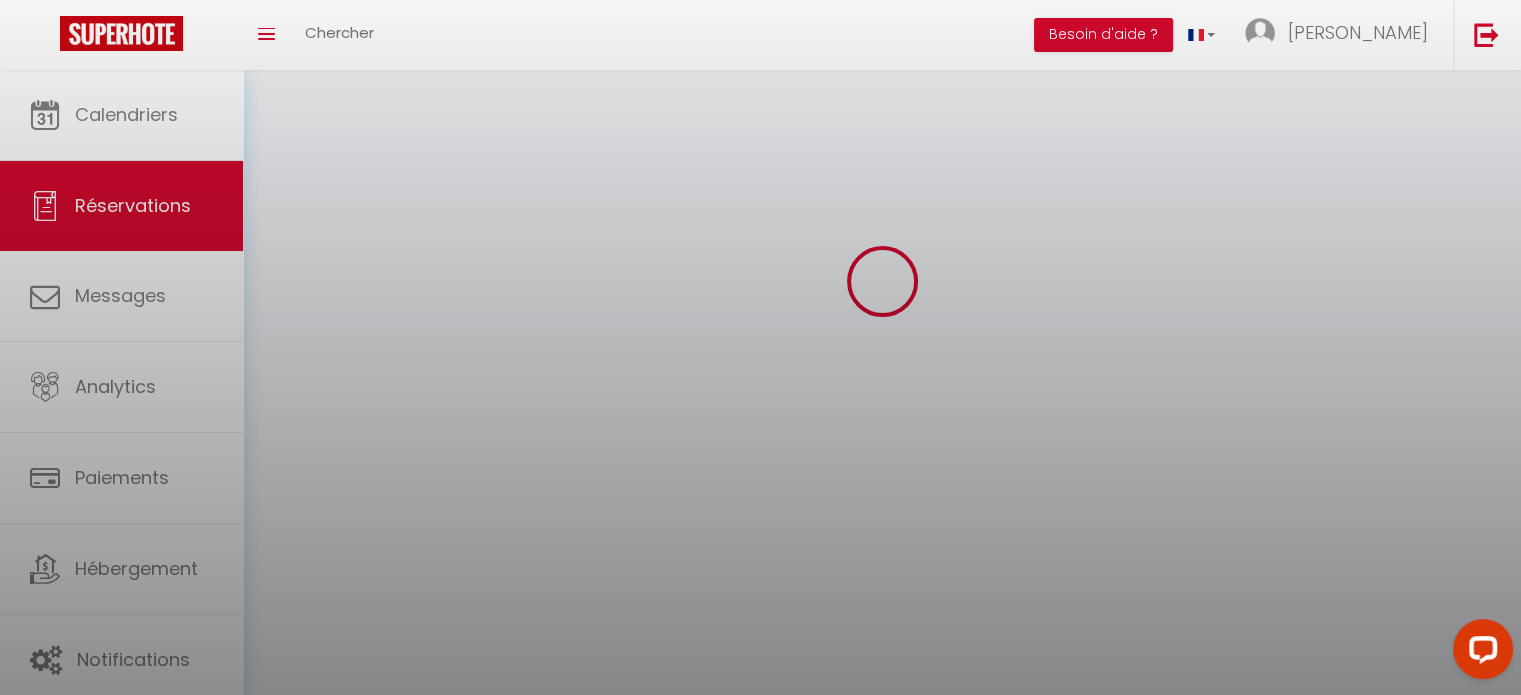 scroll, scrollTop: 0, scrollLeft: 0, axis: both 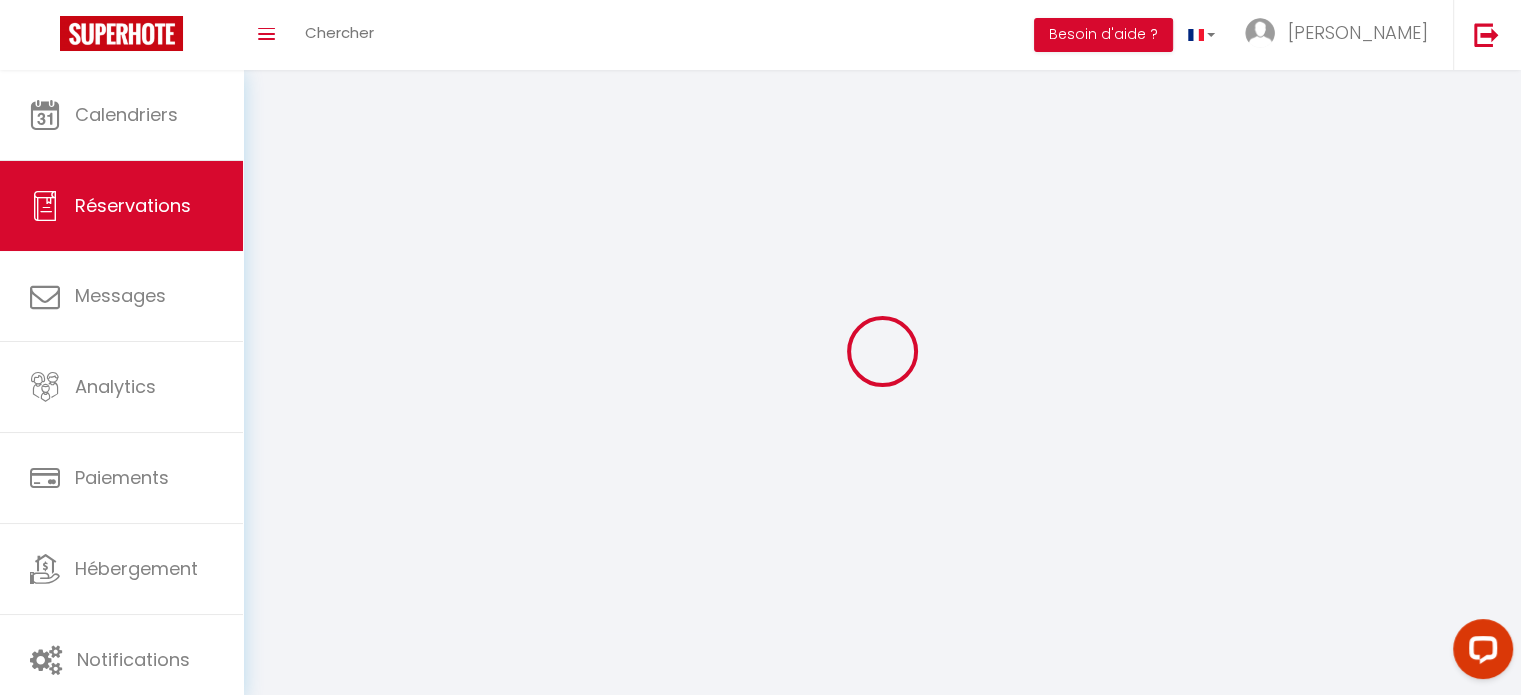 select 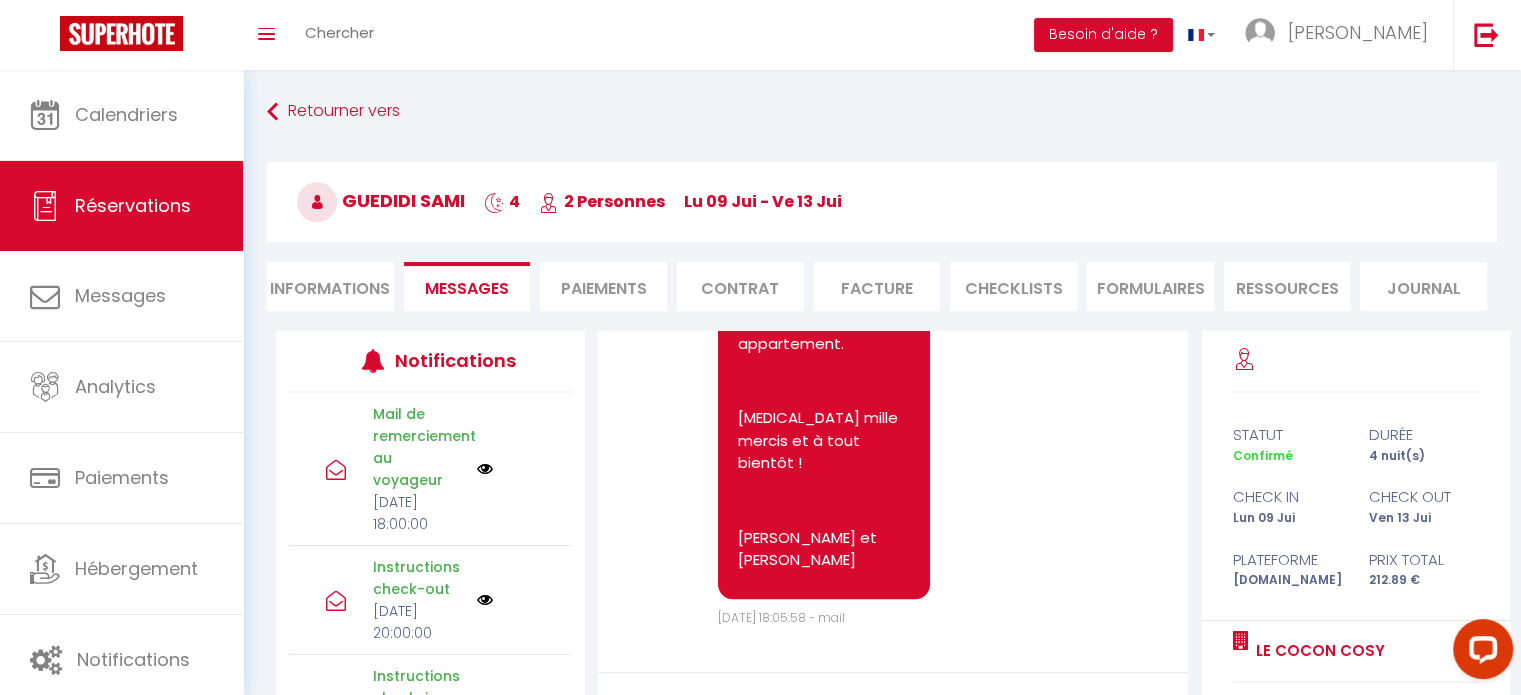 scroll, scrollTop: 9844, scrollLeft: 0, axis: vertical 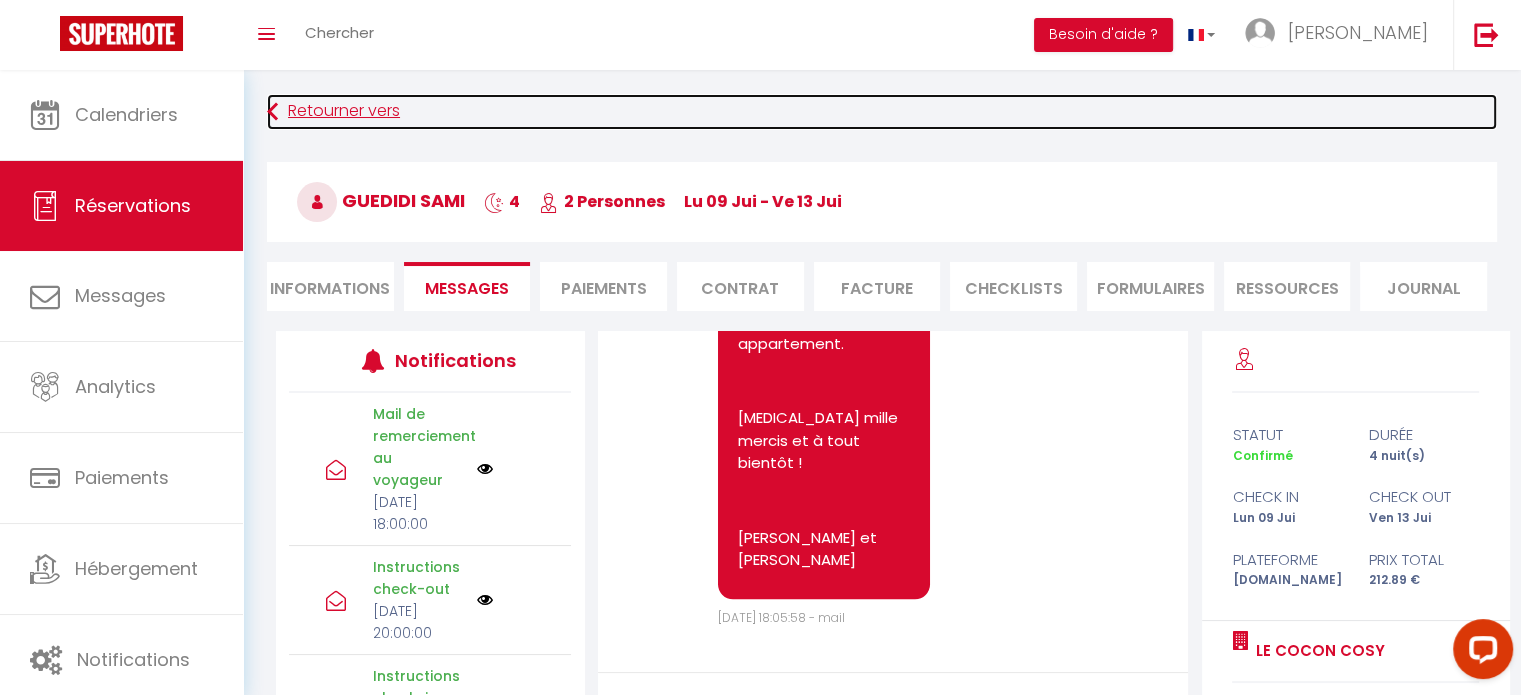 click on "Retourner vers" at bounding box center [882, 112] 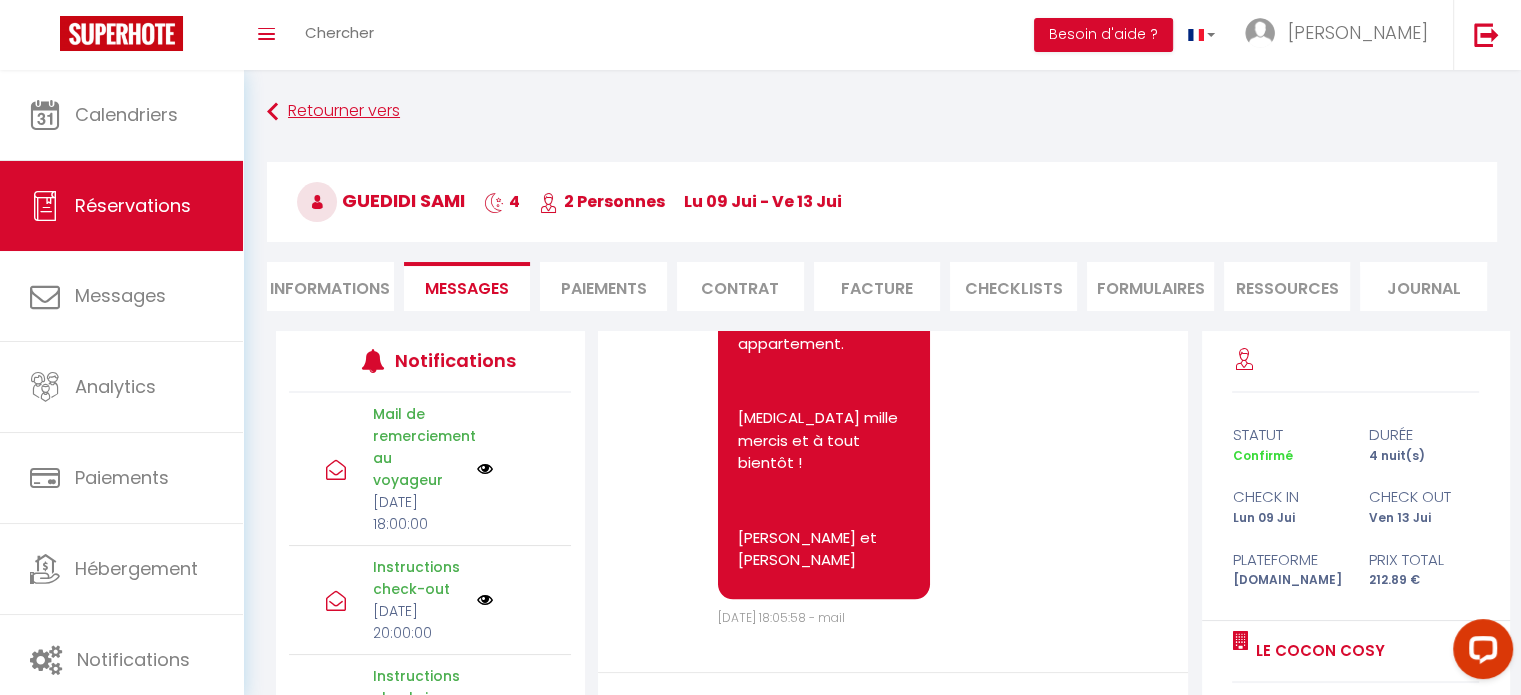 scroll, scrollTop: 70, scrollLeft: 0, axis: vertical 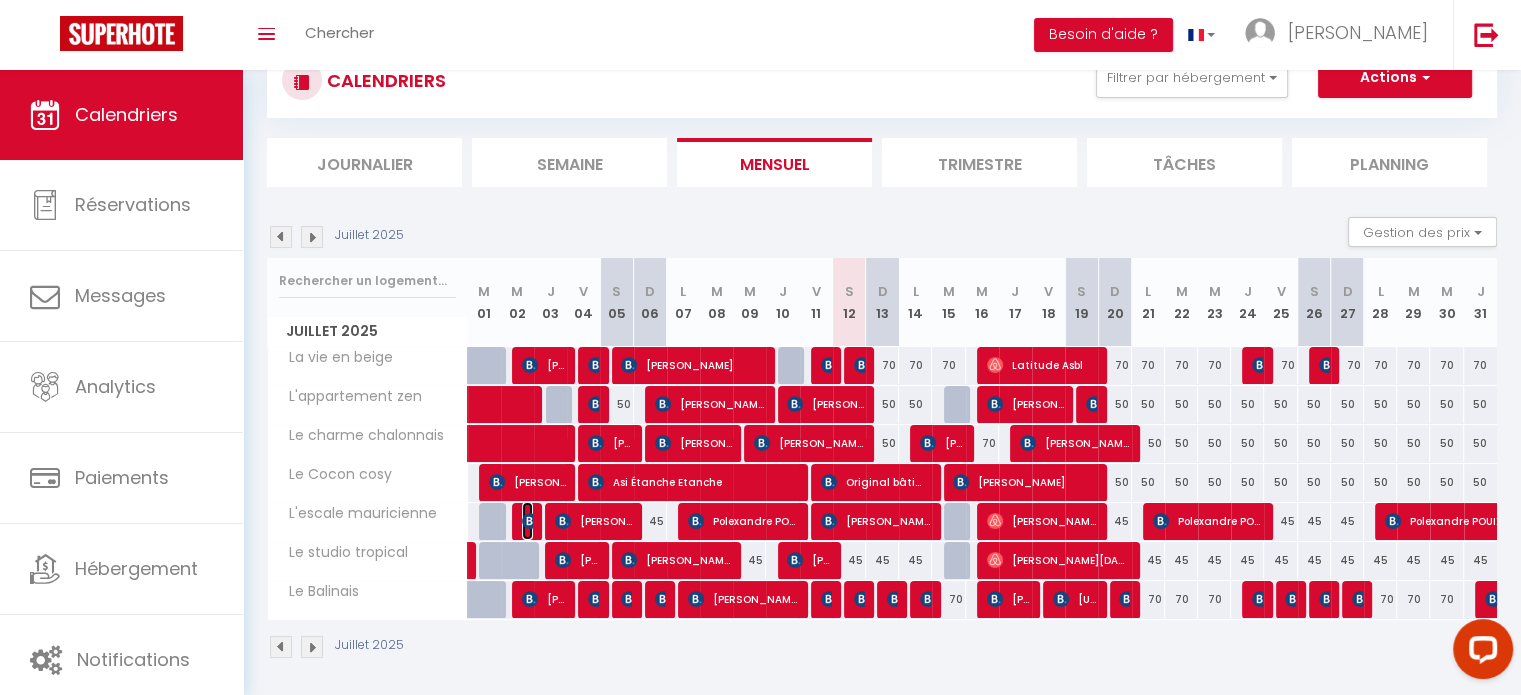 click at bounding box center [530, 521] 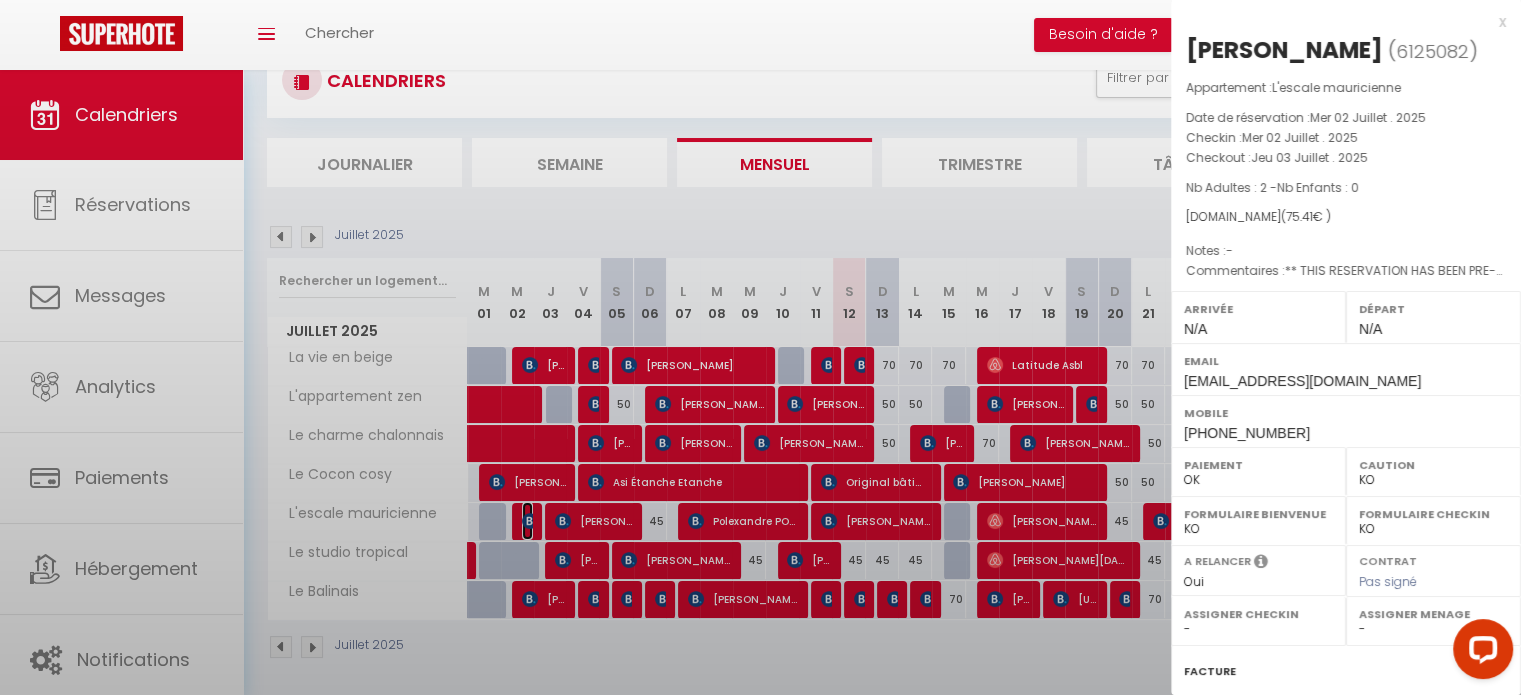 select on "12451" 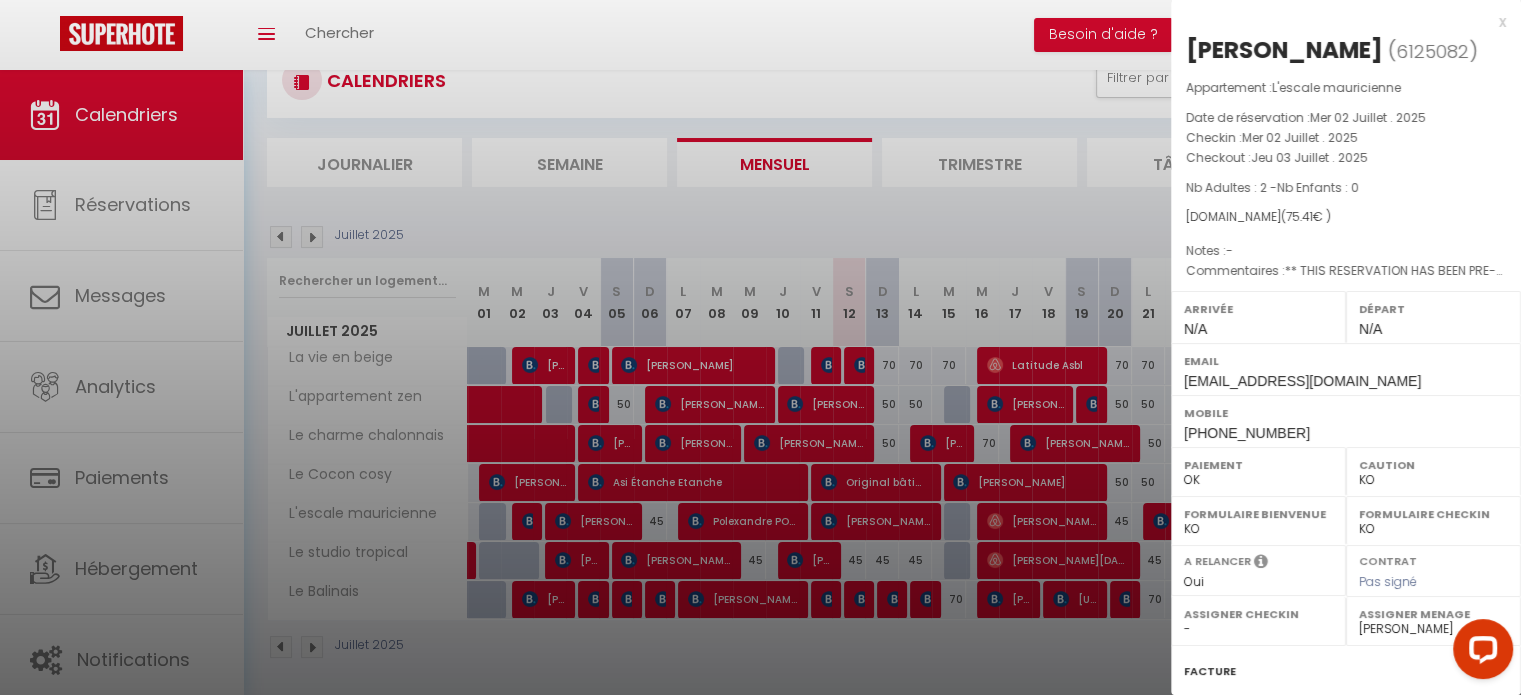 click on "x" at bounding box center [1338, 22] 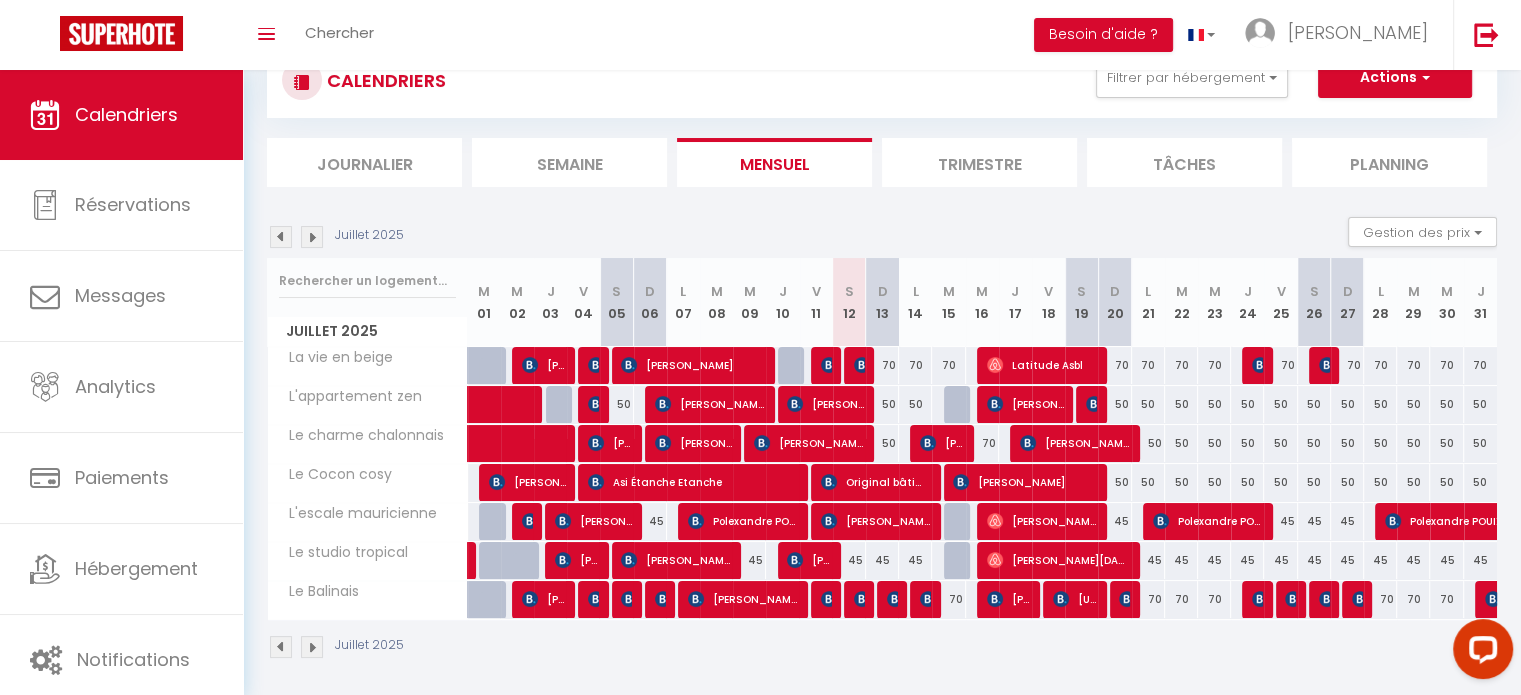 click at bounding box center [281, 237] 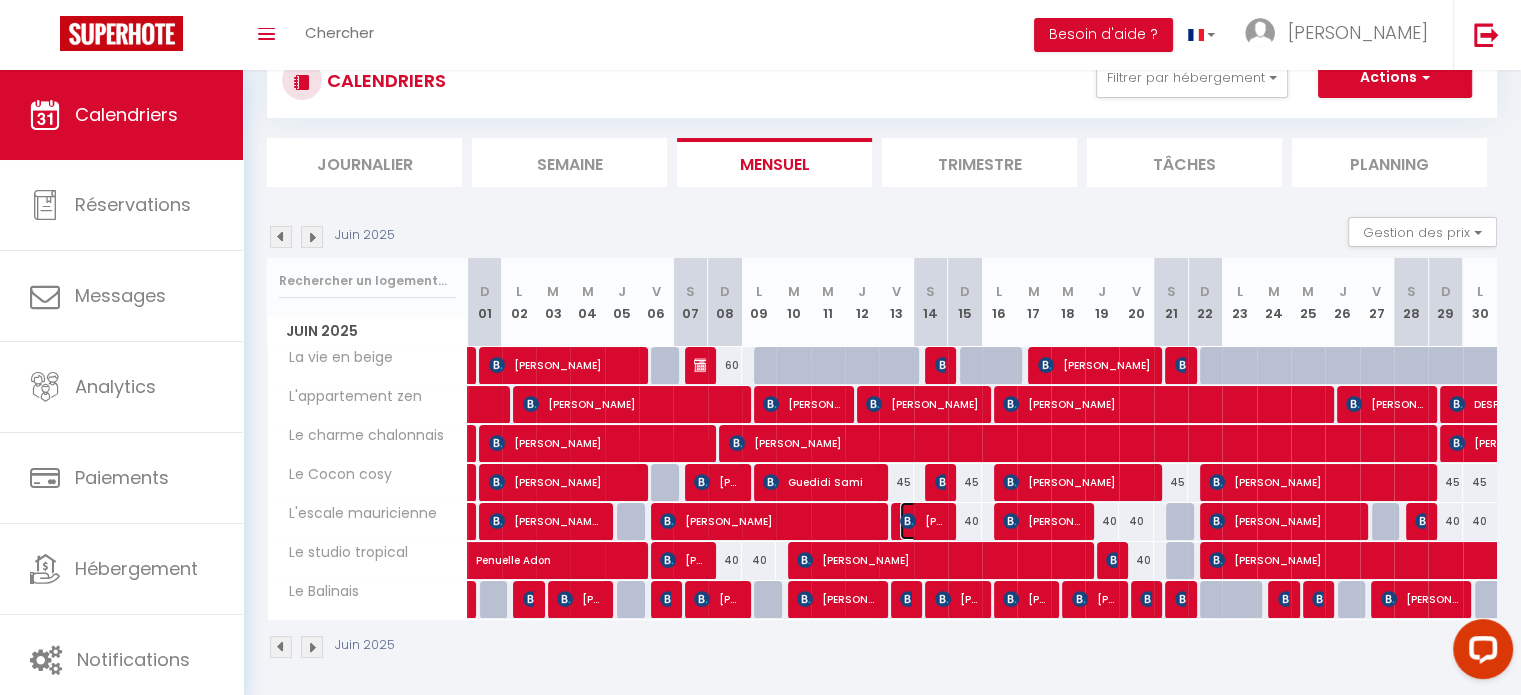 click on "[PERSON_NAME]" at bounding box center [922, 521] 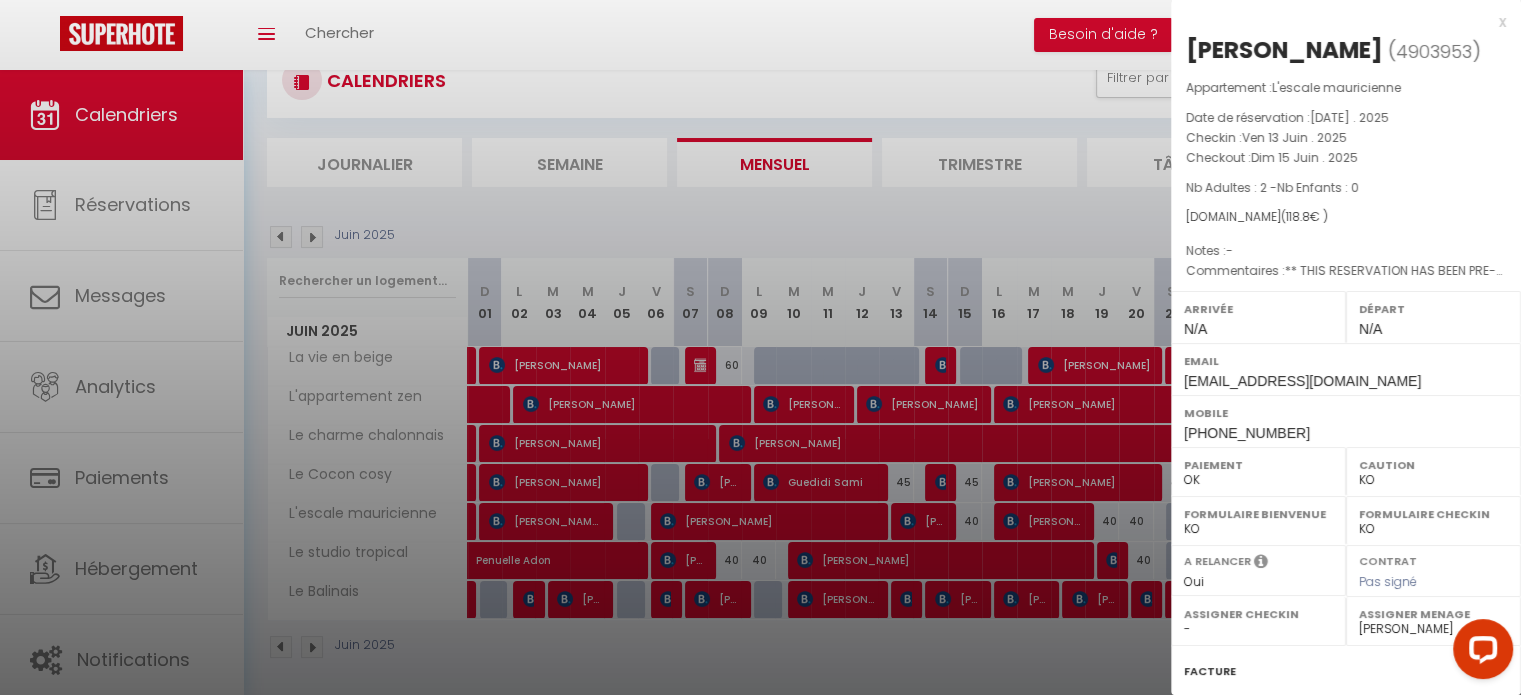 click on "x" at bounding box center [1338, 22] 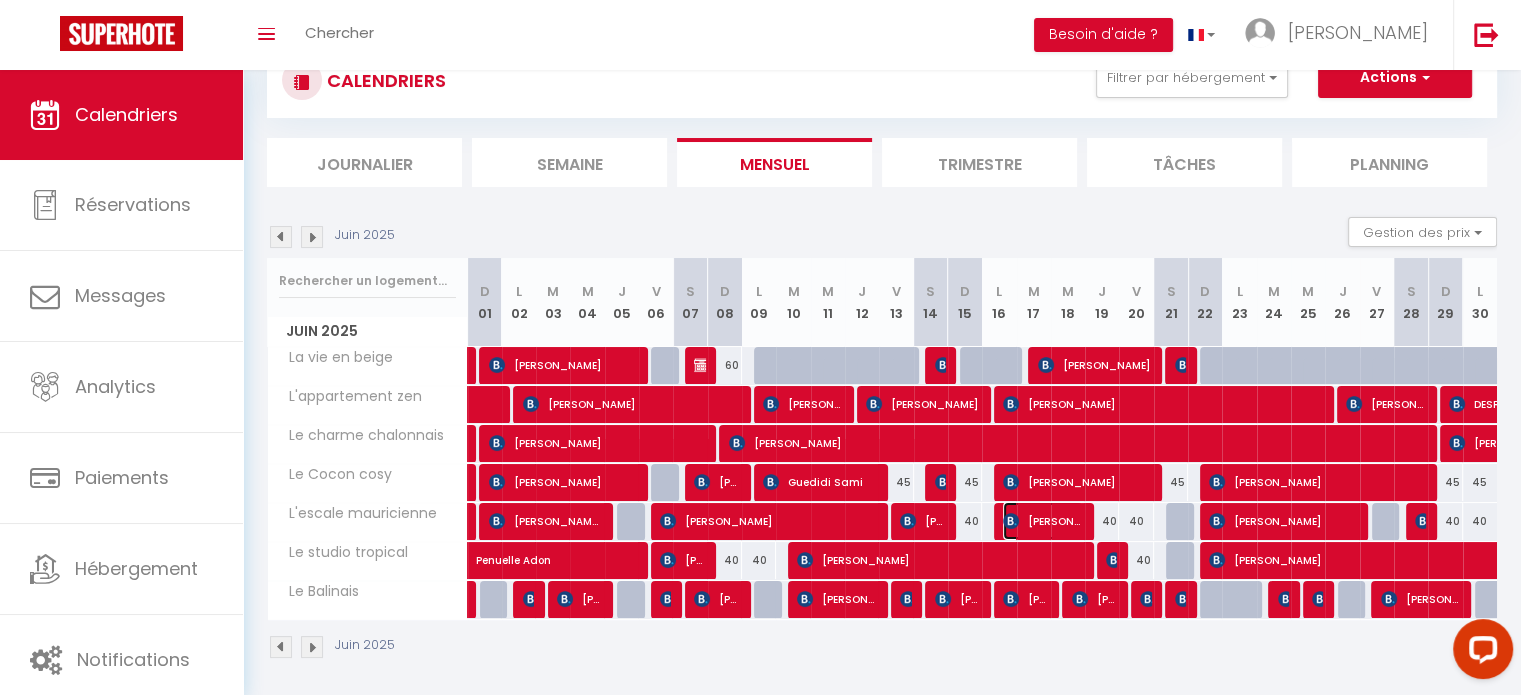 click on "[PERSON_NAME]" at bounding box center [1042, 521] 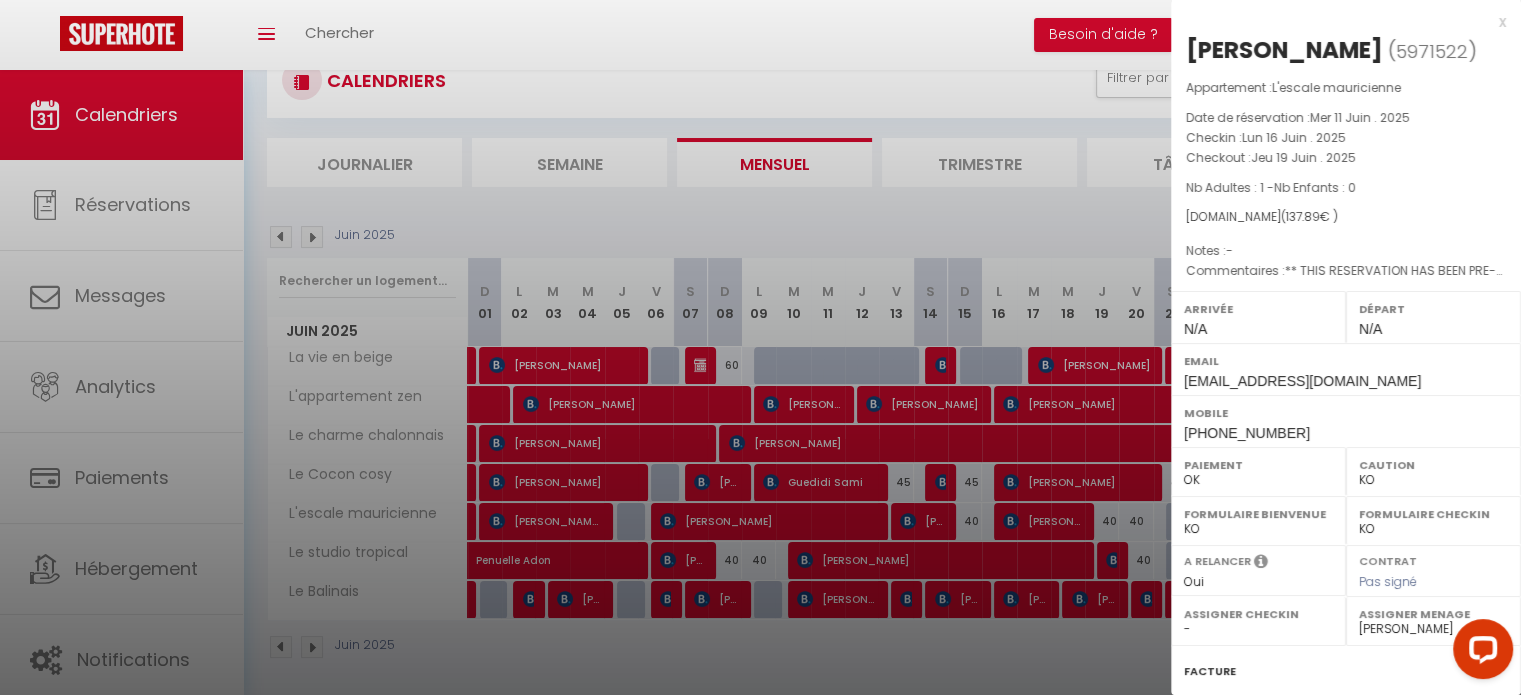 click on "x" at bounding box center (1338, 22) 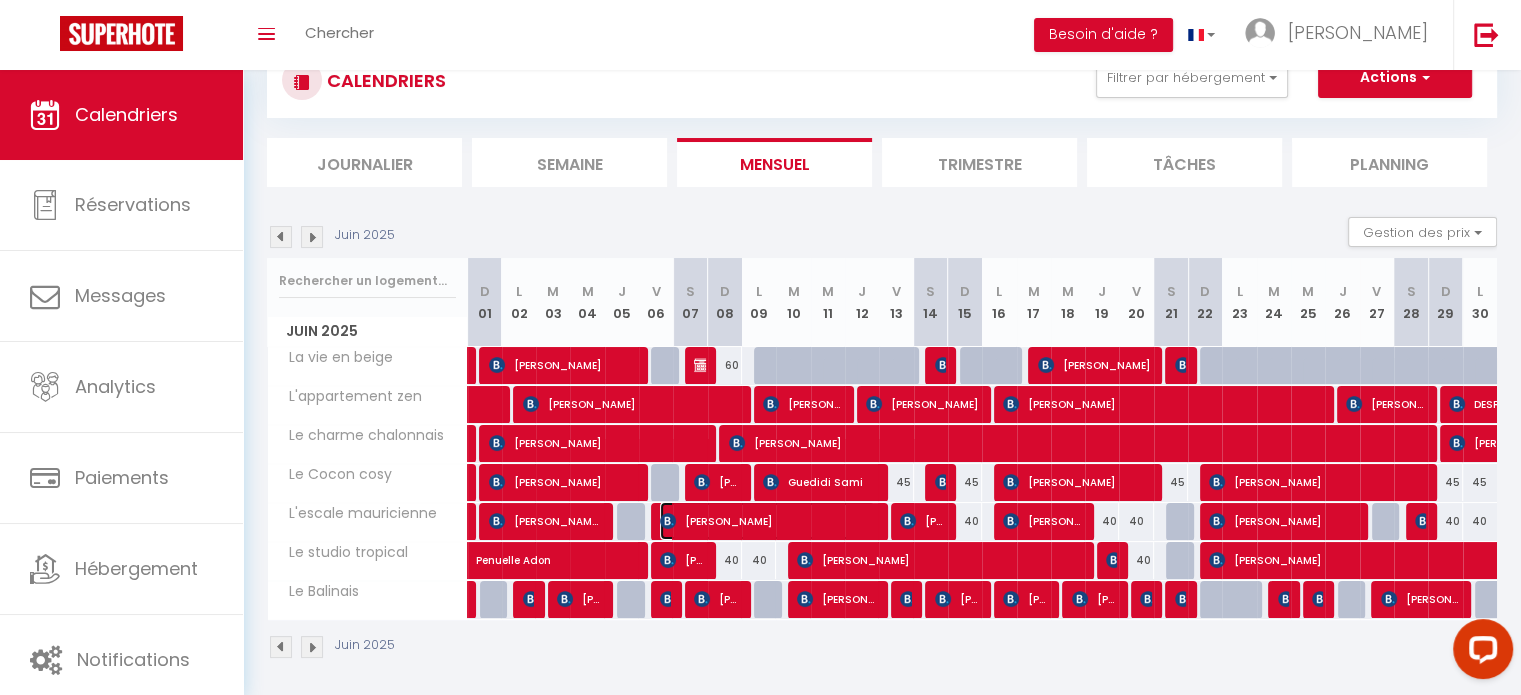 click on "[PERSON_NAME]" at bounding box center (767, 521) 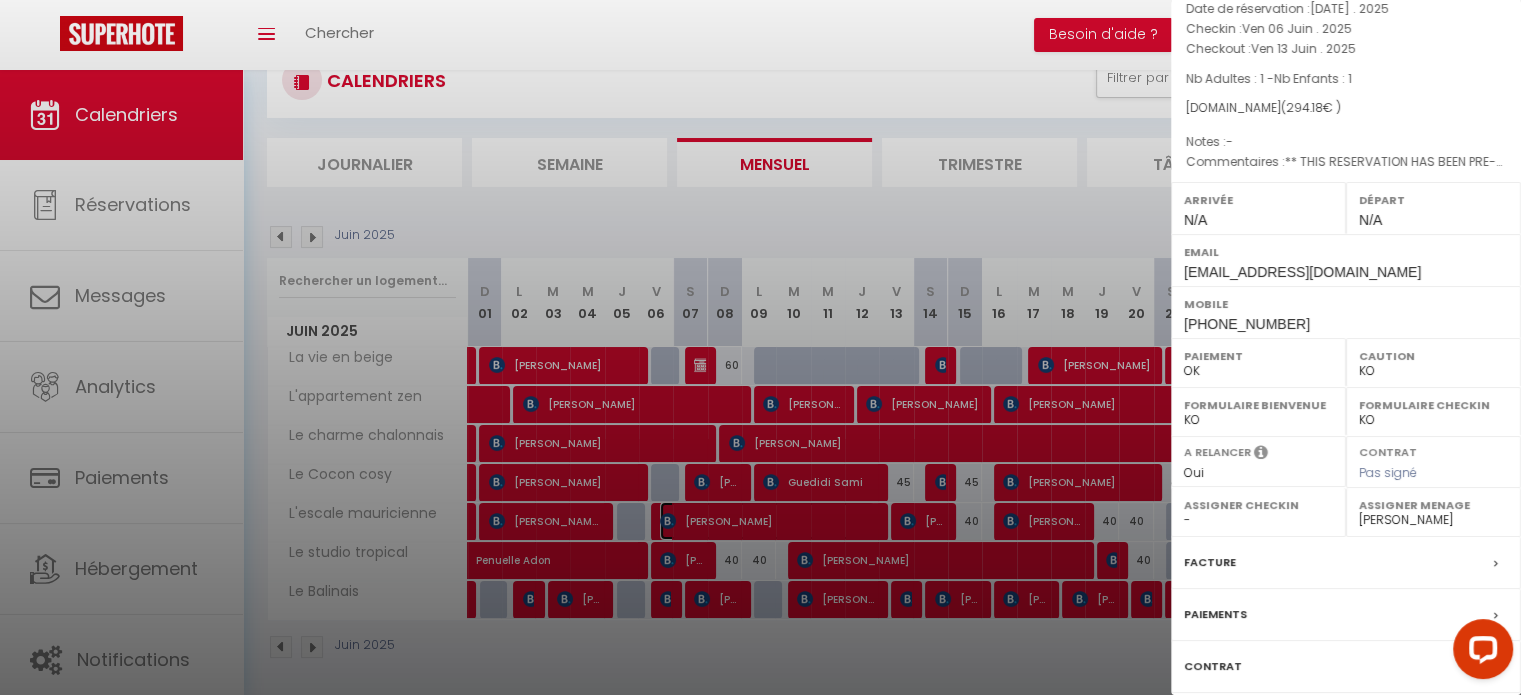 scroll, scrollTop: 233, scrollLeft: 0, axis: vertical 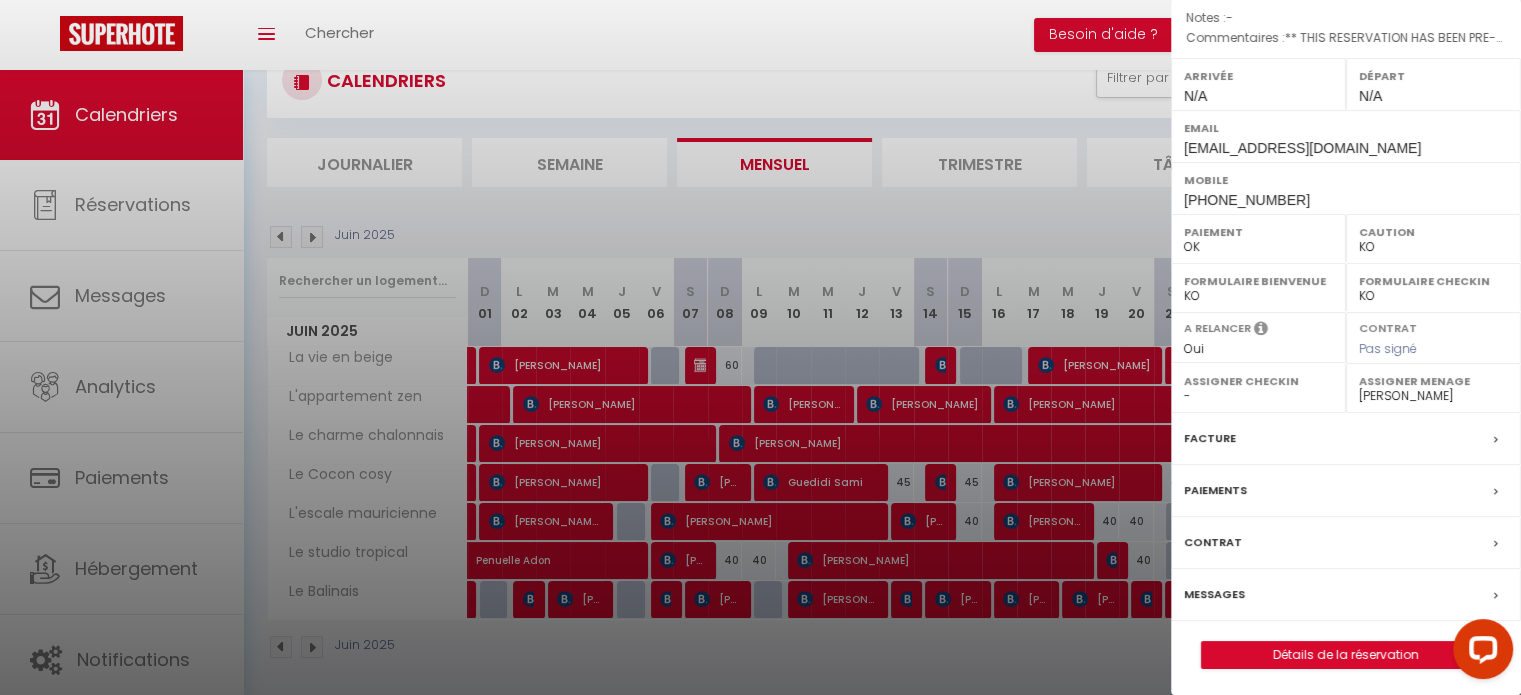 click on "Messages" at bounding box center [1214, 594] 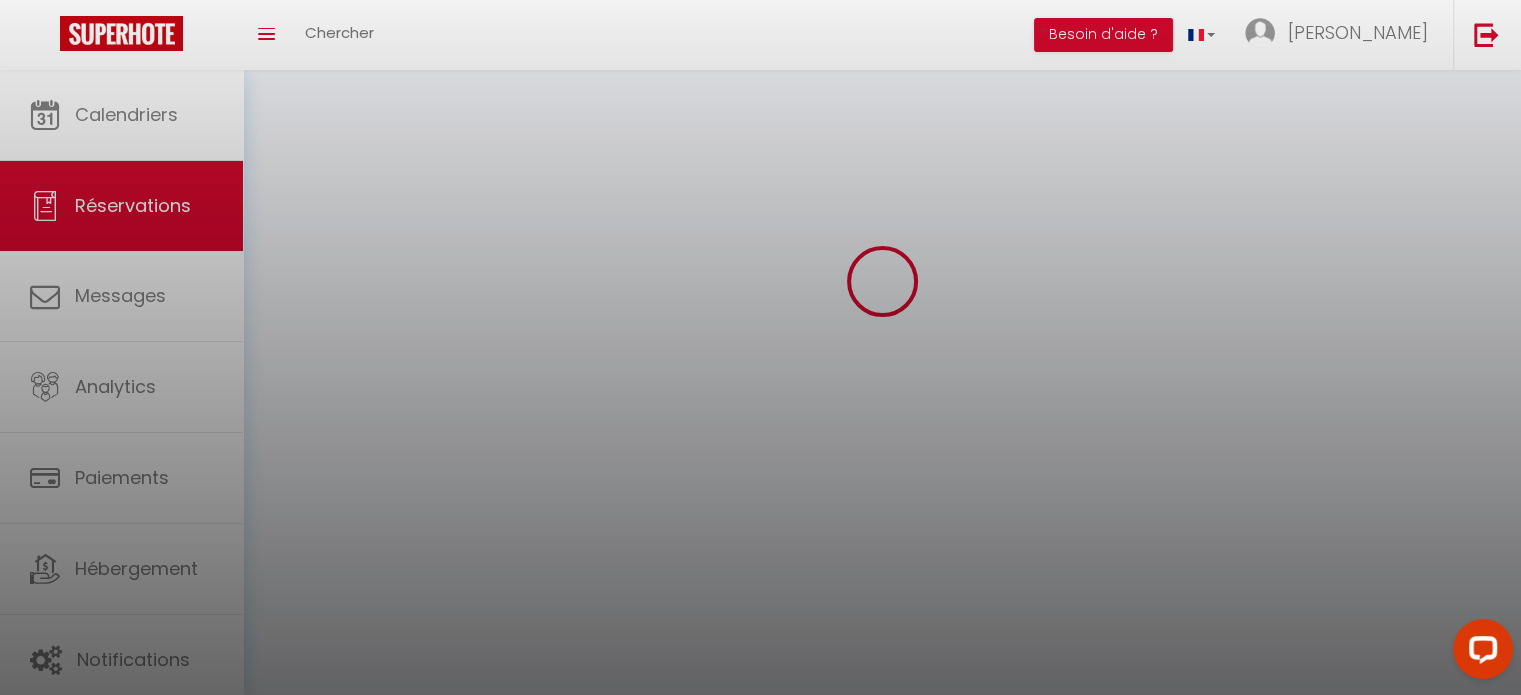 scroll, scrollTop: 0, scrollLeft: 0, axis: both 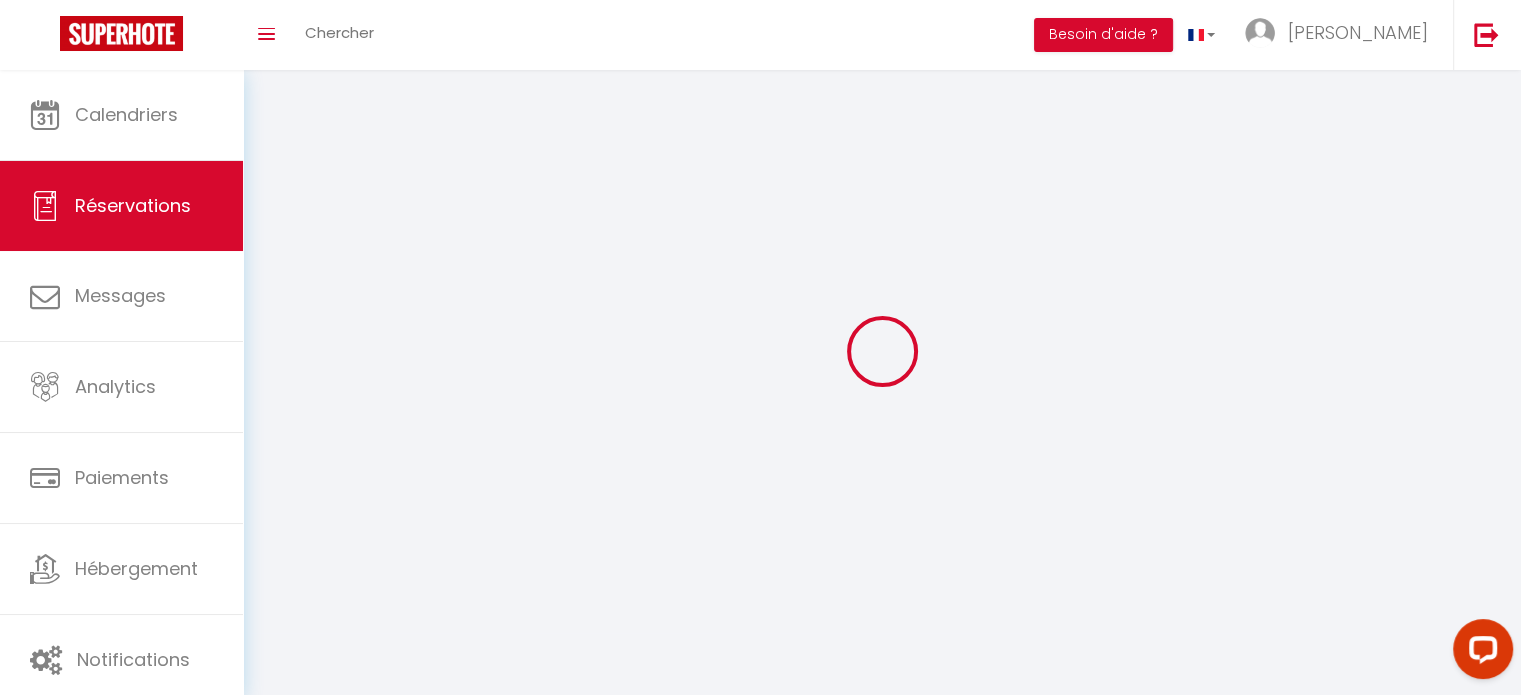 select 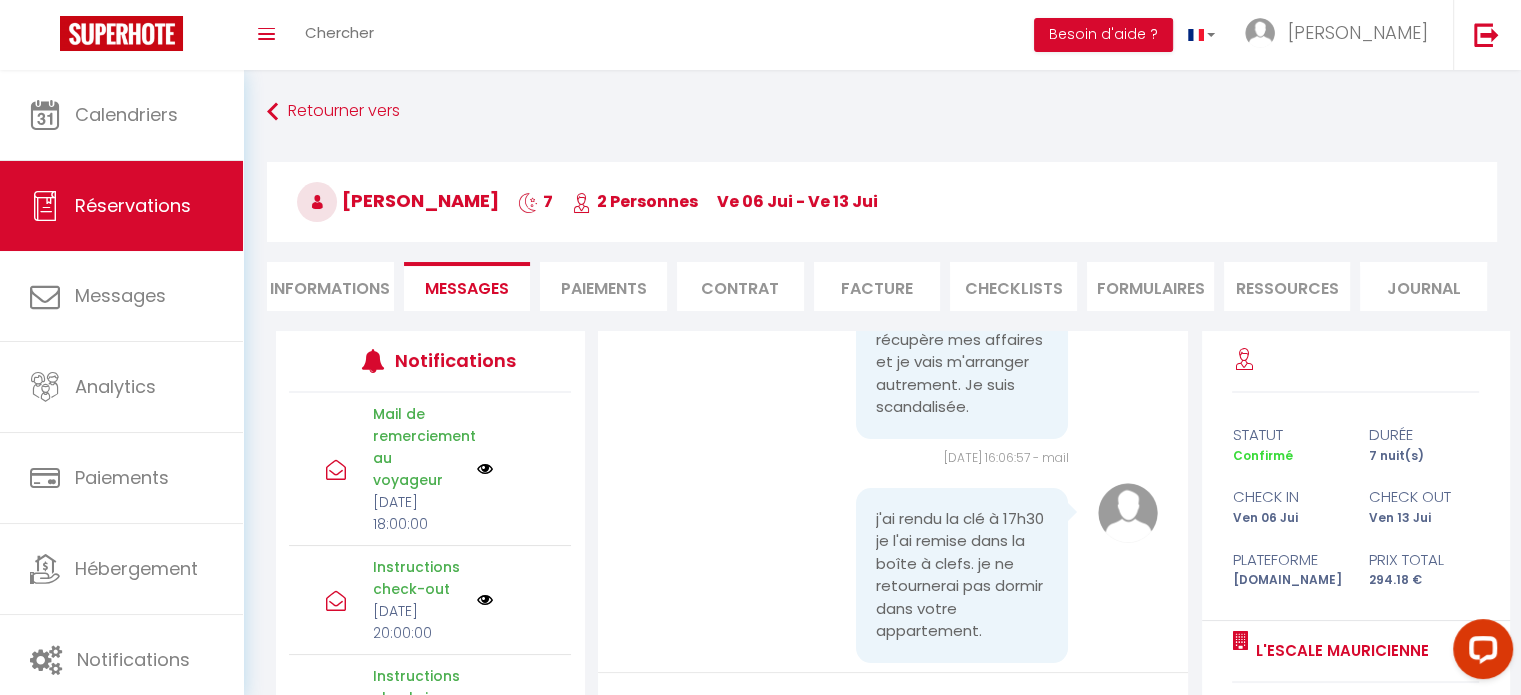 scroll, scrollTop: 8180, scrollLeft: 0, axis: vertical 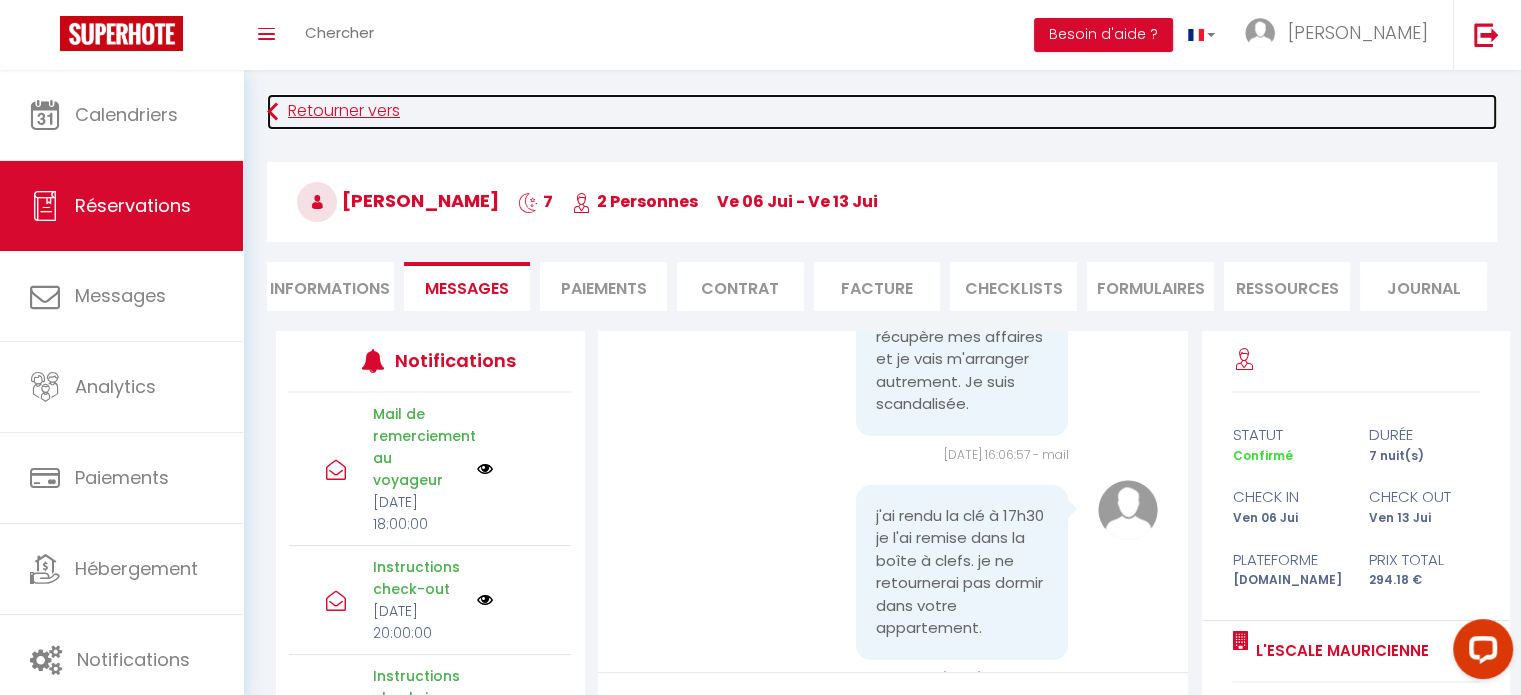 click on "Retourner vers" at bounding box center (882, 112) 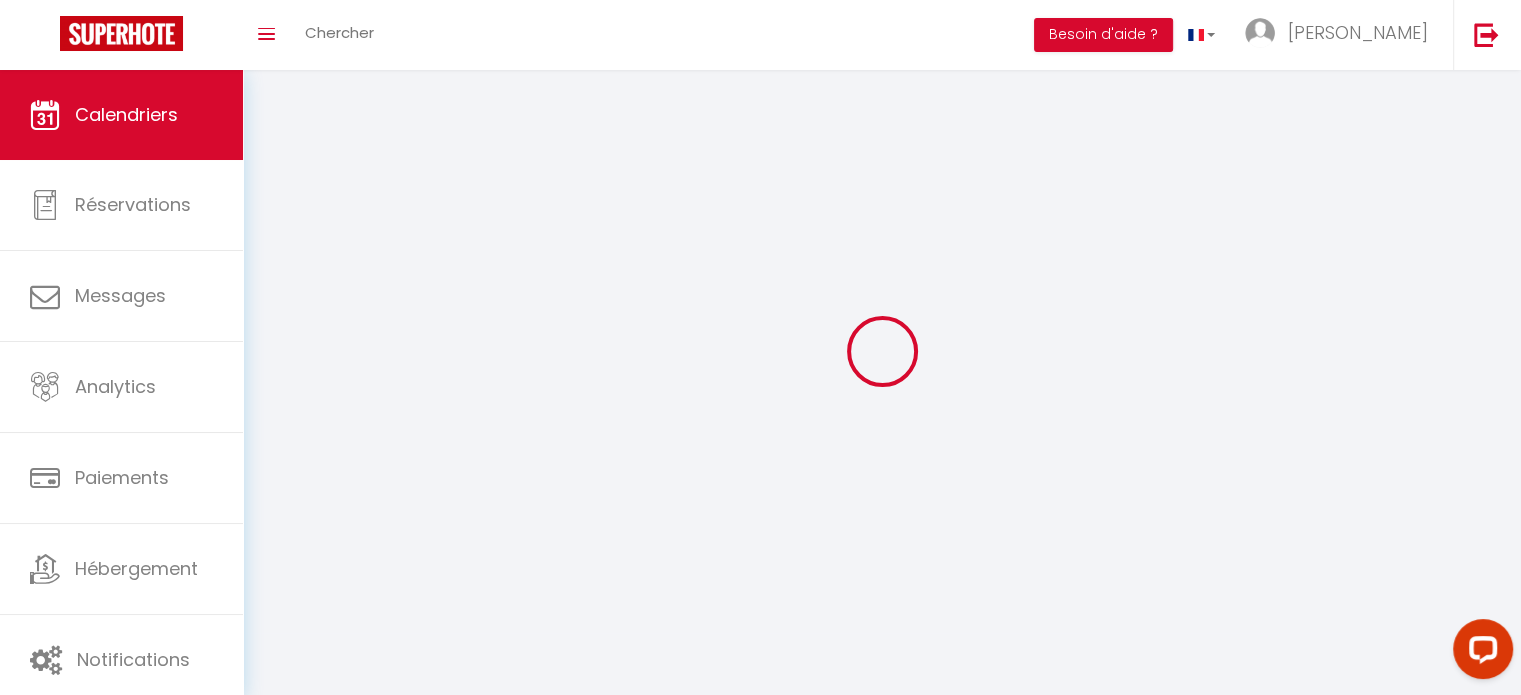 scroll, scrollTop: 70, scrollLeft: 0, axis: vertical 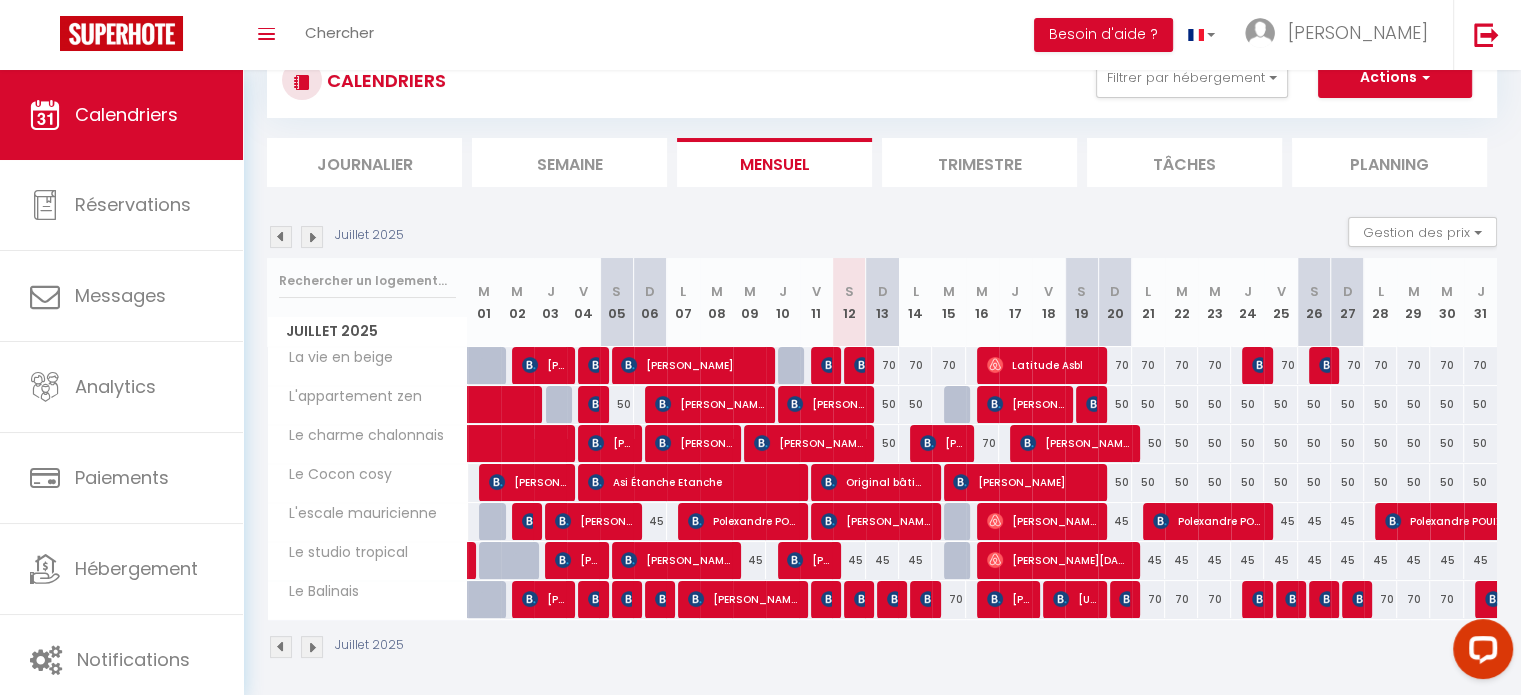 click at bounding box center (281, 237) 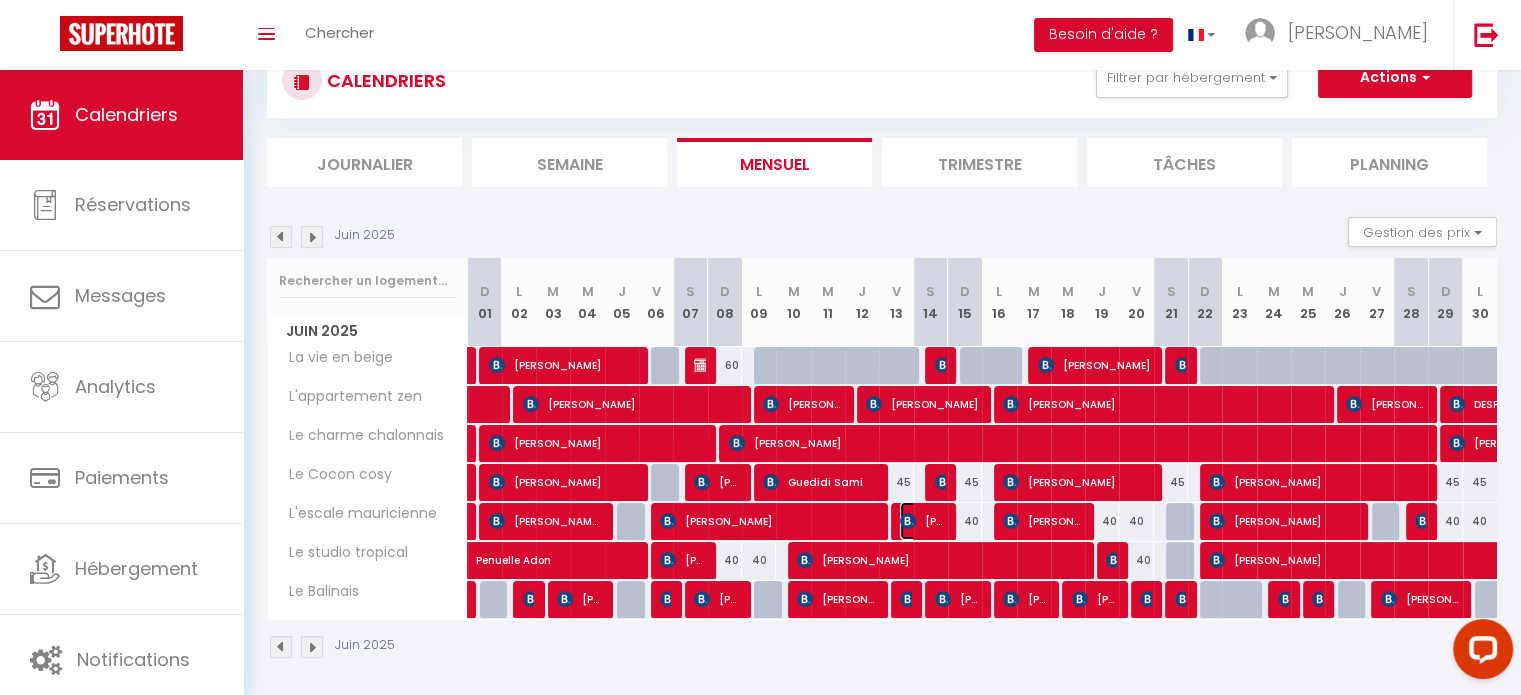 click on "[PERSON_NAME]" at bounding box center (922, 521) 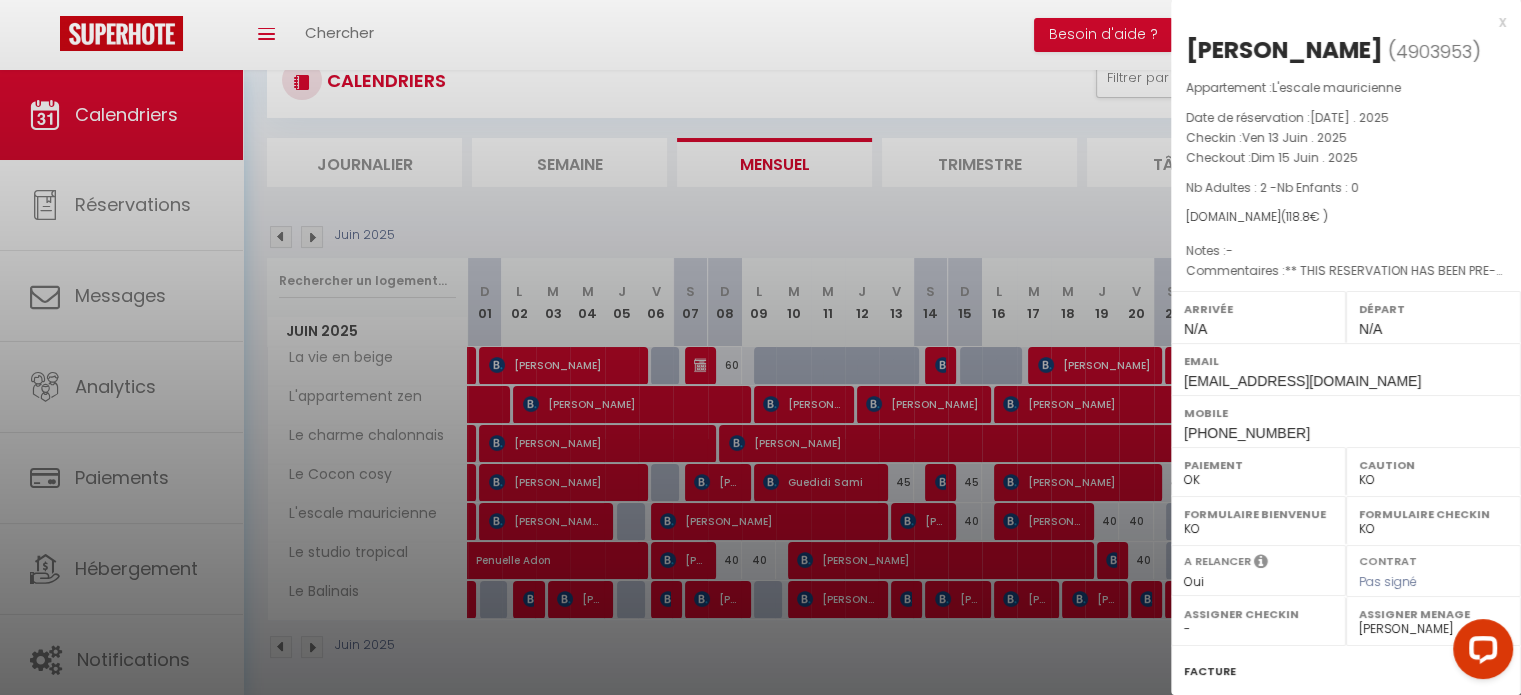 click at bounding box center (760, 347) 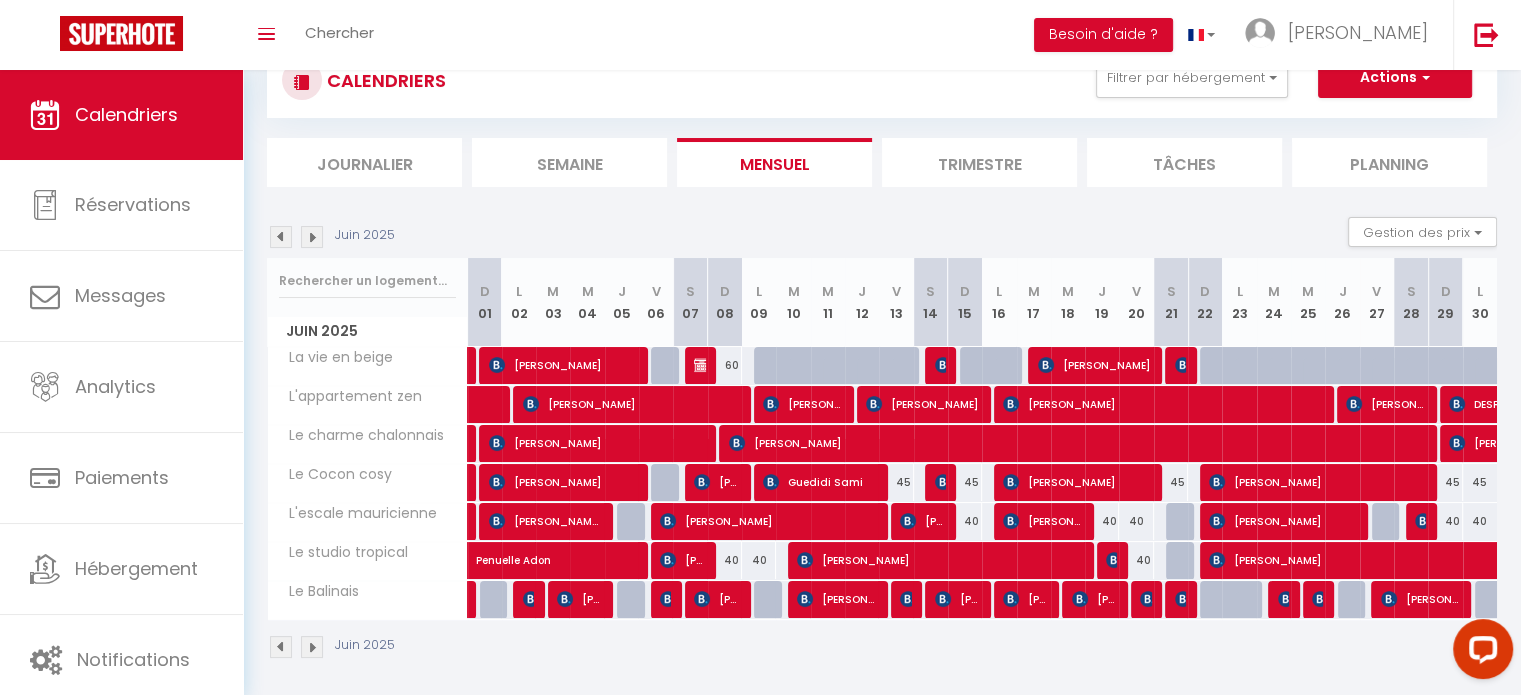 click at bounding box center [312, 237] 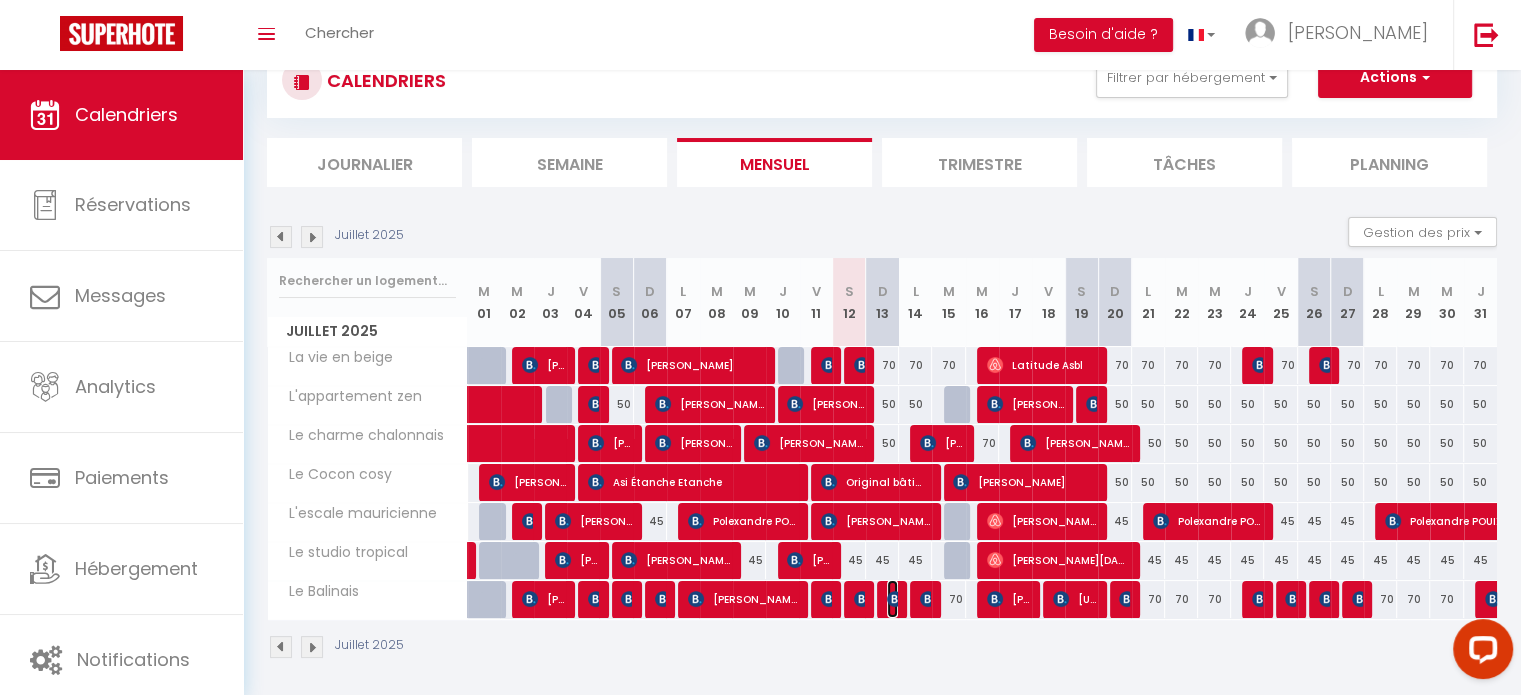 click at bounding box center [895, 599] 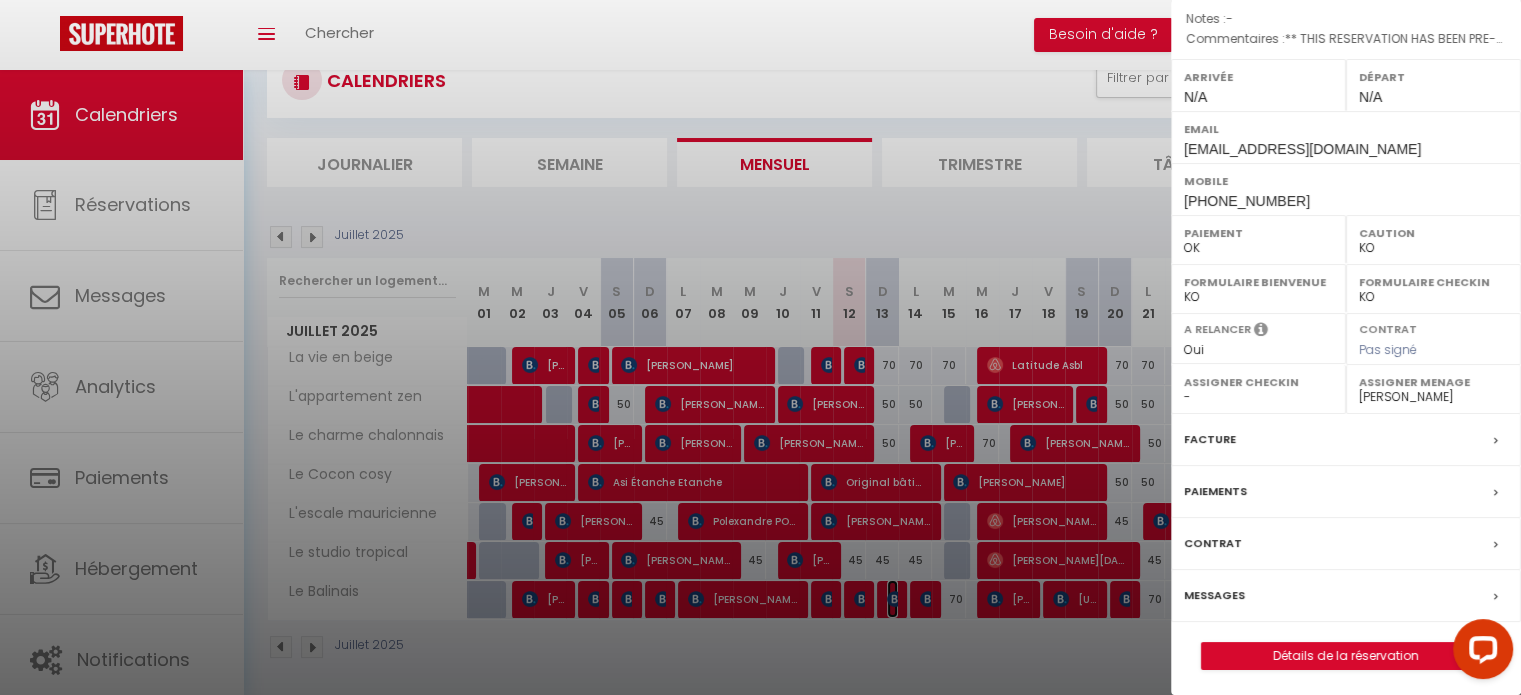 scroll, scrollTop: 233, scrollLeft: 0, axis: vertical 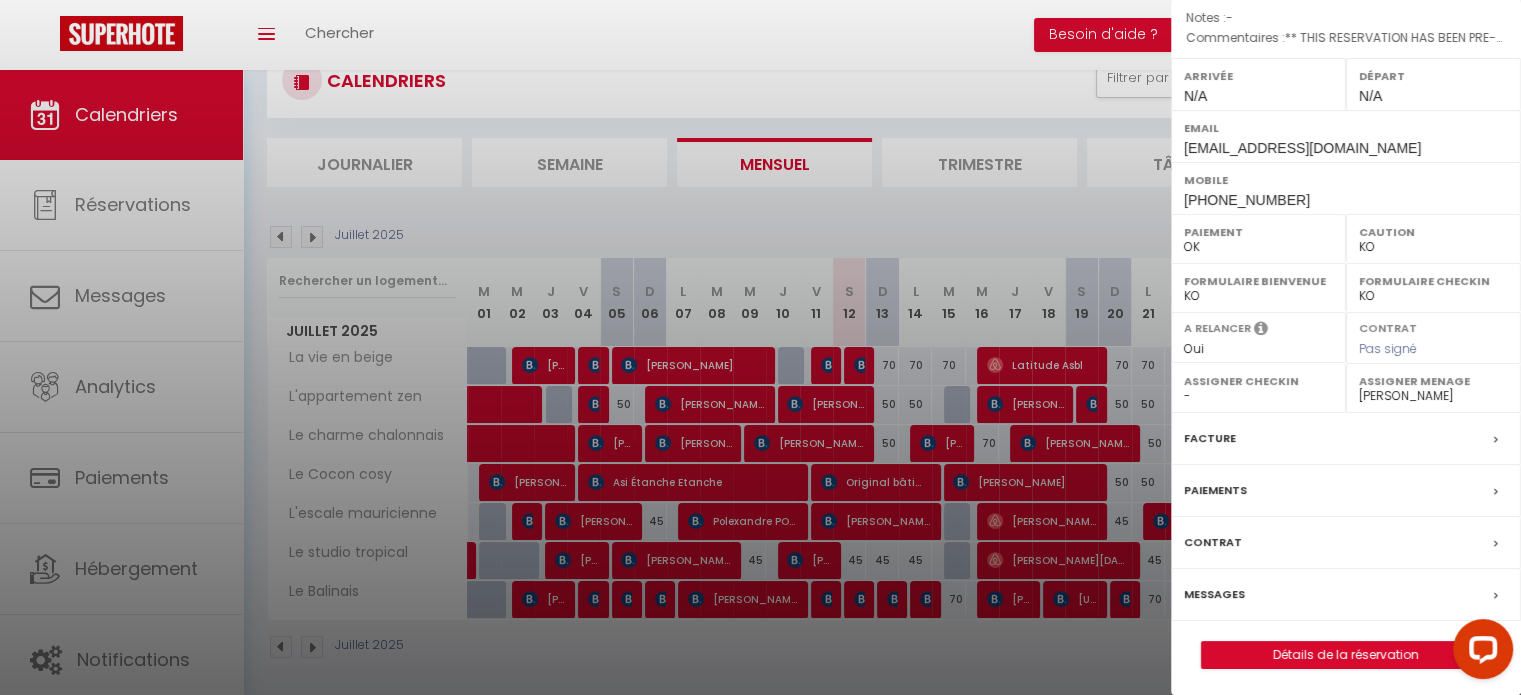 click on "Messages" at bounding box center [1214, 594] 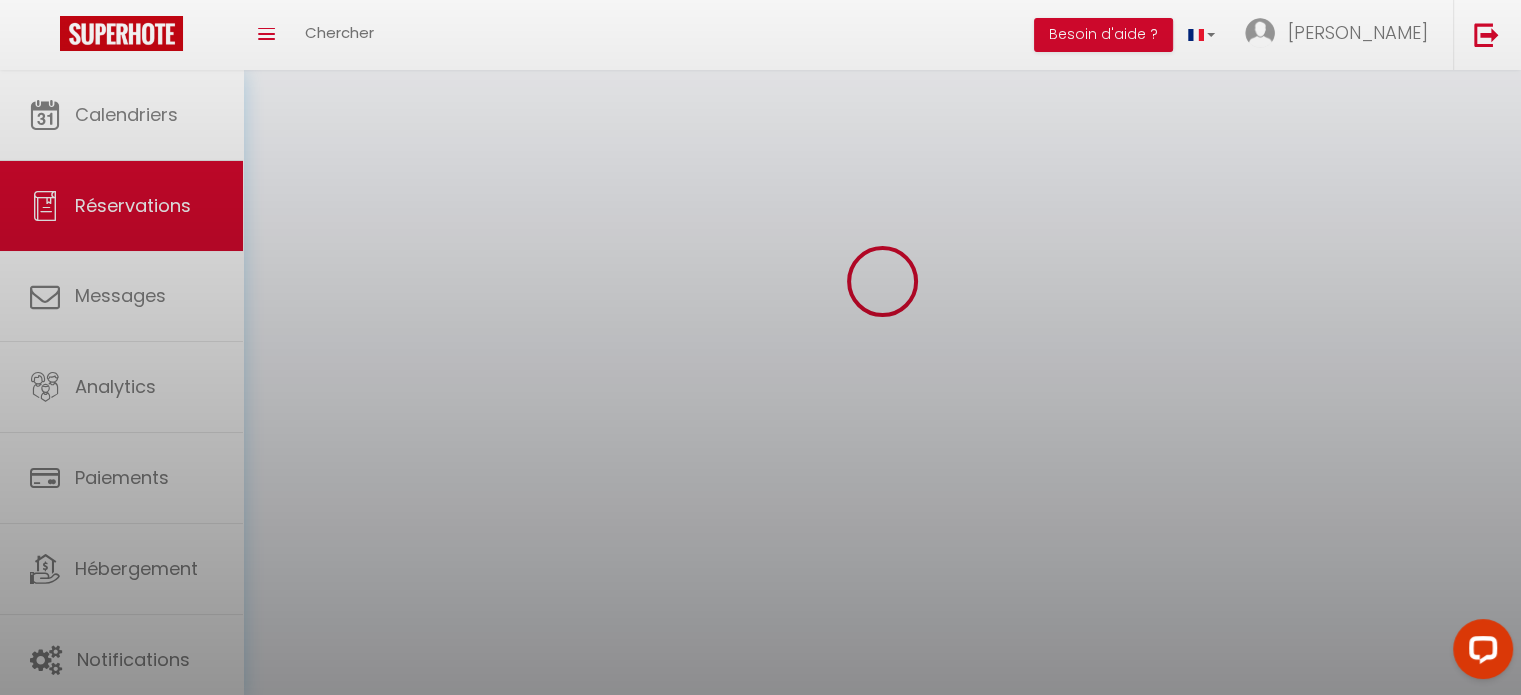 scroll, scrollTop: 0, scrollLeft: 0, axis: both 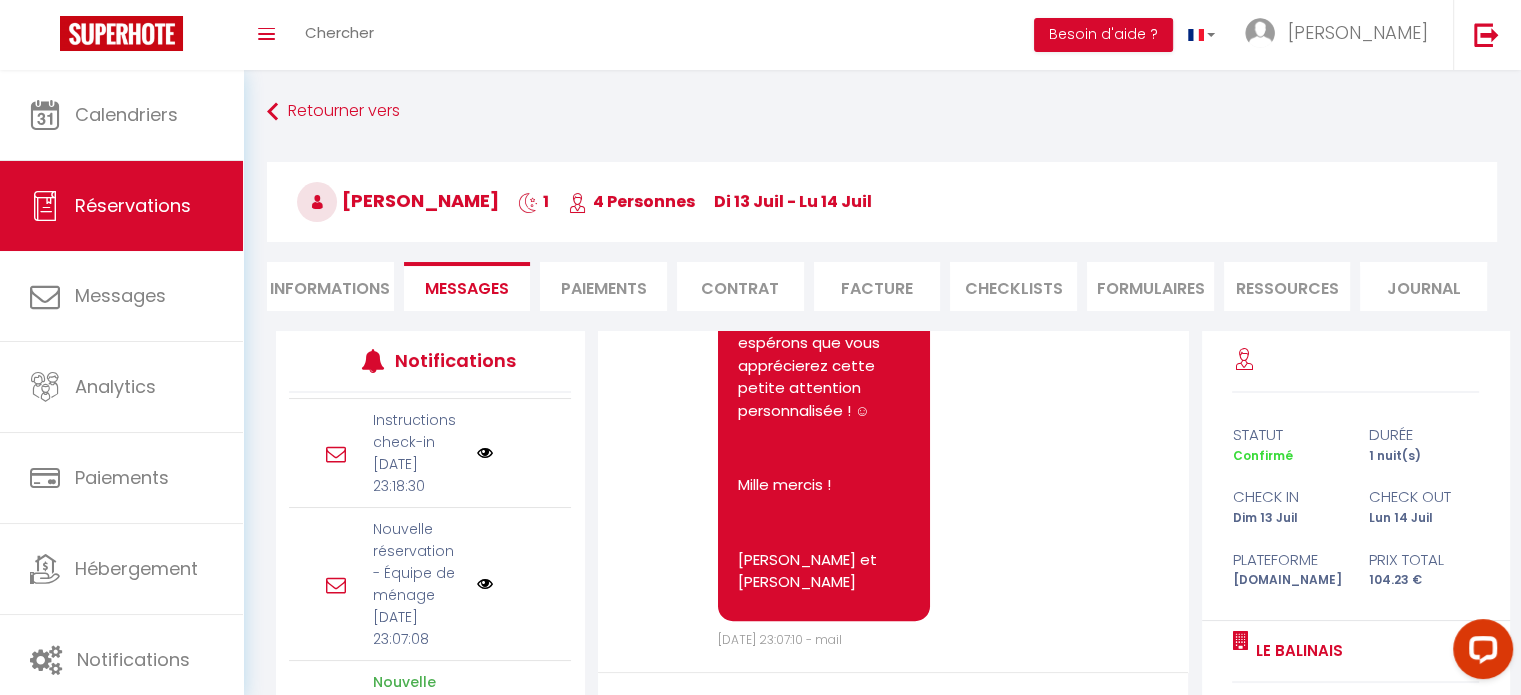 click on "[DATE] 23:18:30" at bounding box center [418, 475] 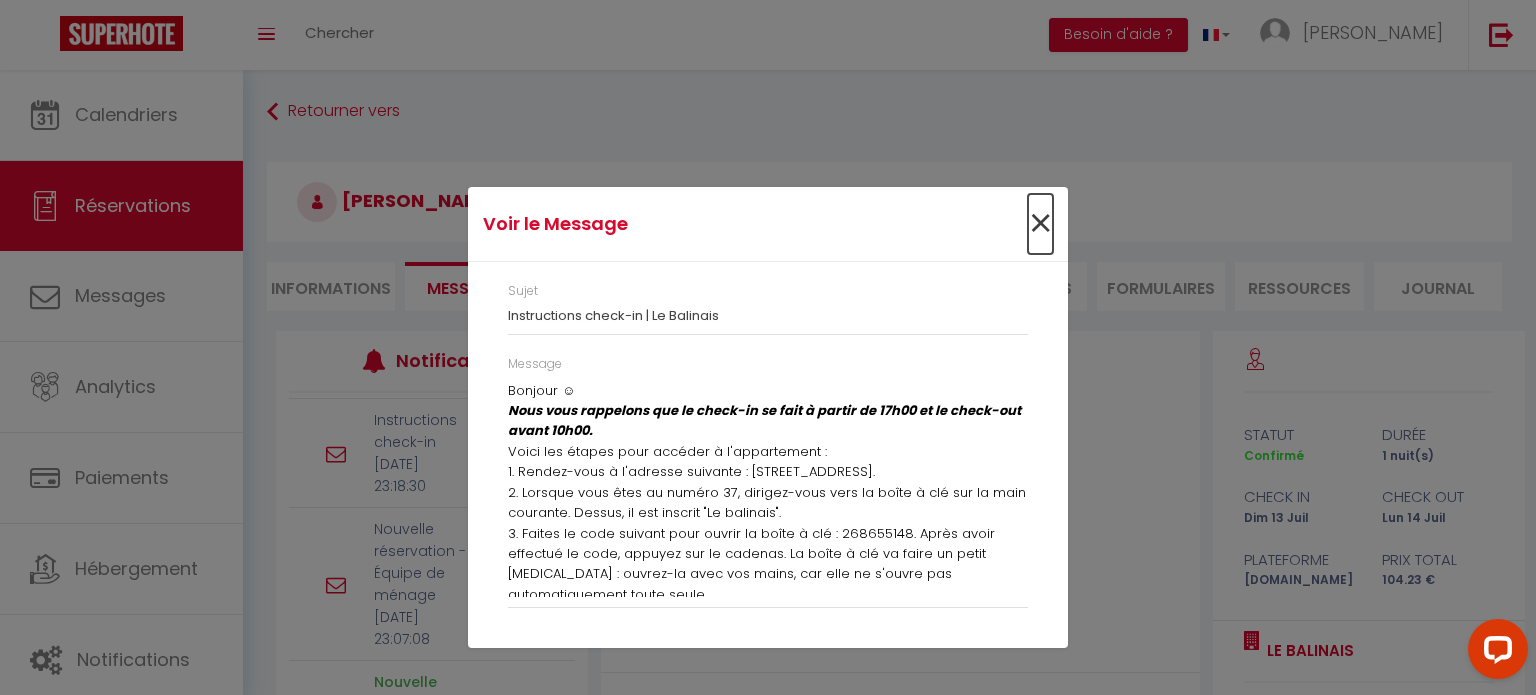 click on "×" at bounding box center [1040, 224] 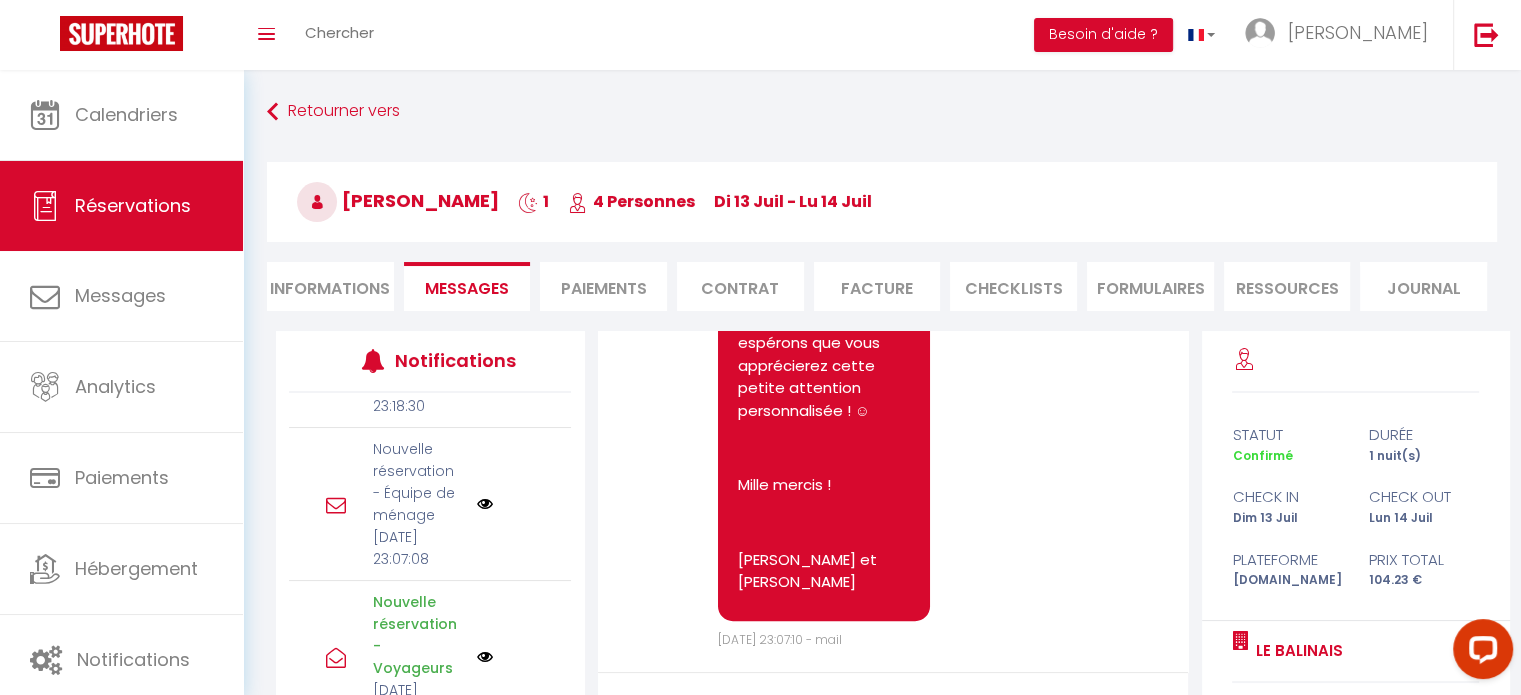 scroll, scrollTop: 445, scrollLeft: 0, axis: vertical 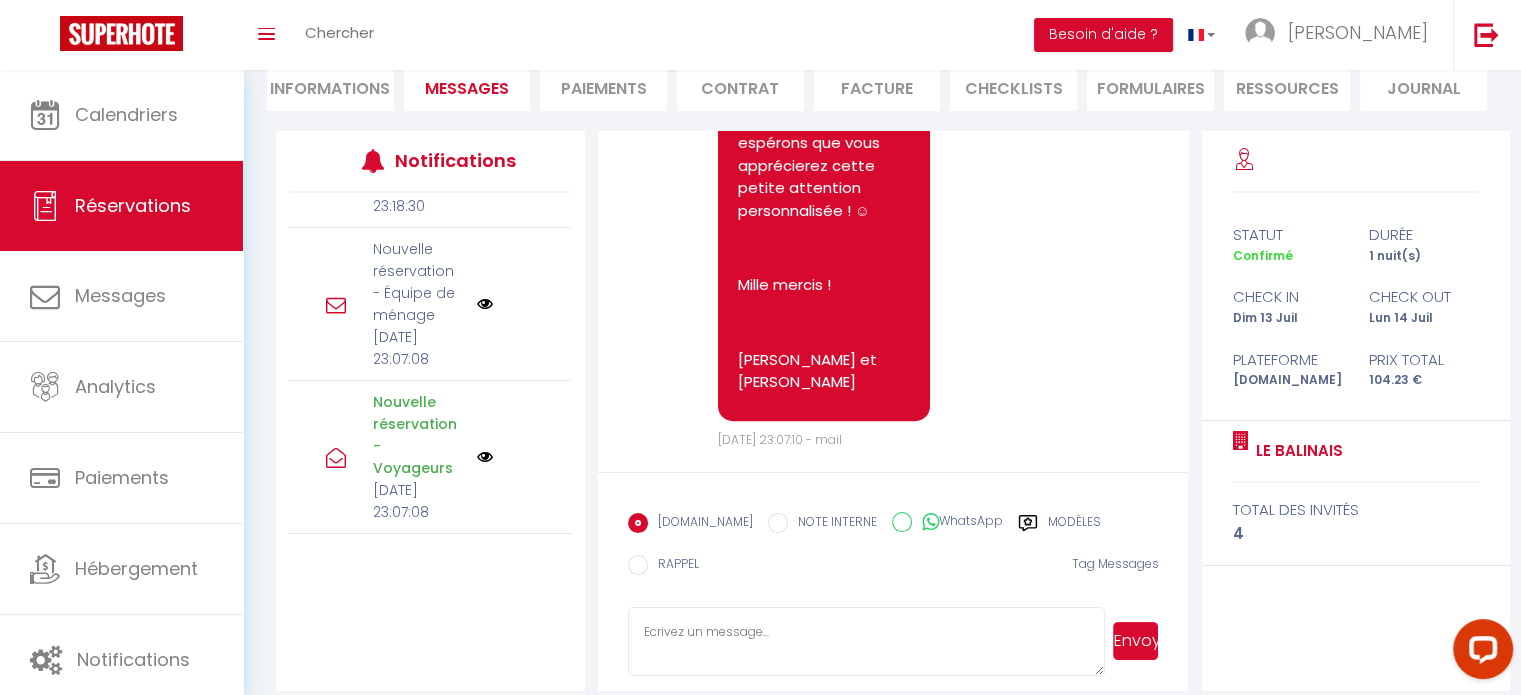 click on "[DATE] 23:07:08" at bounding box center [418, 501] 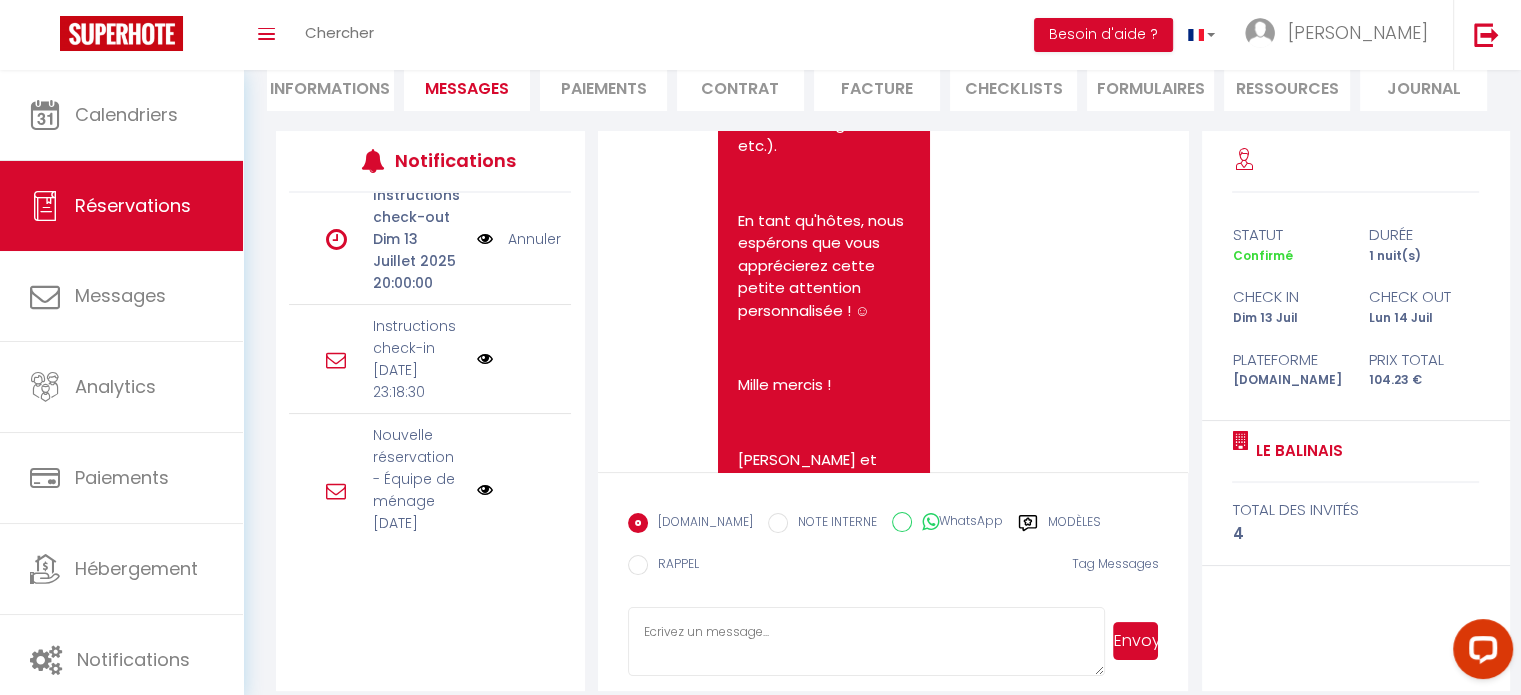 scroll, scrollTop: 145, scrollLeft: 0, axis: vertical 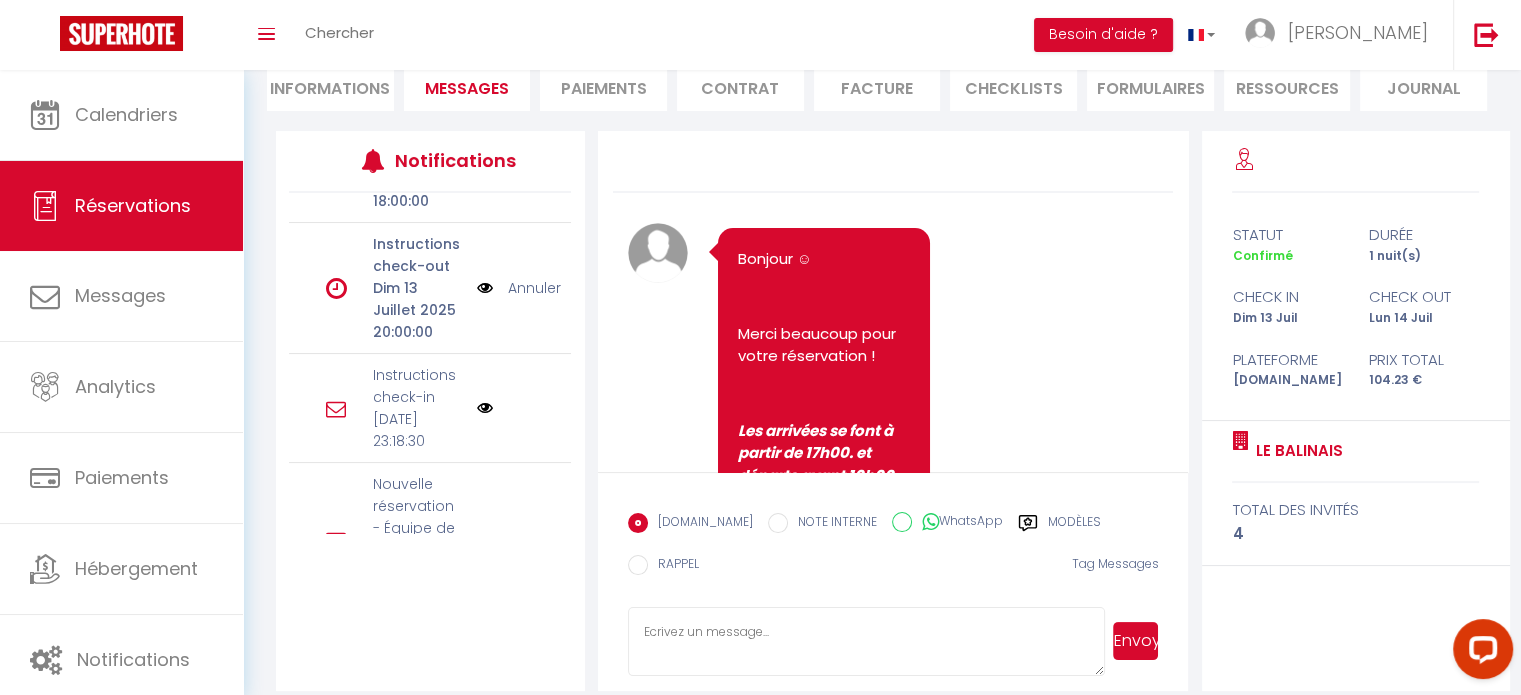 click at bounding box center (485, 408) 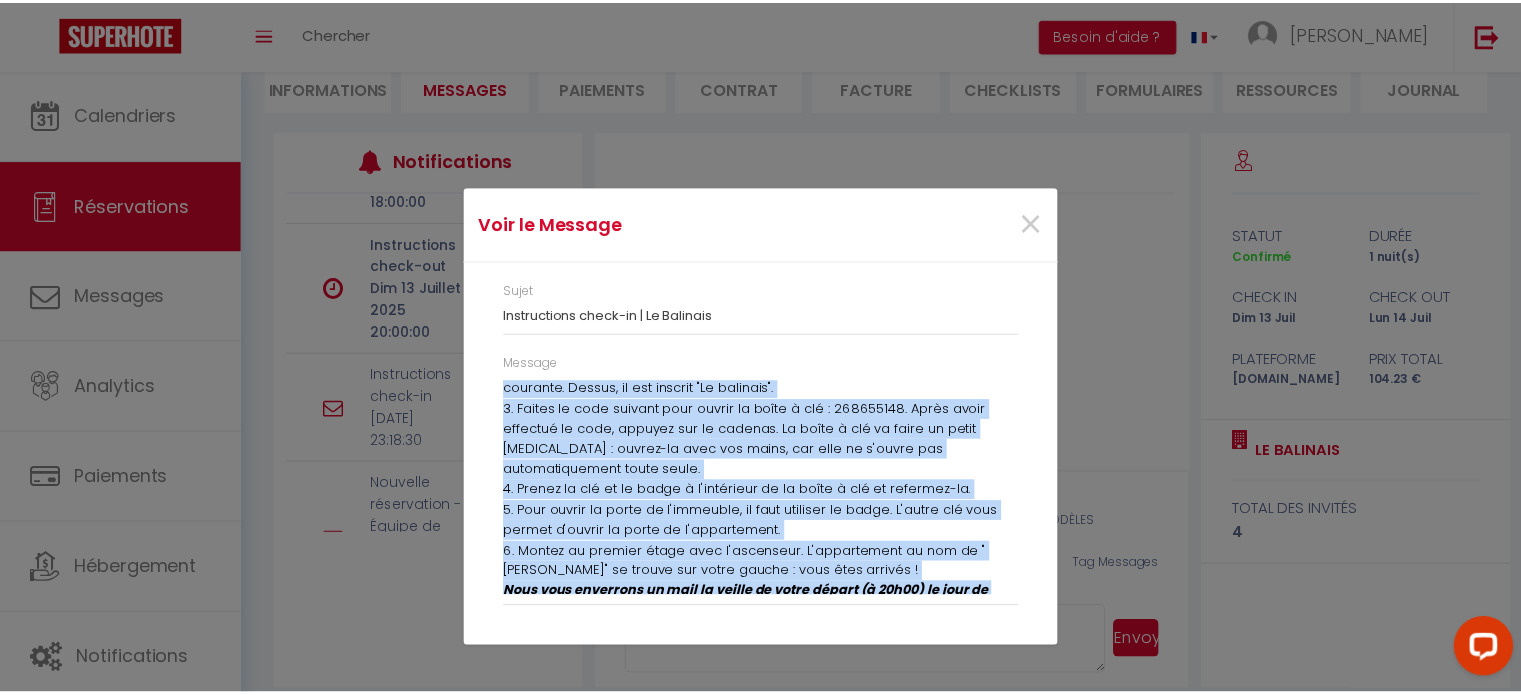 scroll, scrollTop: 233, scrollLeft: 0, axis: vertical 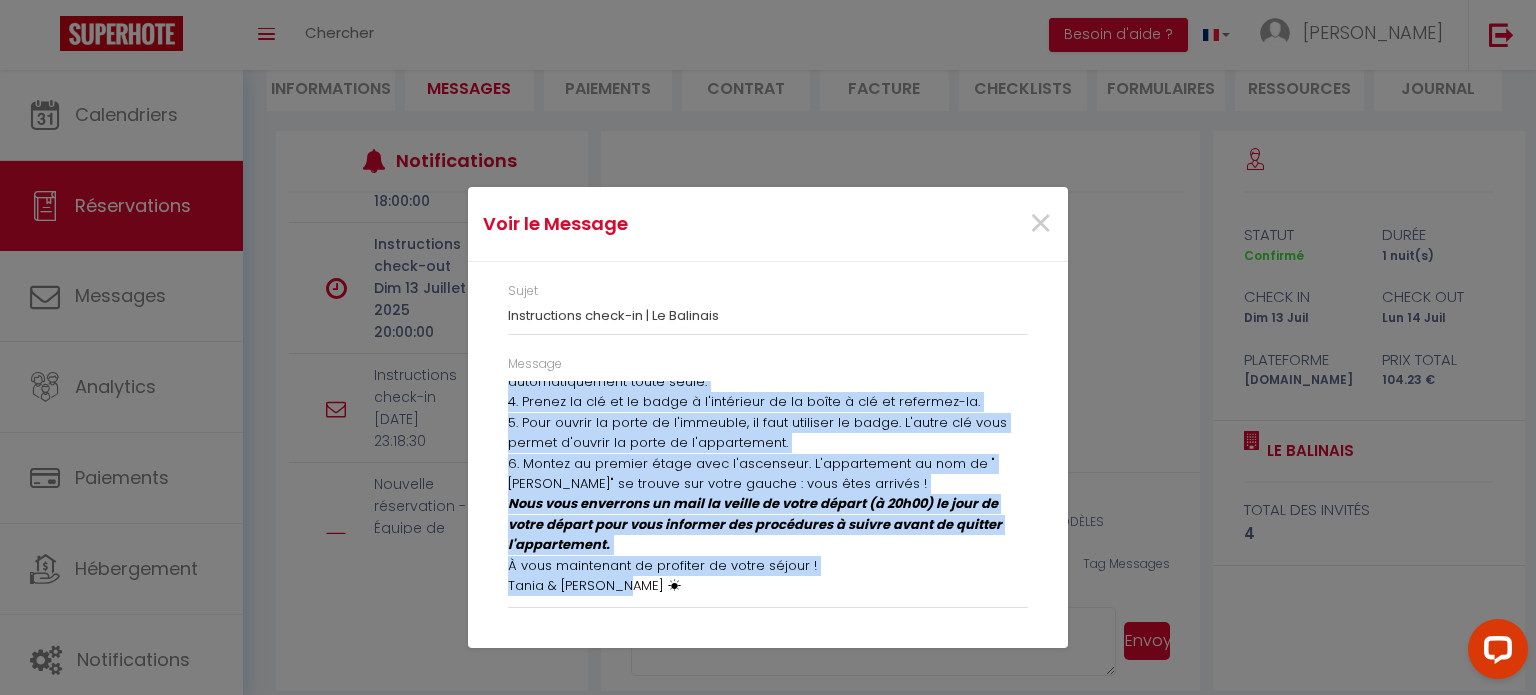 drag, startPoint x: 510, startPoint y: 407, endPoint x: 788, endPoint y: 589, distance: 332.277 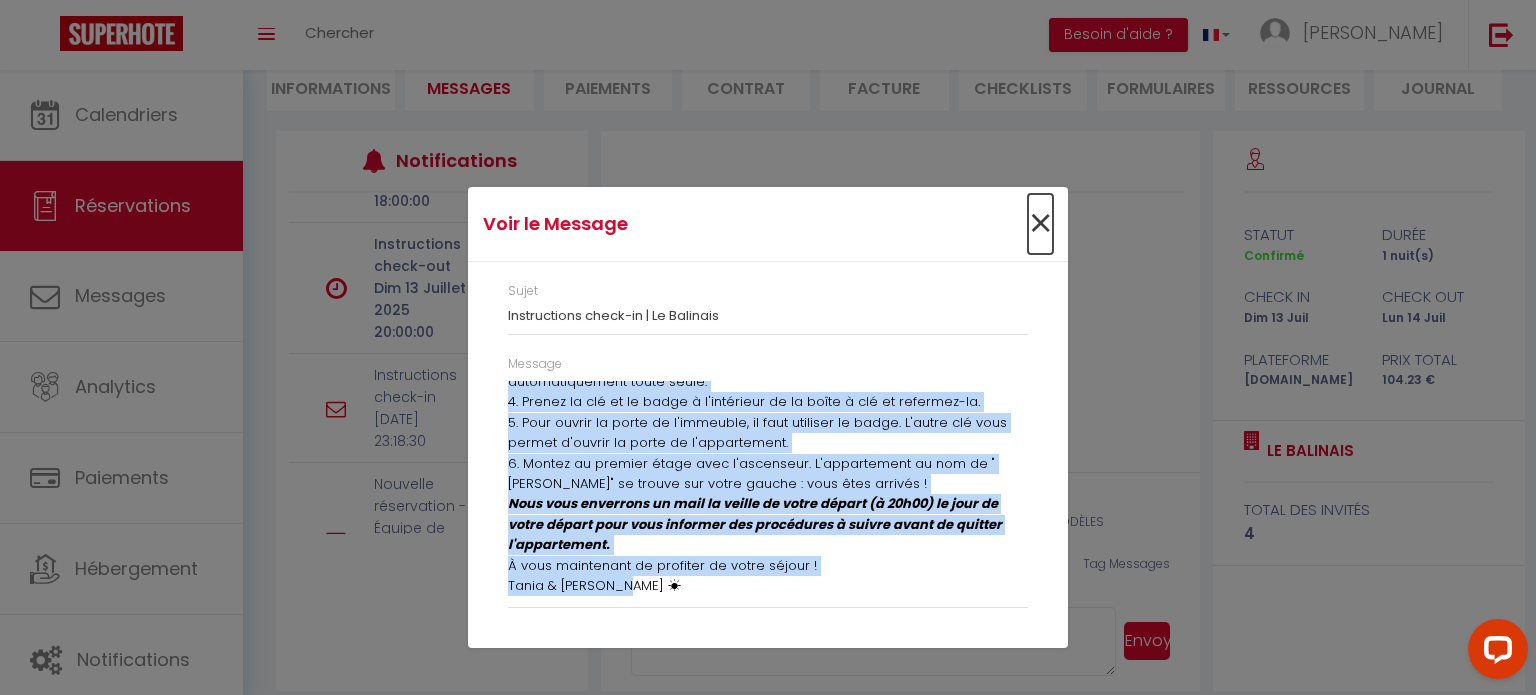 click on "×" at bounding box center (1040, 224) 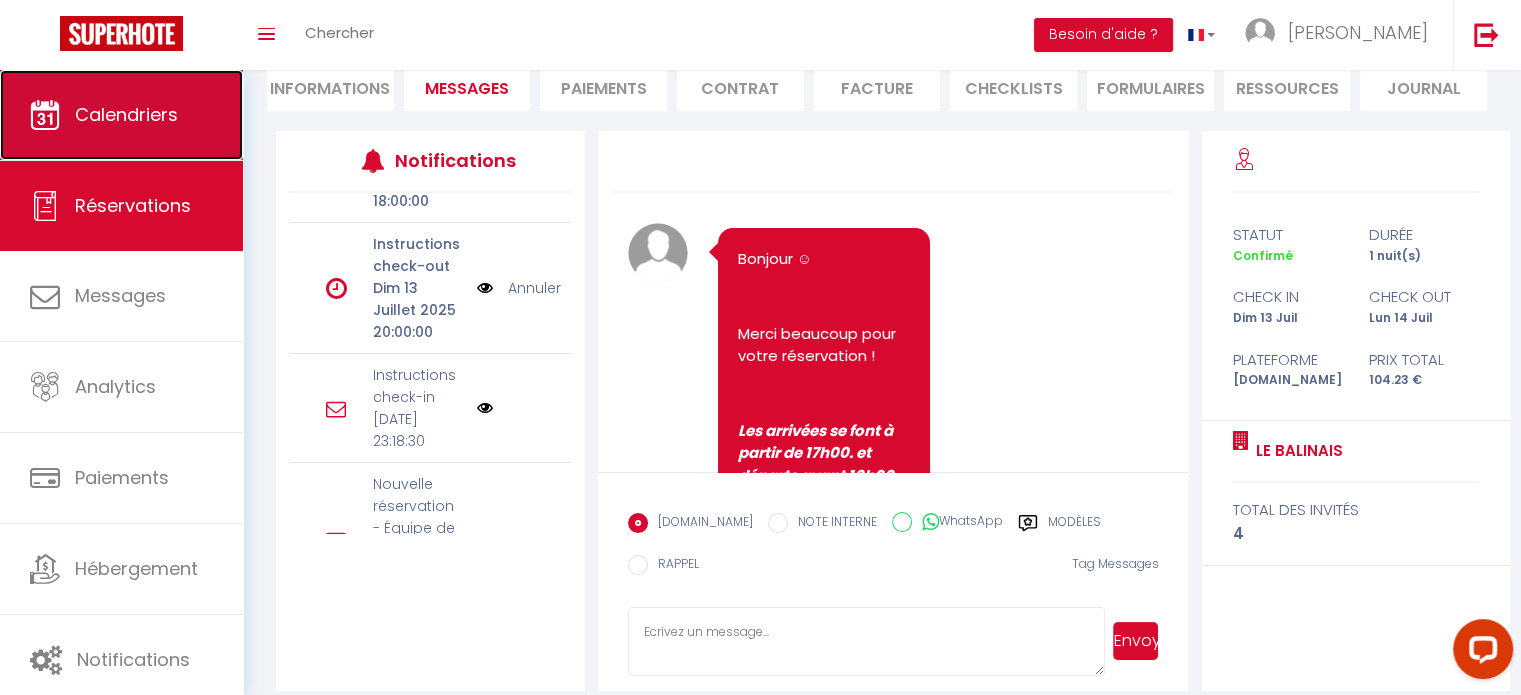 click on "Calendriers" at bounding box center (126, 114) 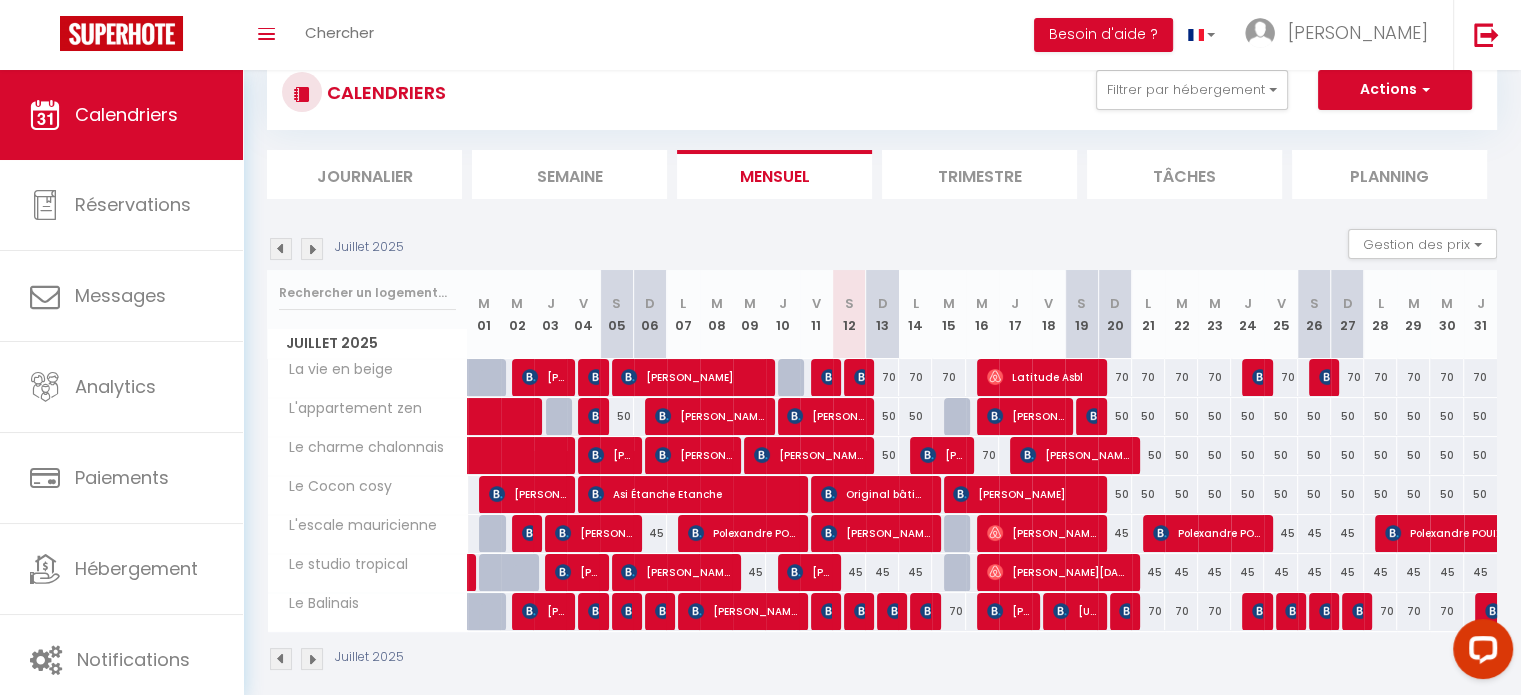scroll, scrollTop: 75, scrollLeft: 0, axis: vertical 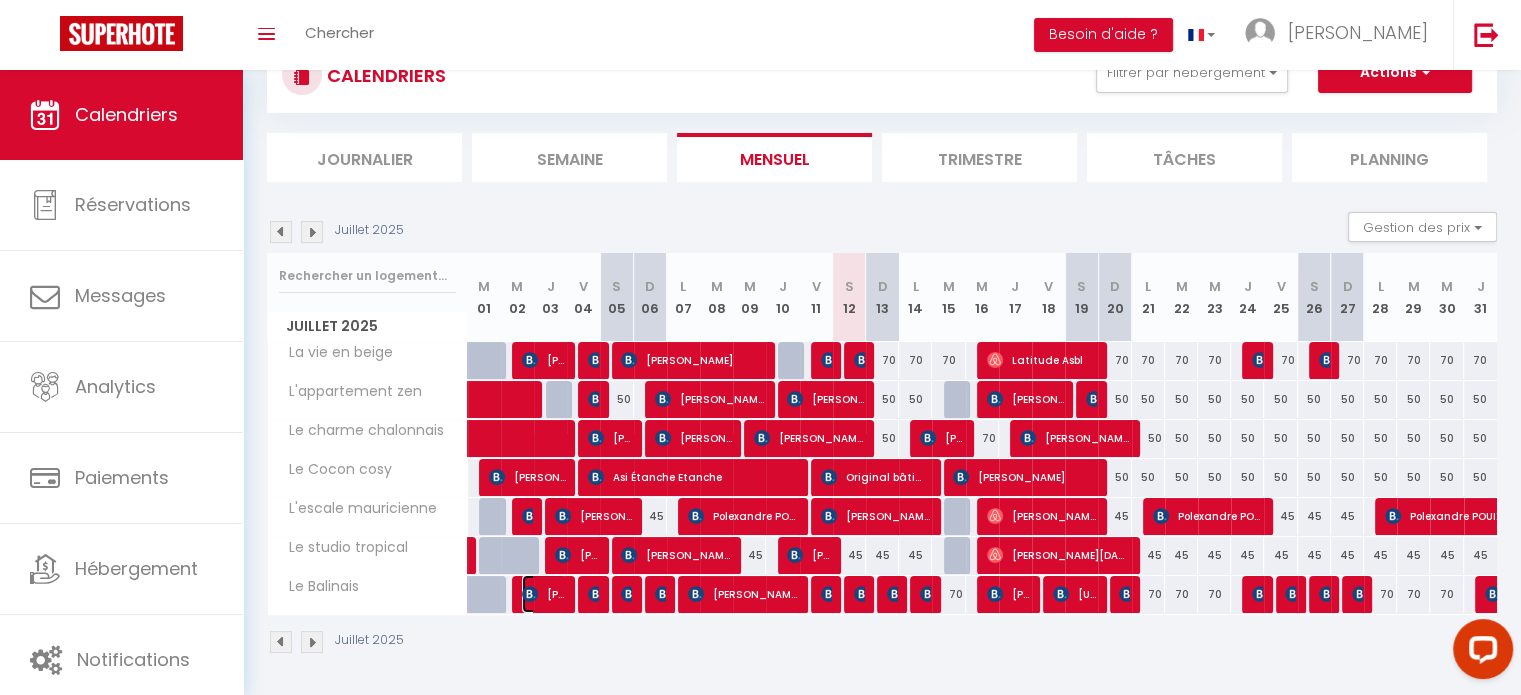click on "[PERSON_NAME]" at bounding box center [544, 594] 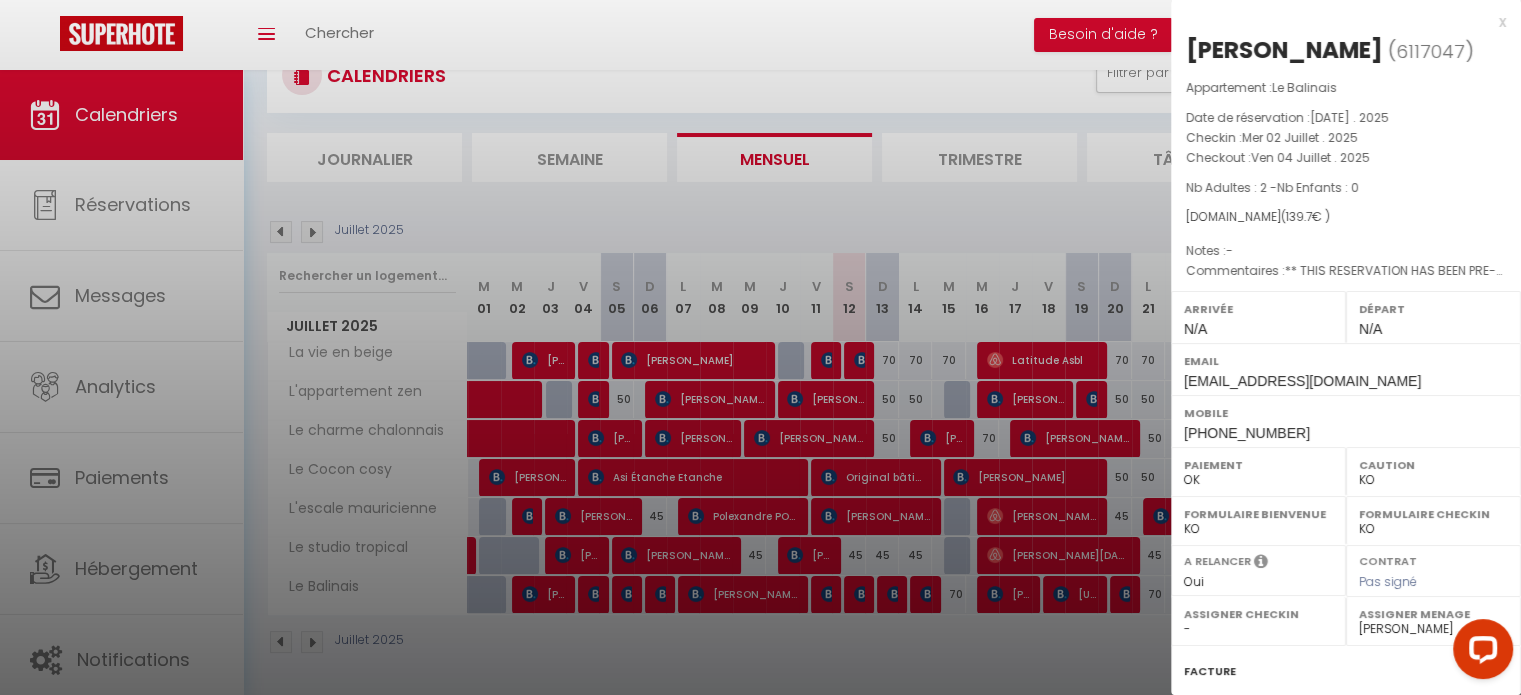 click on "x" at bounding box center [1338, 22] 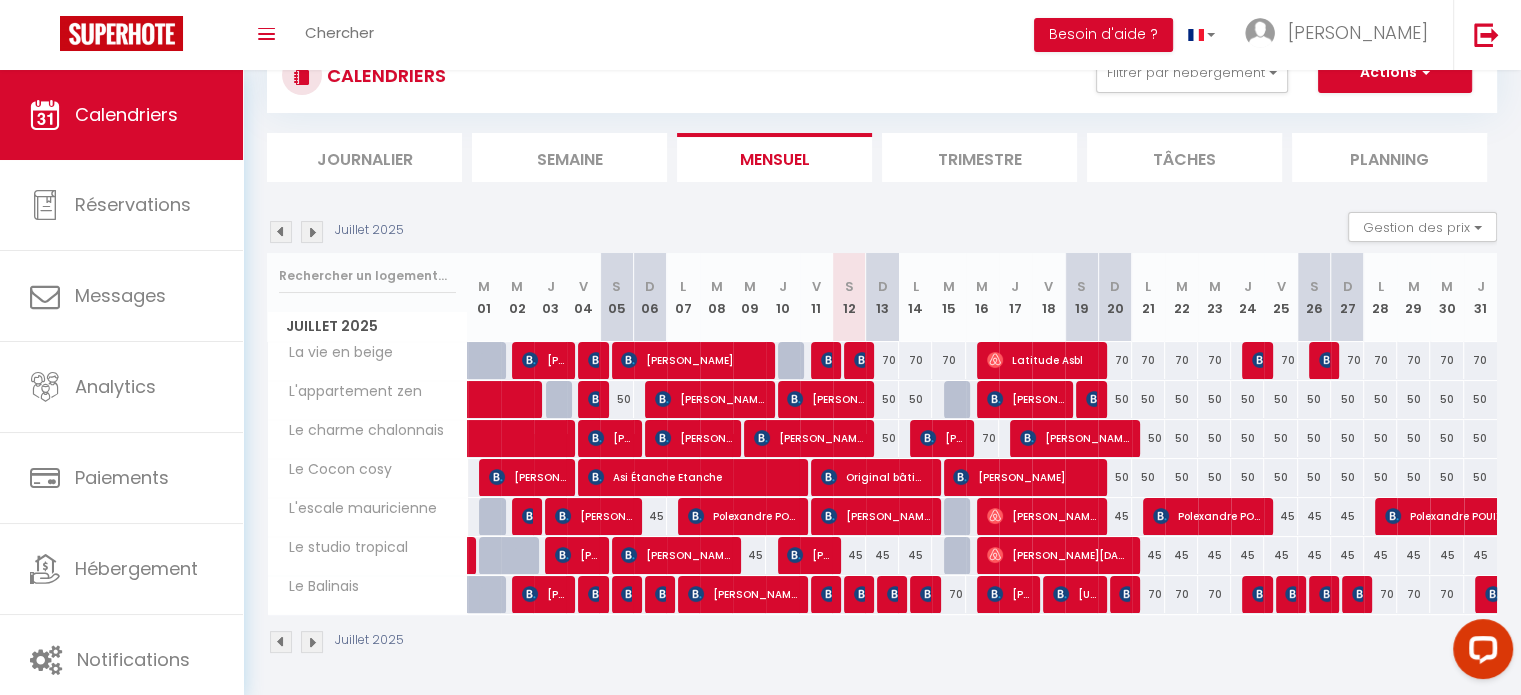 click at bounding box center [591, 595] 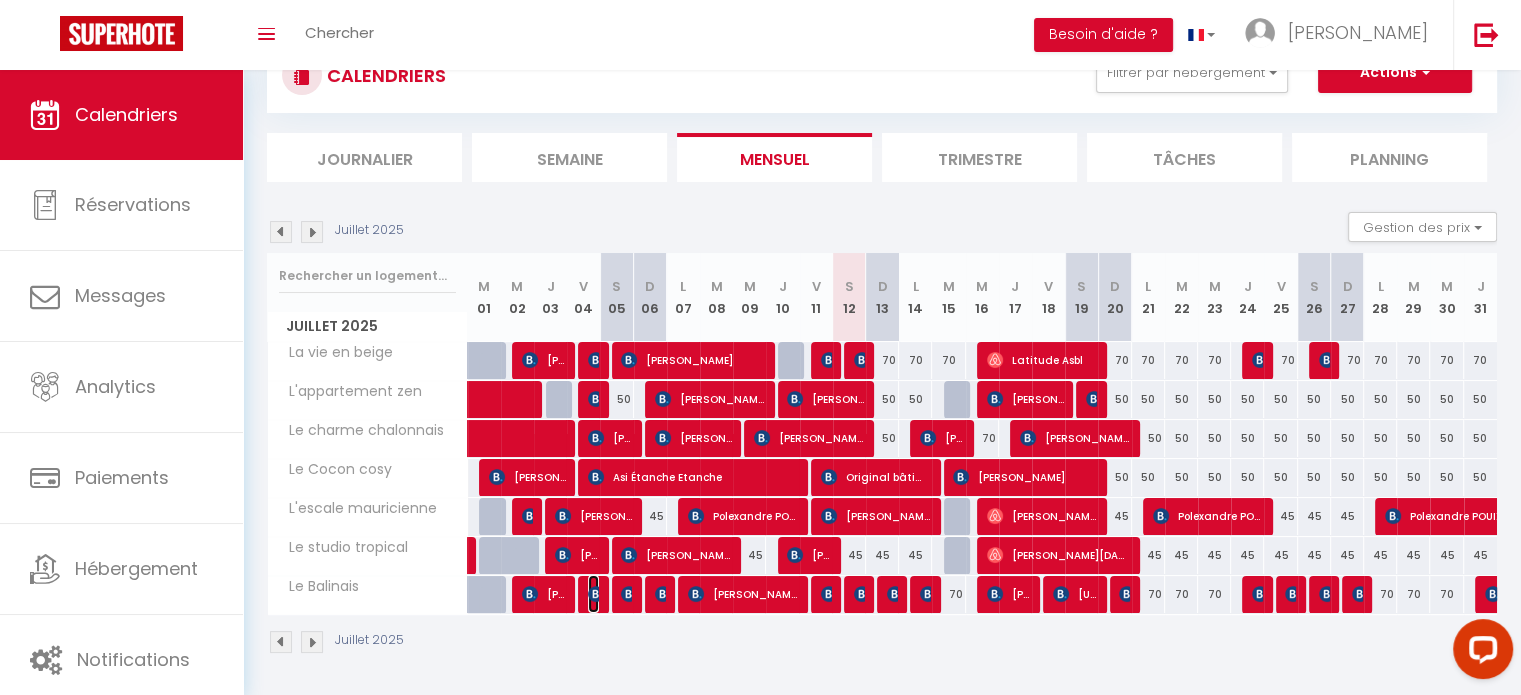 click at bounding box center (596, 594) 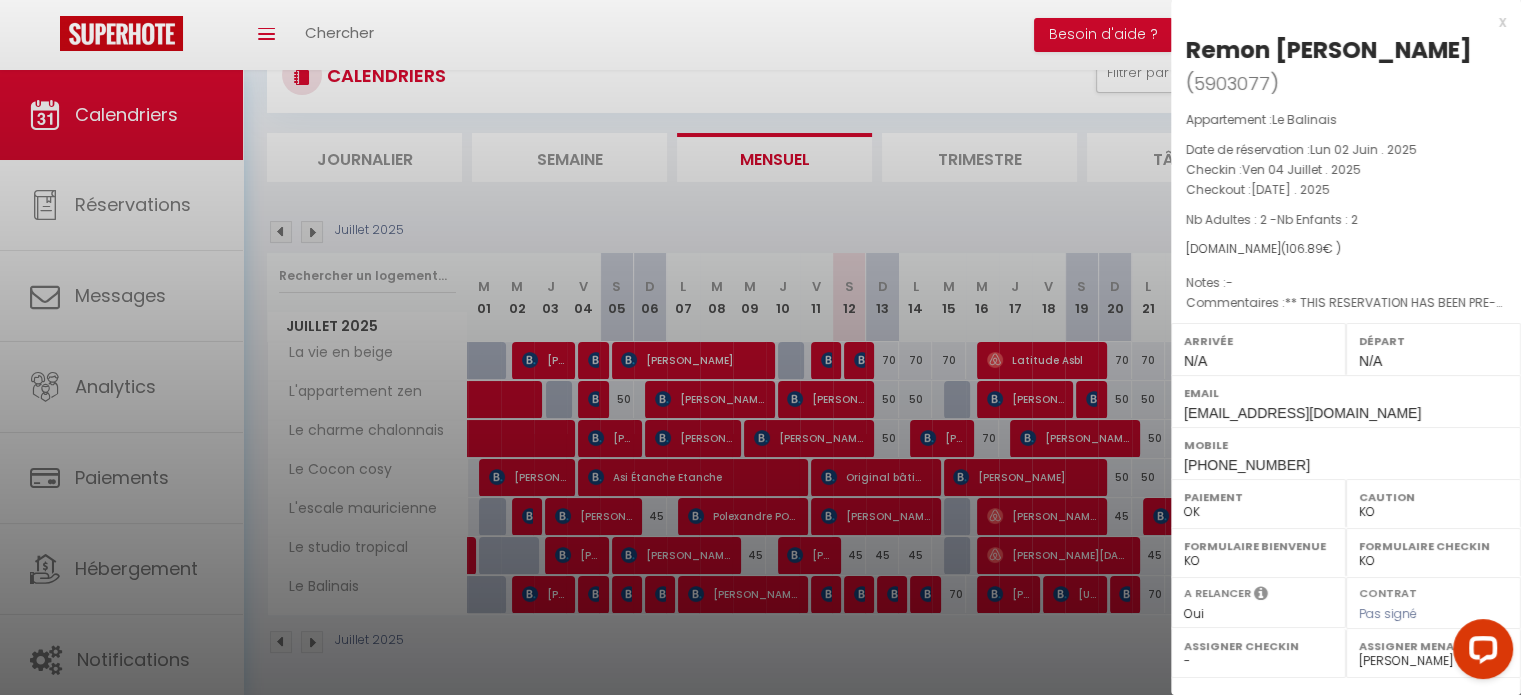click on "x" at bounding box center (1338, 22) 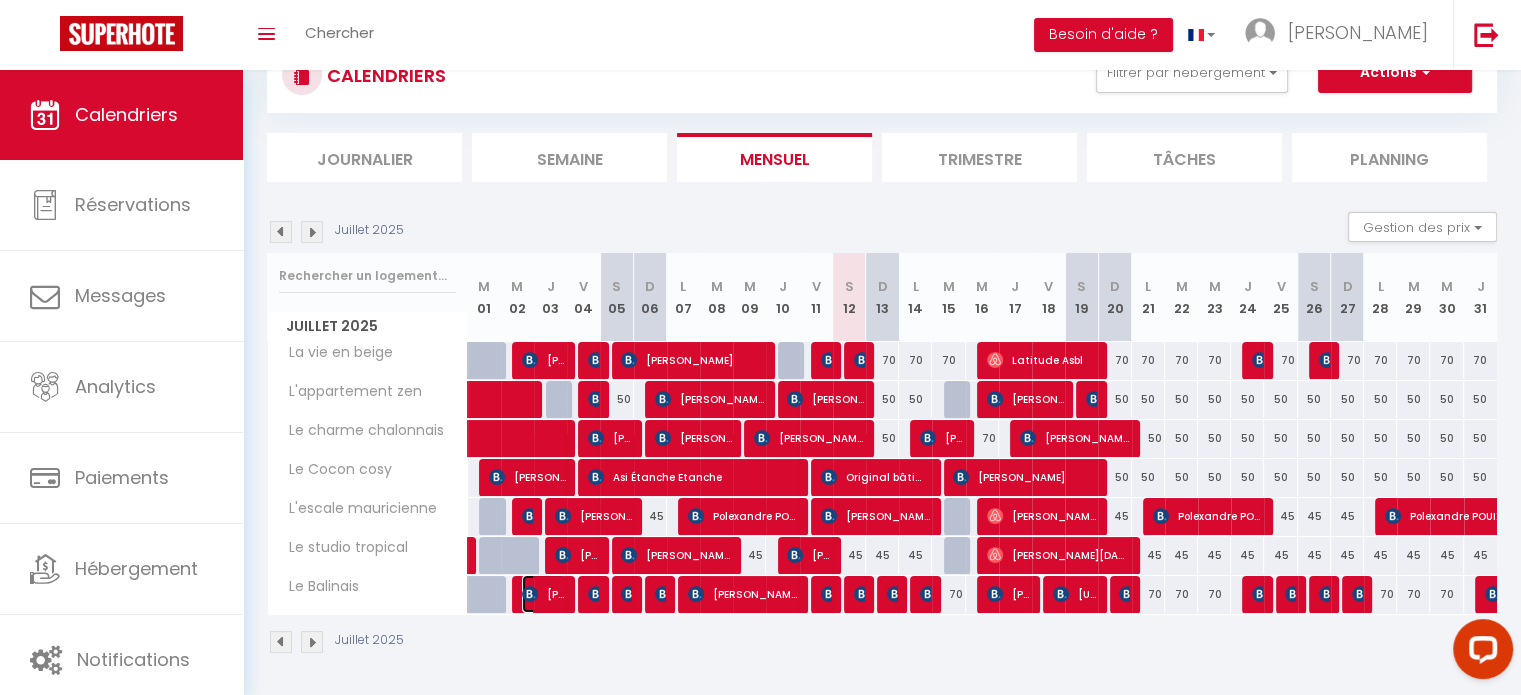 click on "[PERSON_NAME]" at bounding box center (544, 594) 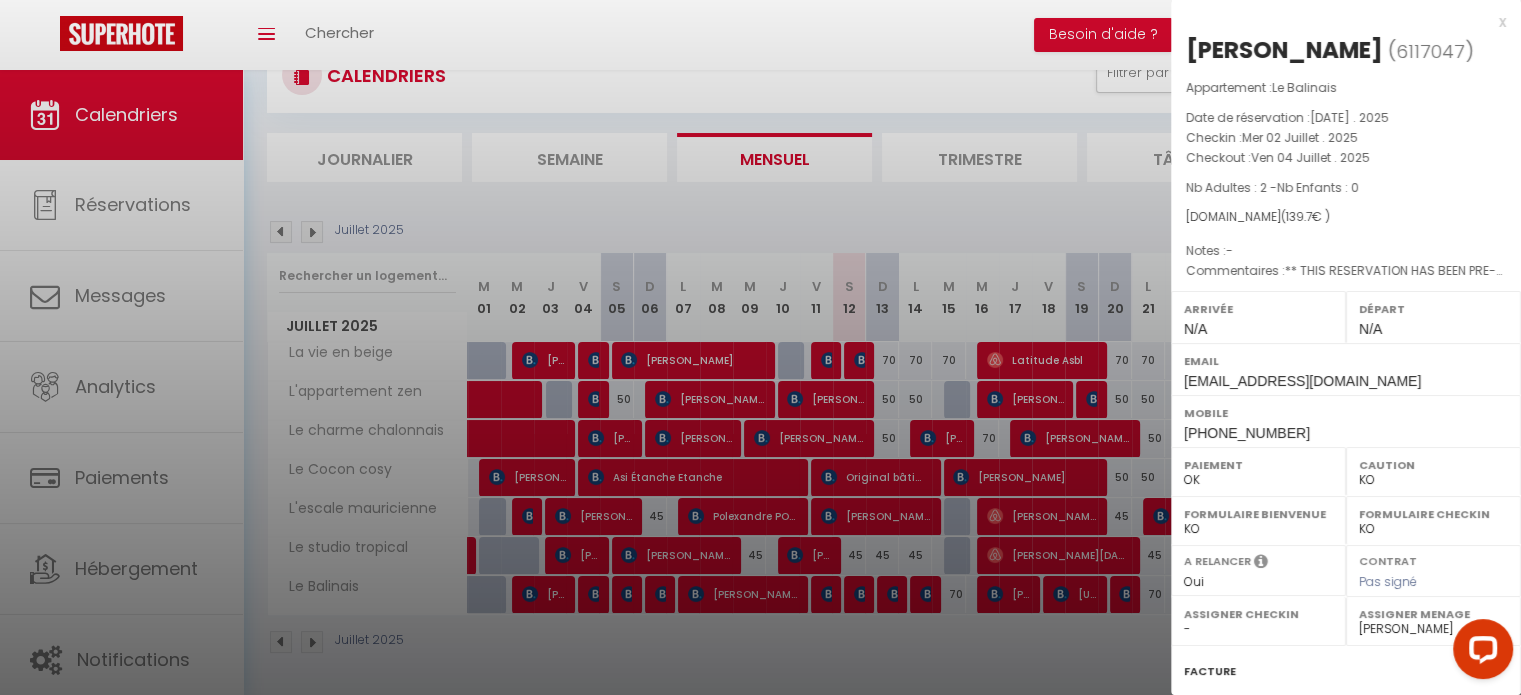 click at bounding box center (760, 347) 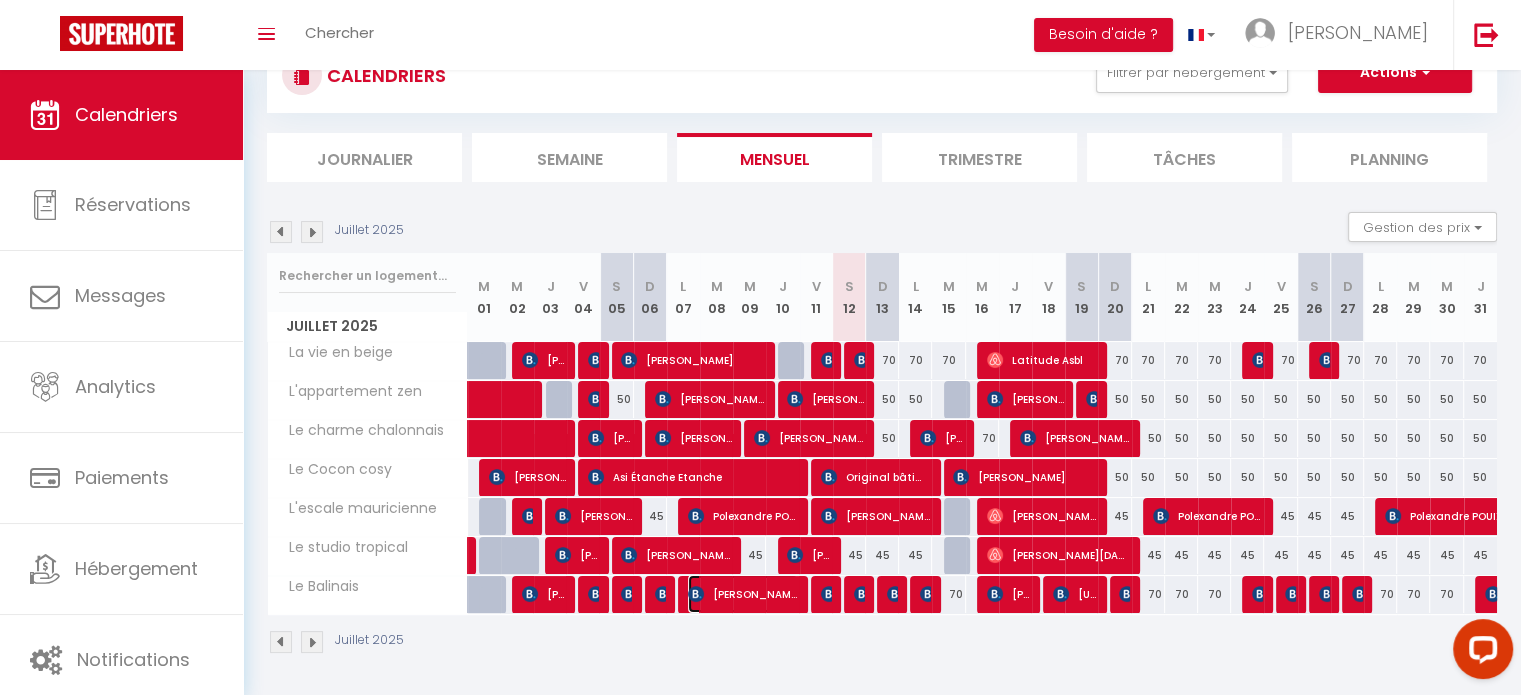 click on "[PERSON_NAME]" at bounding box center [743, 594] 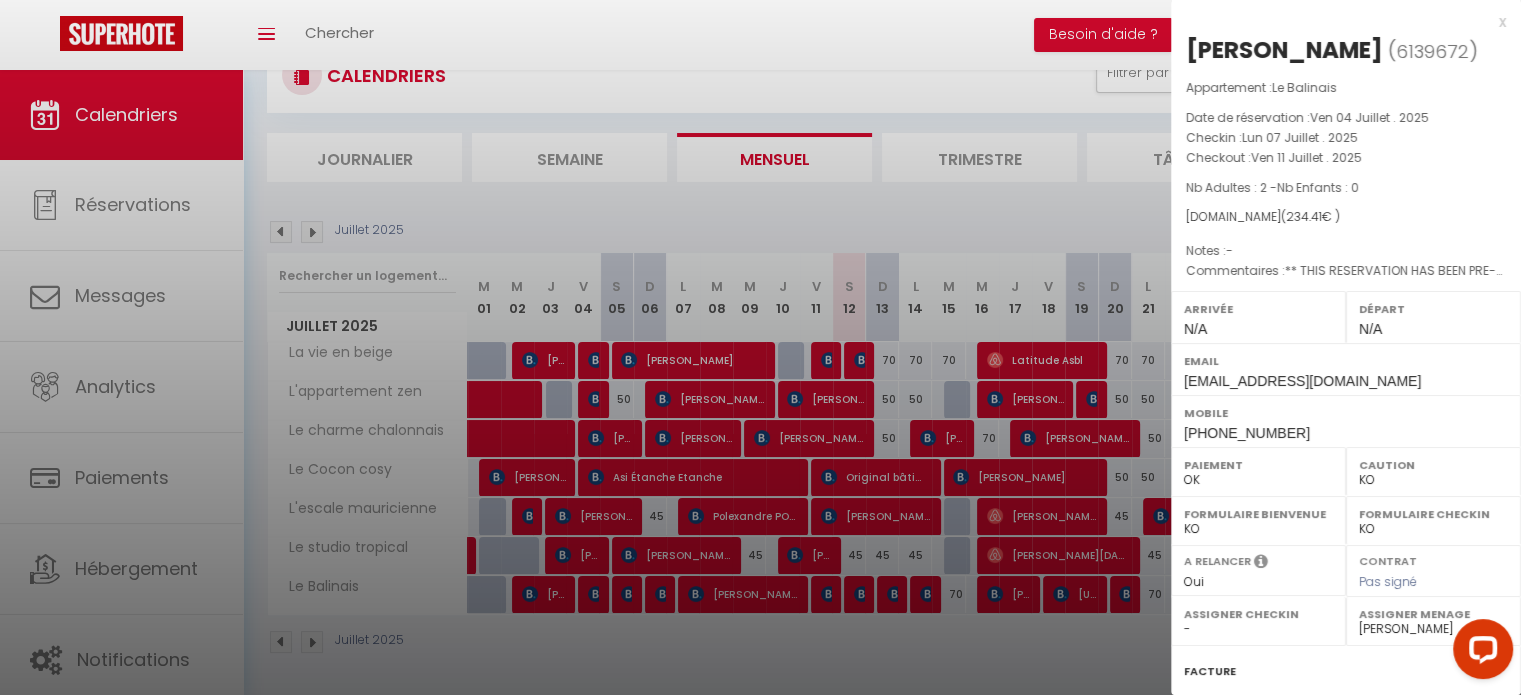 click at bounding box center (760, 347) 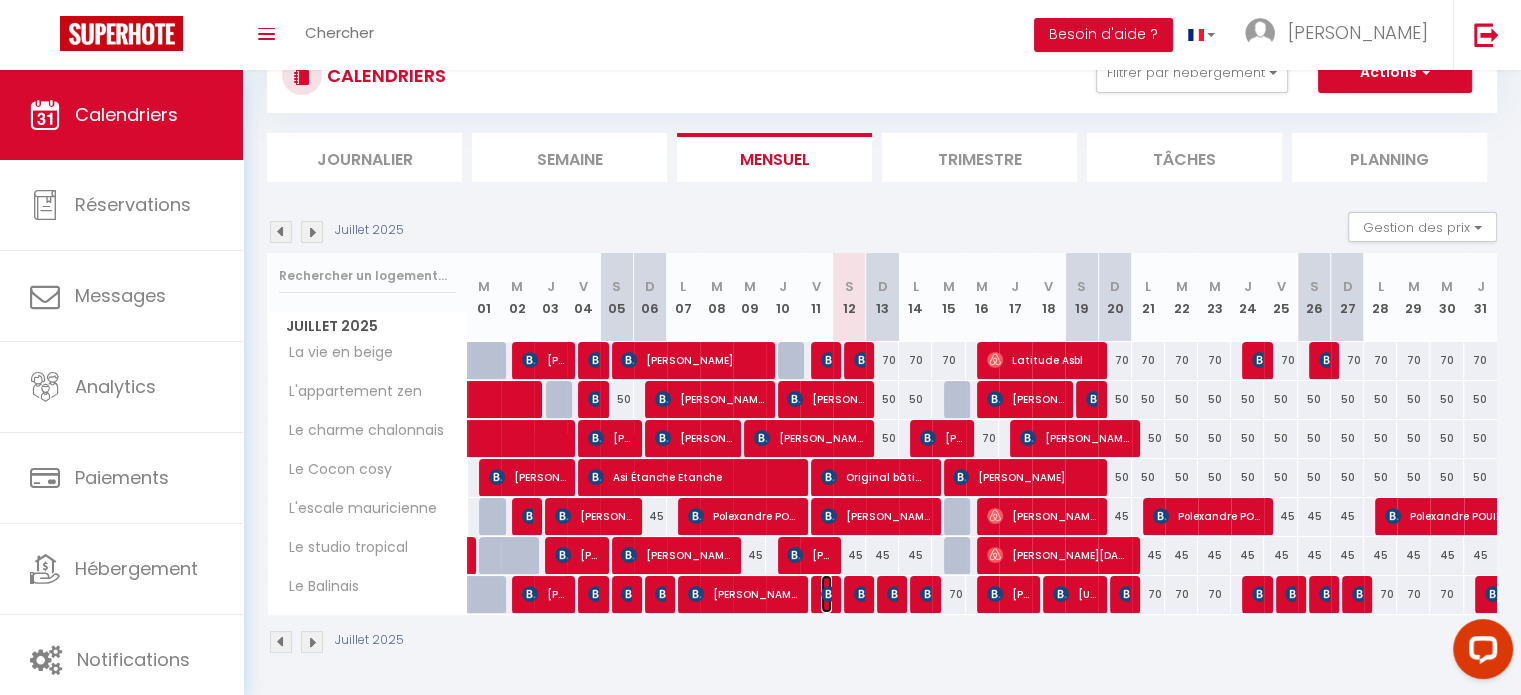 click at bounding box center [829, 594] 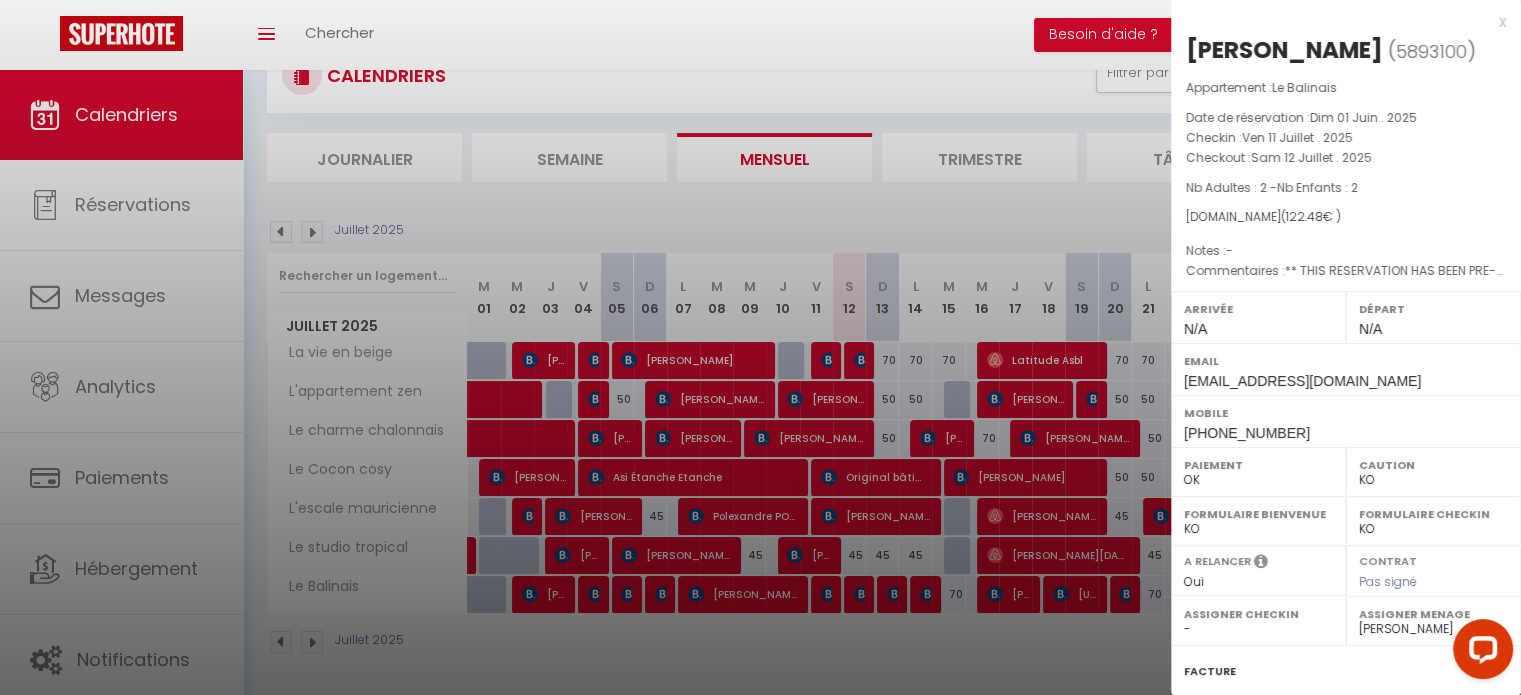 click at bounding box center (760, 347) 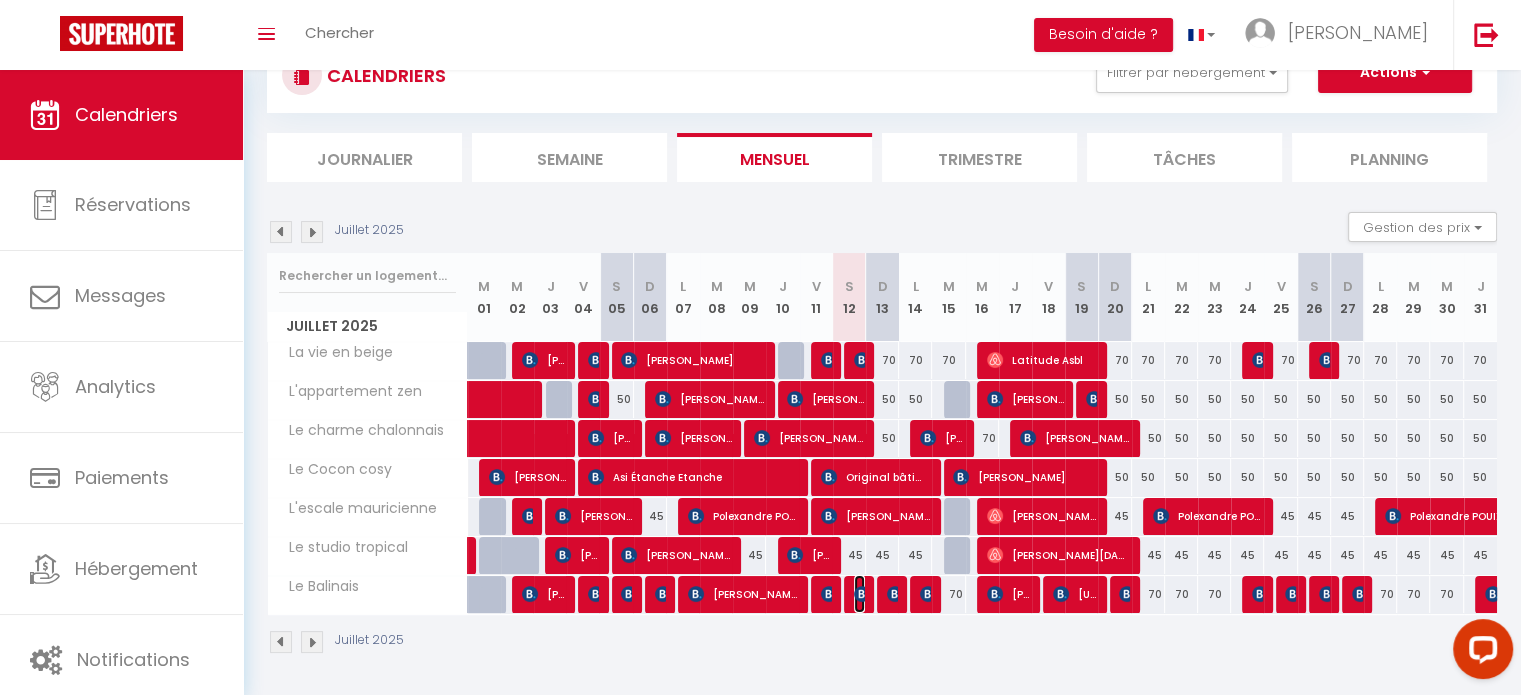 click at bounding box center [862, 594] 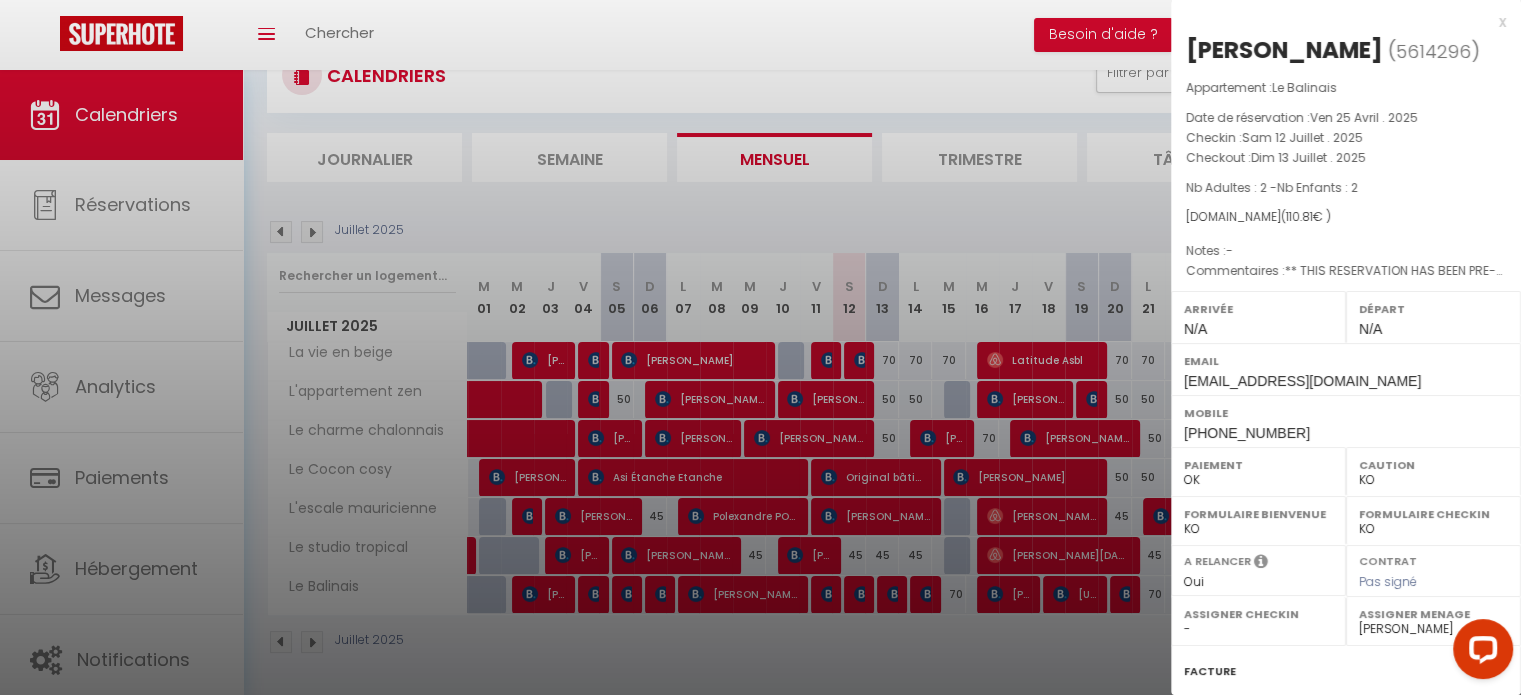click at bounding box center (760, 347) 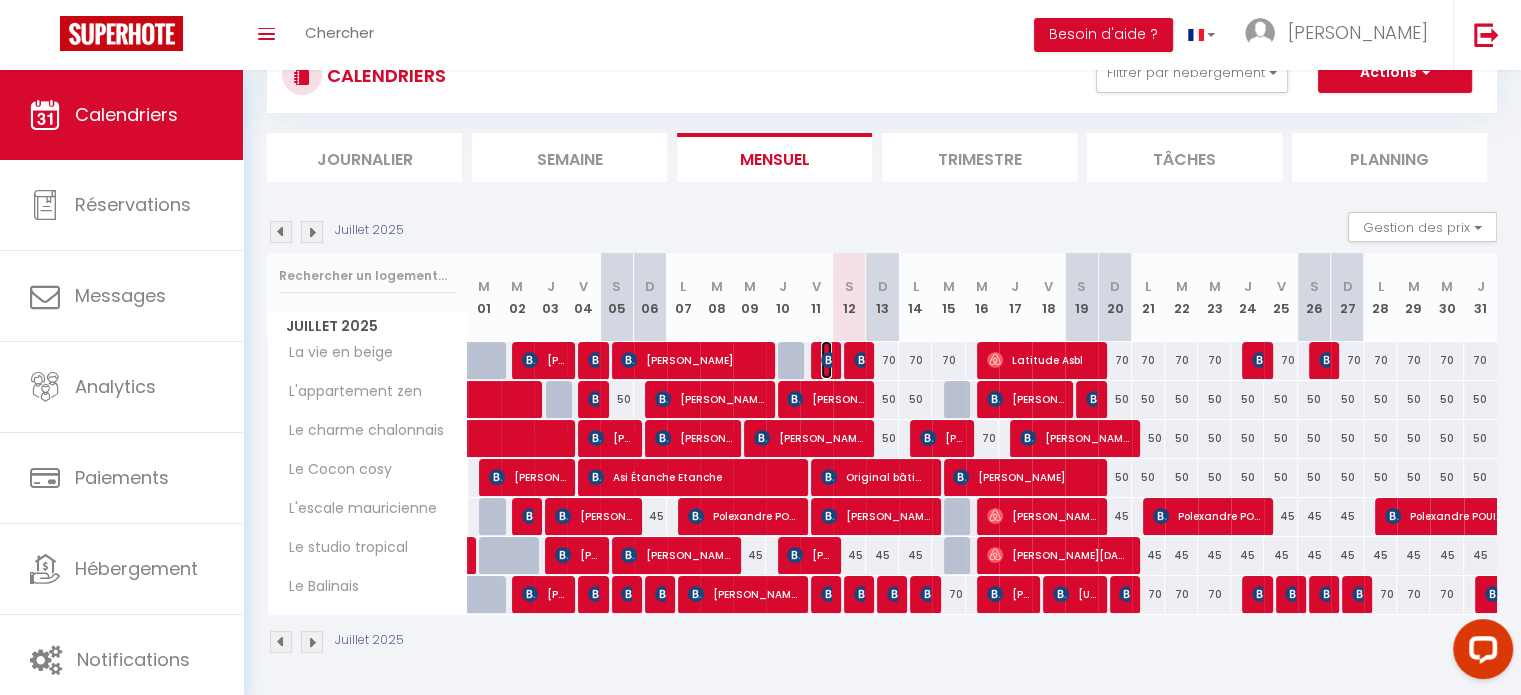 click at bounding box center (829, 360) 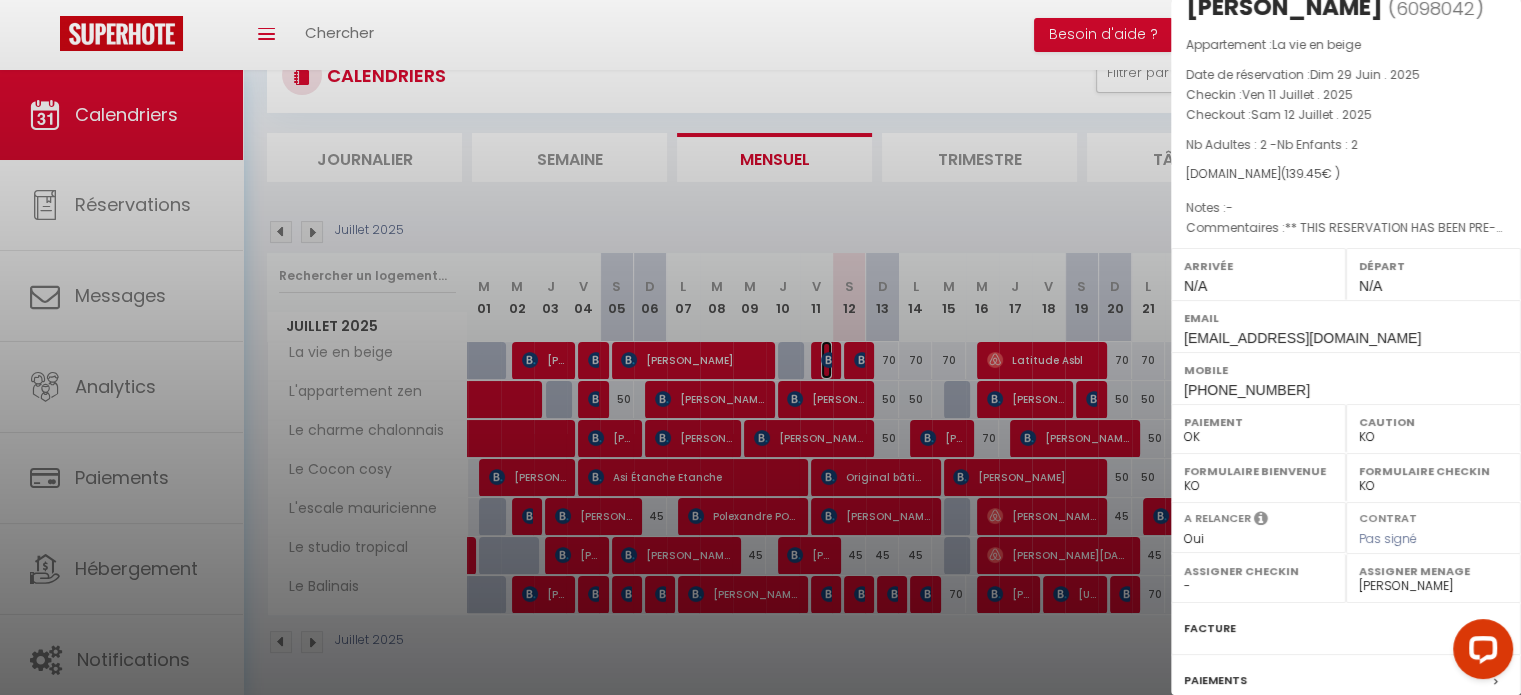 scroll, scrollTop: 0, scrollLeft: 0, axis: both 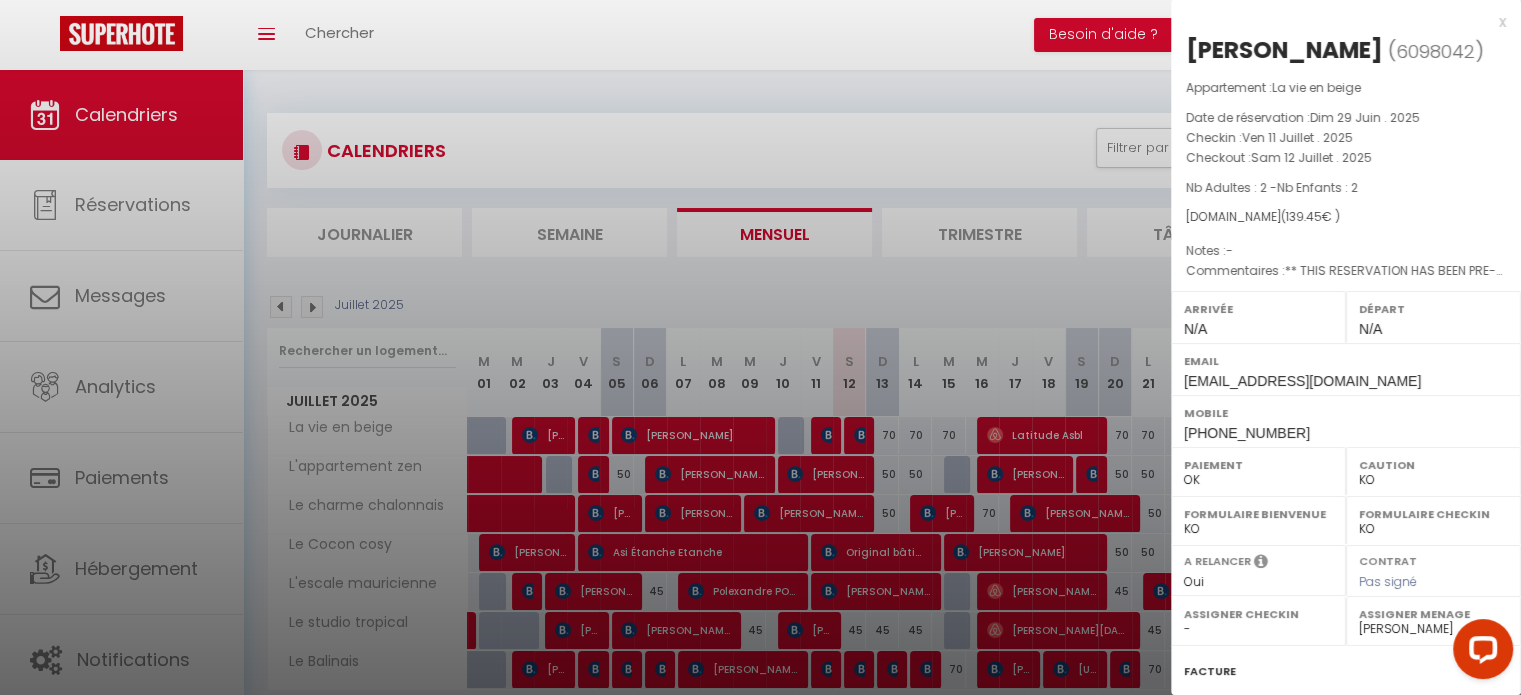 click at bounding box center (760, 347) 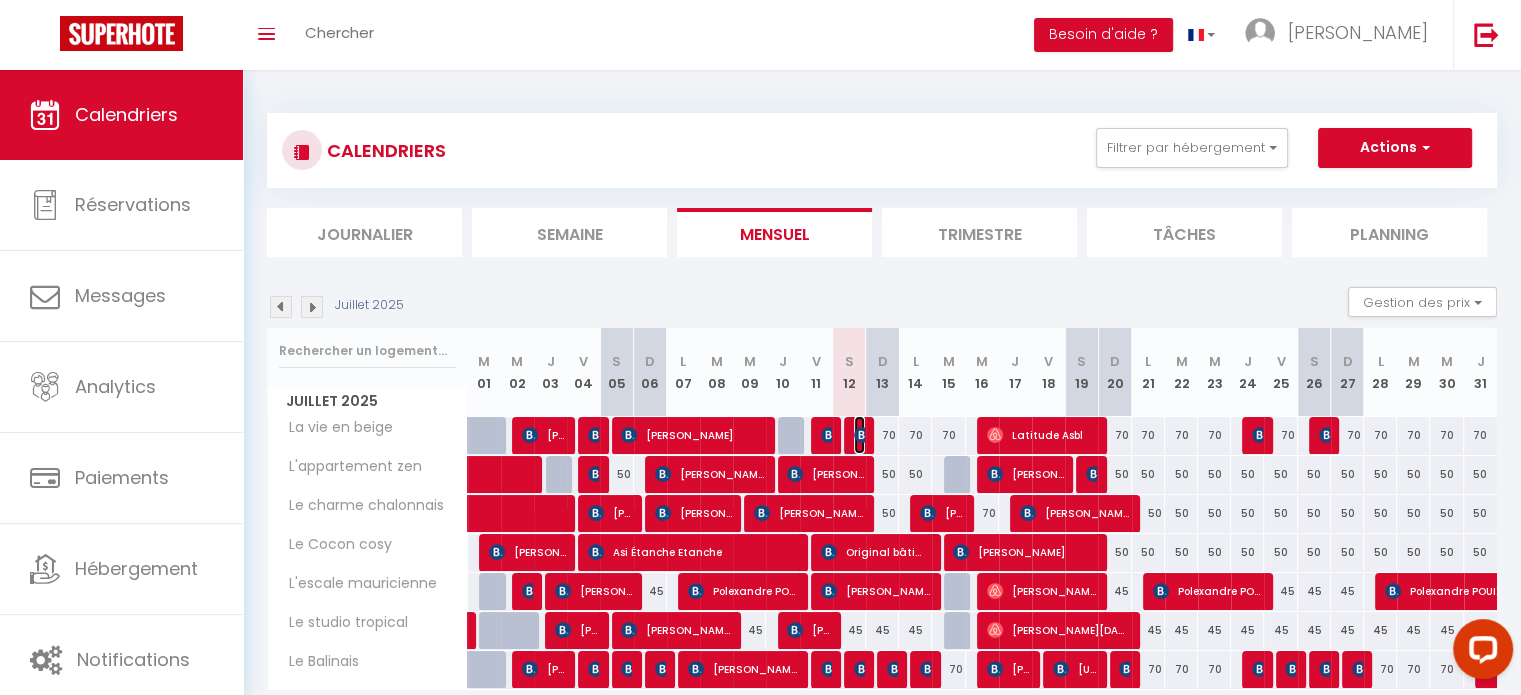 click at bounding box center [862, 435] 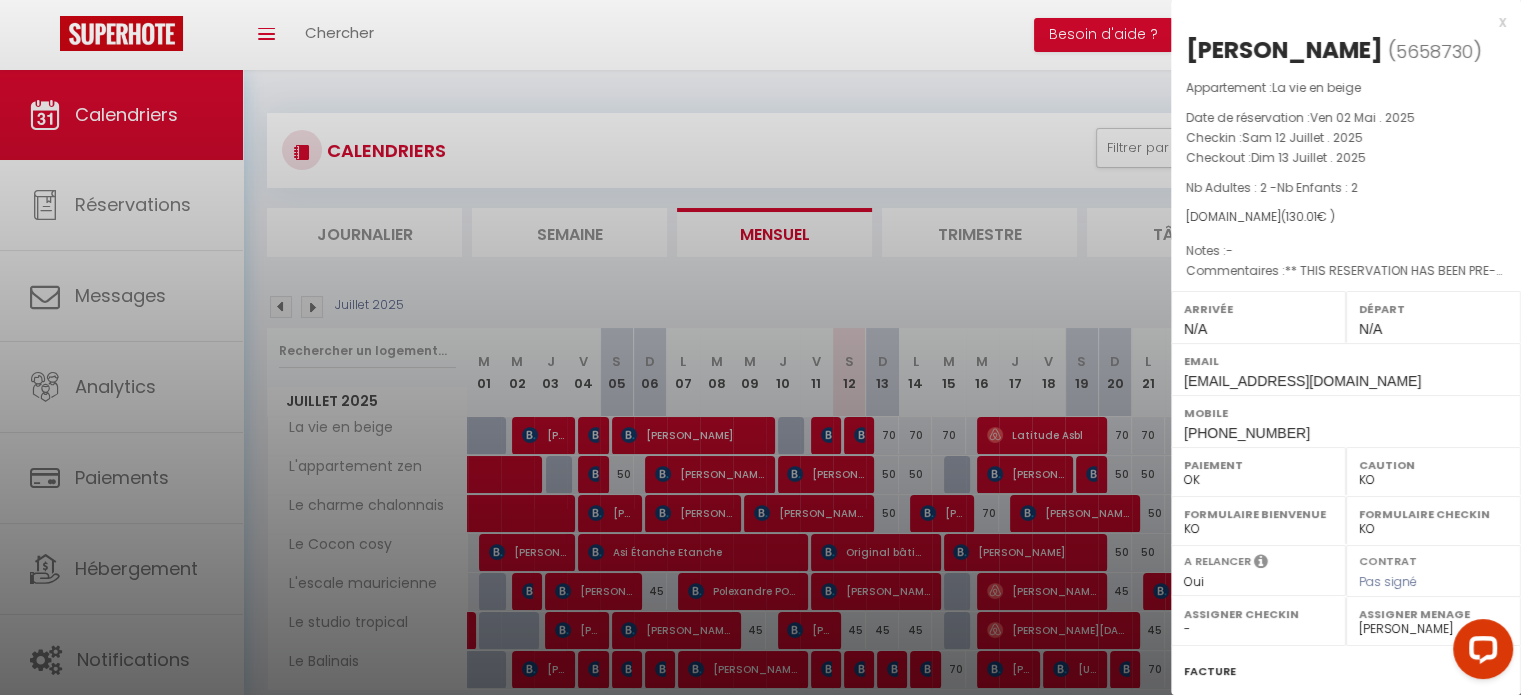click on "x" at bounding box center (1338, 22) 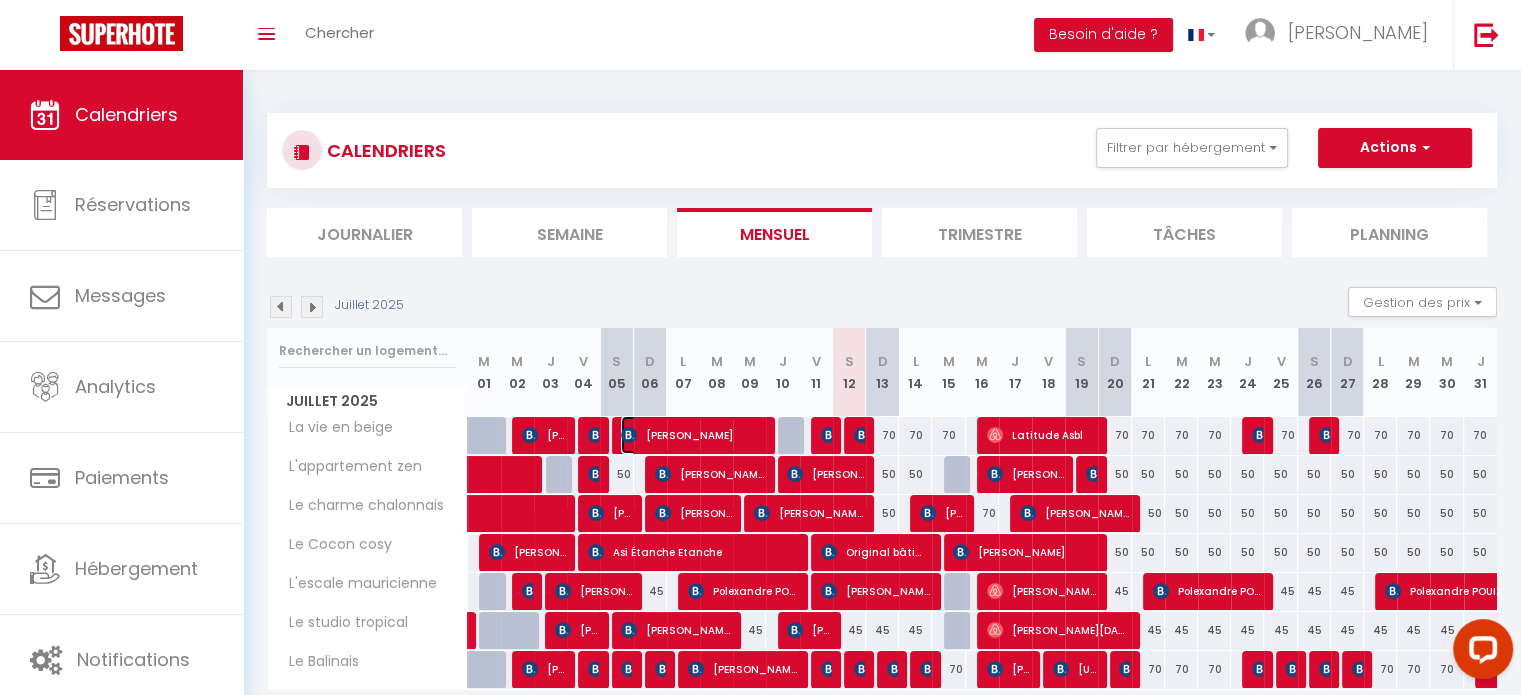 click on "[PERSON_NAME]" at bounding box center (692, 435) 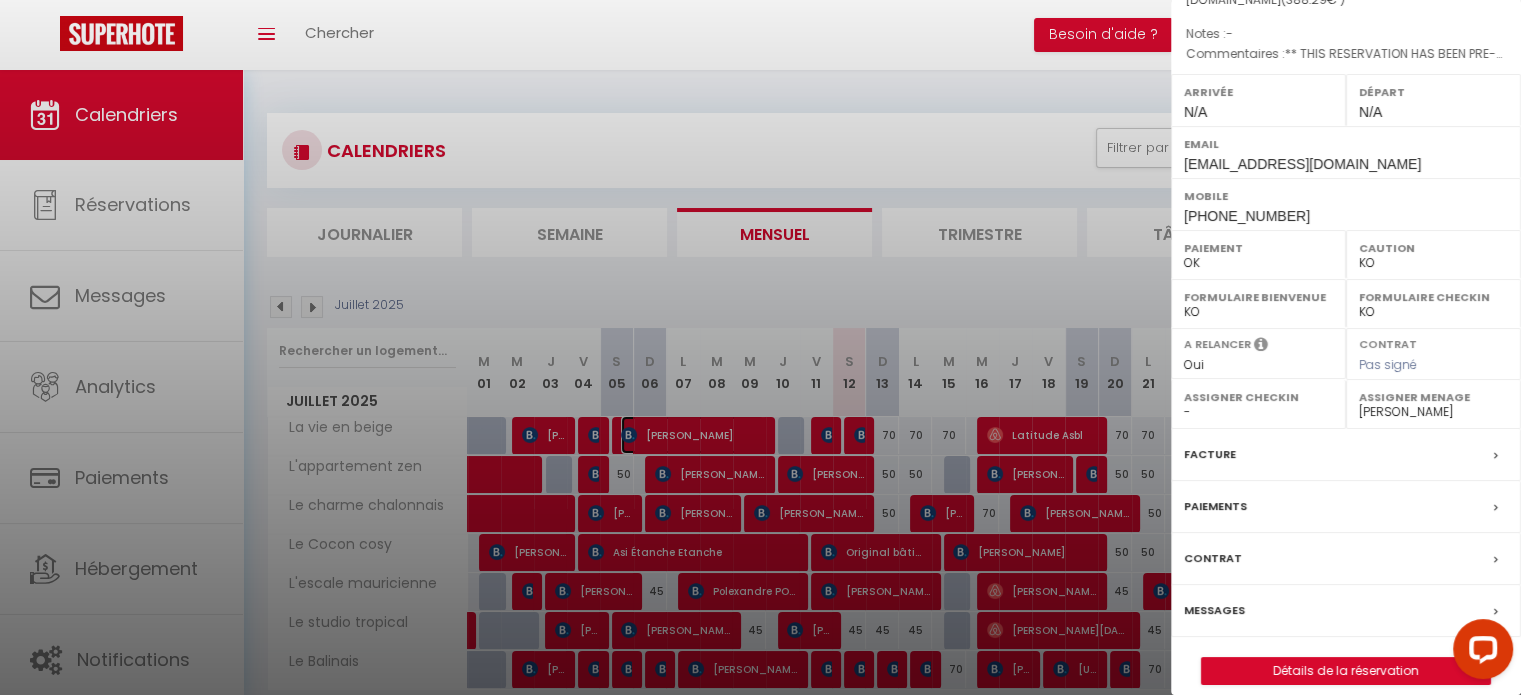 scroll, scrollTop: 233, scrollLeft: 0, axis: vertical 